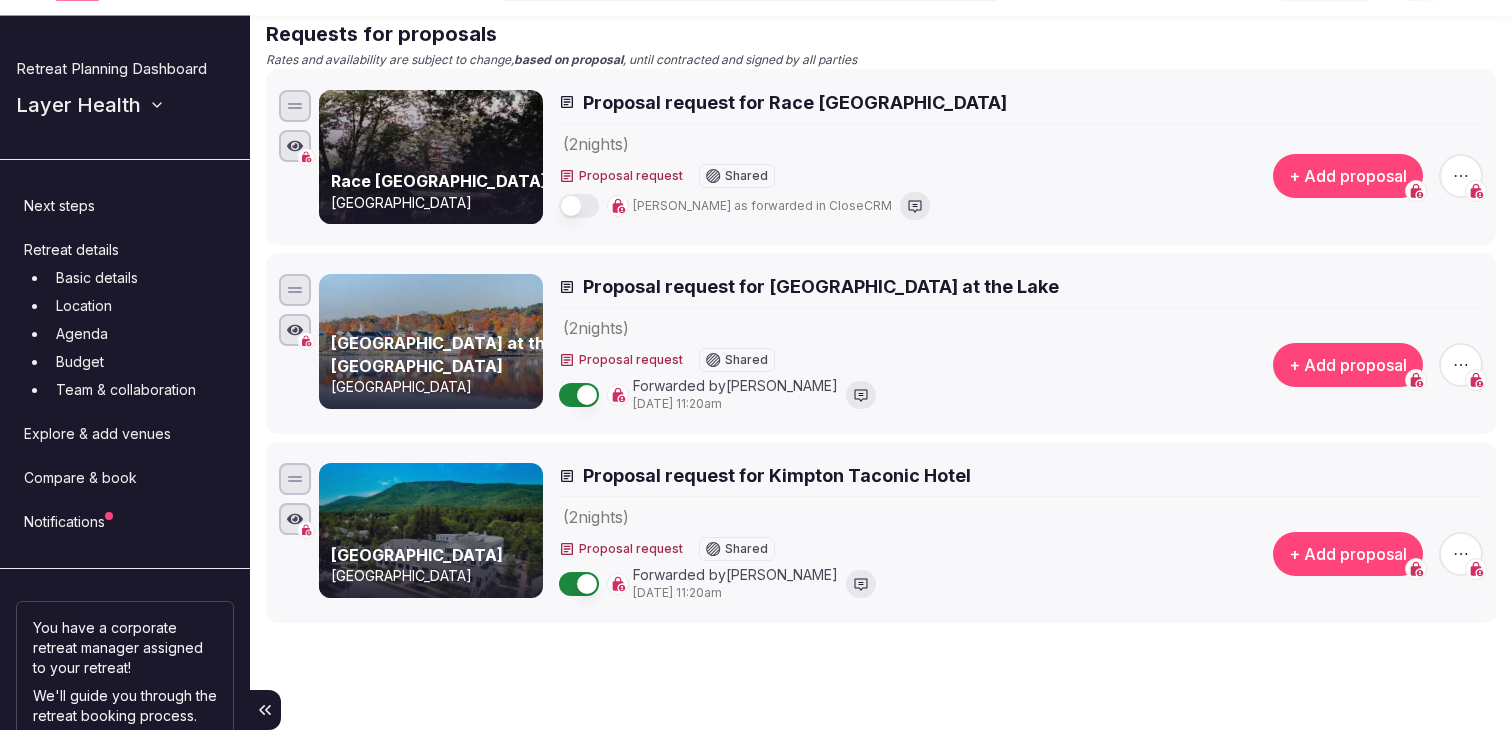 scroll, scrollTop: 209, scrollLeft: 0, axis: vertical 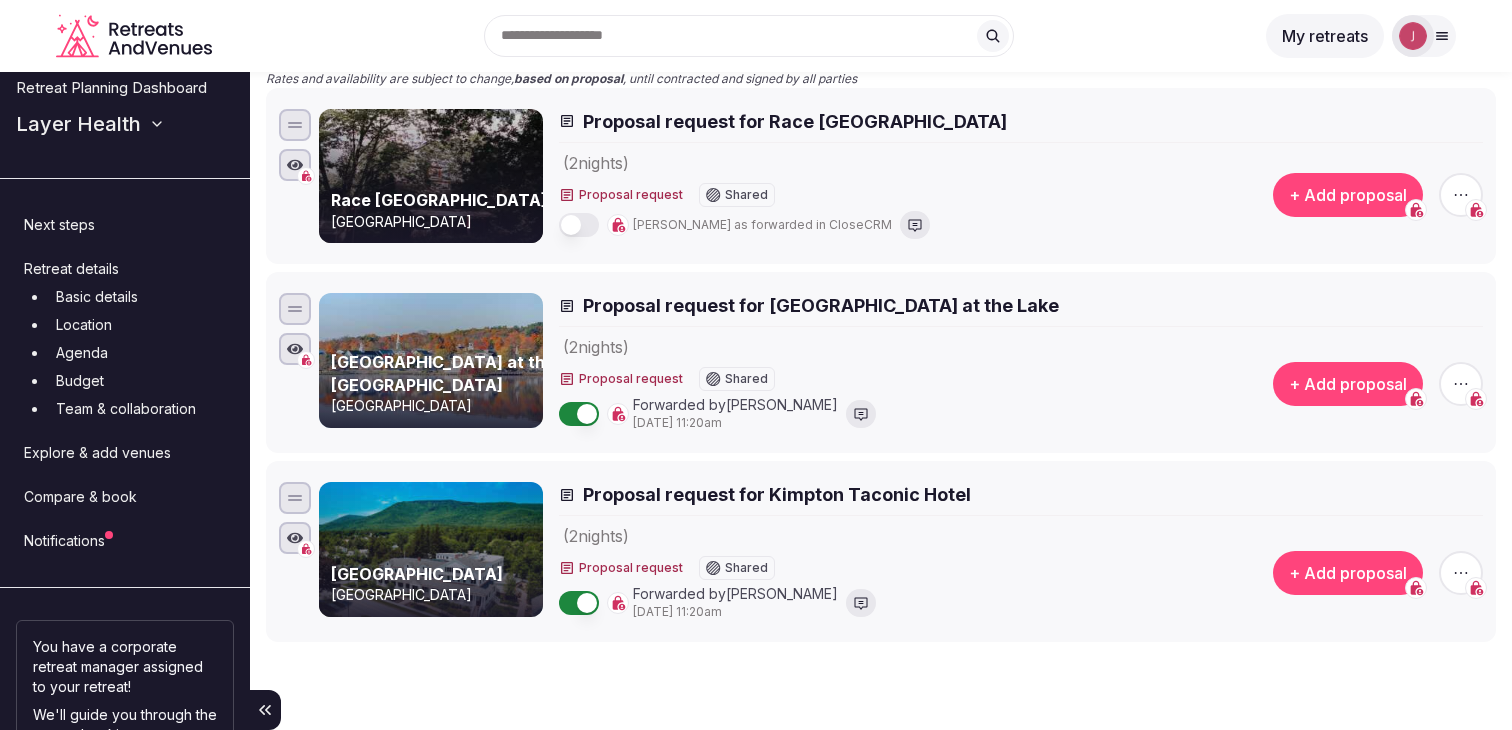click at bounding box center [579, 225] 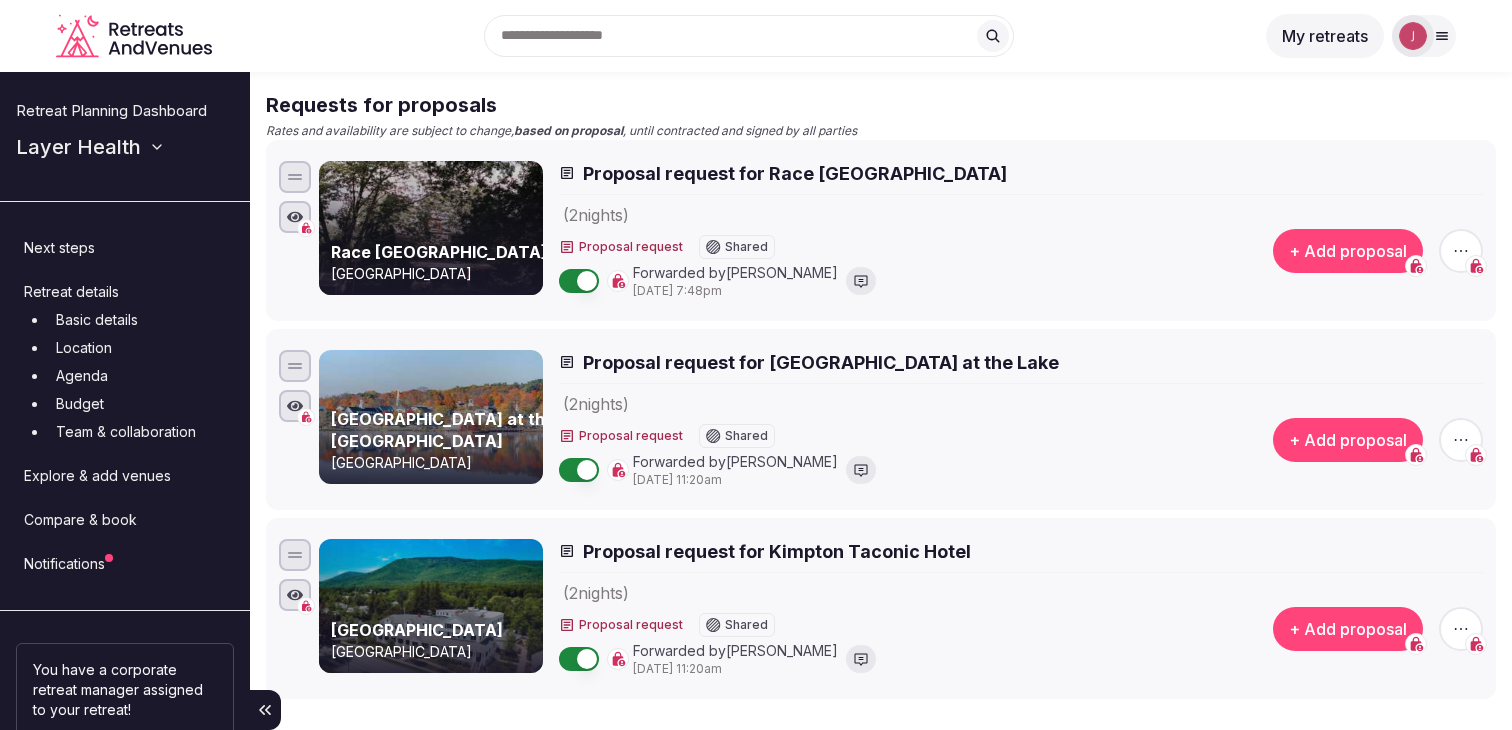 scroll, scrollTop: 144, scrollLeft: 0, axis: vertical 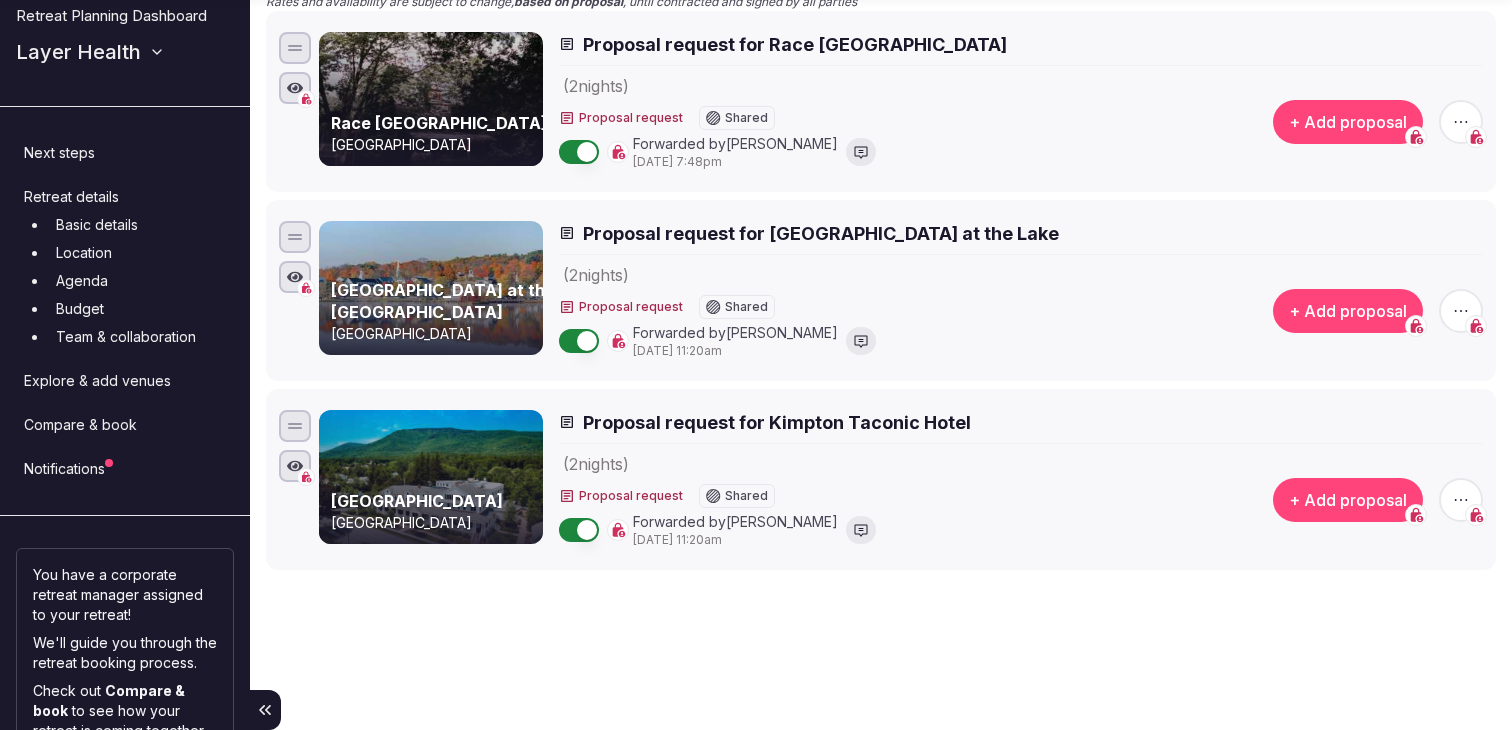 click on "+ Add proposal" at bounding box center (1348, 500) 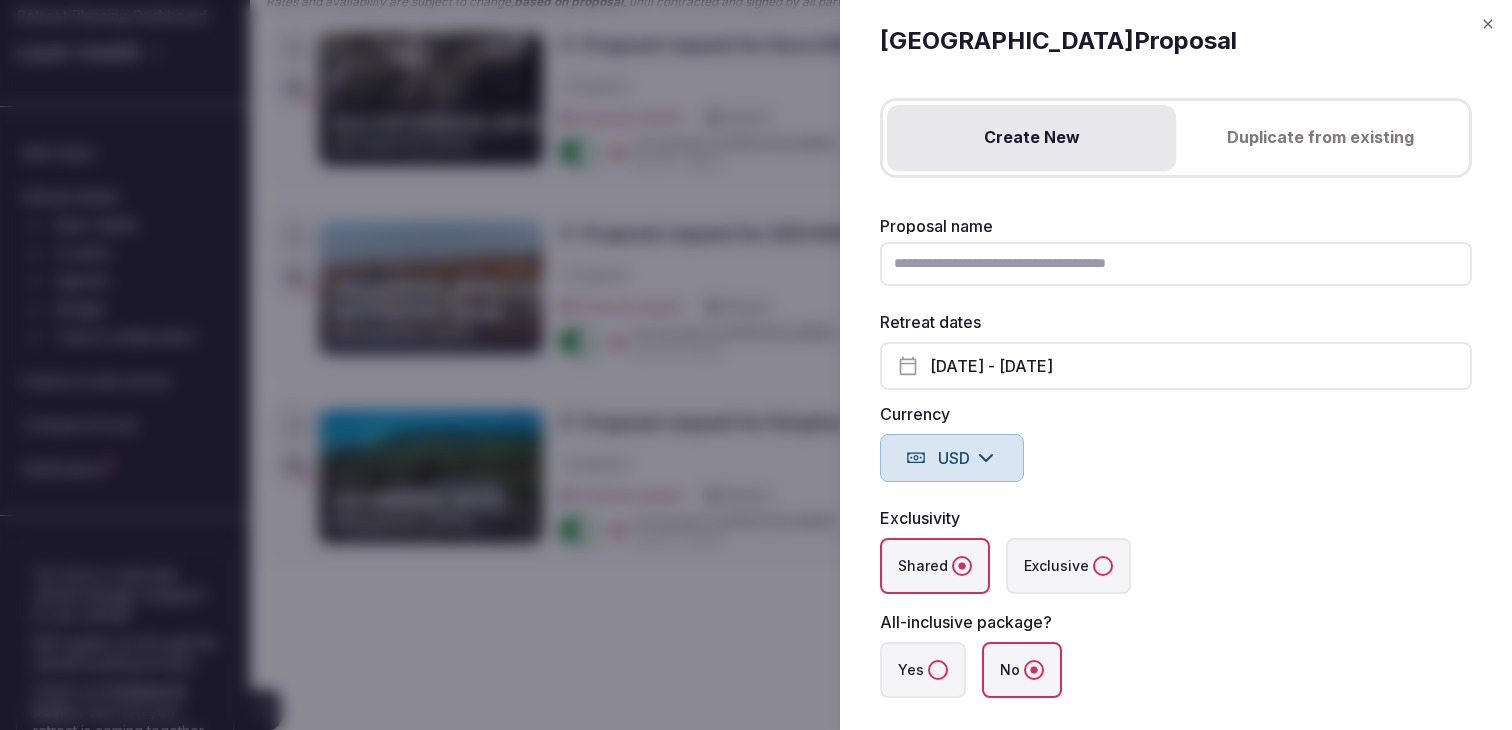 click on "Proposal name" at bounding box center [1176, 264] 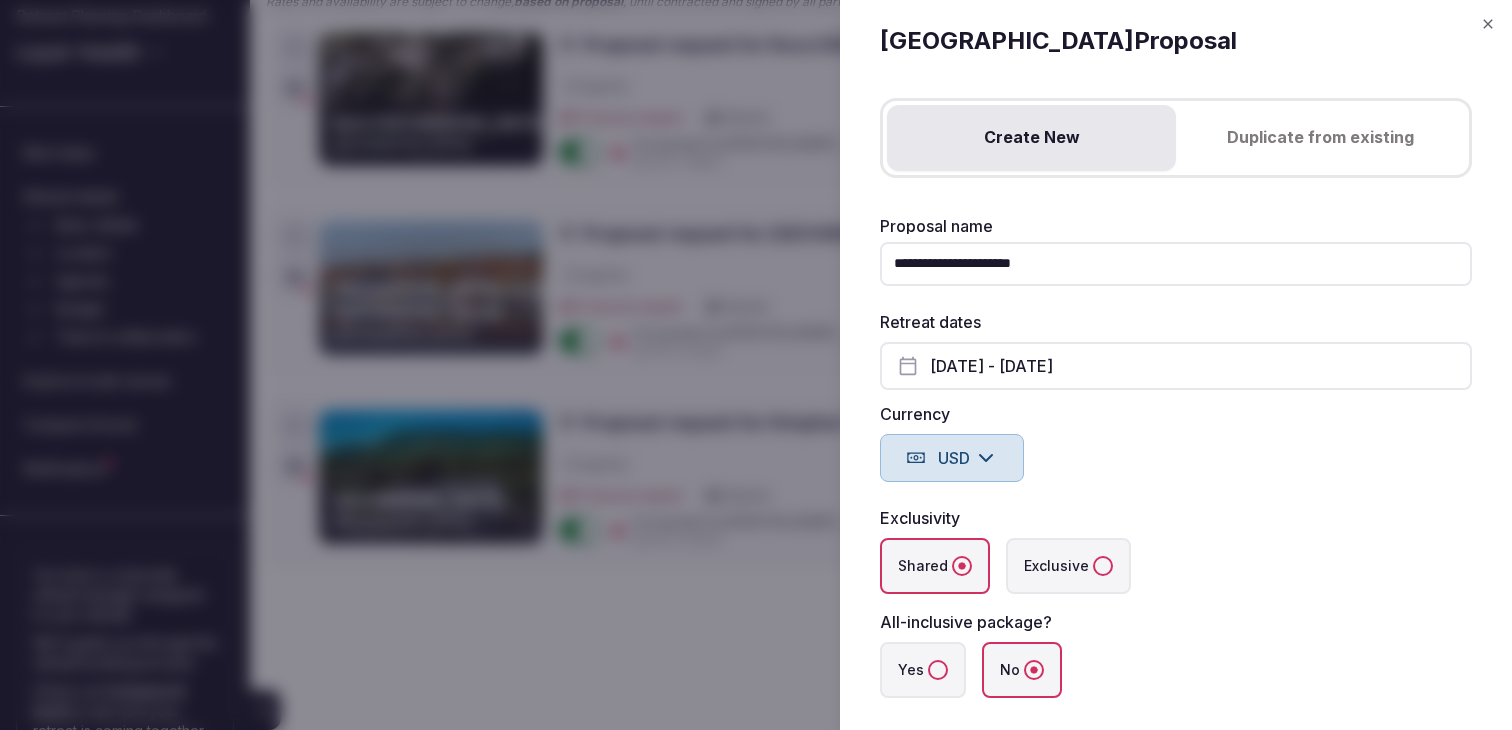 type on "**********" 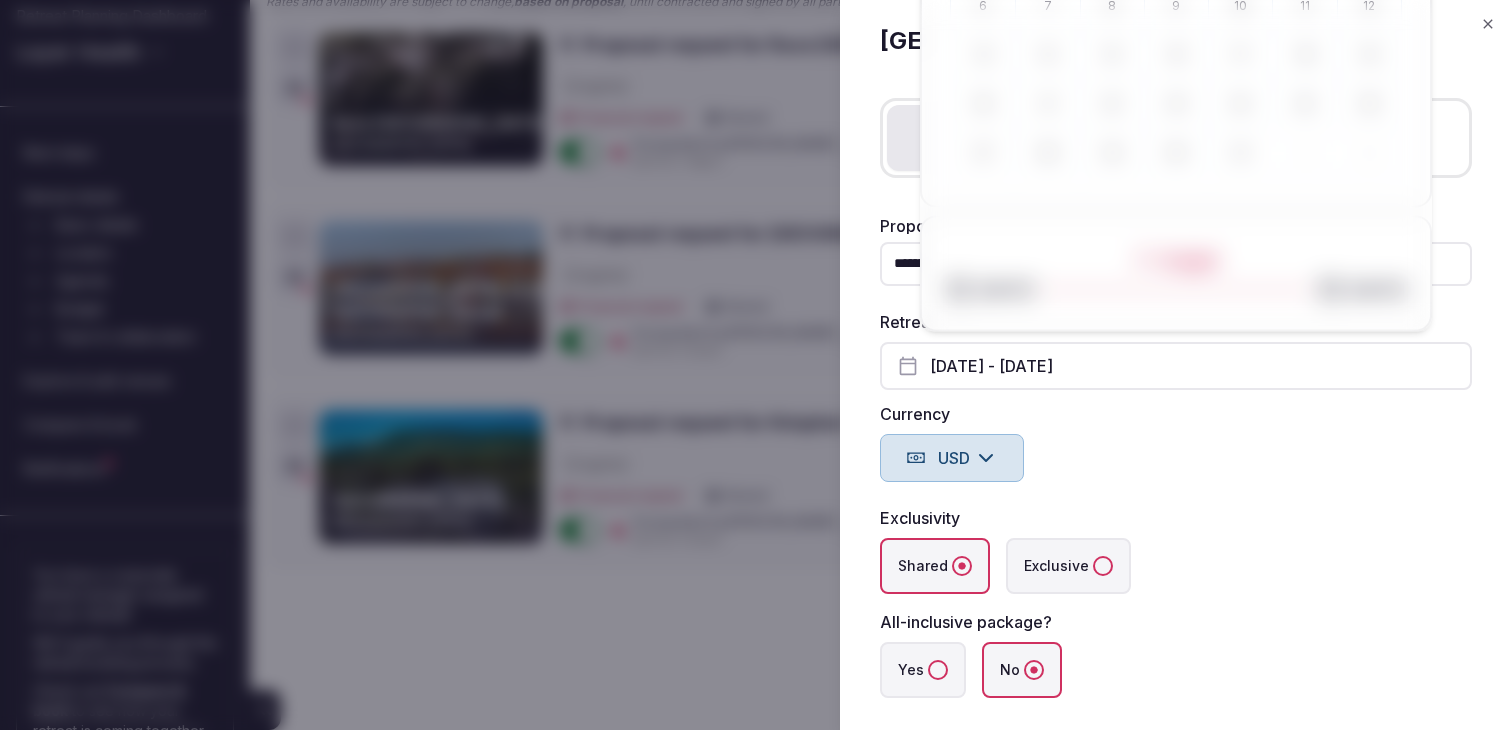 click on "This retreat of  0  nights ( Jul 3rd - 3rd, 2025 ) has passed. Please select a new start date for your  0   night retreat. July 3rd, 2025" at bounding box center [1176, 73] 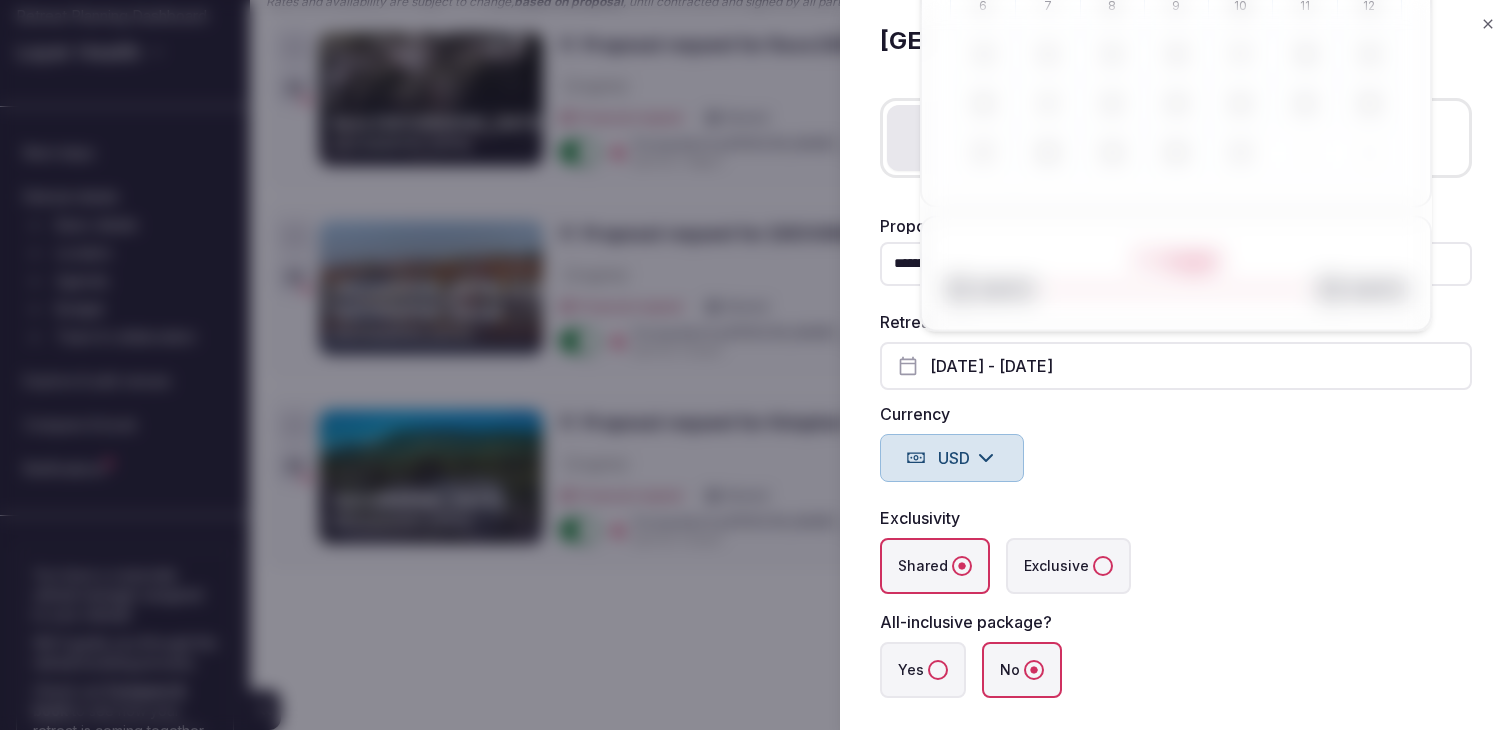 click on "Jul 3rd - 3rd, 2025" at bounding box center (1176, 366) 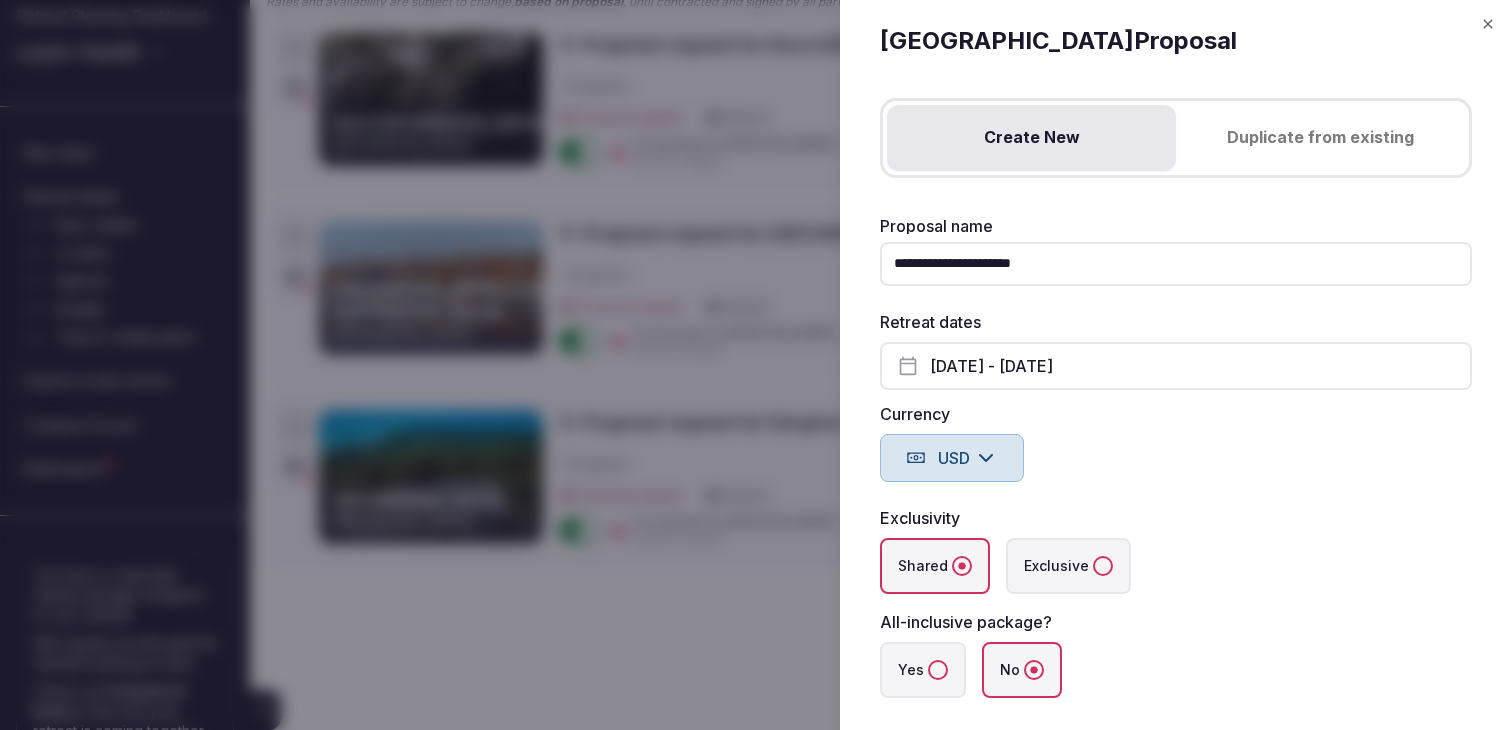click on "Jul 3rd - 3rd, 2025" at bounding box center [1176, 366] 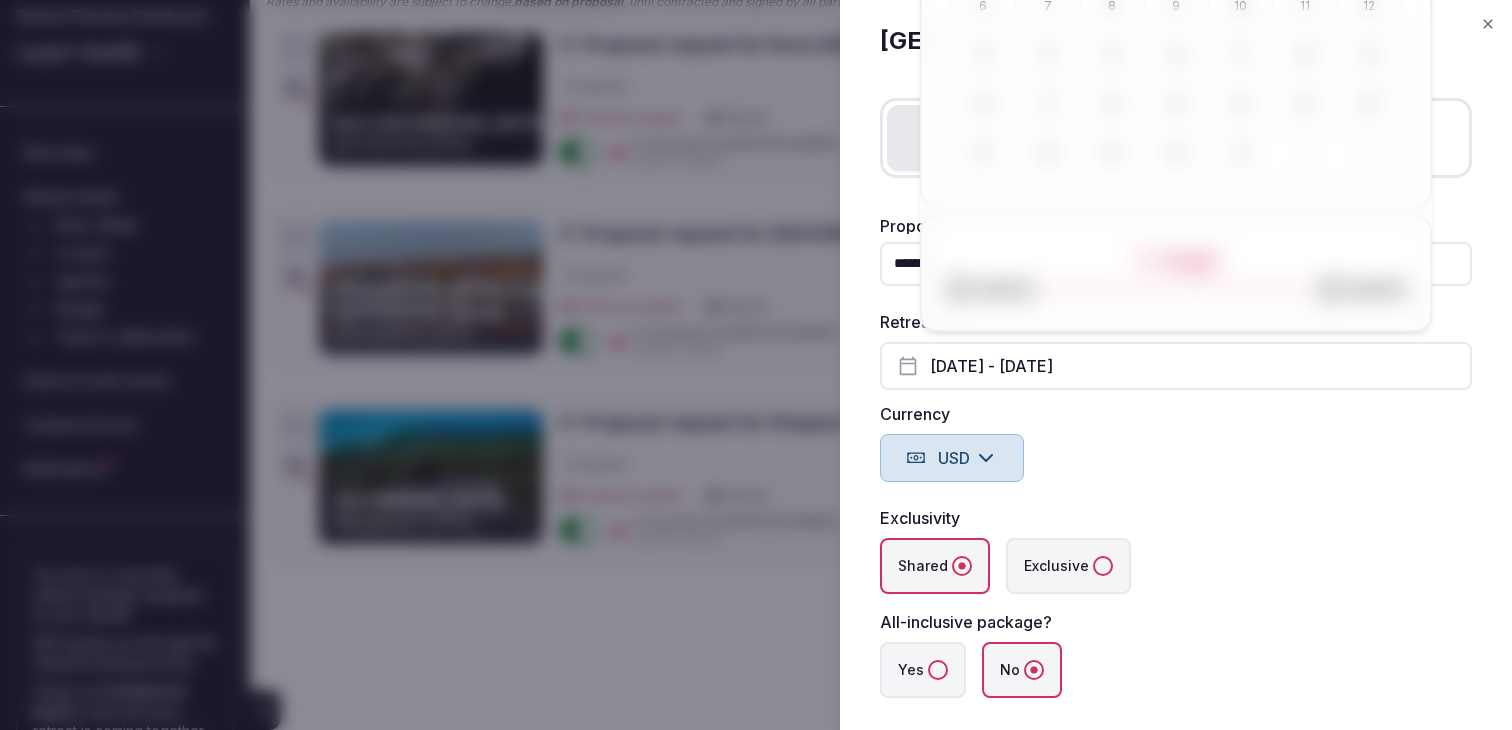 click on "This retreat of  0  nights ( Jul 3rd - 3rd, 2025 ) has passed. Please select a new start date for your  0   night retreat. July 3rd, 2025" at bounding box center (1176, 73) 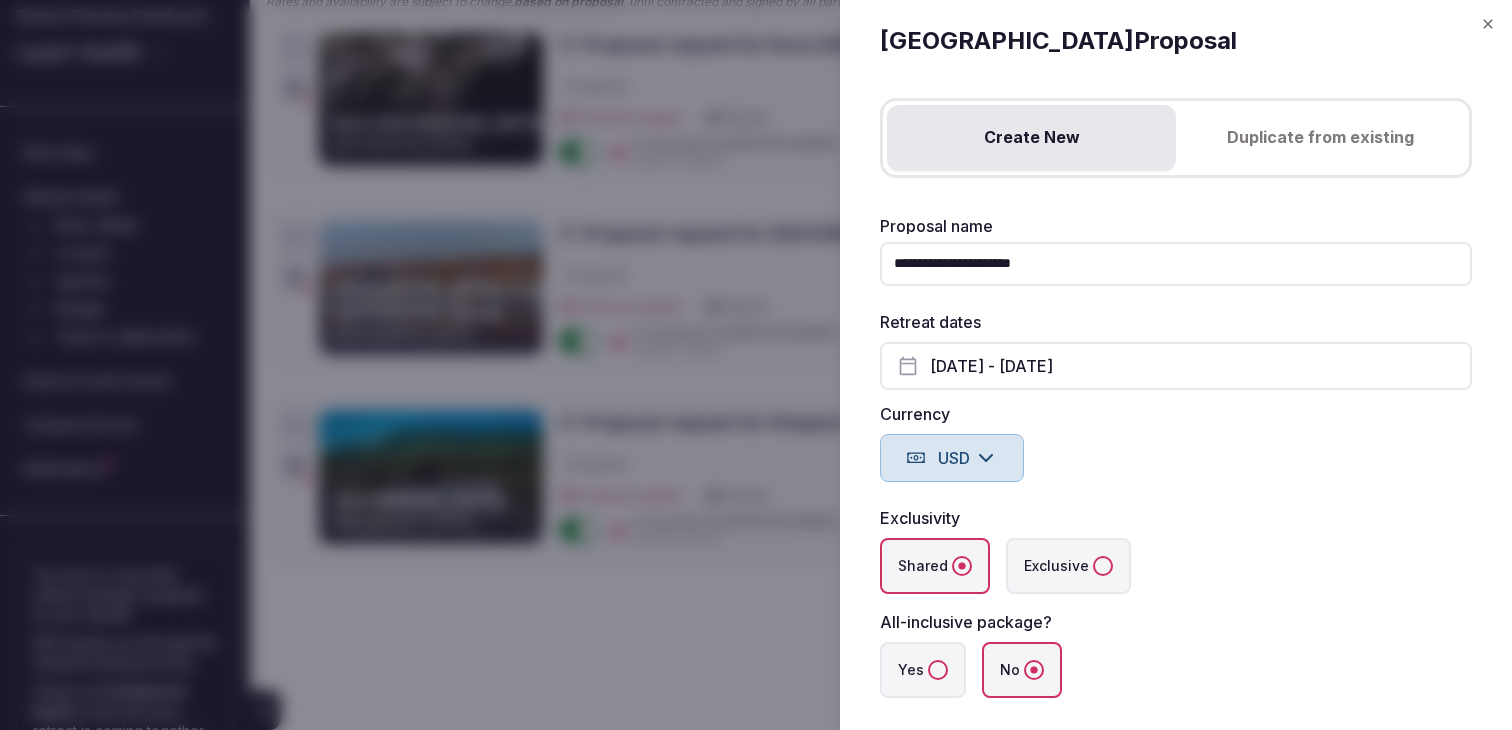 click on "Jul 3rd - 3rd, 2025" at bounding box center (1176, 366) 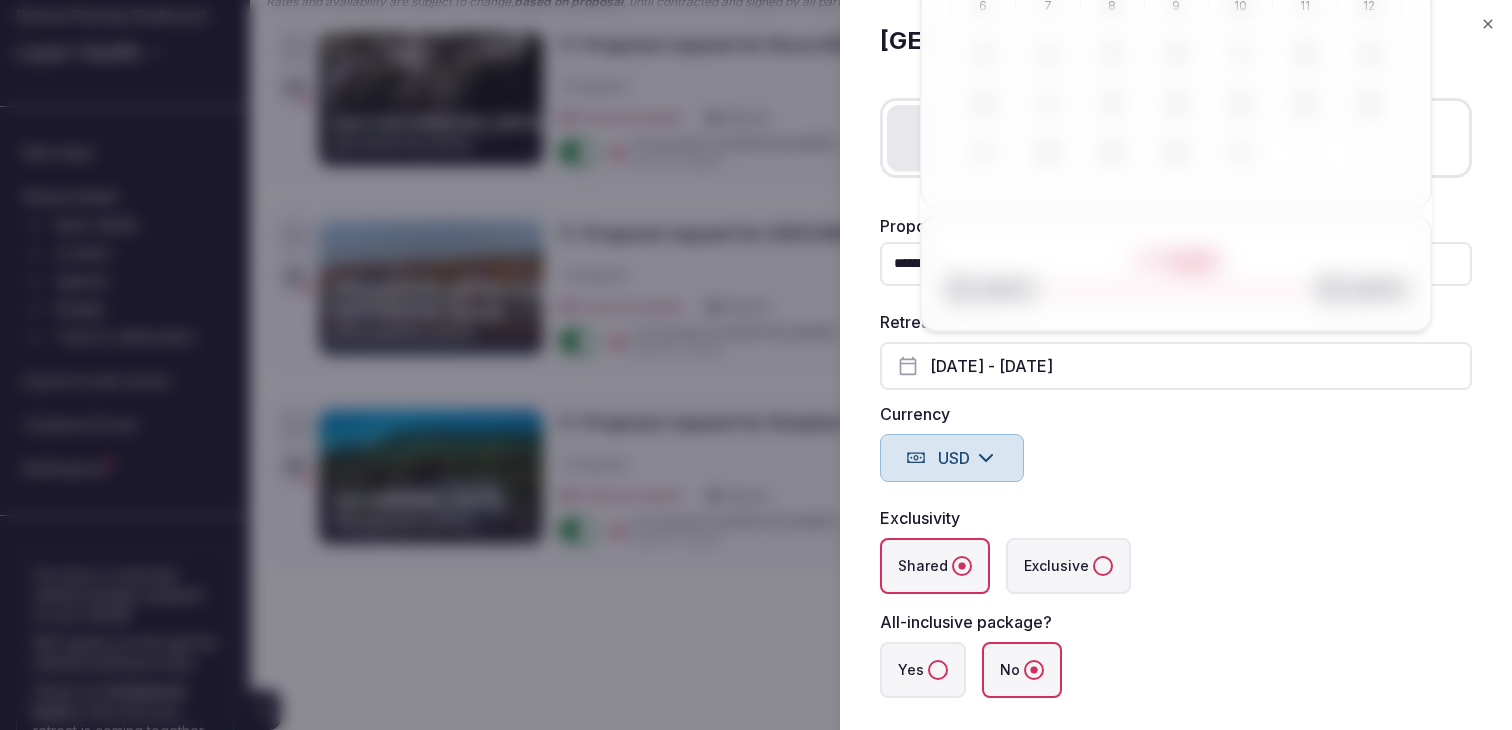 type 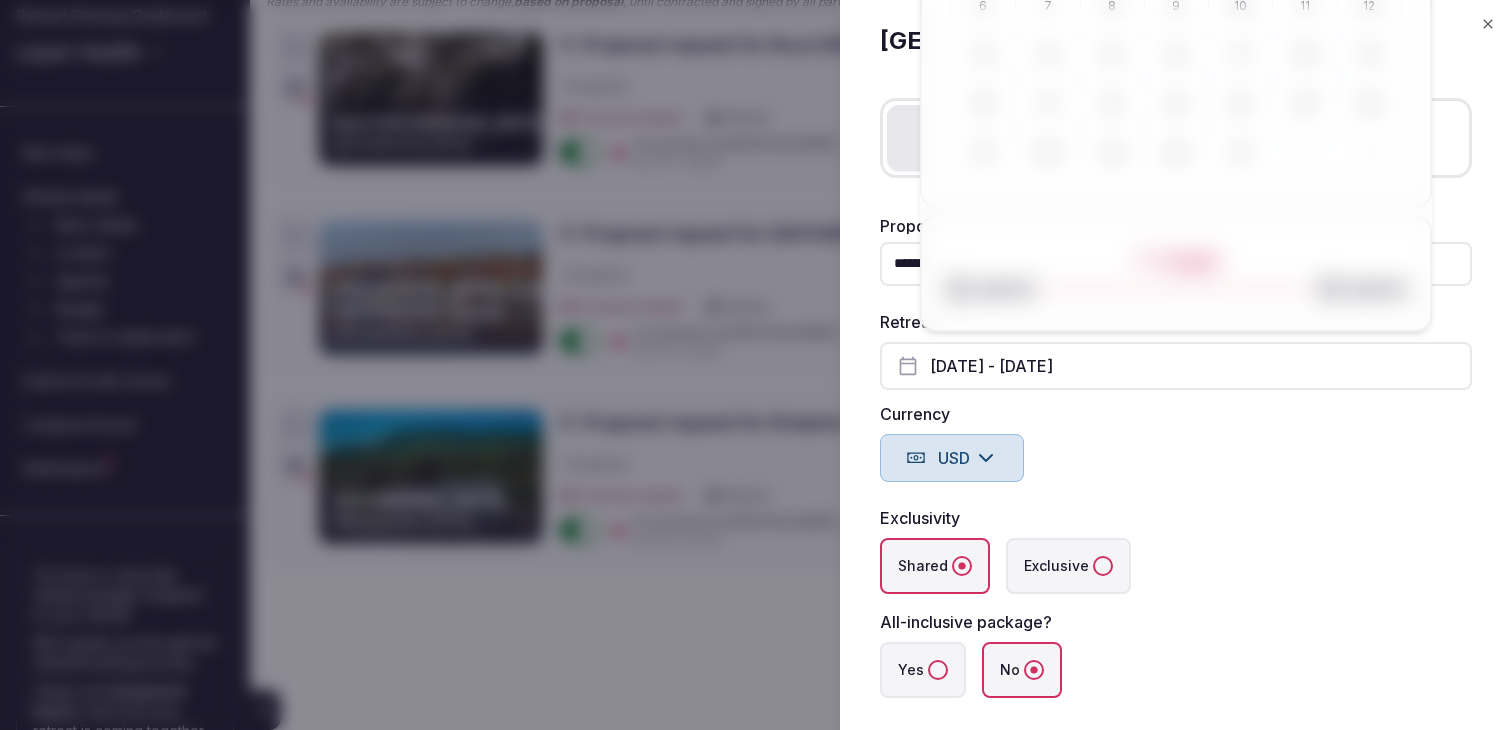 click on "This retreat of  0  nights ( Jul 3rd - 3rd, 2025 ) has passed. Please select a new start date for your  0   night retreat. July 3rd, 2025" at bounding box center (1176, 73) 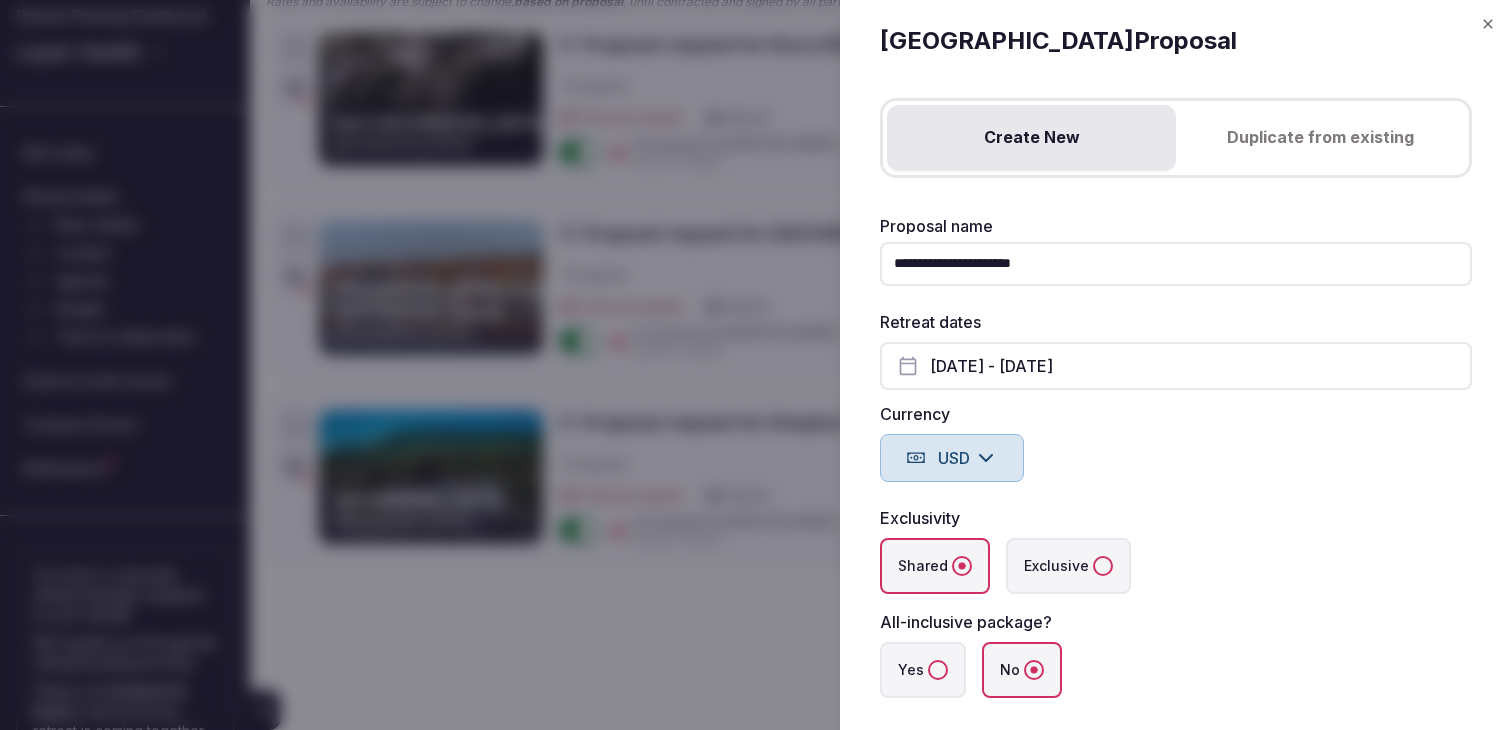 scroll, scrollTop: 165, scrollLeft: 0, axis: vertical 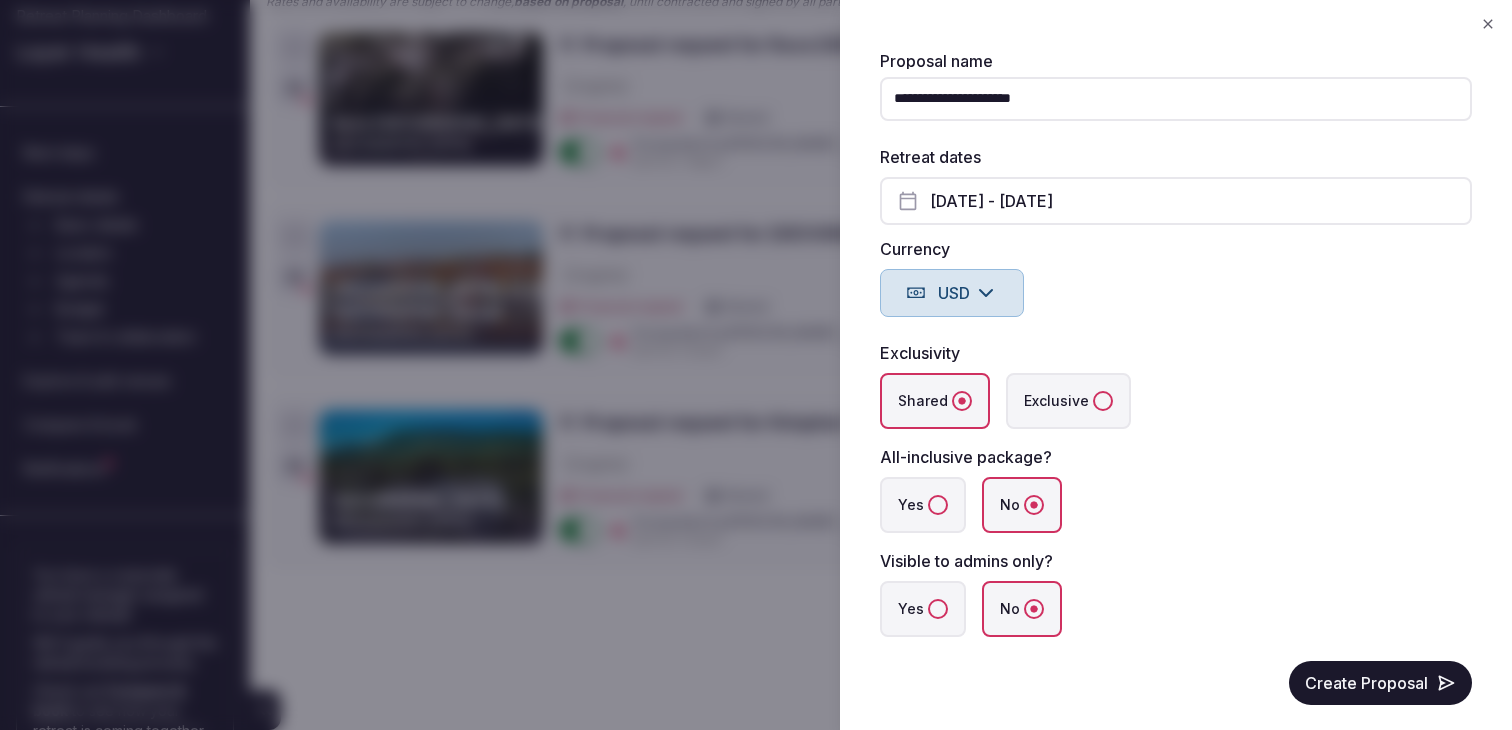 click on "Yes" at bounding box center (938, 609) 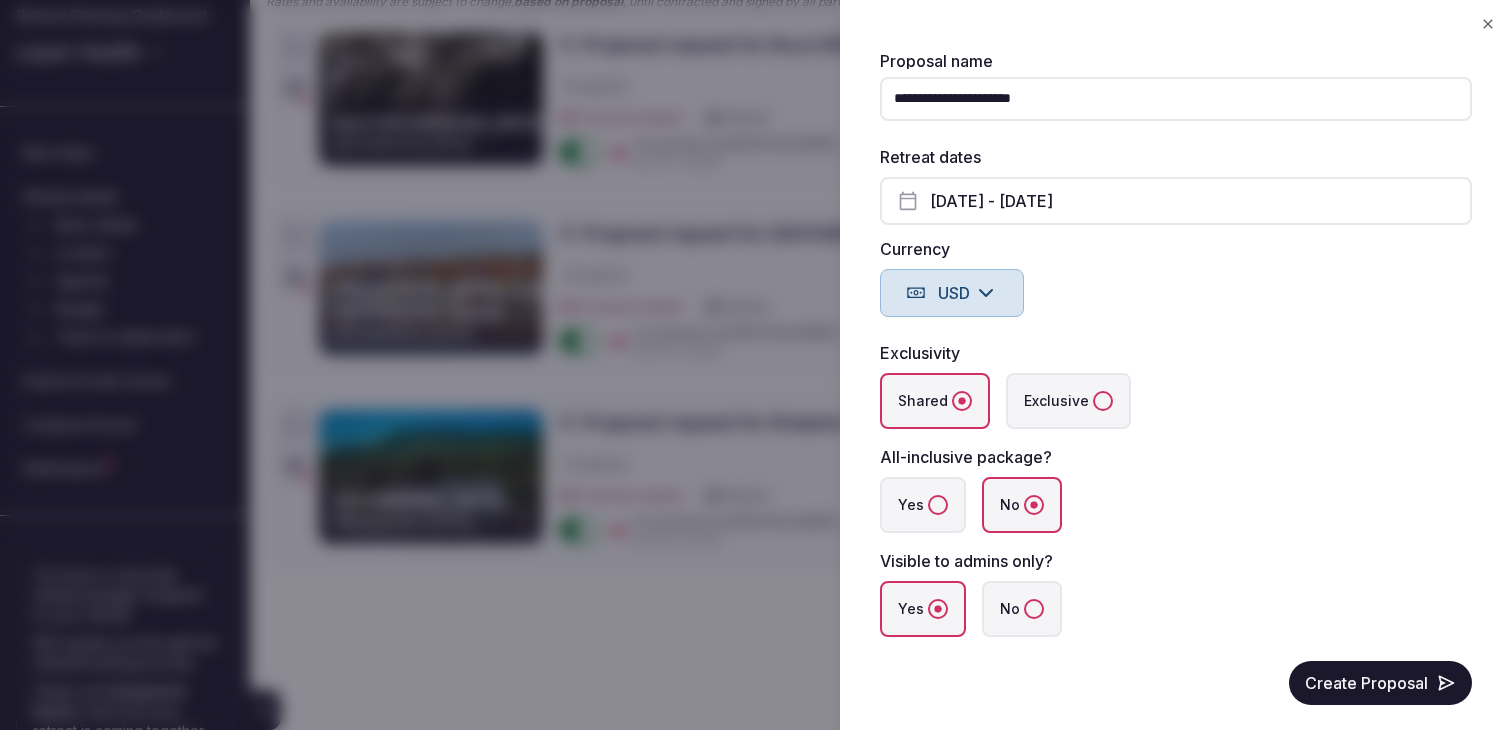 click on "Create Proposal" at bounding box center (1380, 683) 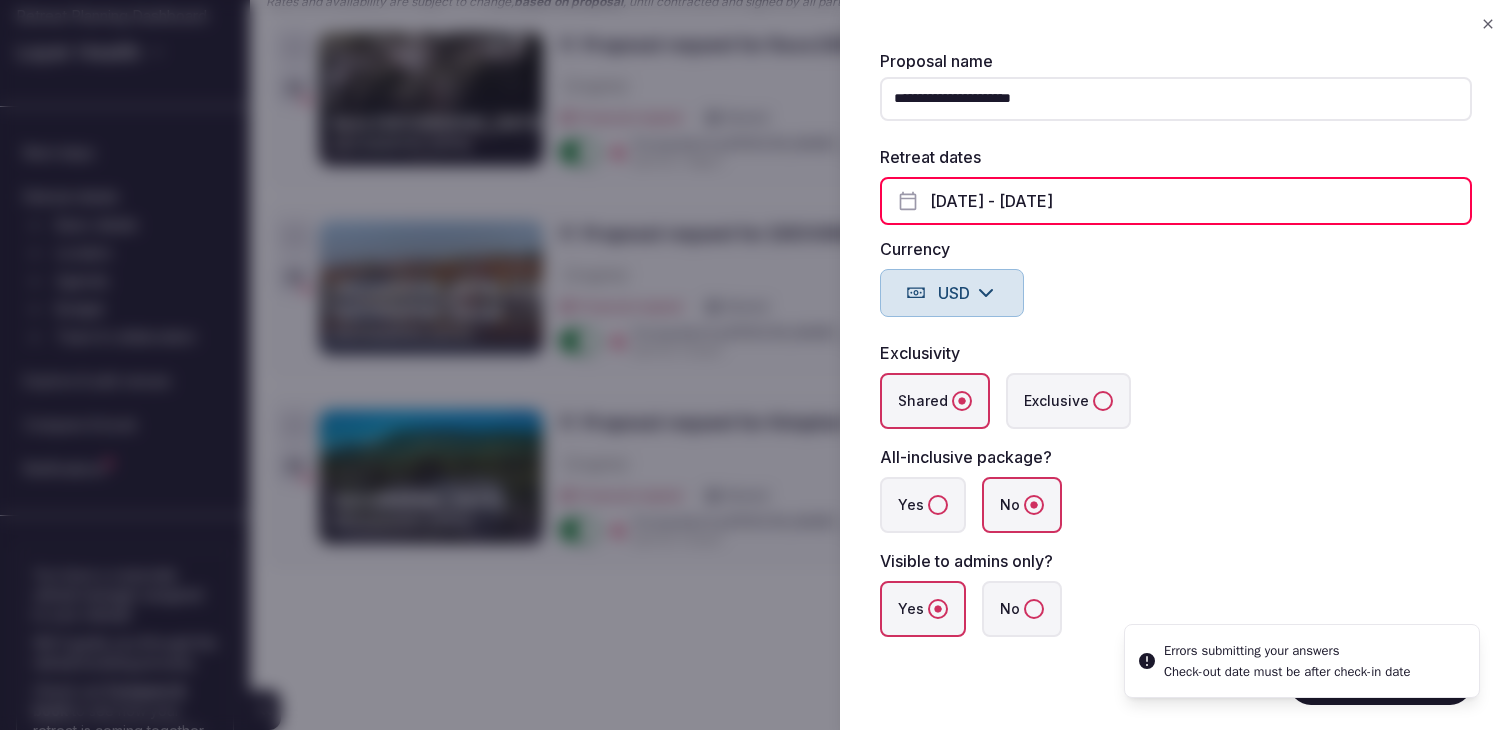 click on "Jul 3rd - 3rd, 2025" at bounding box center [1176, 201] 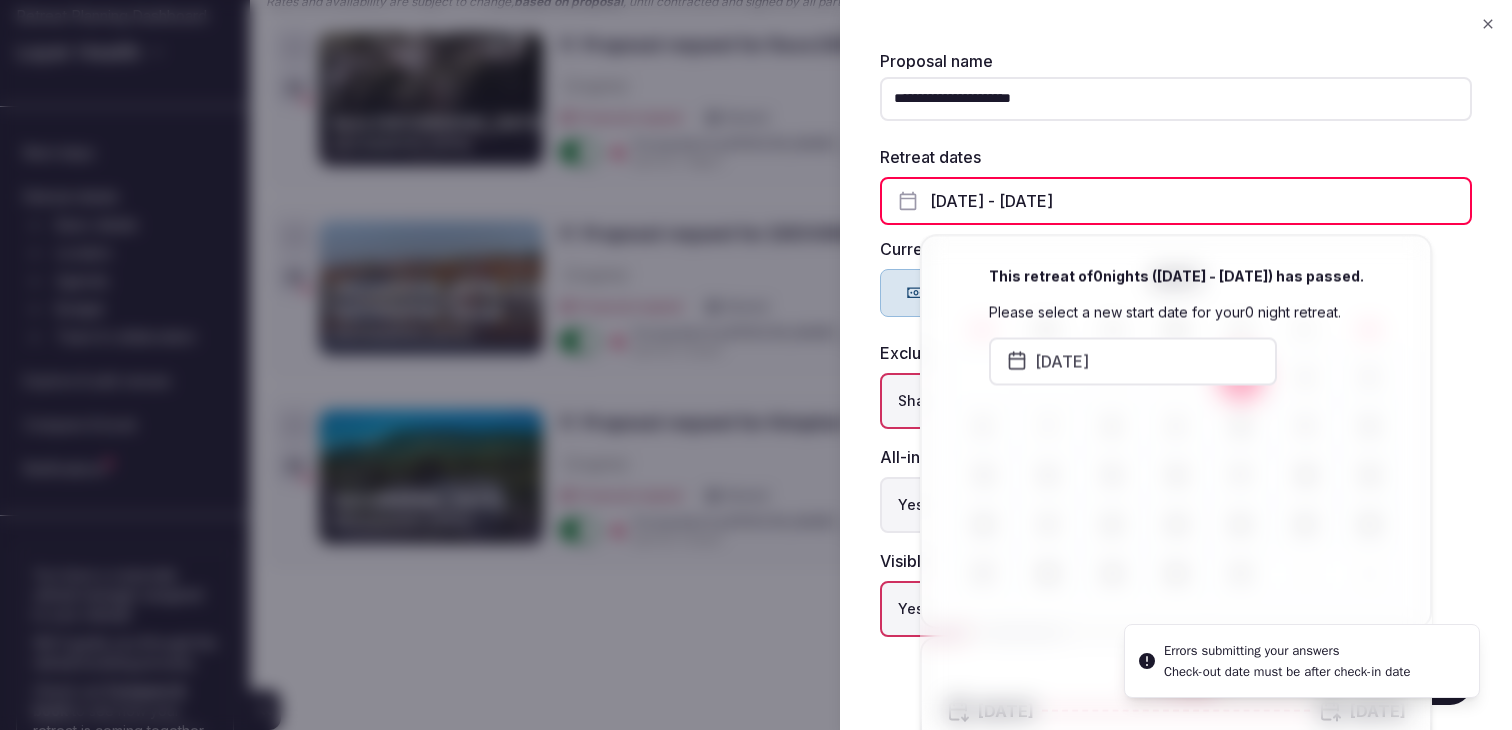 click on "July 3rd, 2025" at bounding box center (1133, 362) 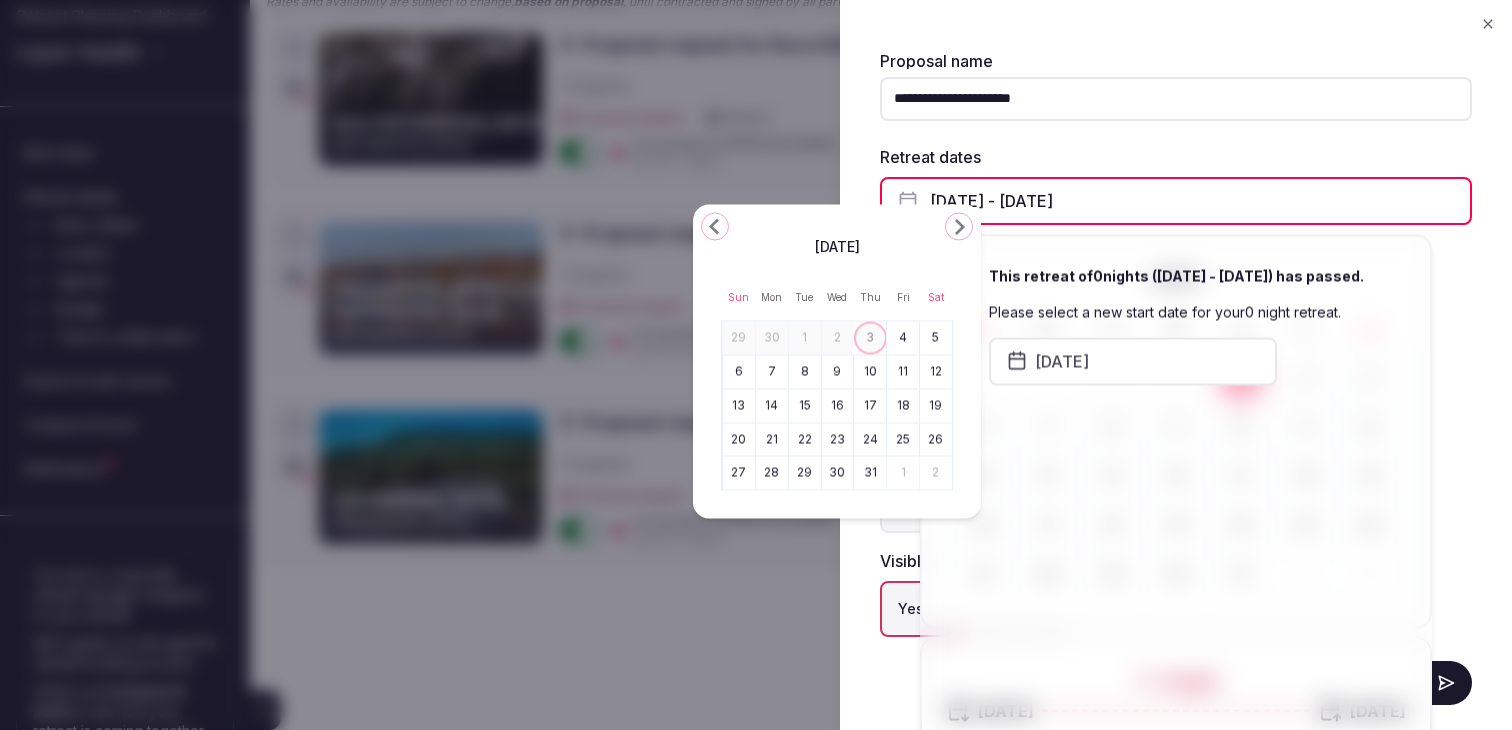 click 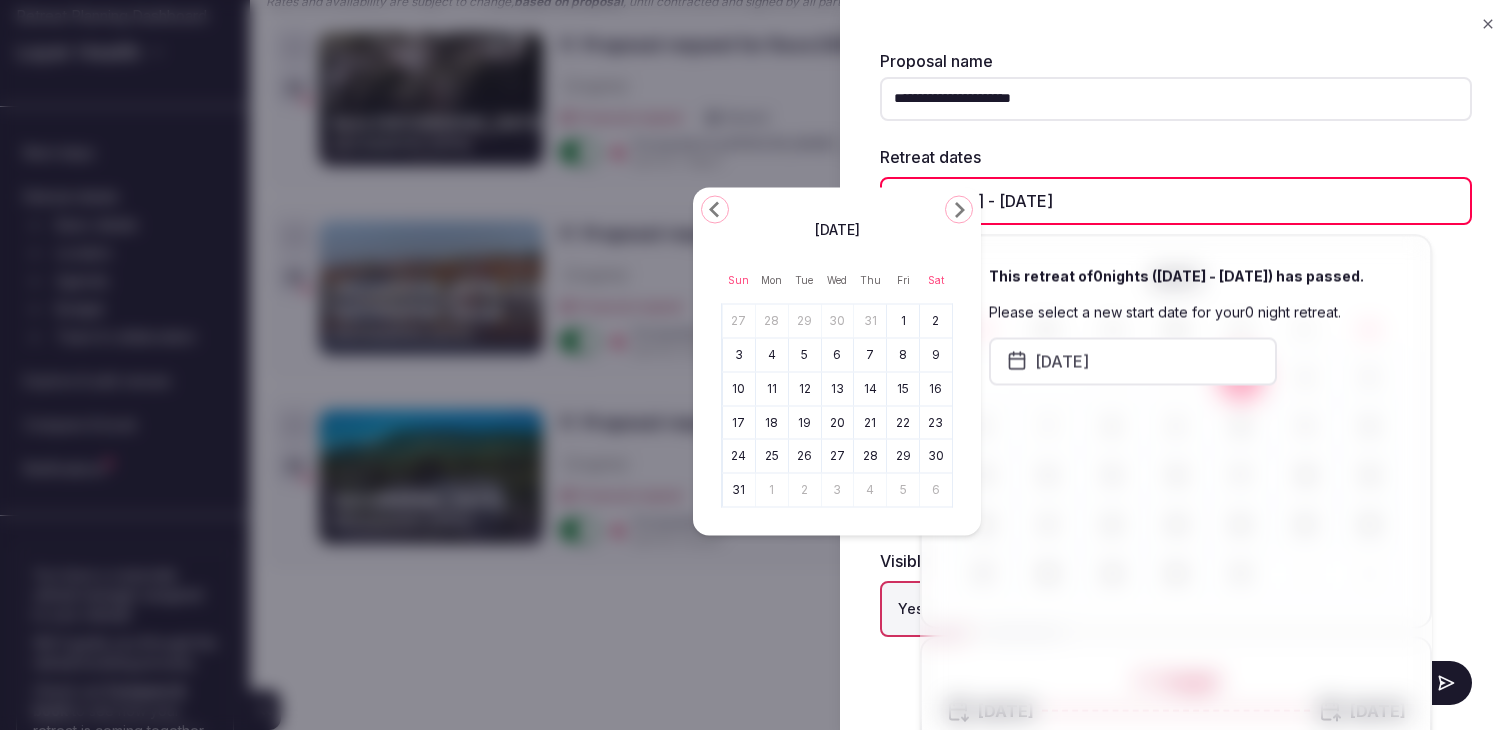 click on "August 2025" at bounding box center (837, 228) 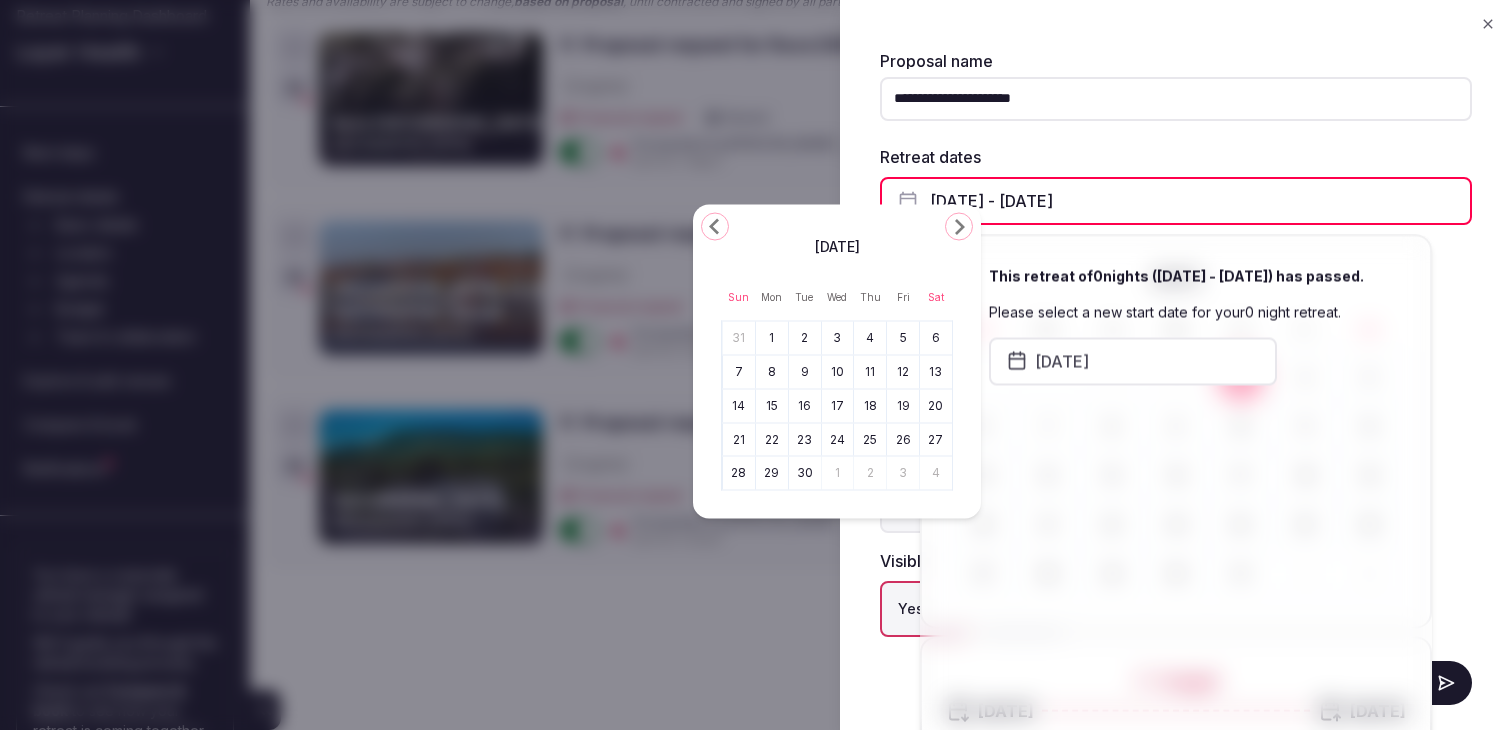 click on "15" at bounding box center (772, 405) 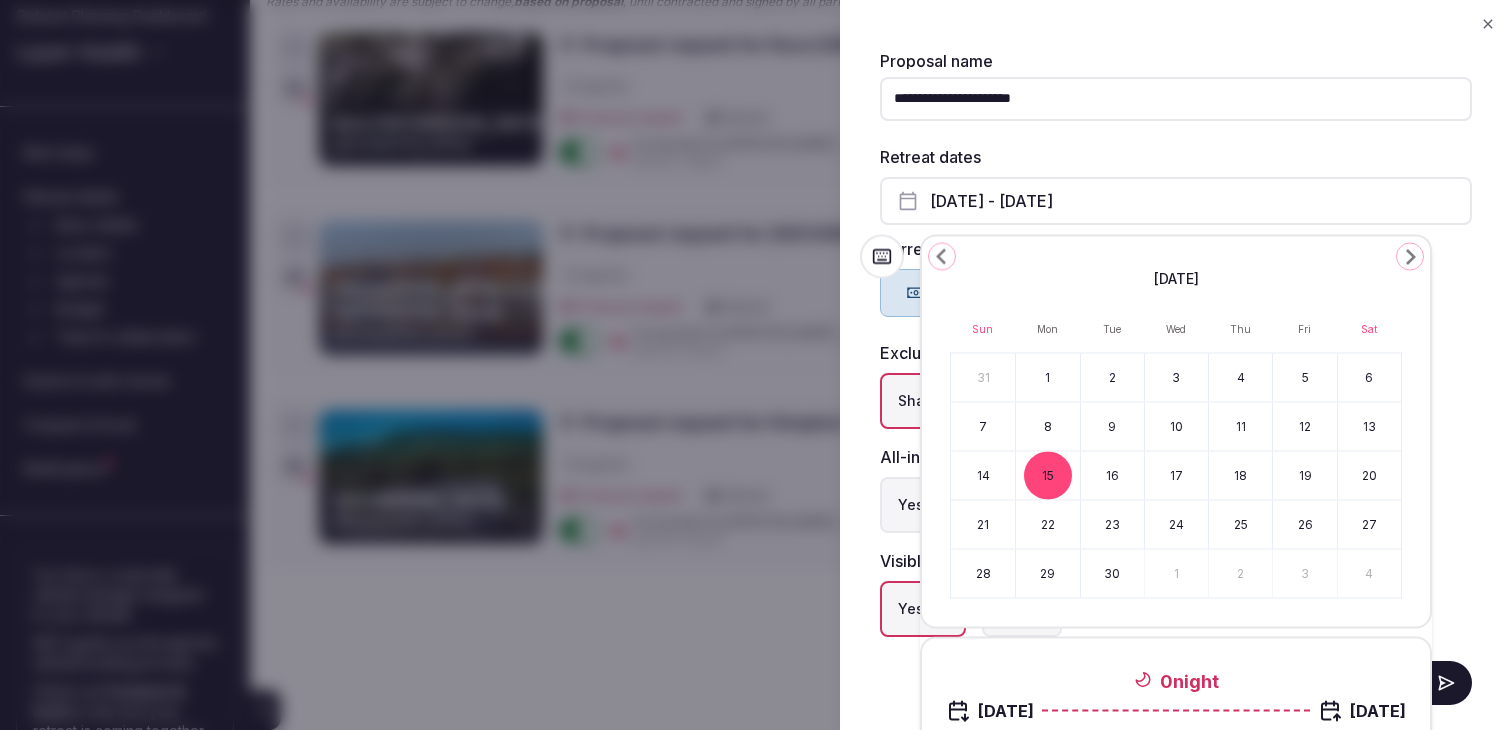 click on "17" at bounding box center (1176, 476) 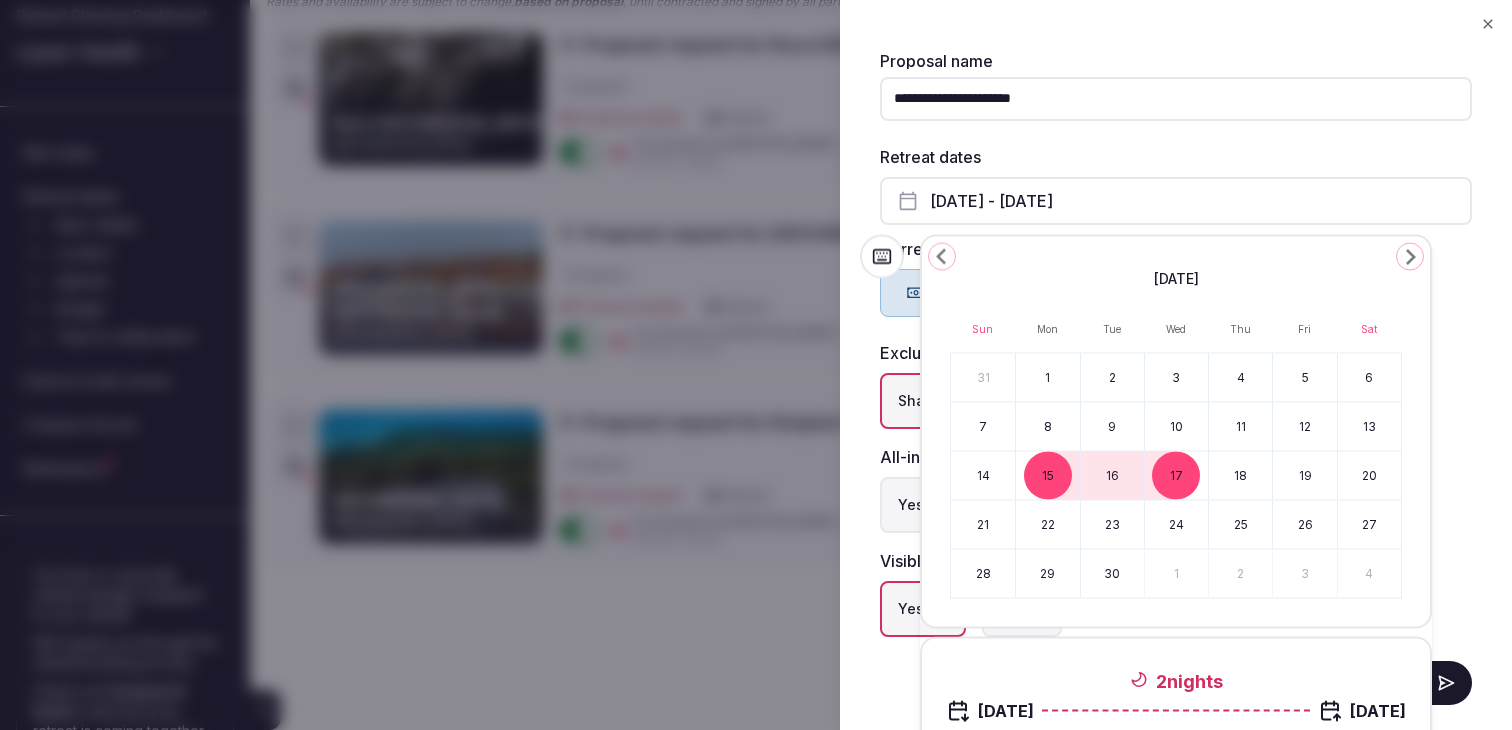 click on "Yes No" at bounding box center [1176, 505] 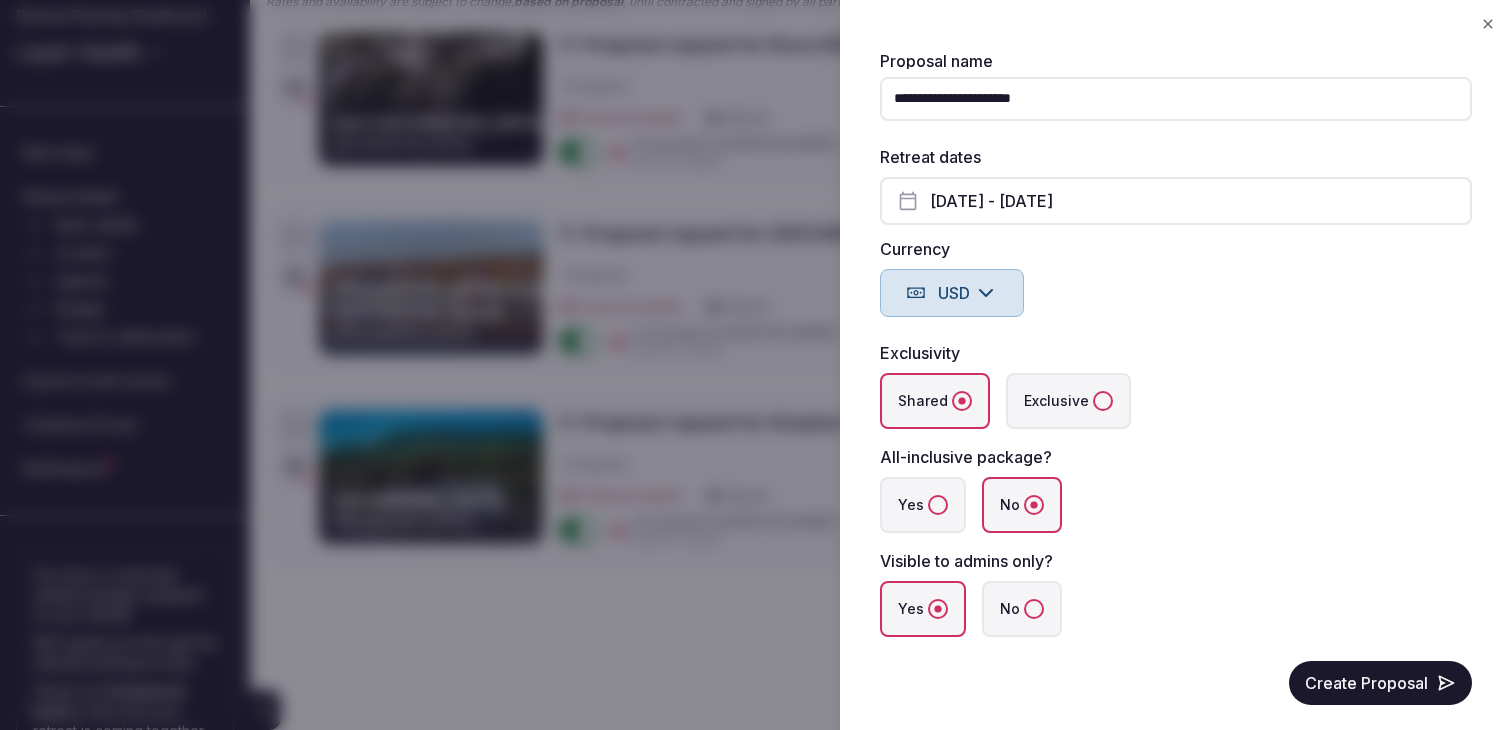 click on "Create Proposal" at bounding box center [1380, 683] 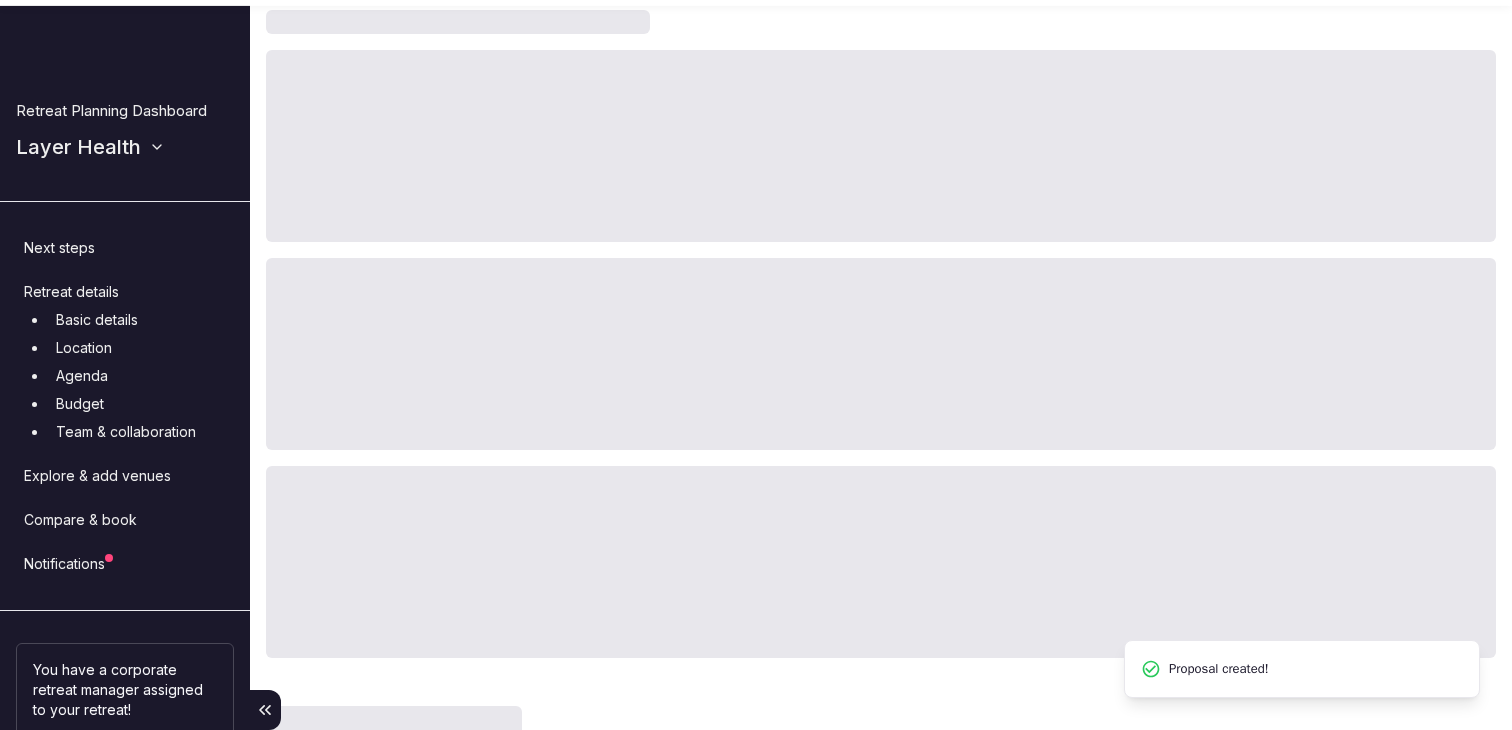 scroll, scrollTop: 0, scrollLeft: 0, axis: both 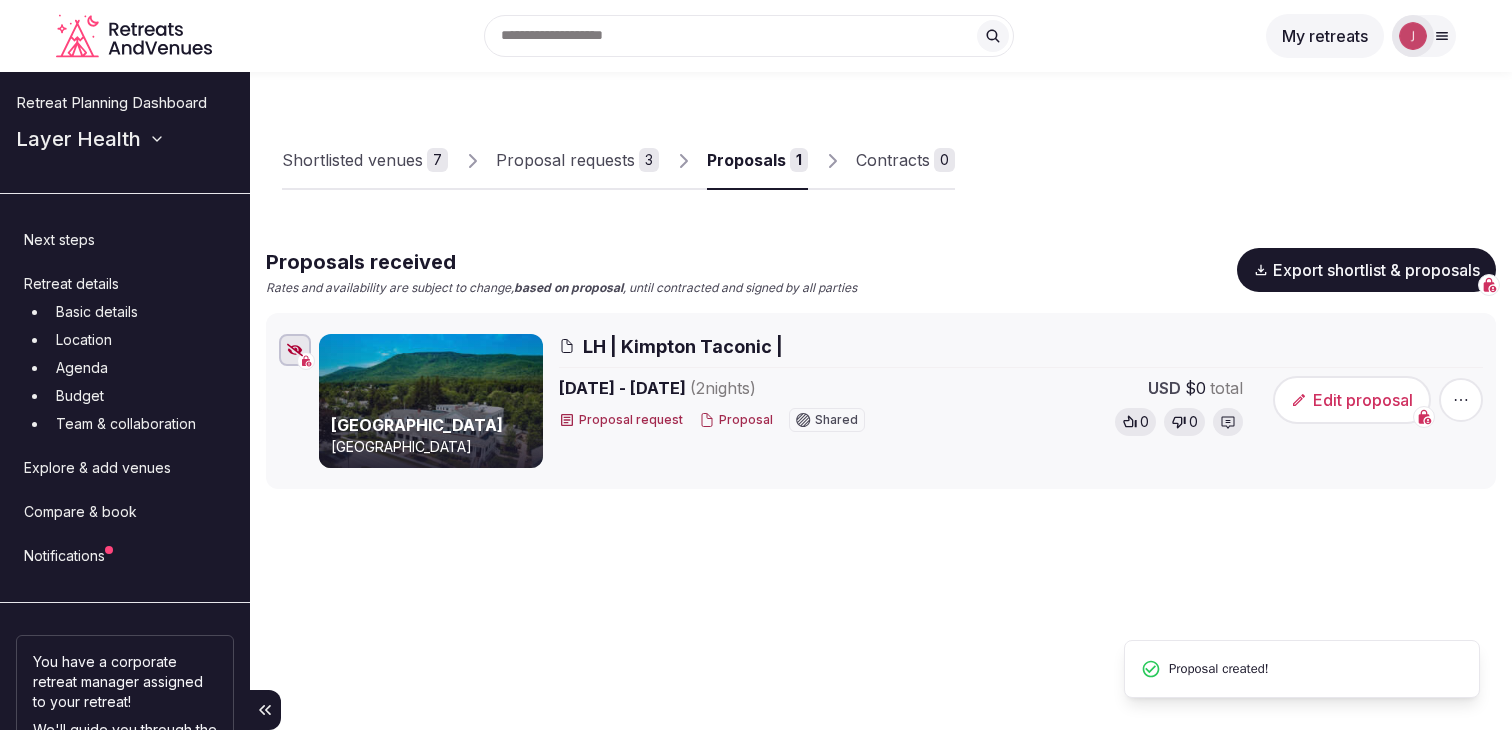 click on "Proposal" at bounding box center (736, 420) 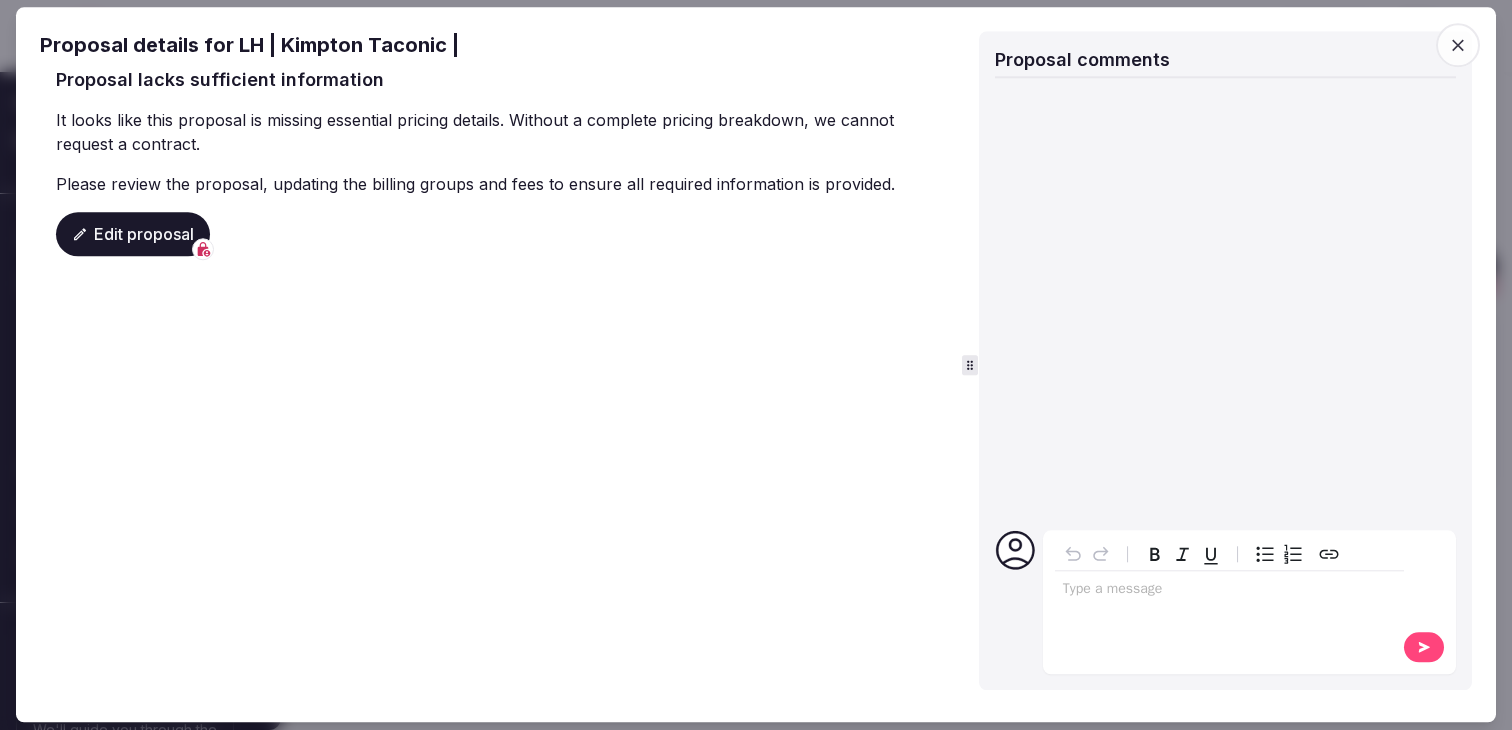 click on "Edit proposal" at bounding box center (133, 234) 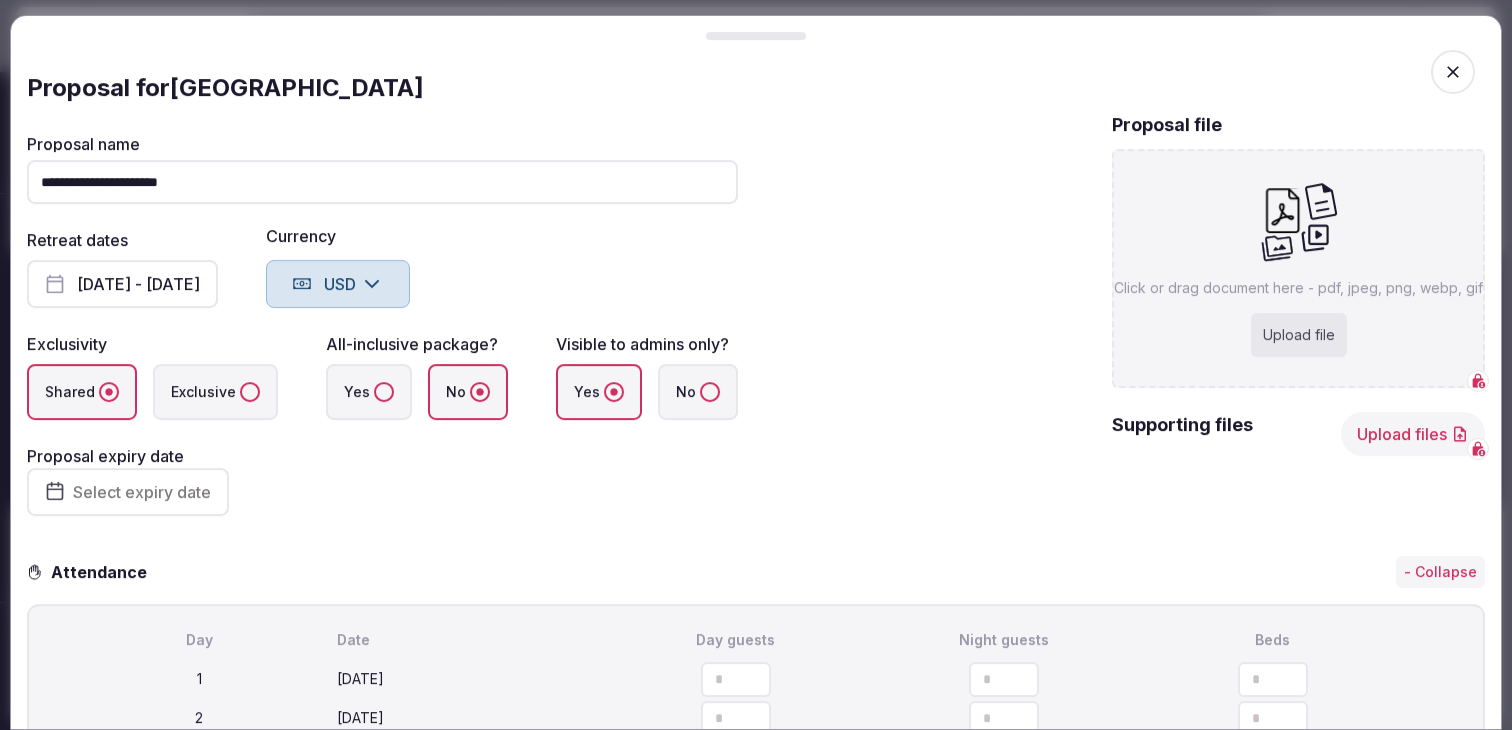 click on "Upload file" at bounding box center (1299, 335) 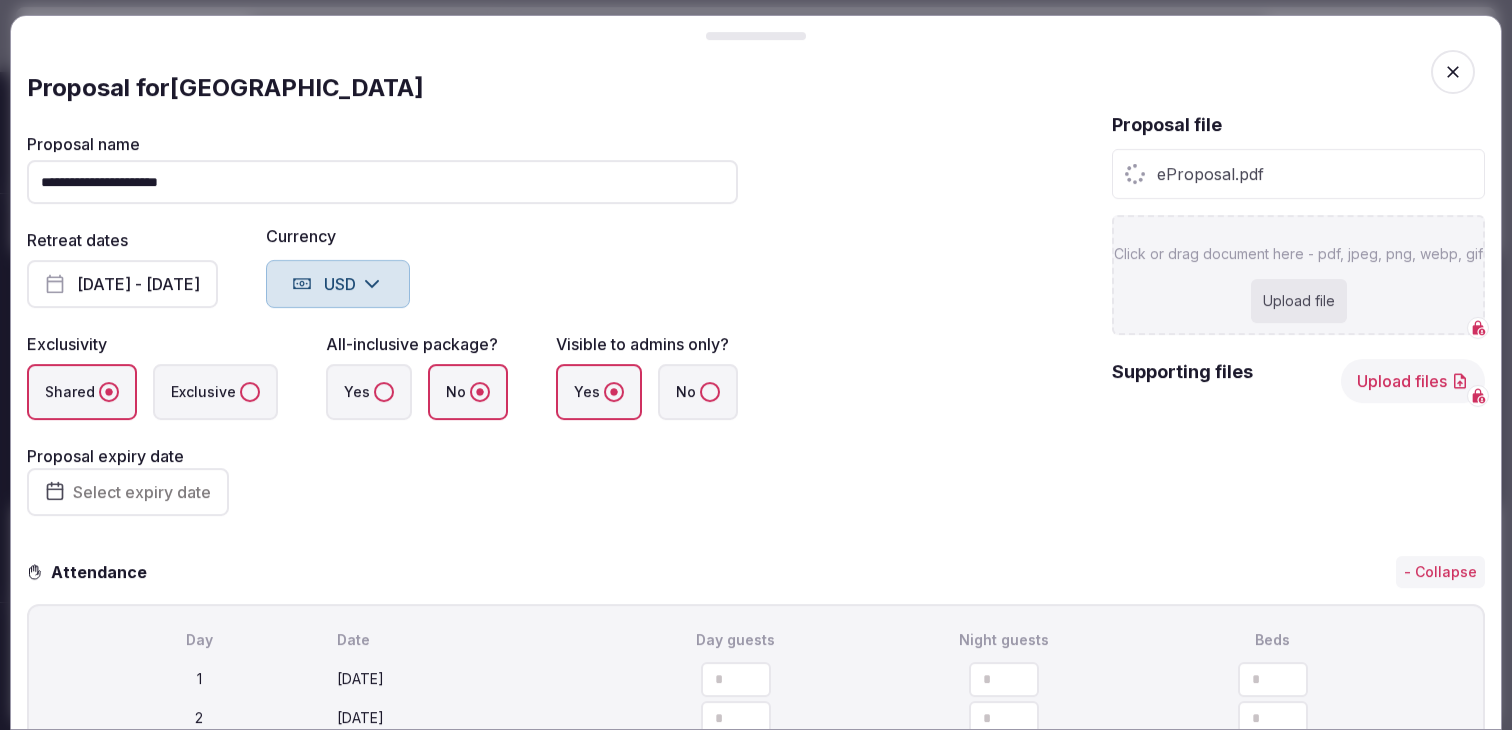 click on "Proposal file eProposal.pdf Click or drag document here - pdf, jpeg, png, webp, gif Upload file Supporting files Upload files" at bounding box center [1298, 326] 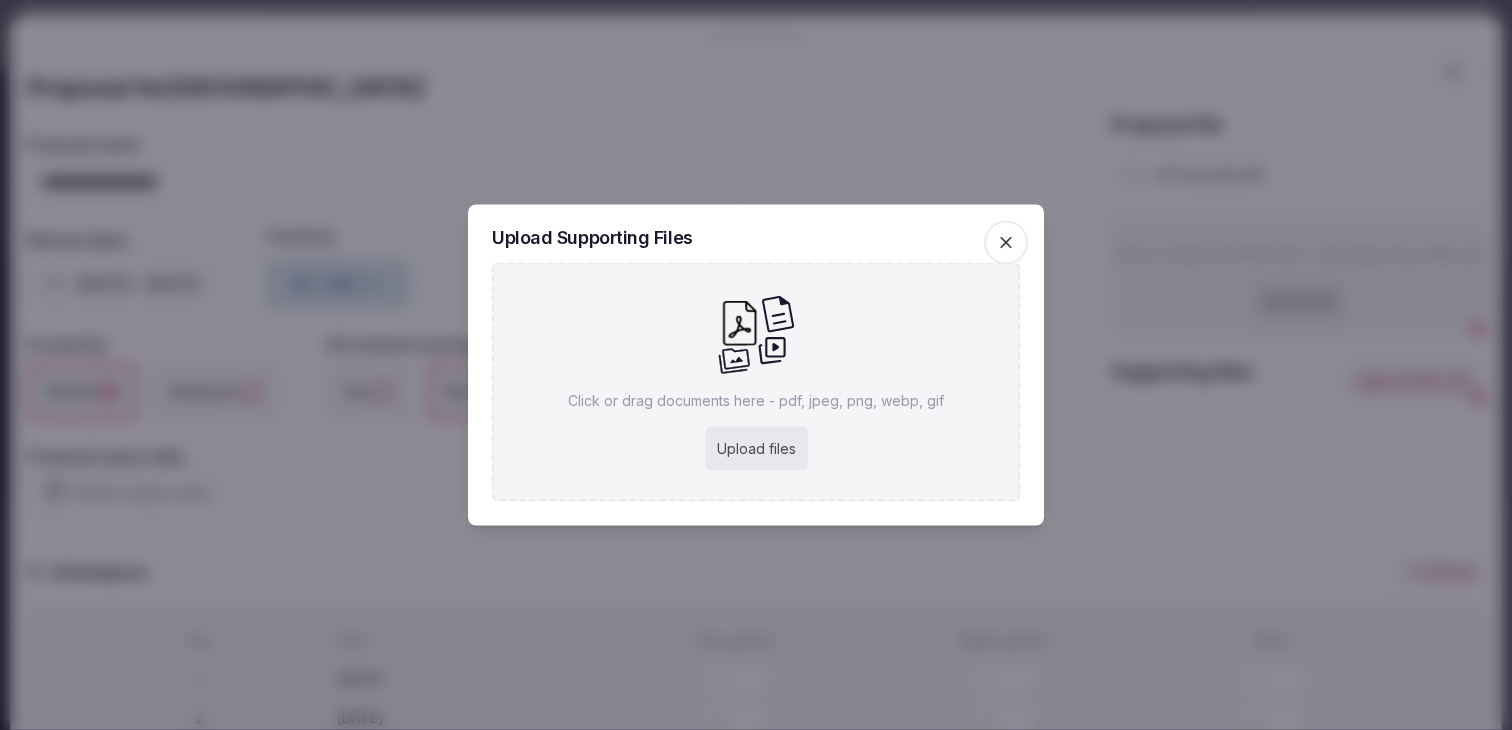 click on "Upload files" at bounding box center (756, 449) 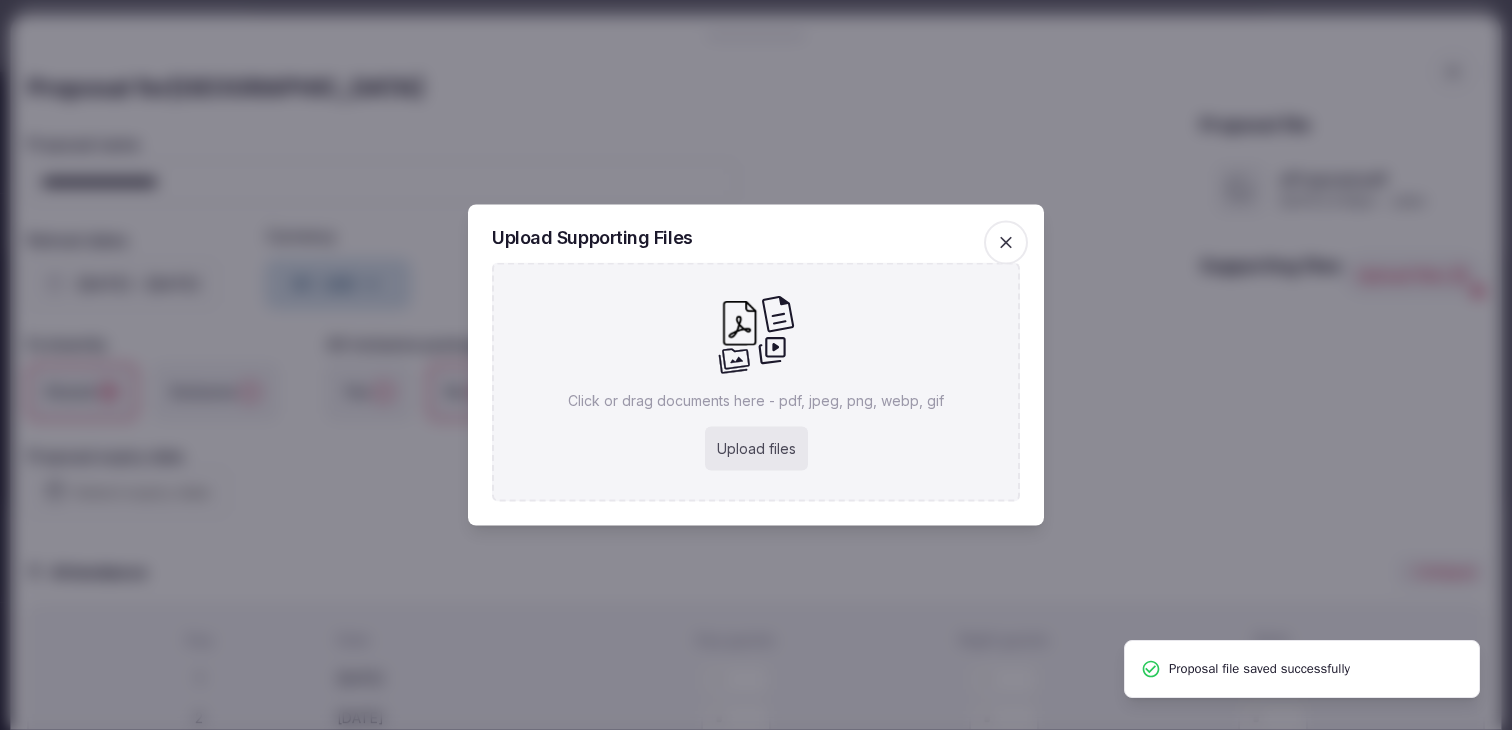 type on "**********" 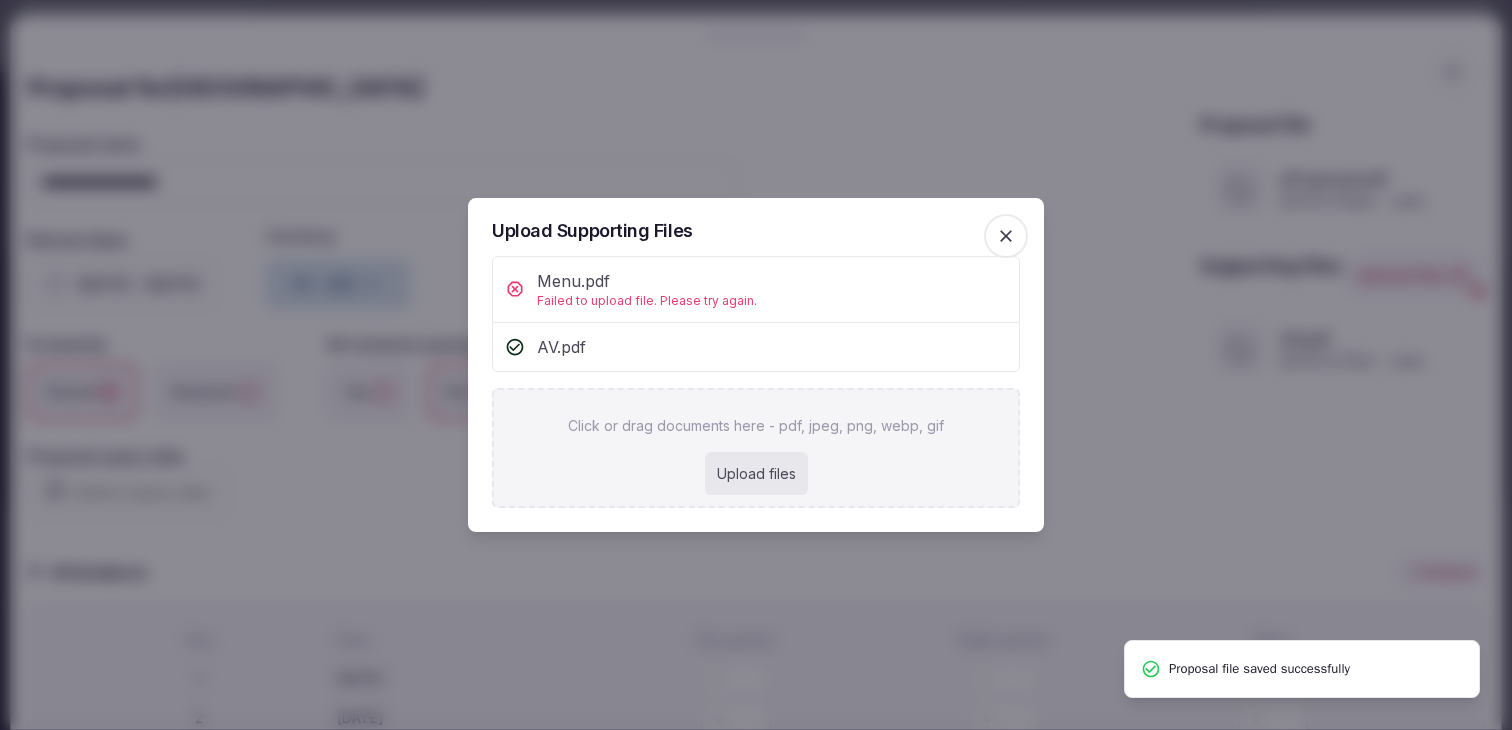 click on "Upload files" at bounding box center [756, 474] 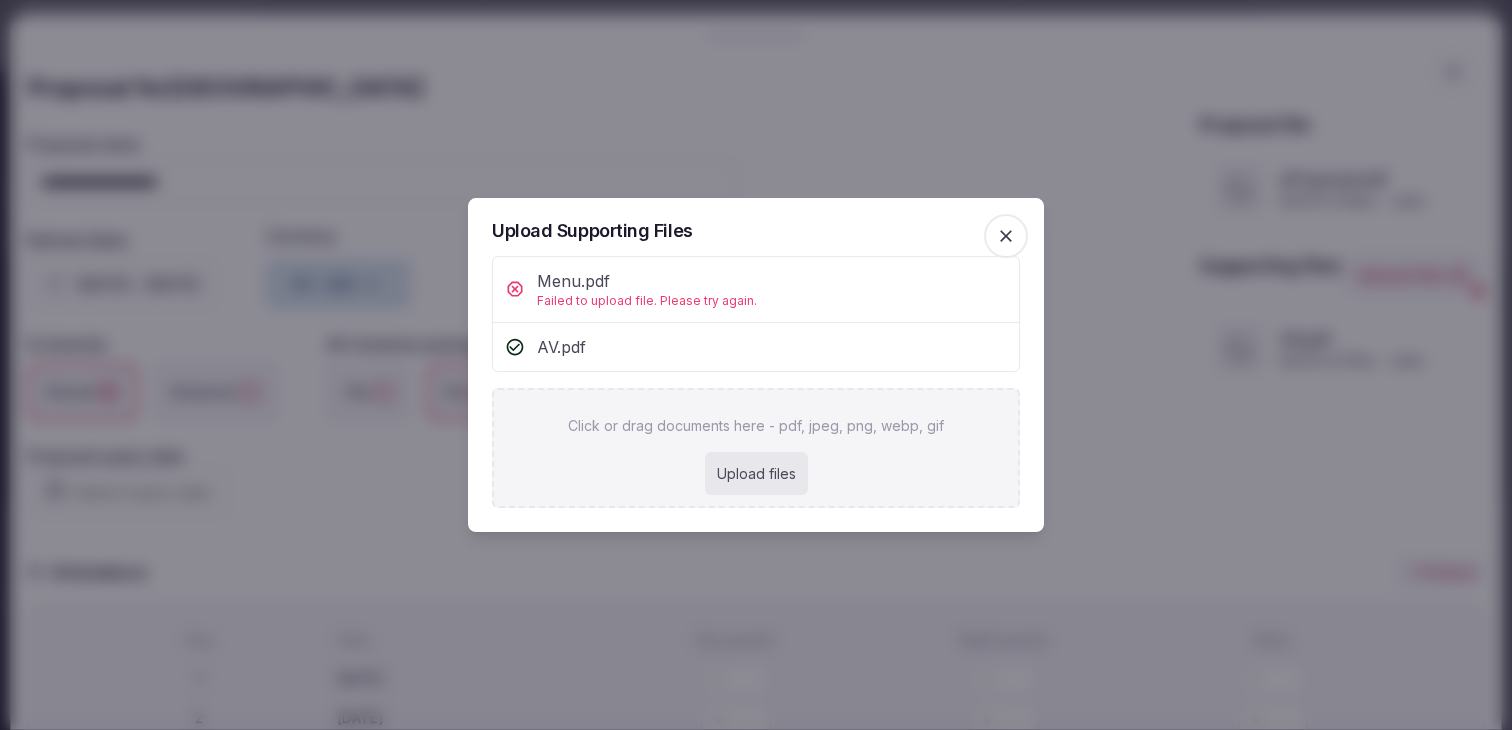 type on "**********" 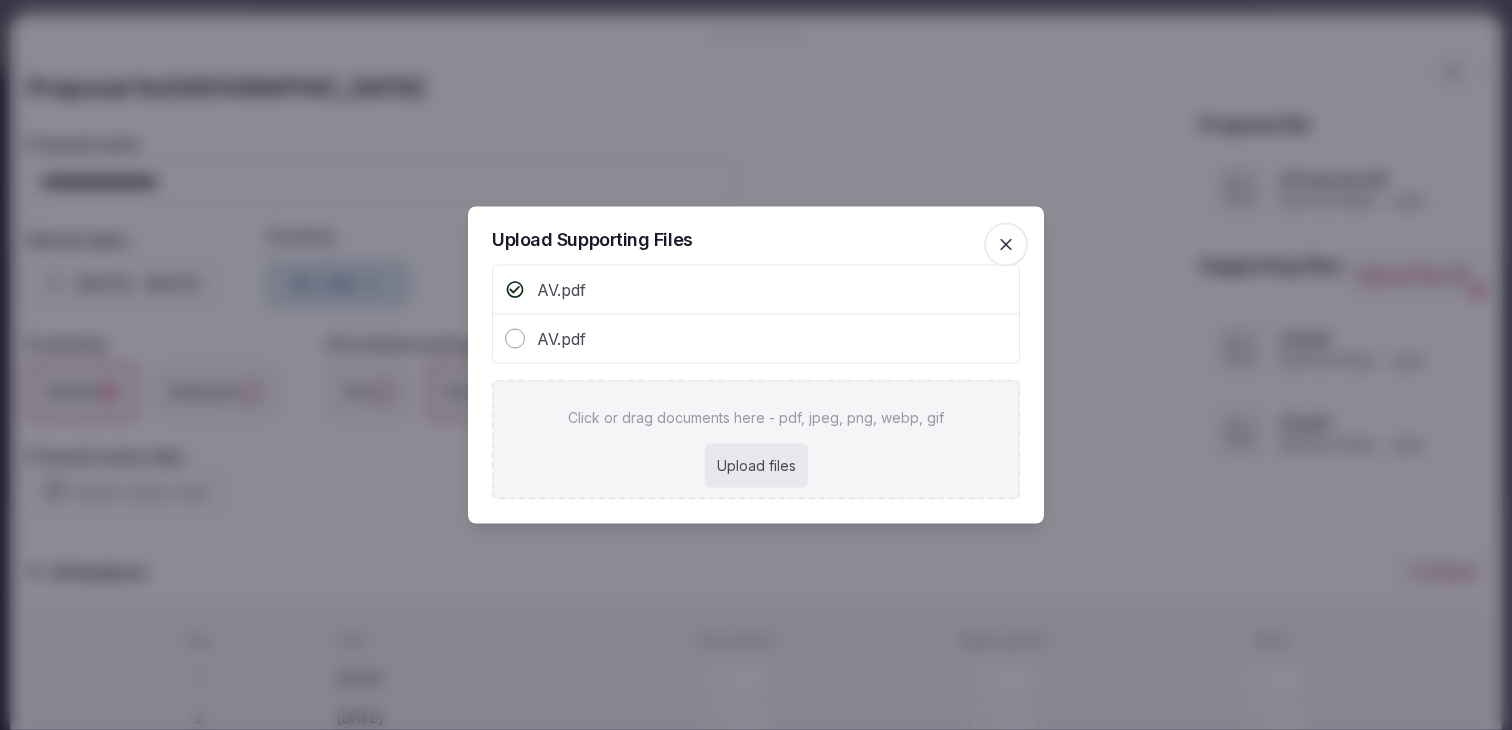 click on "Upload files" at bounding box center (756, 466) 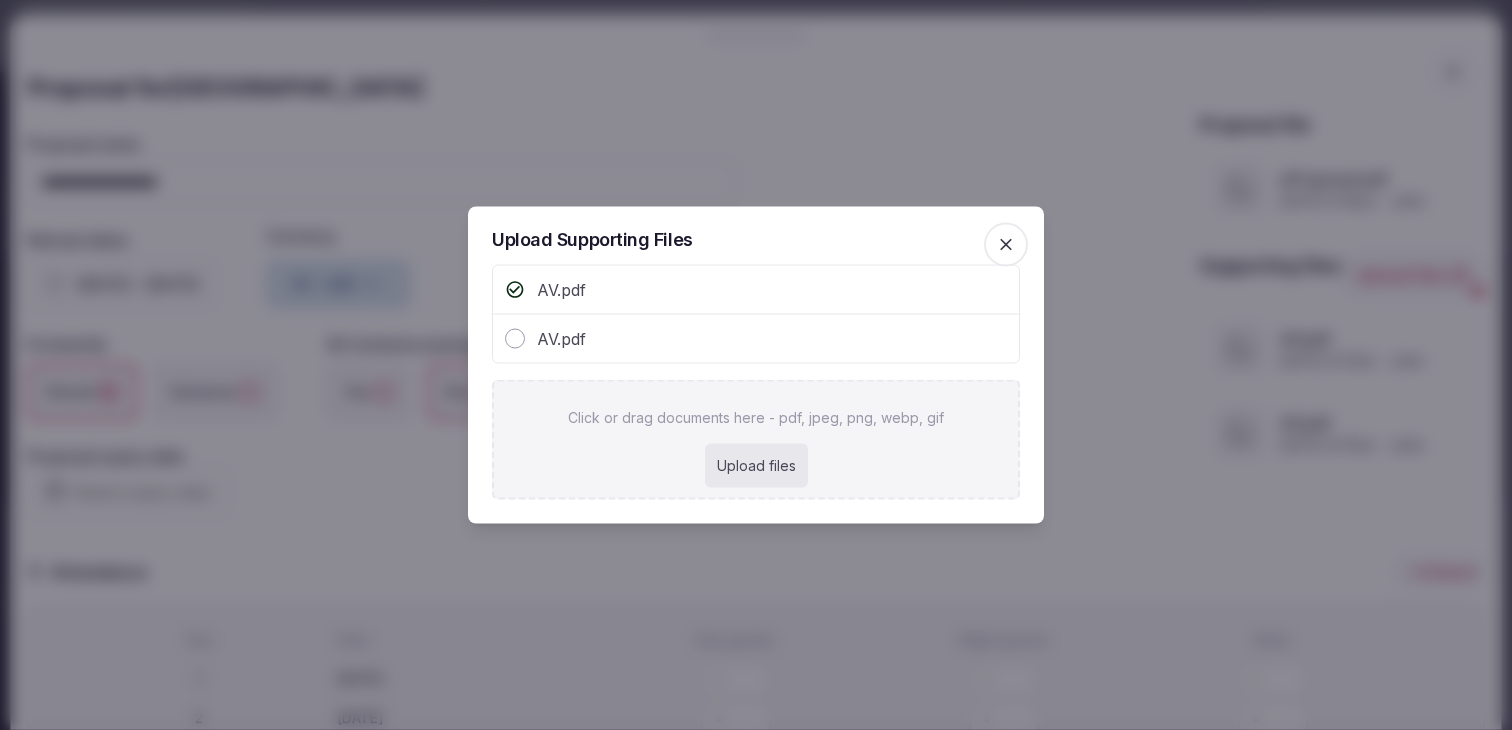 type on "**********" 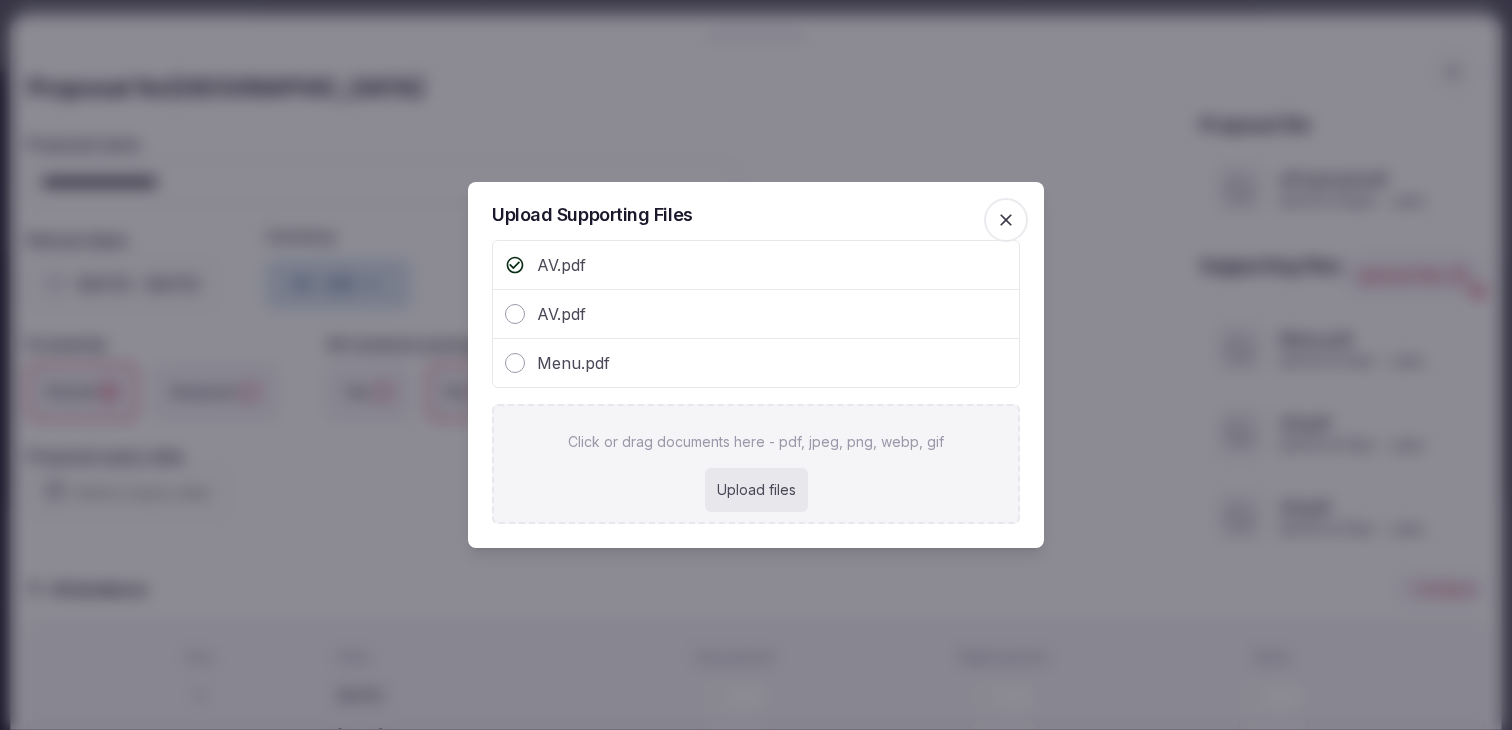 click at bounding box center (1006, 220) 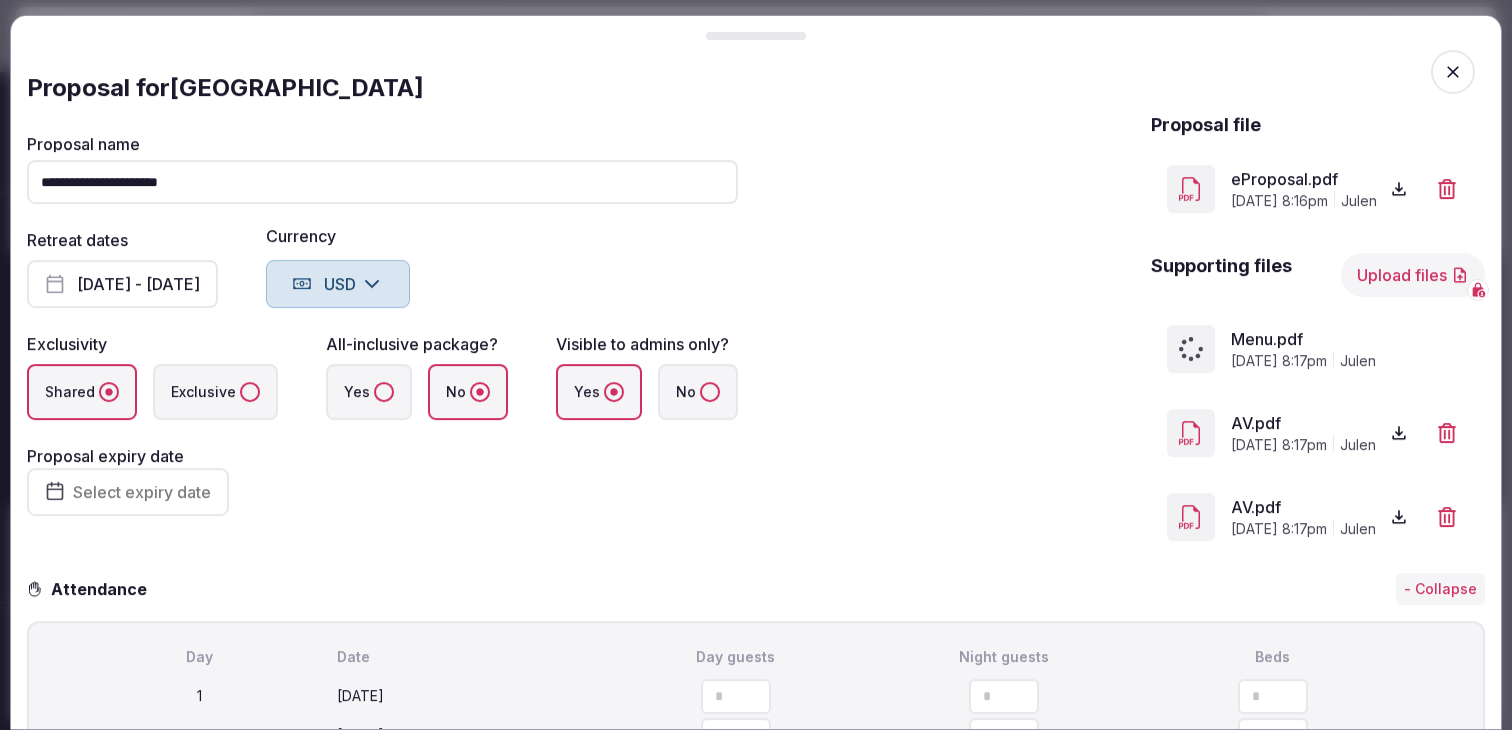 click 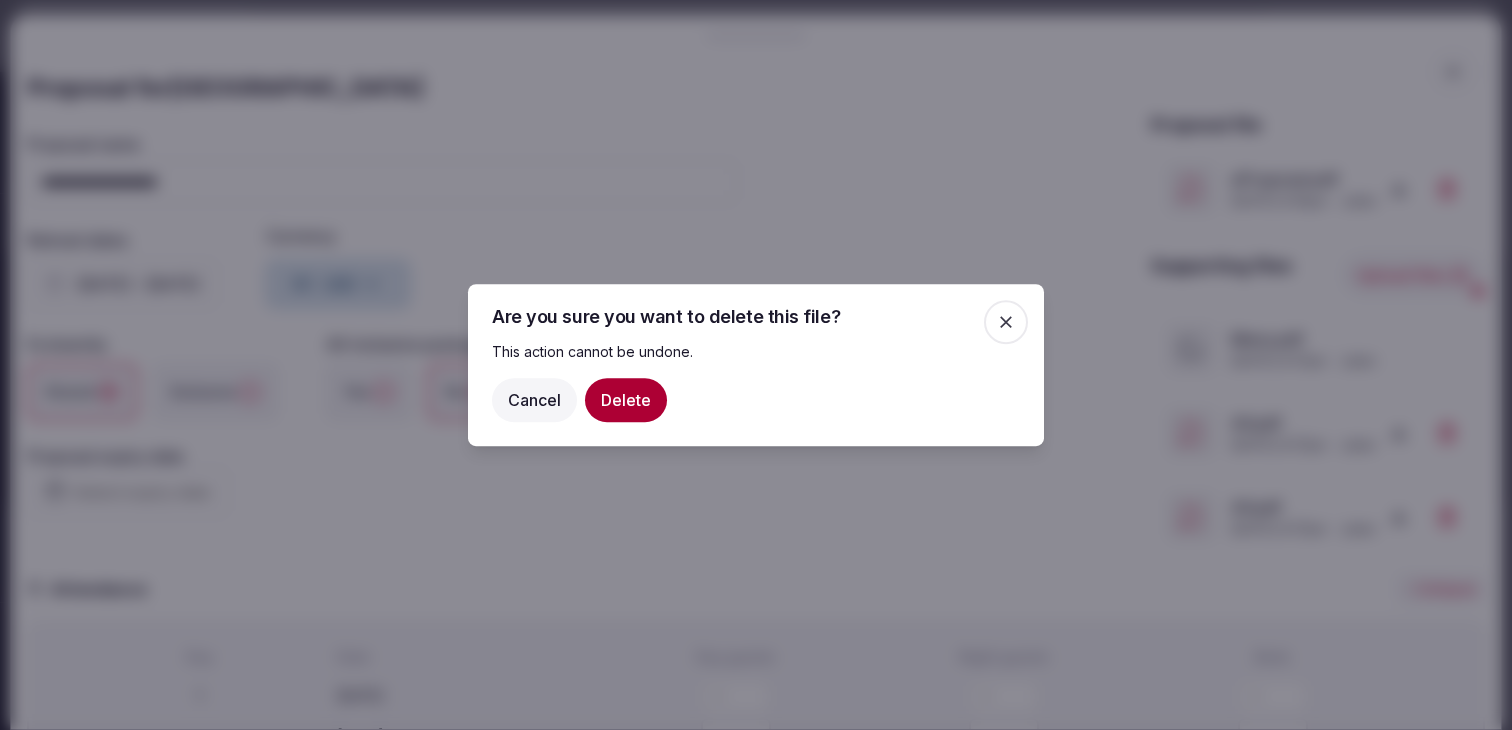 click on "Delete" at bounding box center [626, 400] 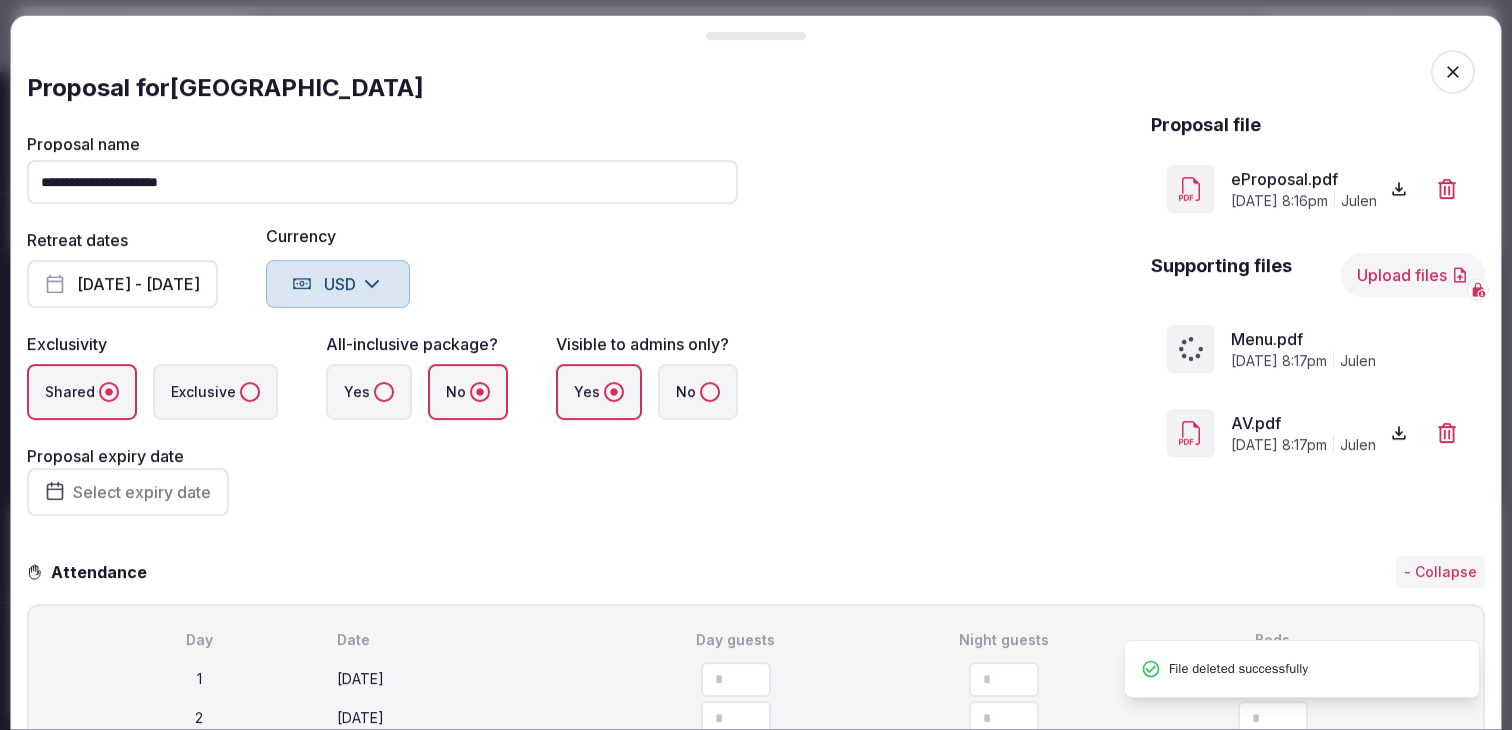 click on "Select expiry date" at bounding box center (128, 492) 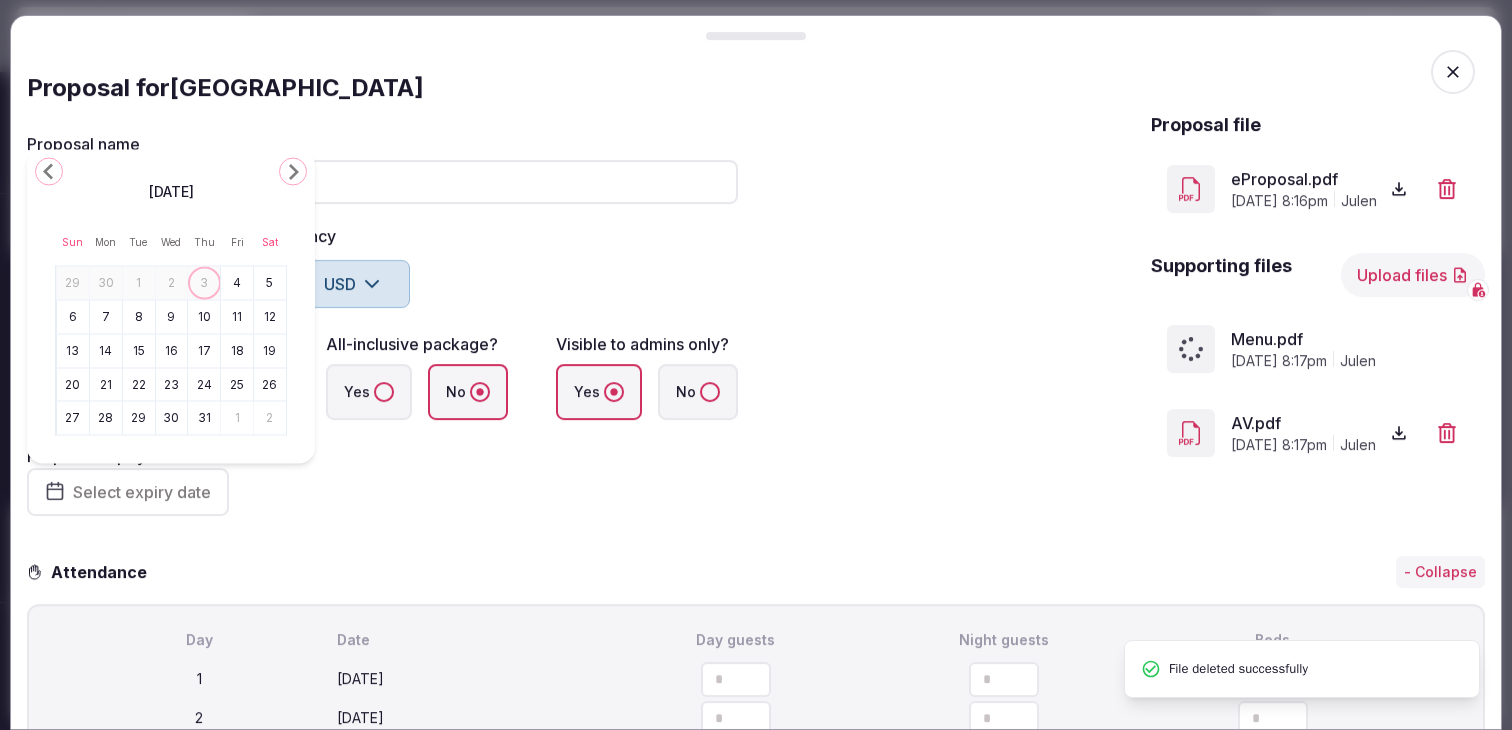 click on "10" at bounding box center (204, 316) 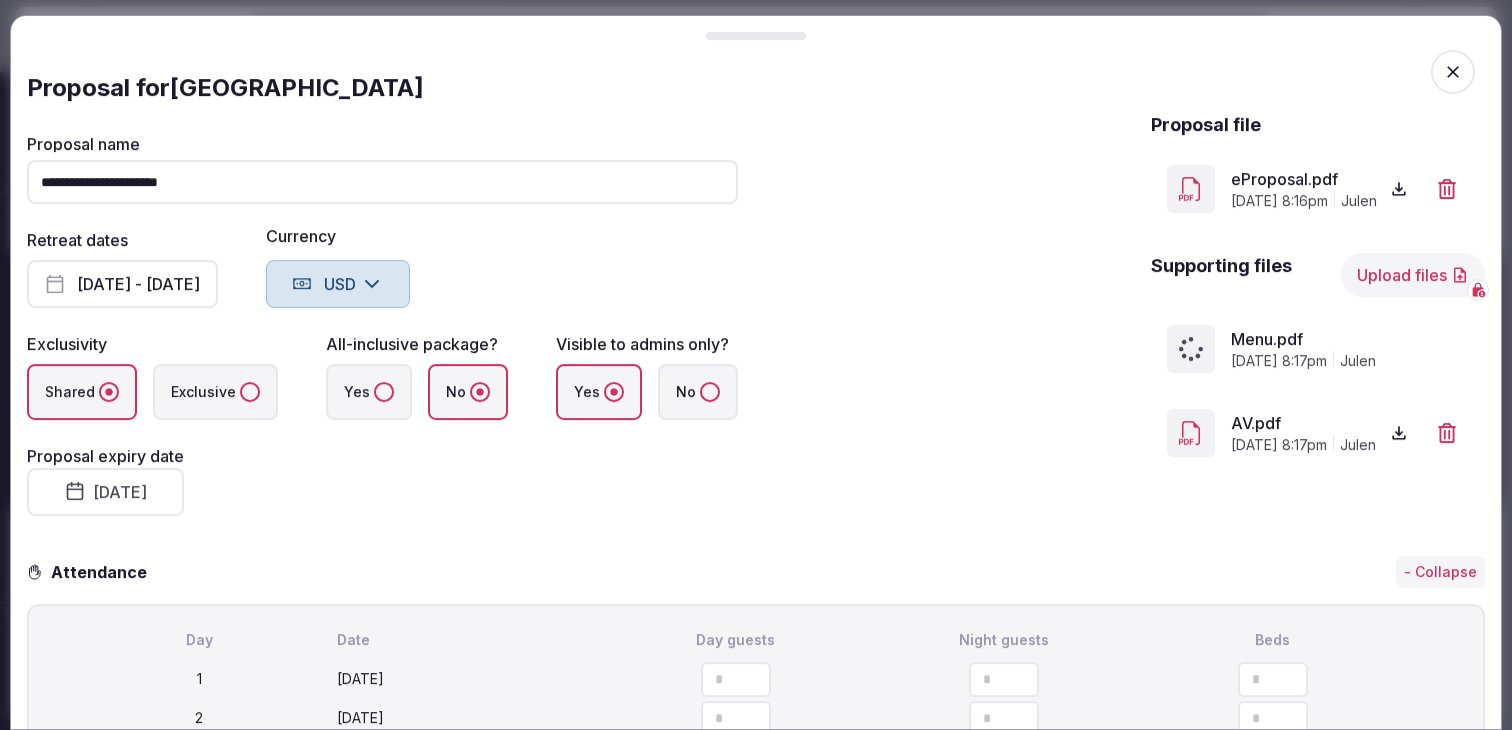 click on "**********" at bounding box center [382, 326] 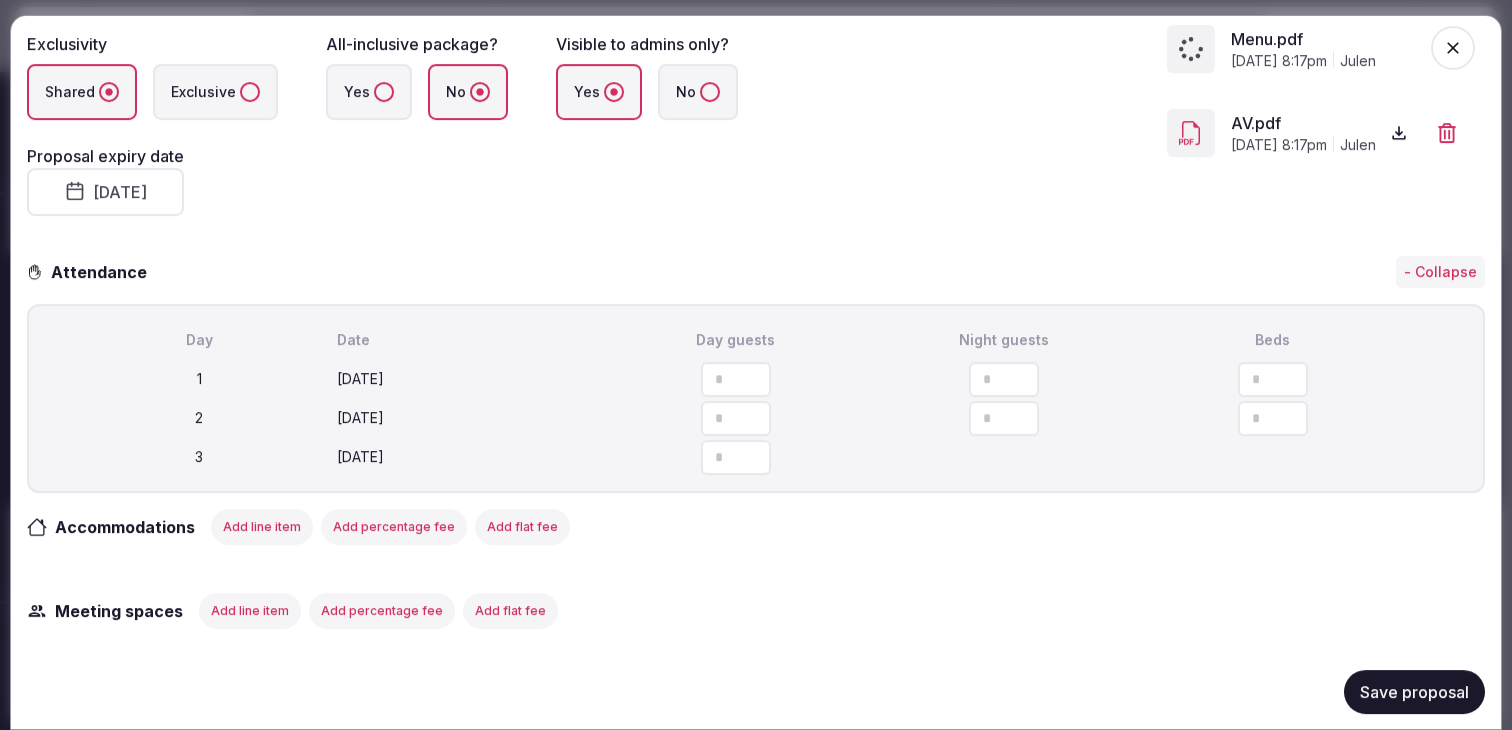 scroll, scrollTop: 376, scrollLeft: 0, axis: vertical 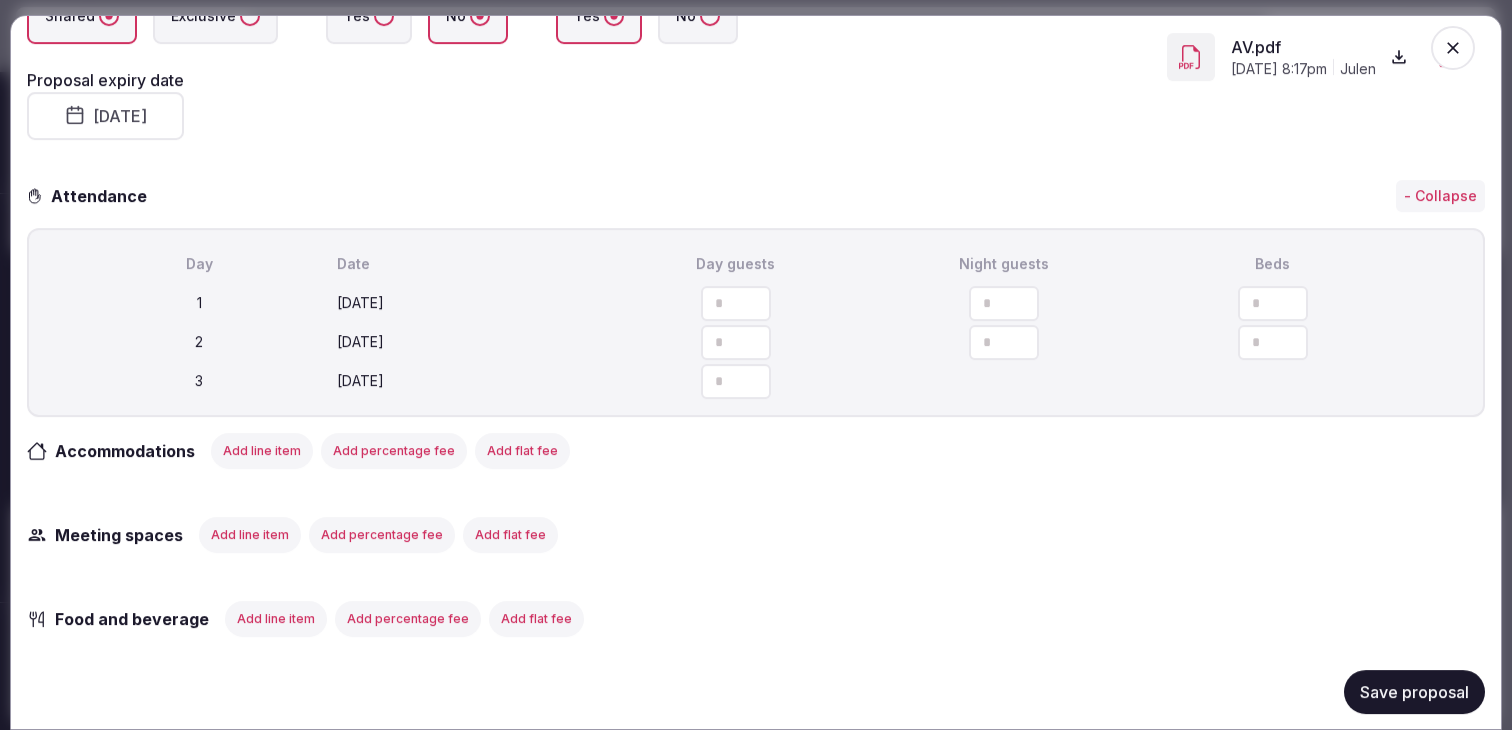 click at bounding box center (736, 302) 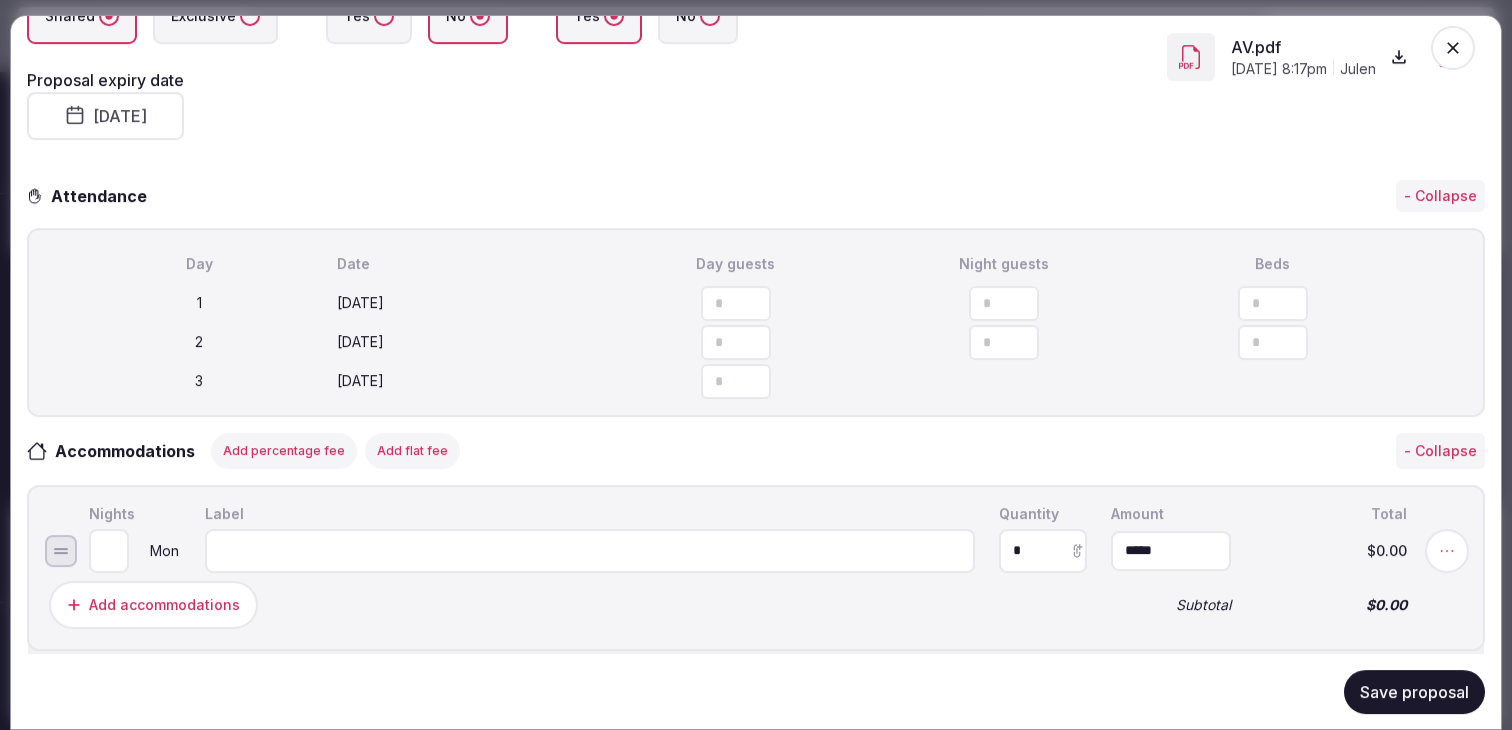 scroll, scrollTop: 512, scrollLeft: 0, axis: vertical 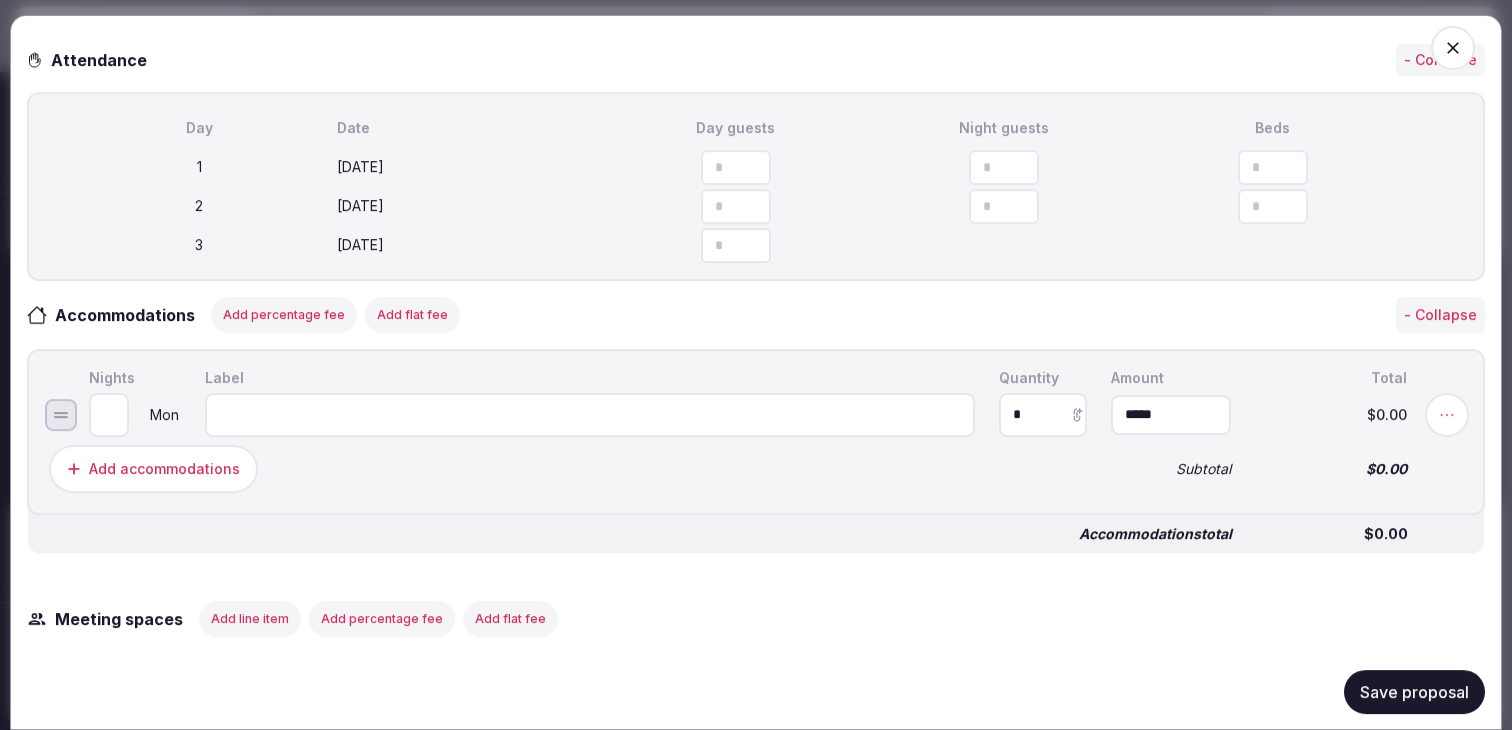 click at bounding box center (590, 414) 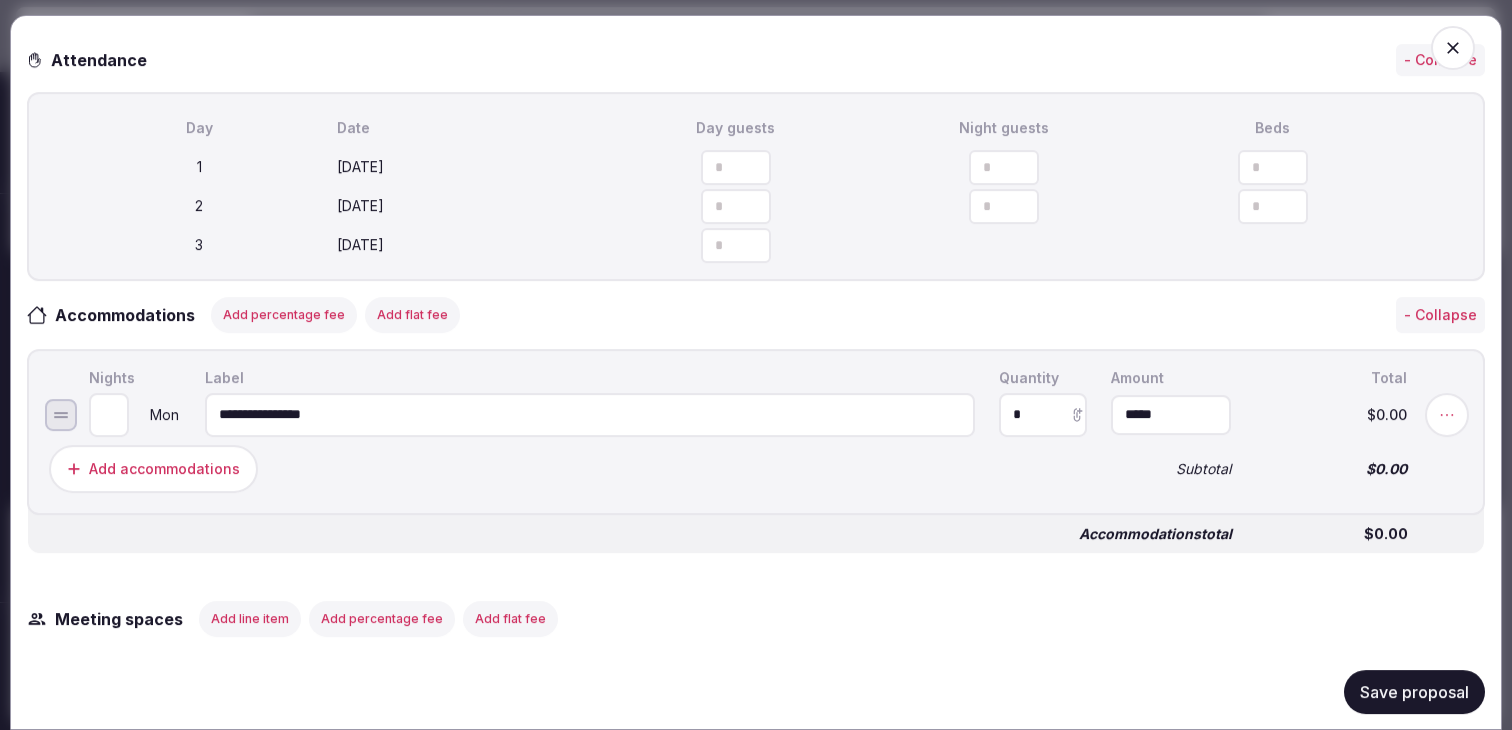 drag, startPoint x: 230, startPoint y: 422, endPoint x: 168, endPoint y: 422, distance: 62 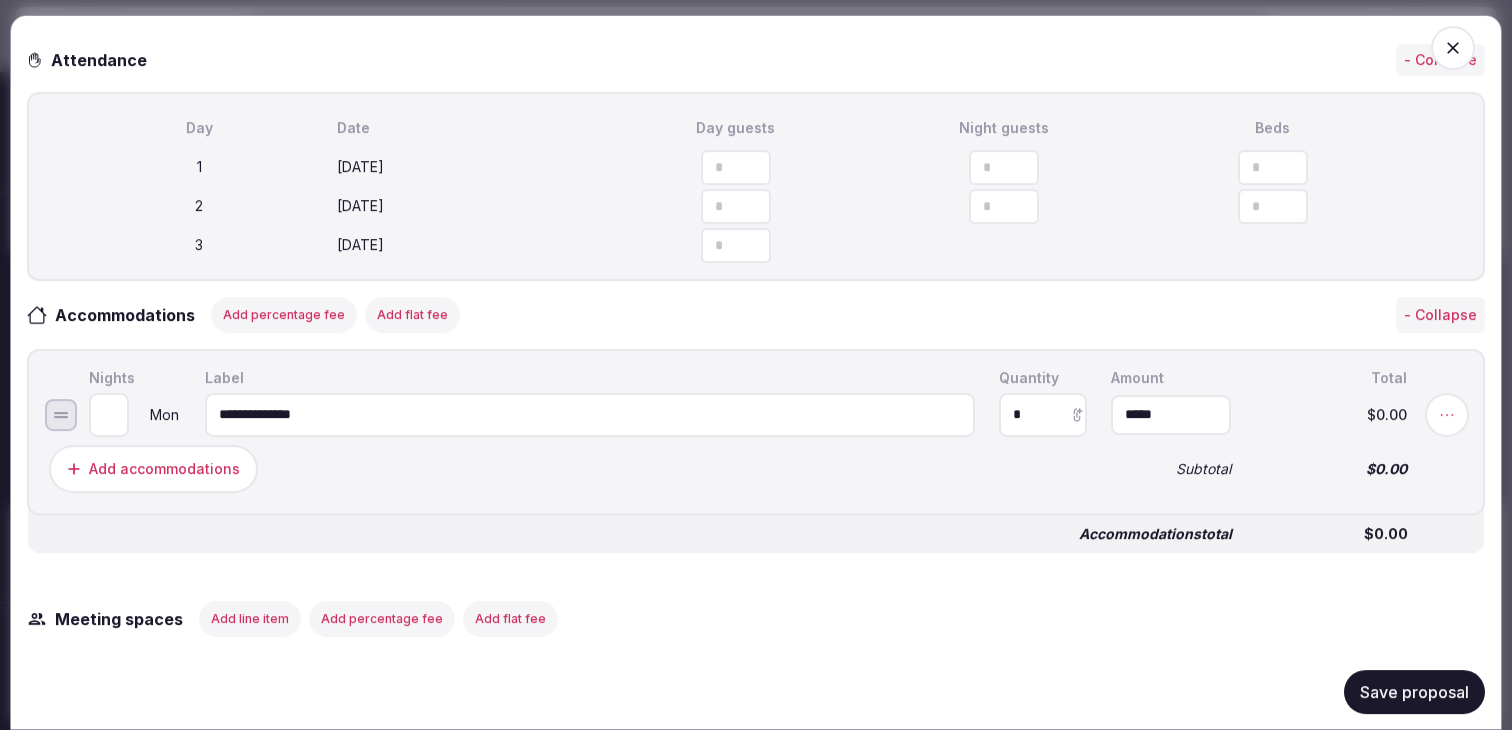 type on "**********" 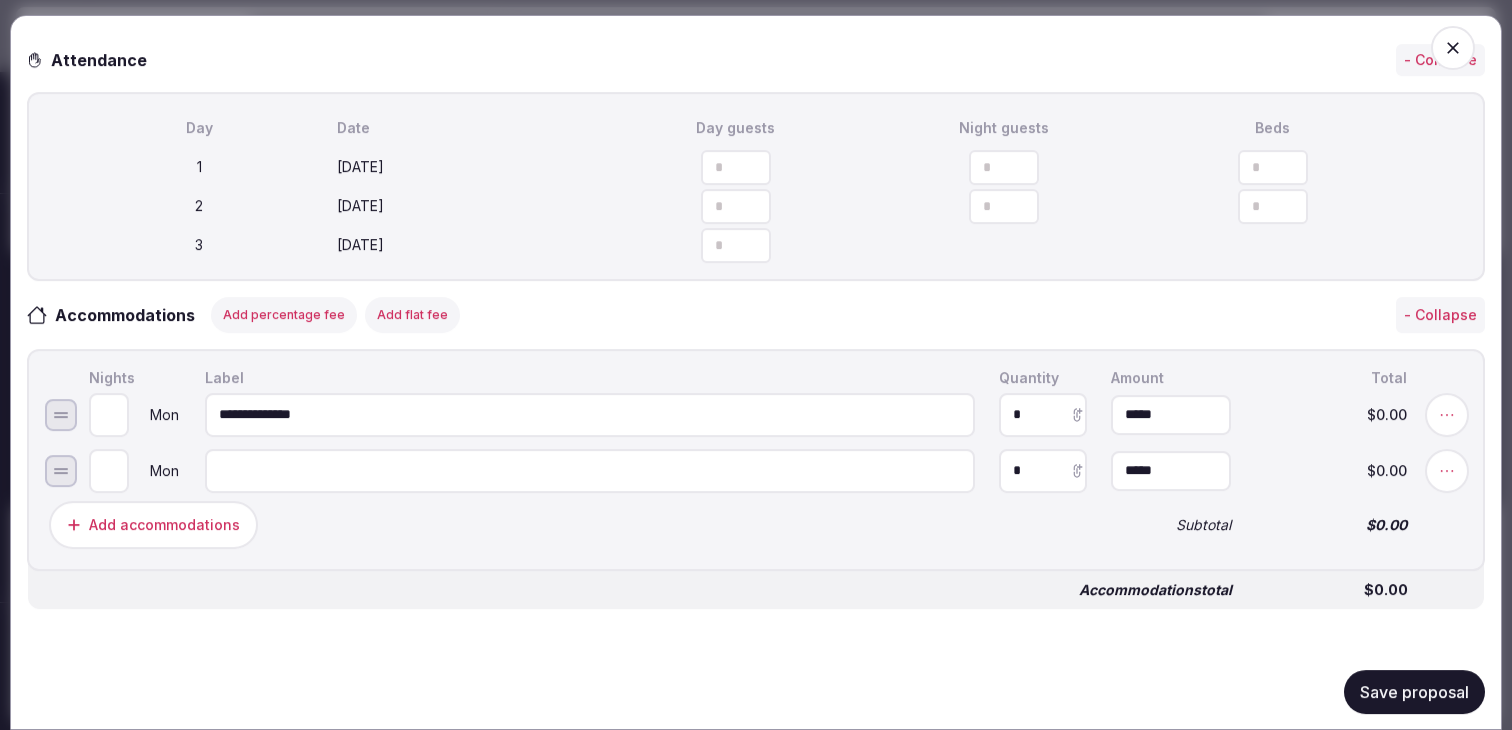 click at bounding box center (590, 470) 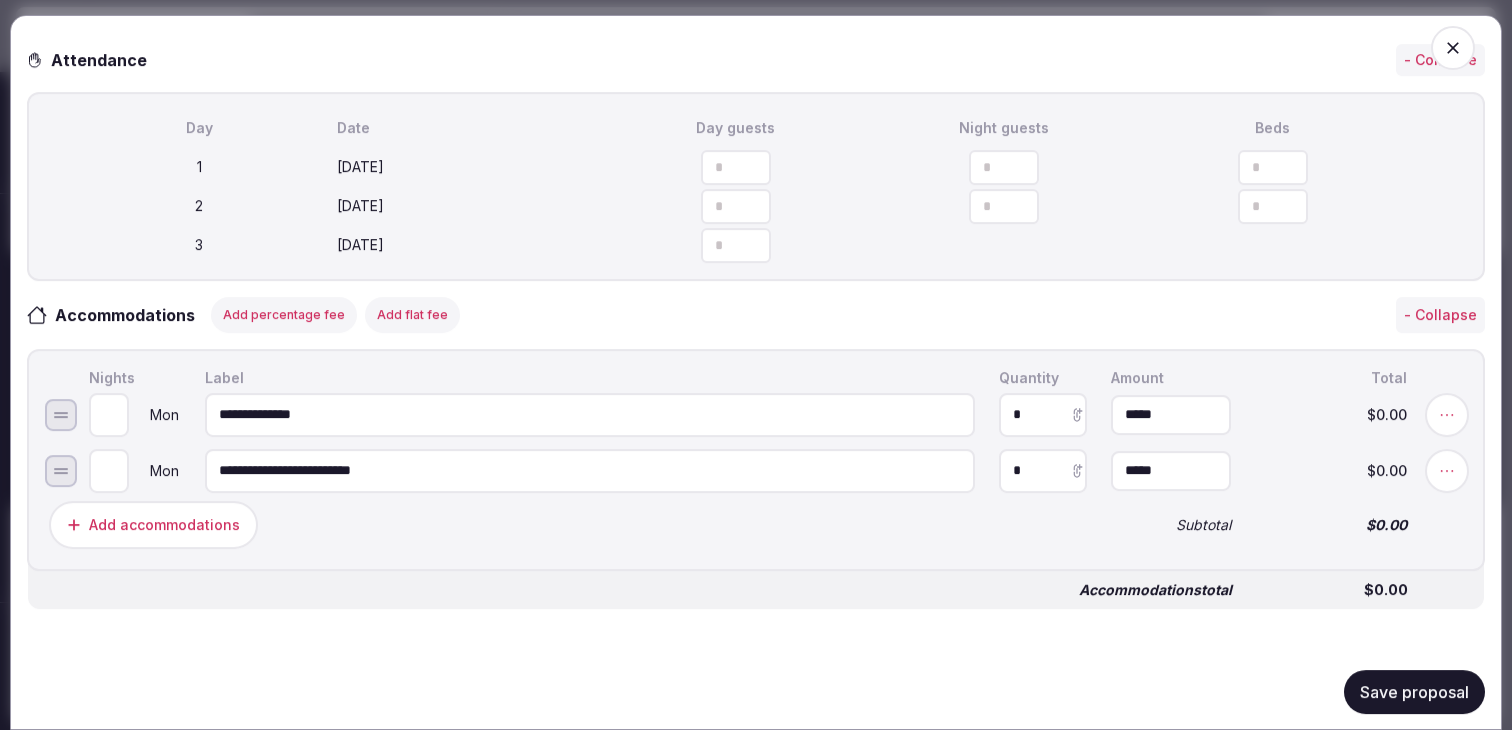 type on "**********" 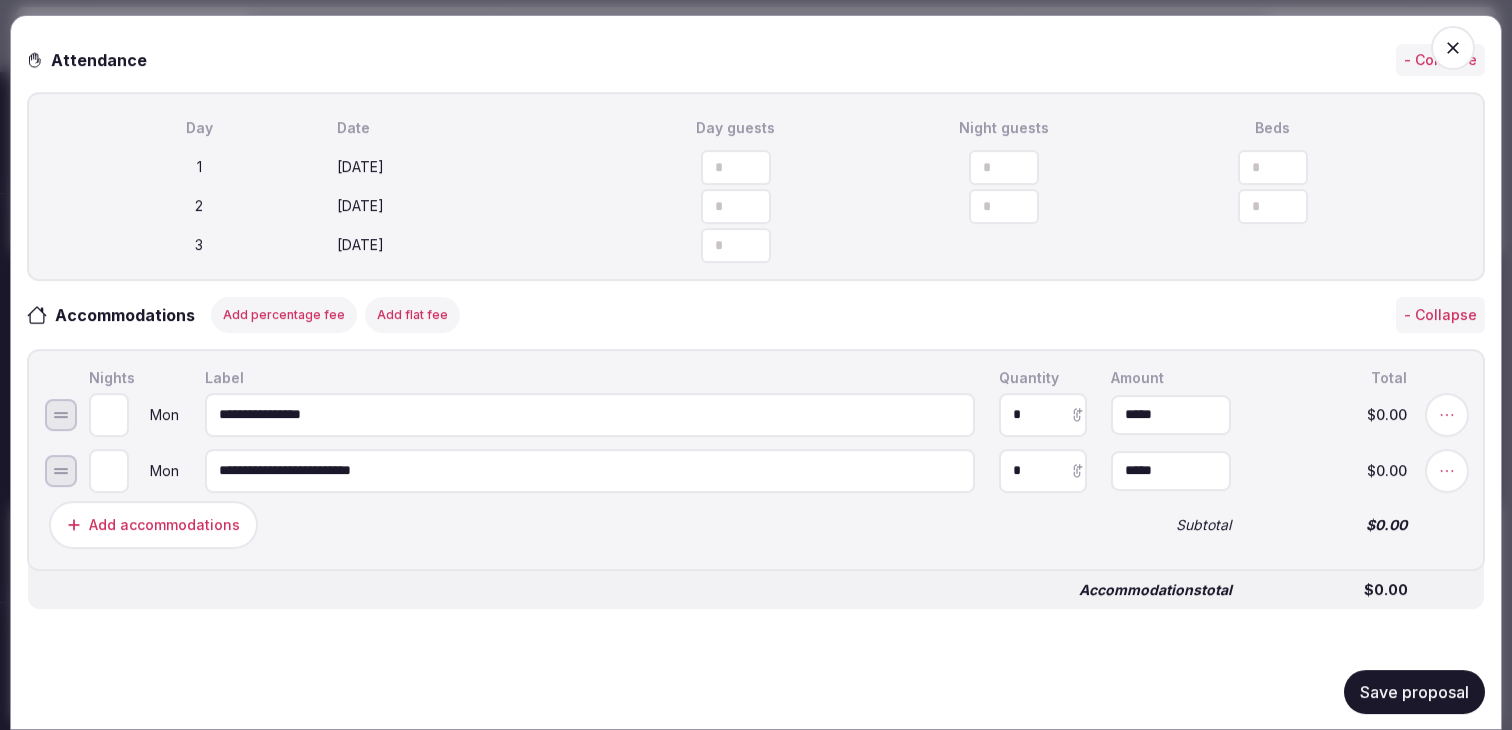 type on "**********" 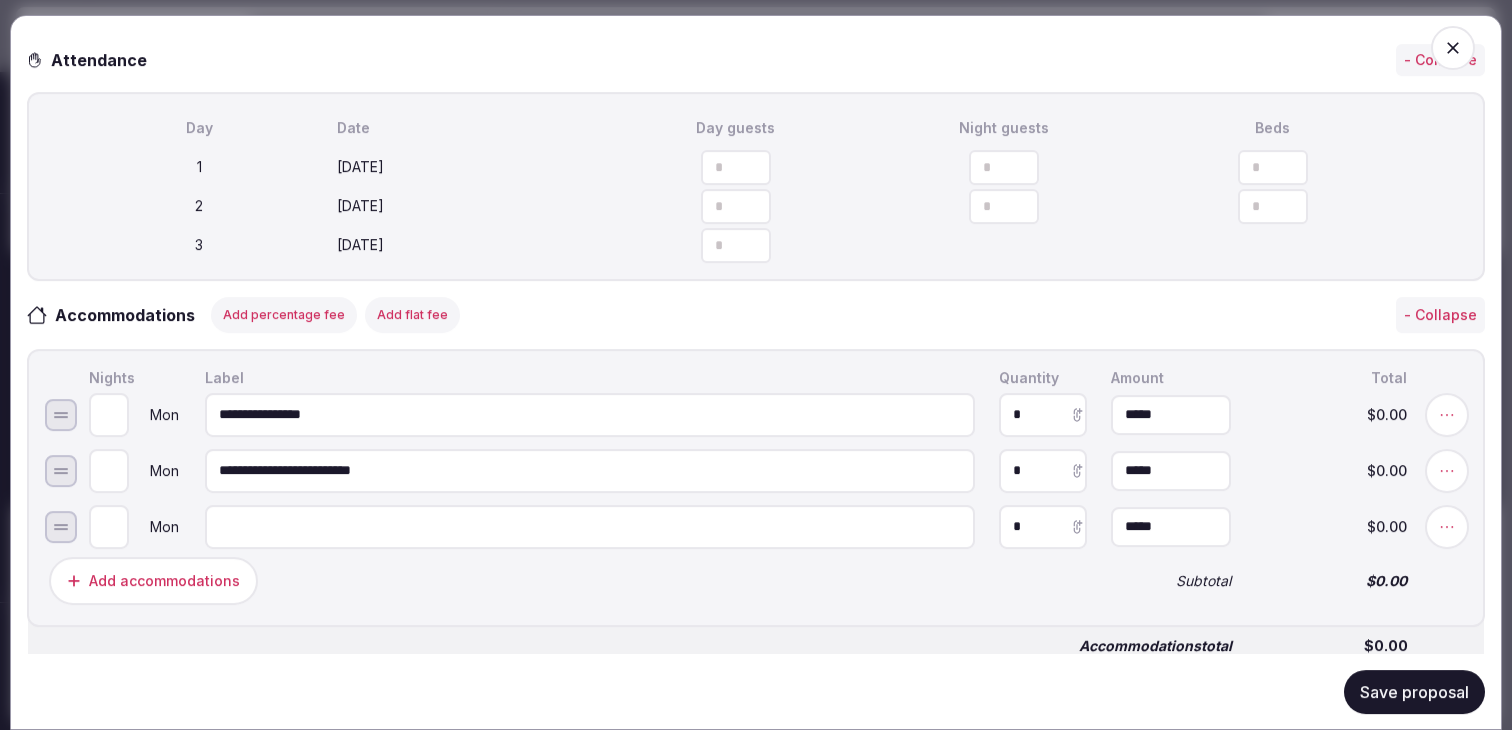 click at bounding box center (590, 526) 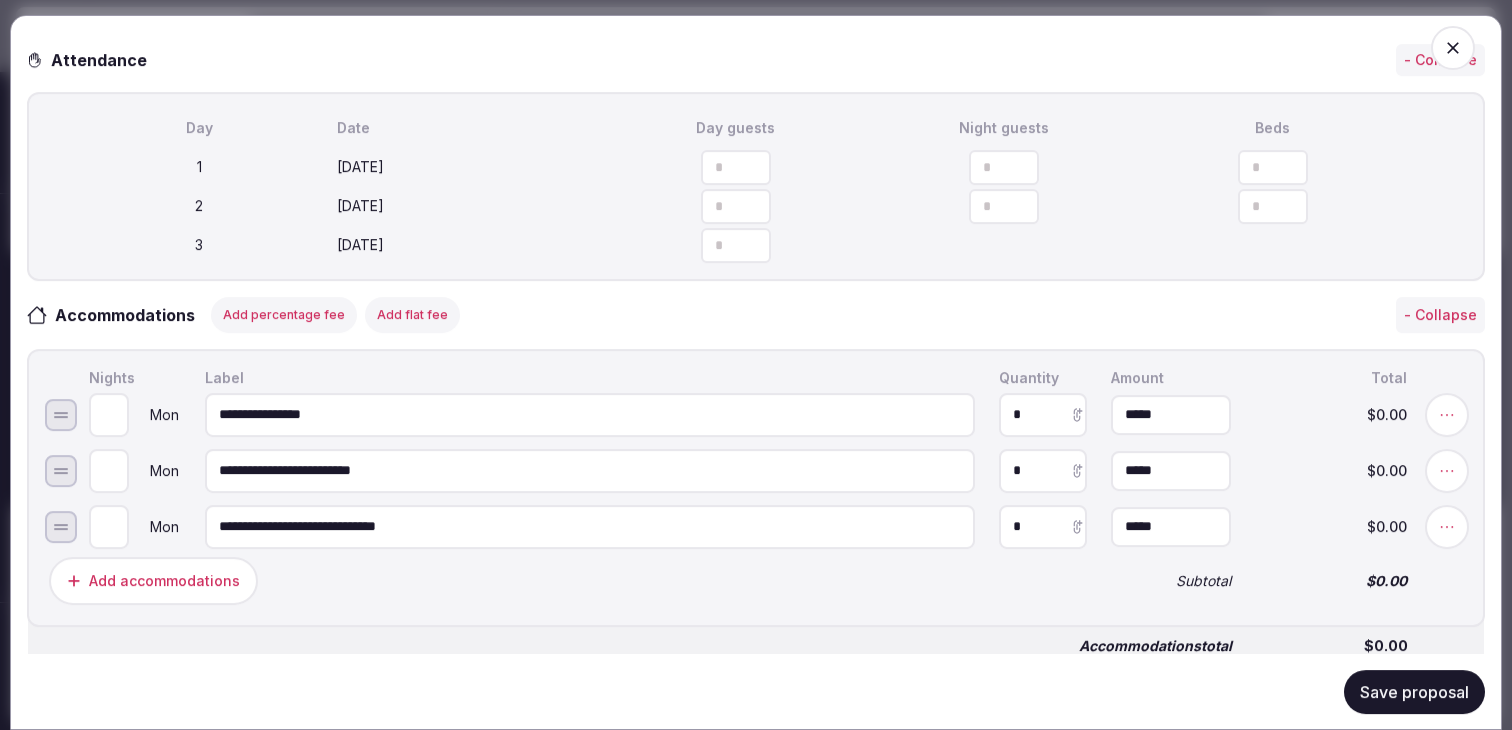 type on "**********" 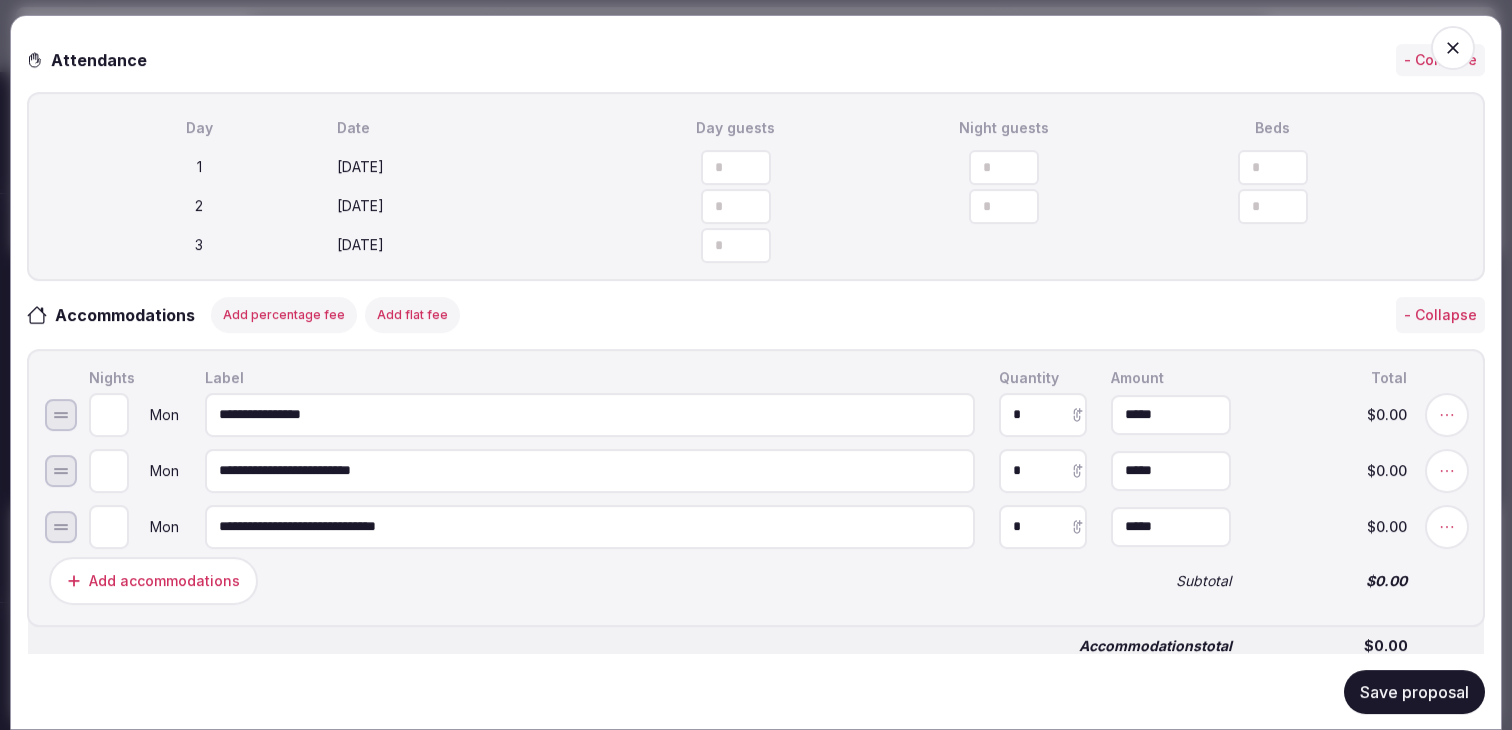 type on "*" 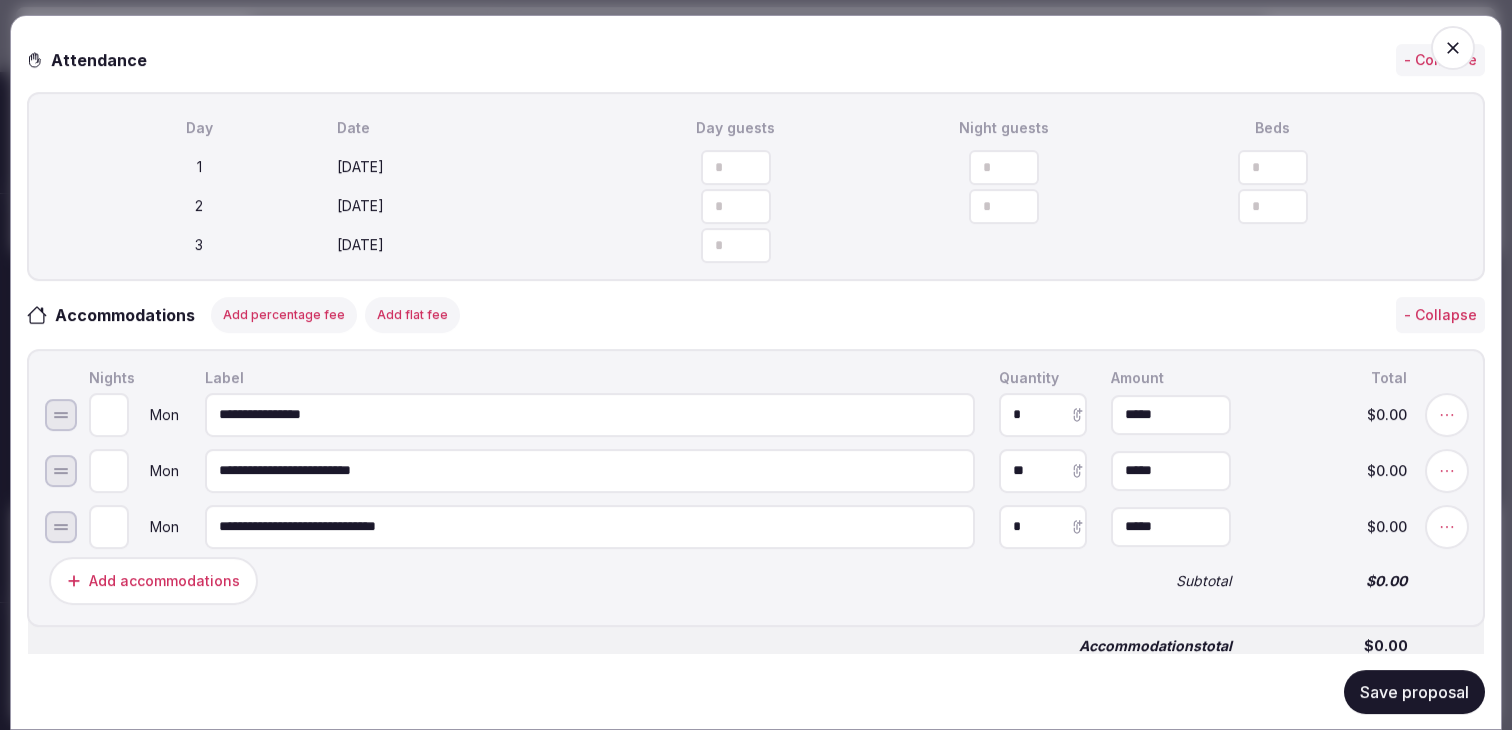 type on "**" 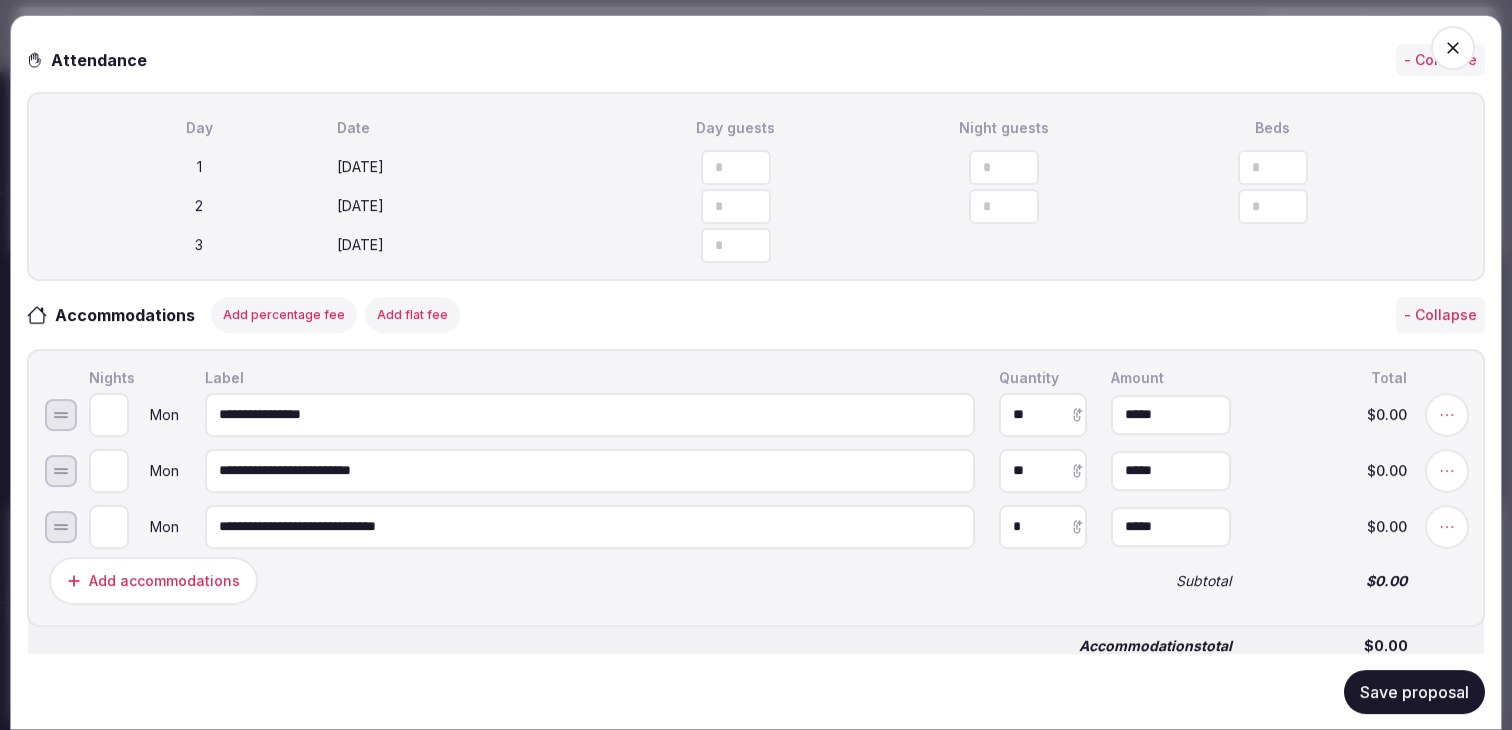 type on "**" 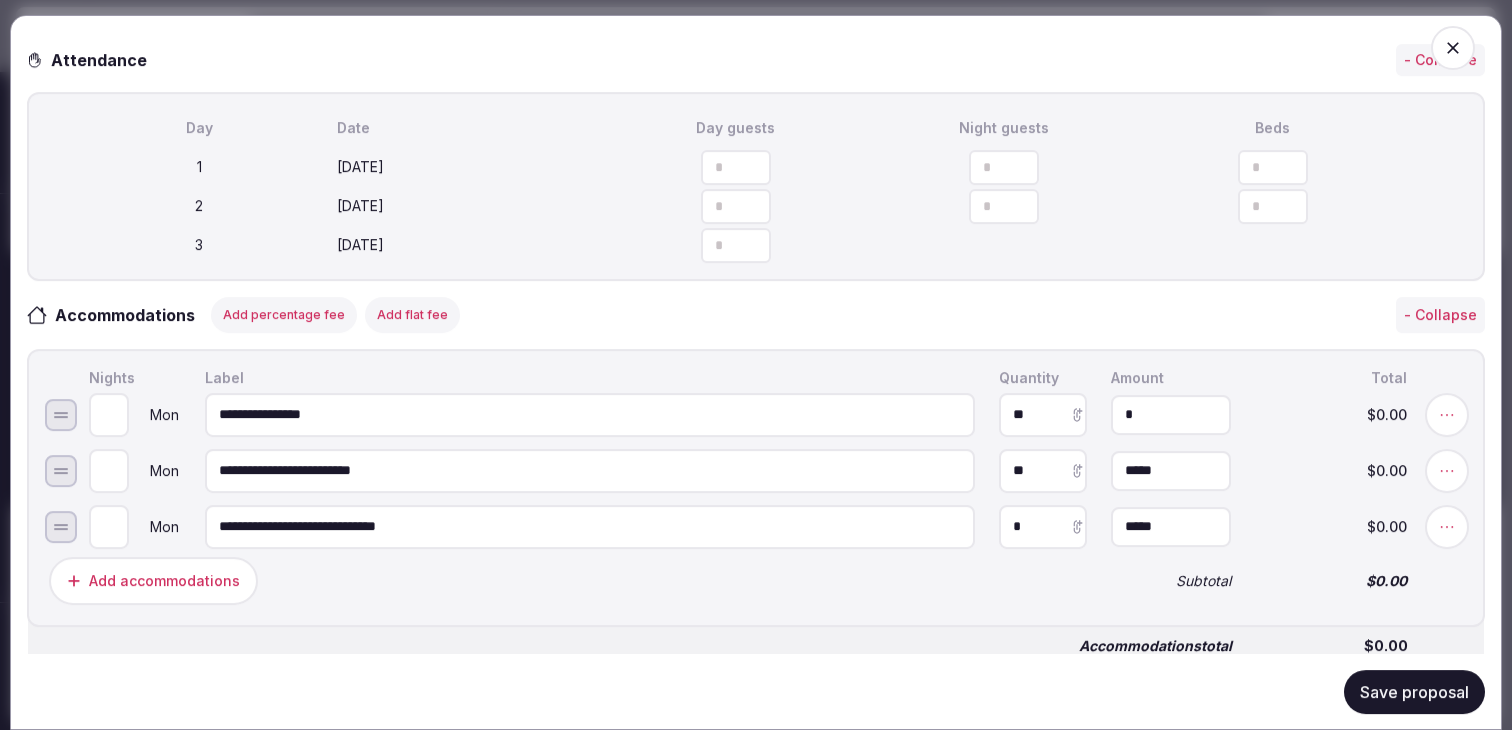 click on "*" at bounding box center [1171, 414] 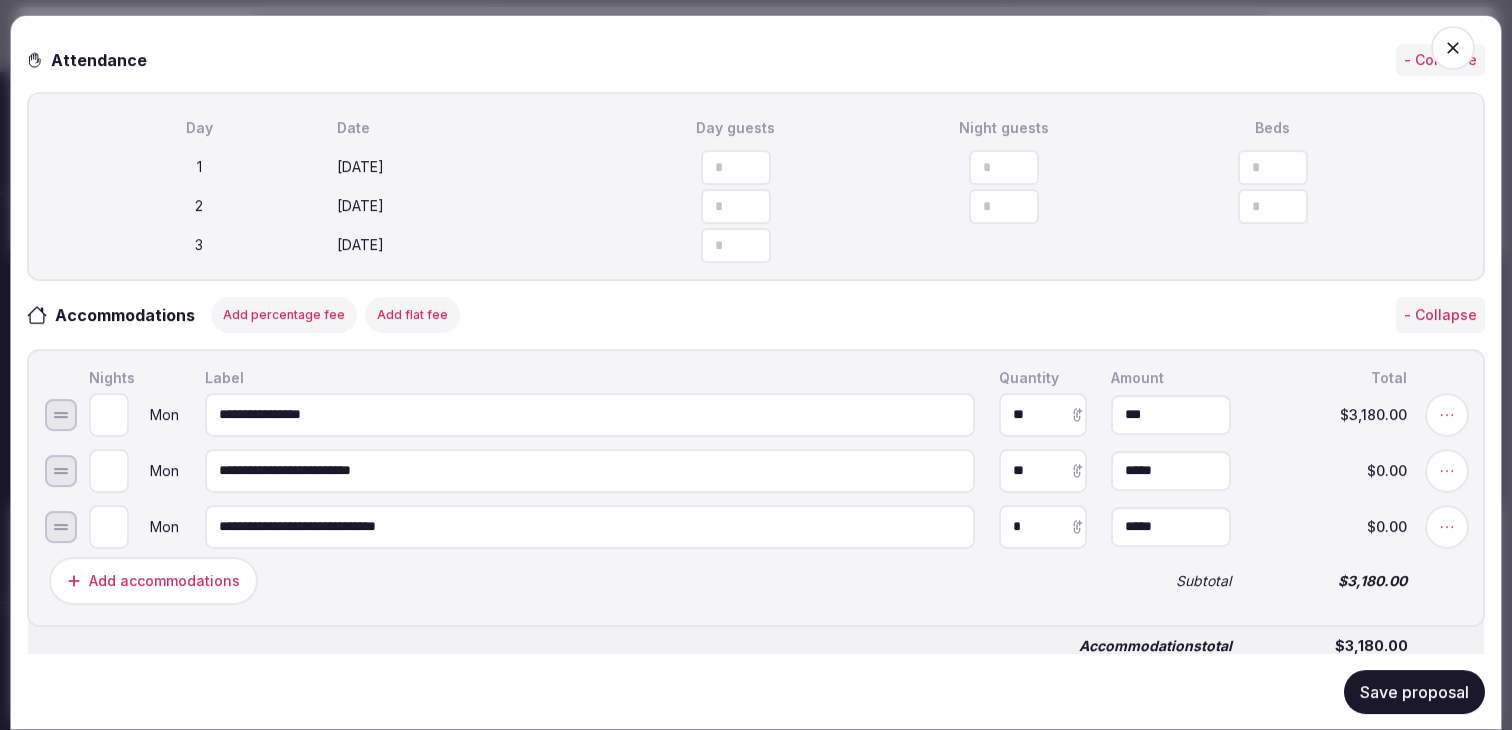 type on "*******" 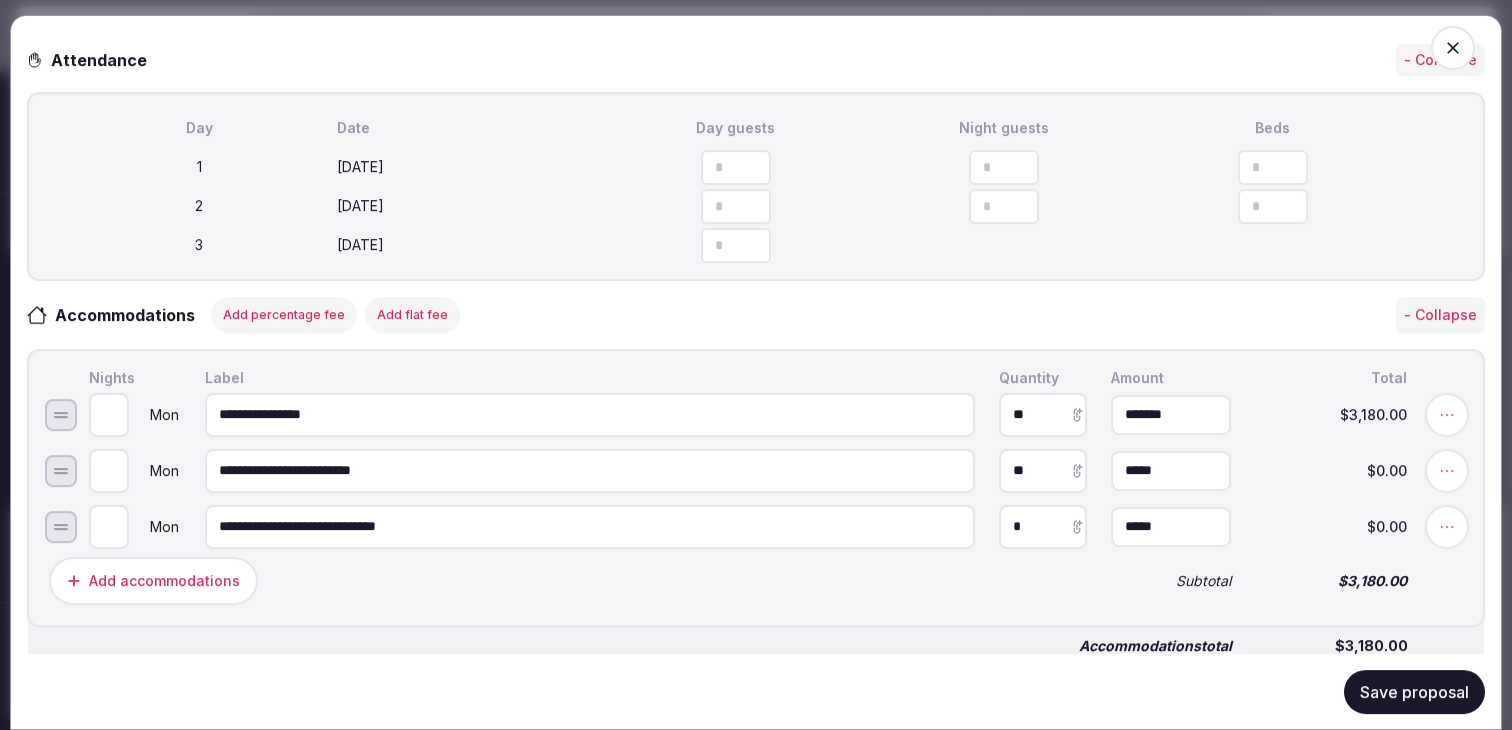 type on "*" 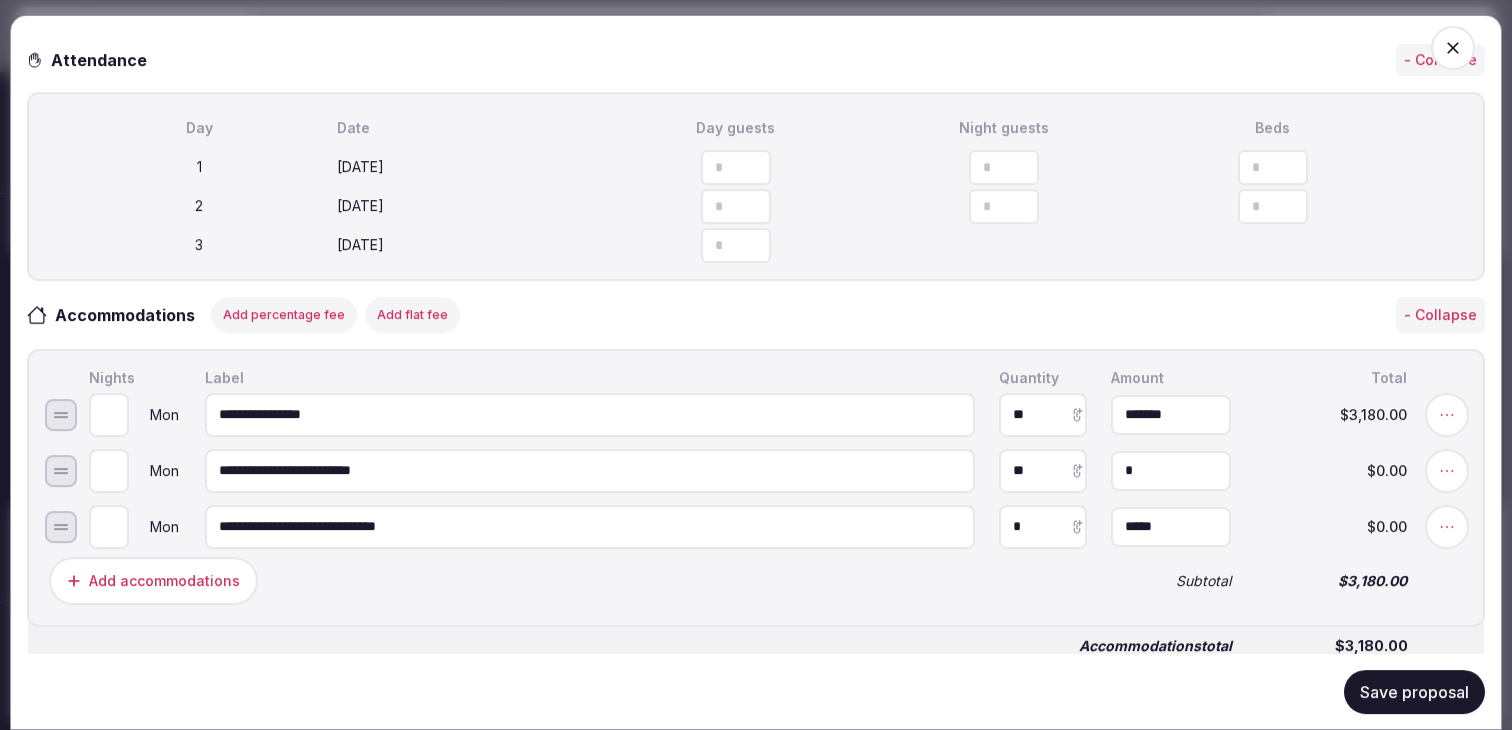 click on "*" at bounding box center (1171, 470) 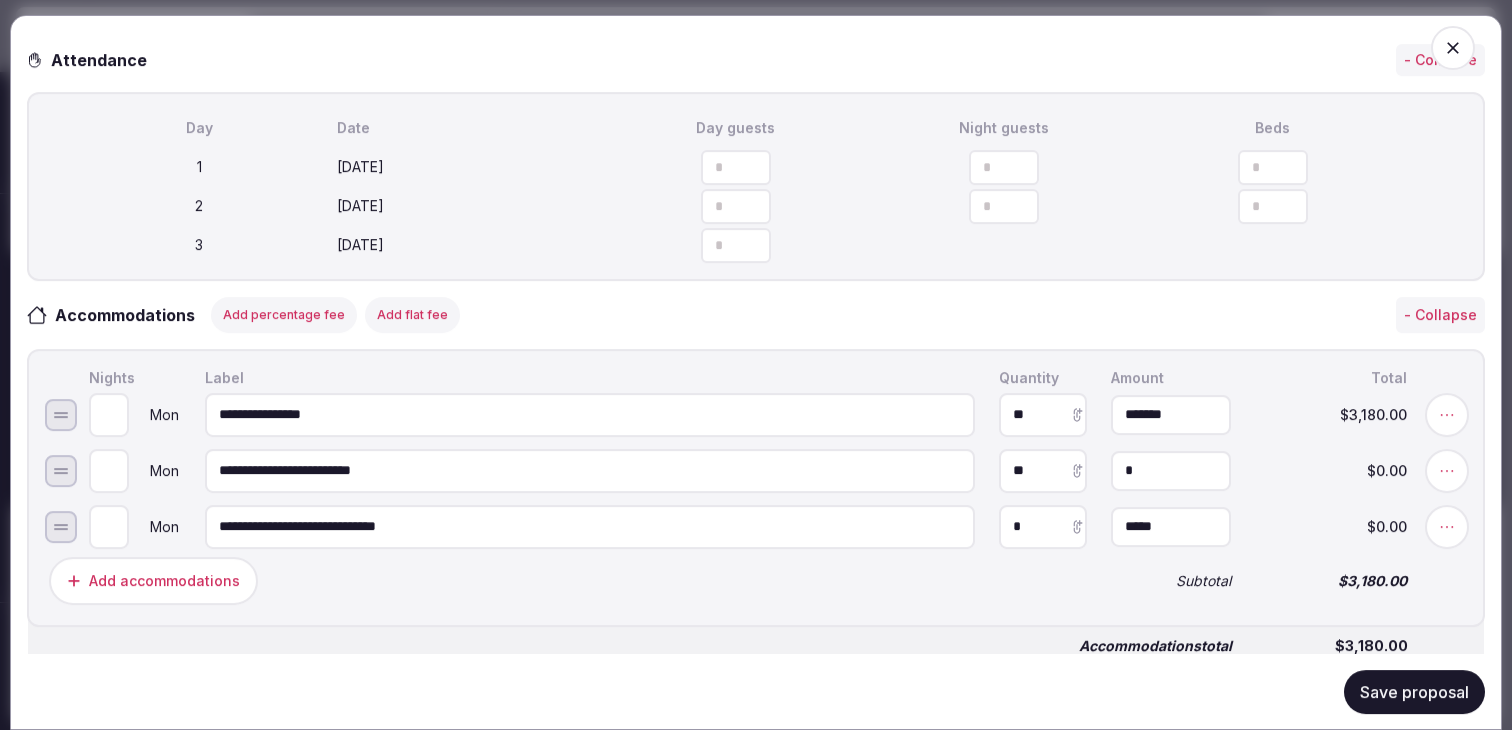 click on "*" at bounding box center [1171, 470] 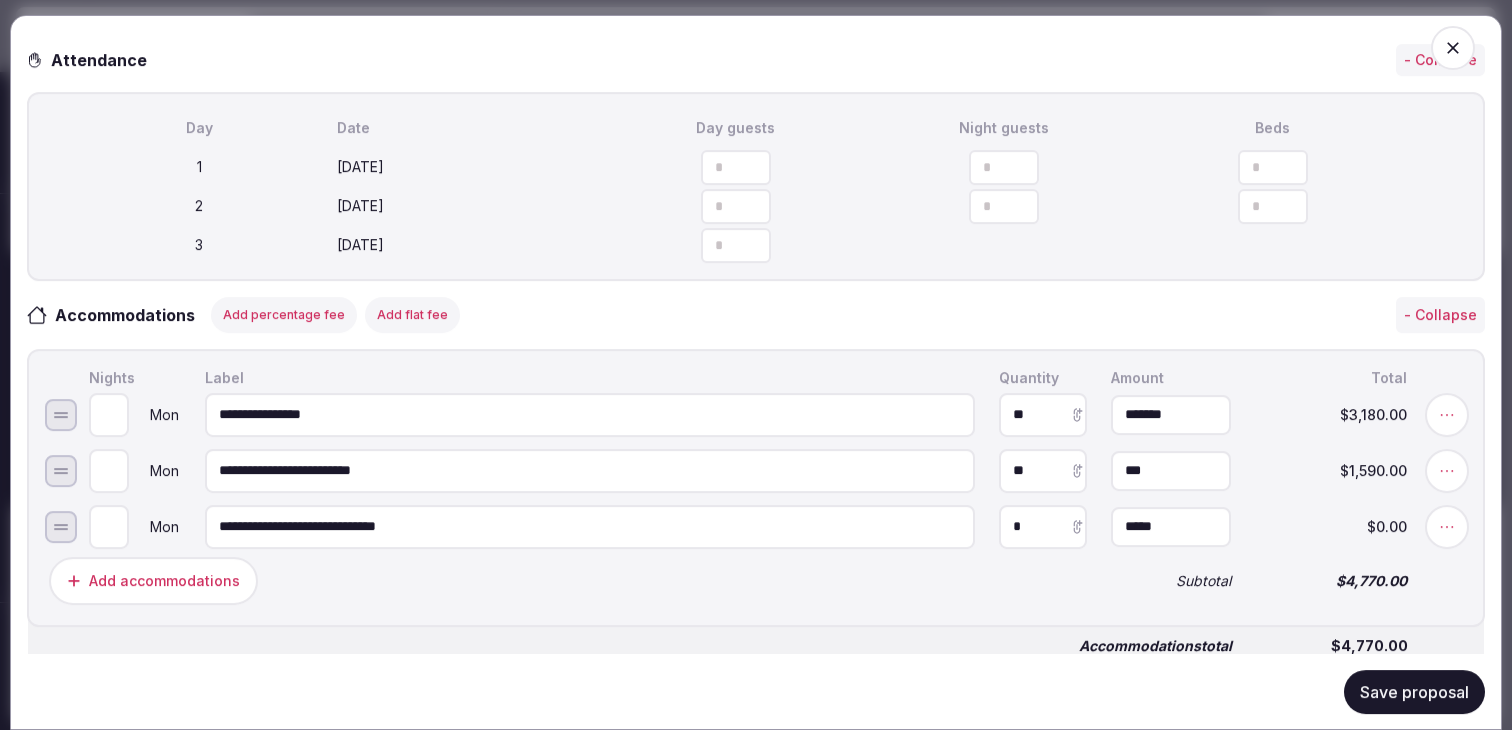 type on "*******" 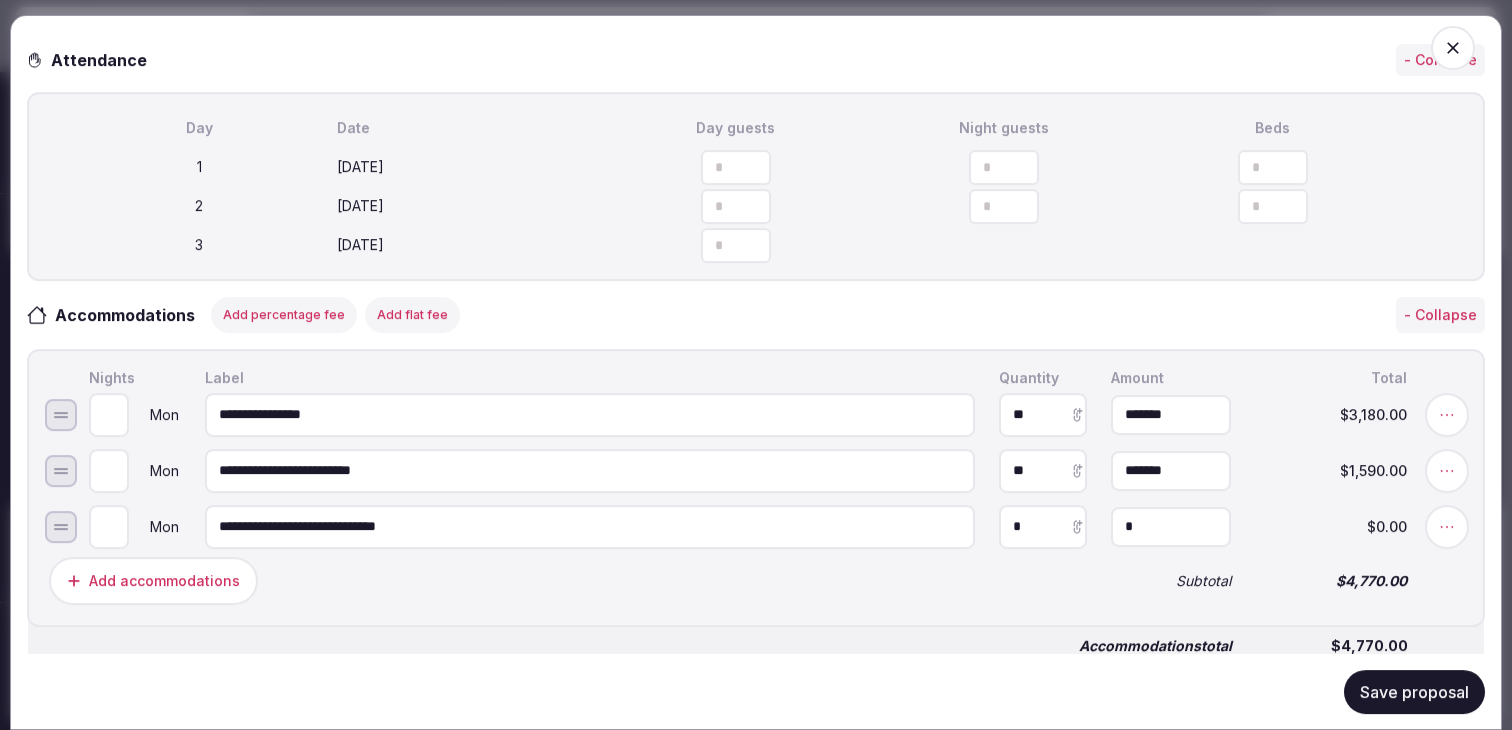 click on "*" at bounding box center [1171, 526] 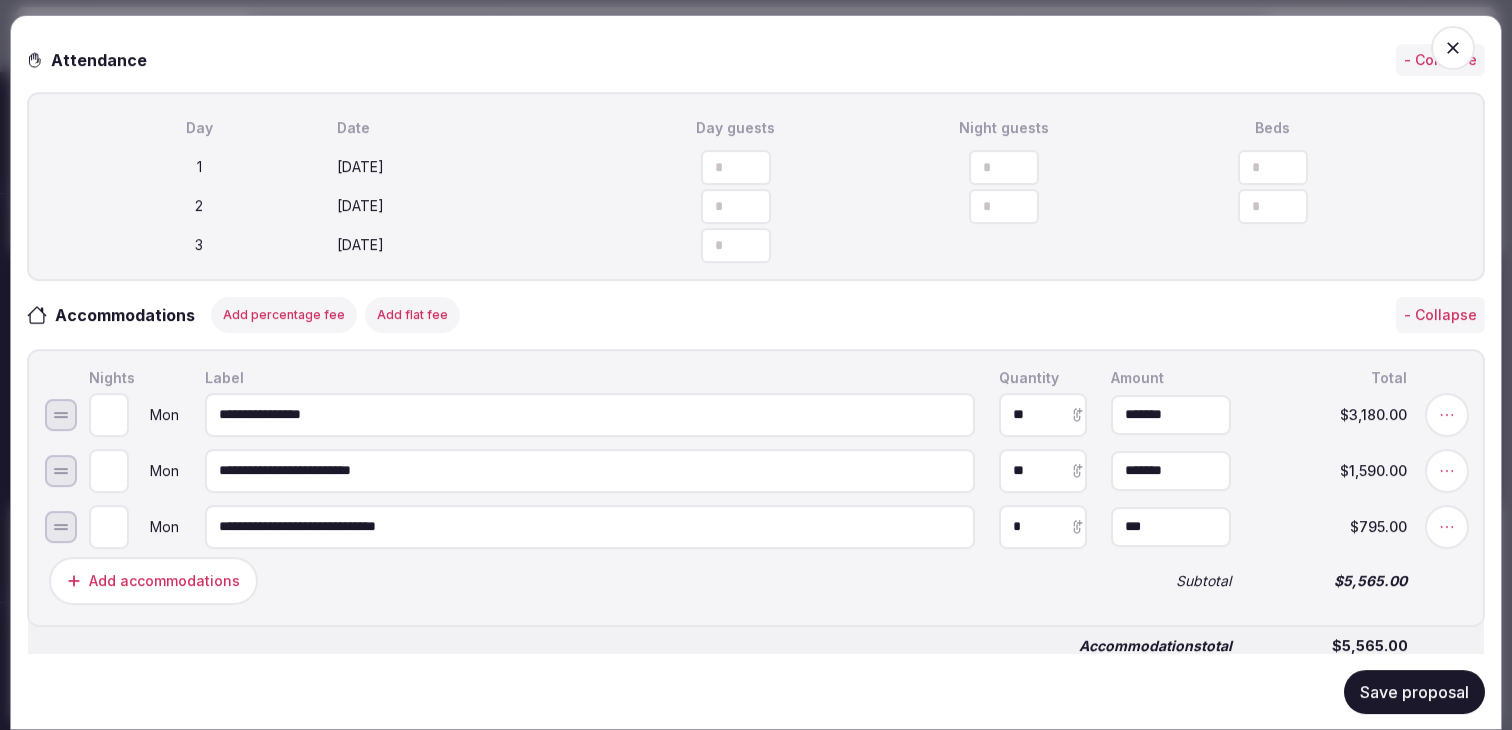 type on "*******" 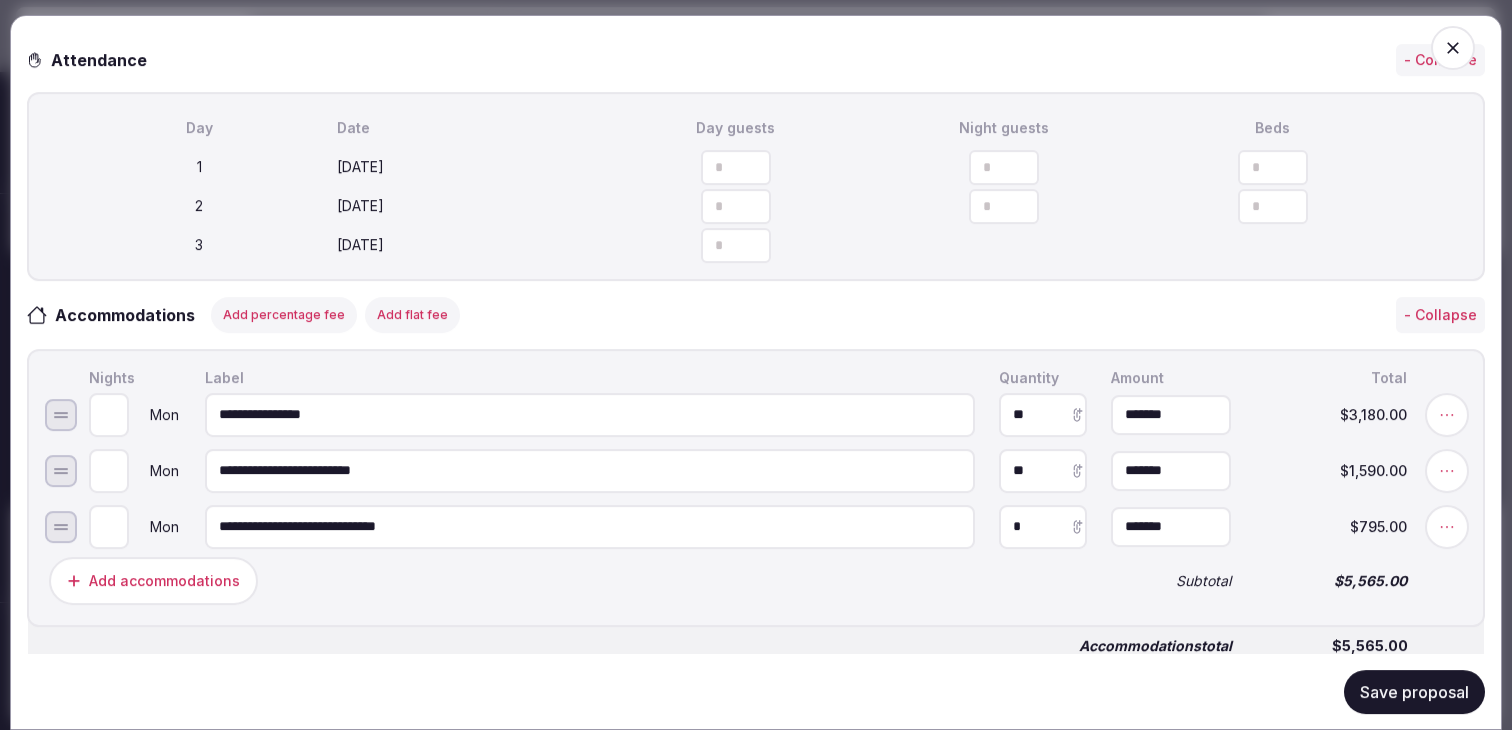 click on "Add accommodations Subtotal $5,565.00" at bounding box center (756, 580) 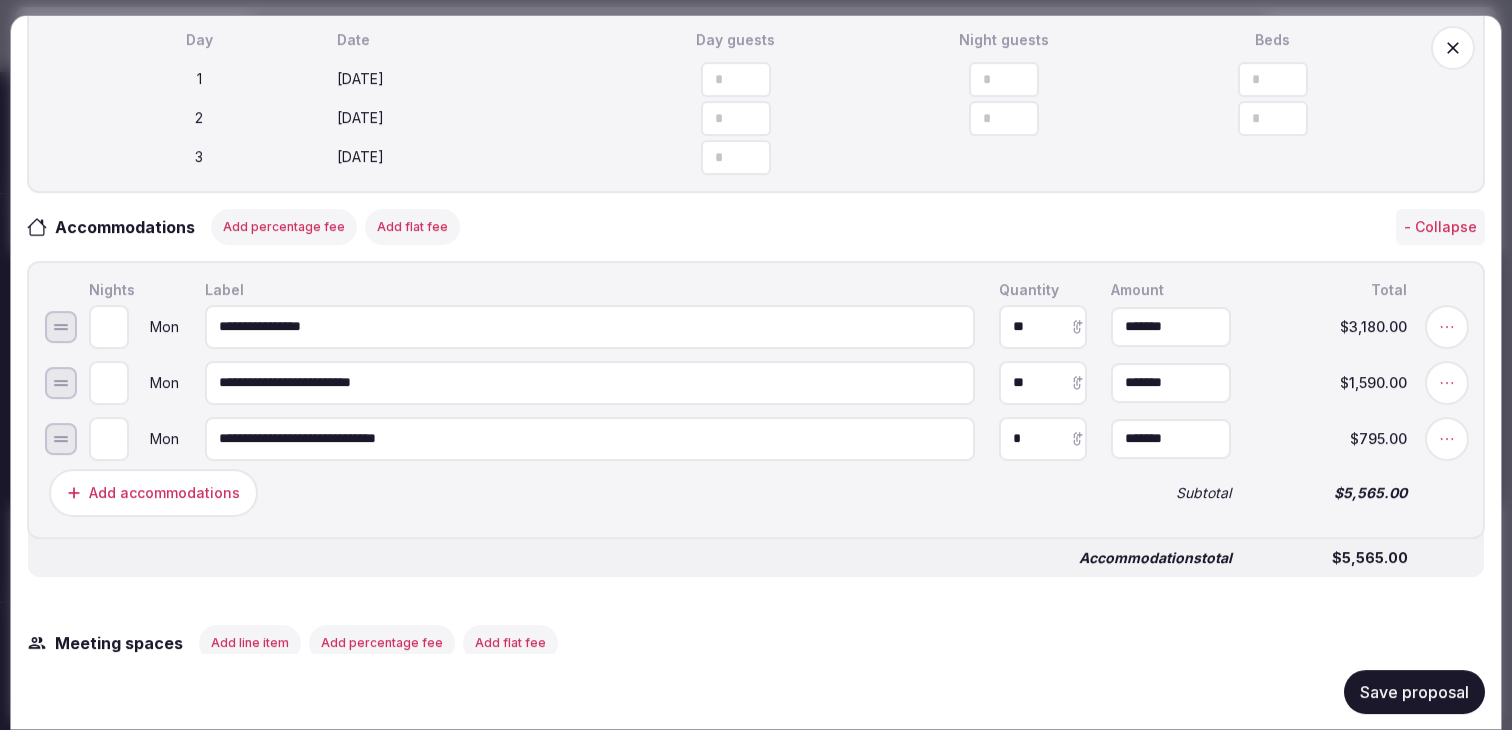 click 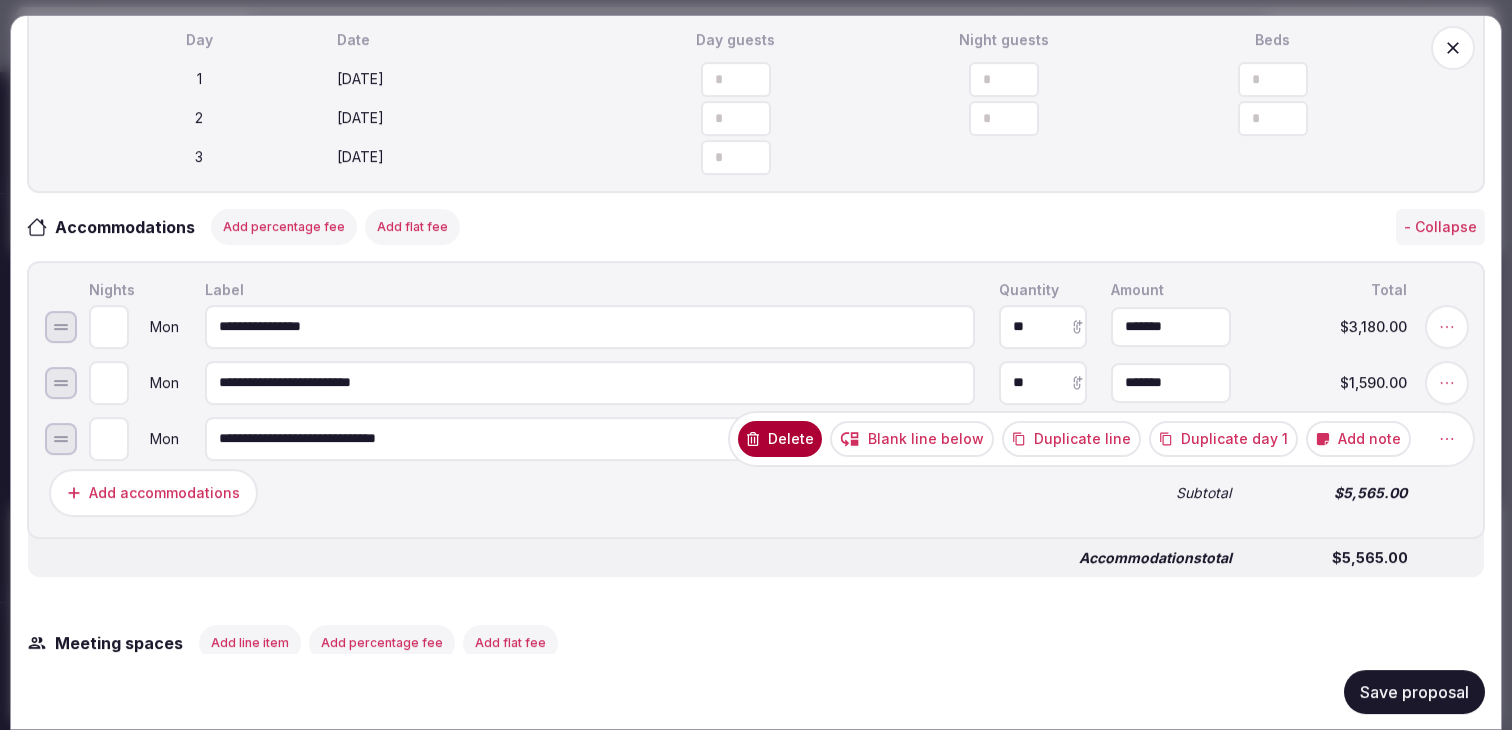 click on "Duplicate day 1" at bounding box center (1223, 438) 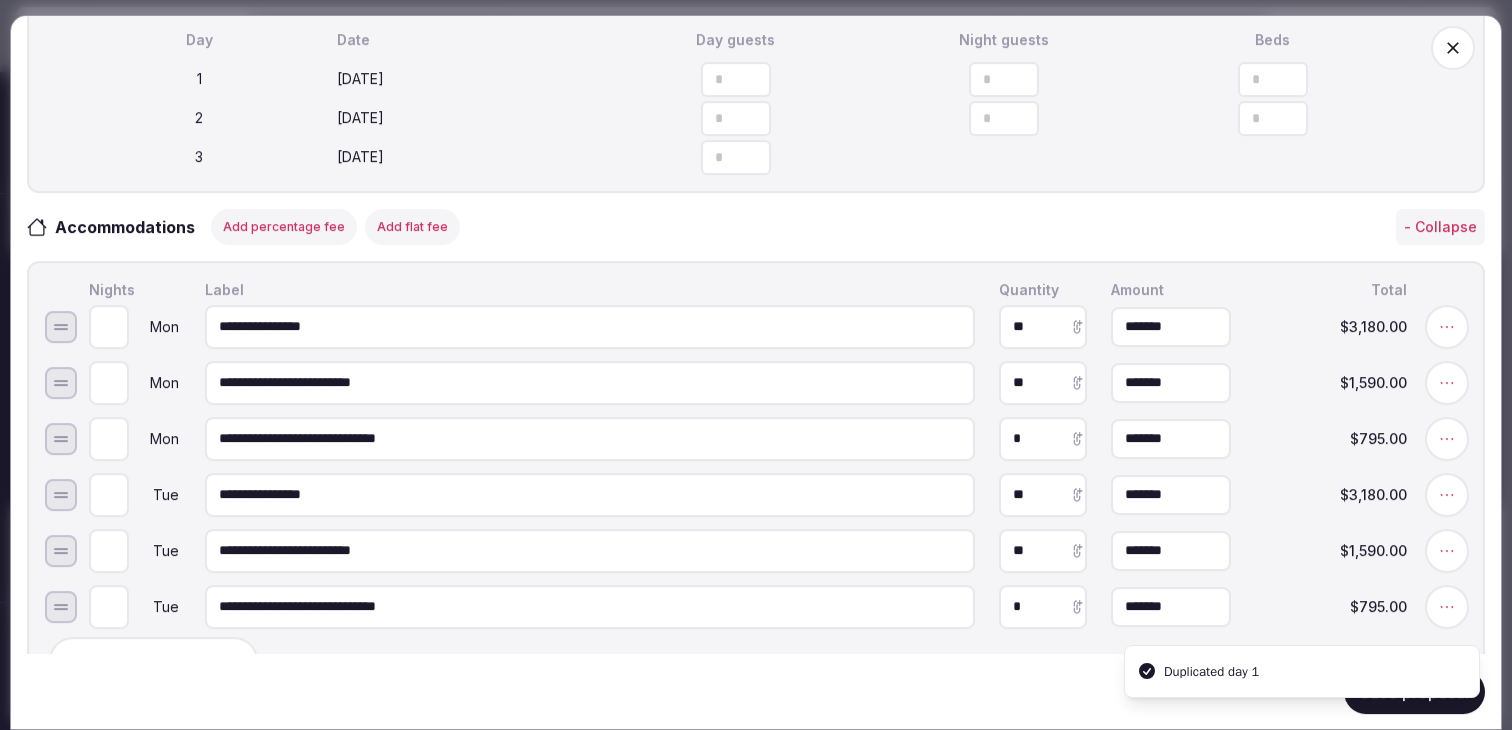 scroll, scrollTop: 766, scrollLeft: 0, axis: vertical 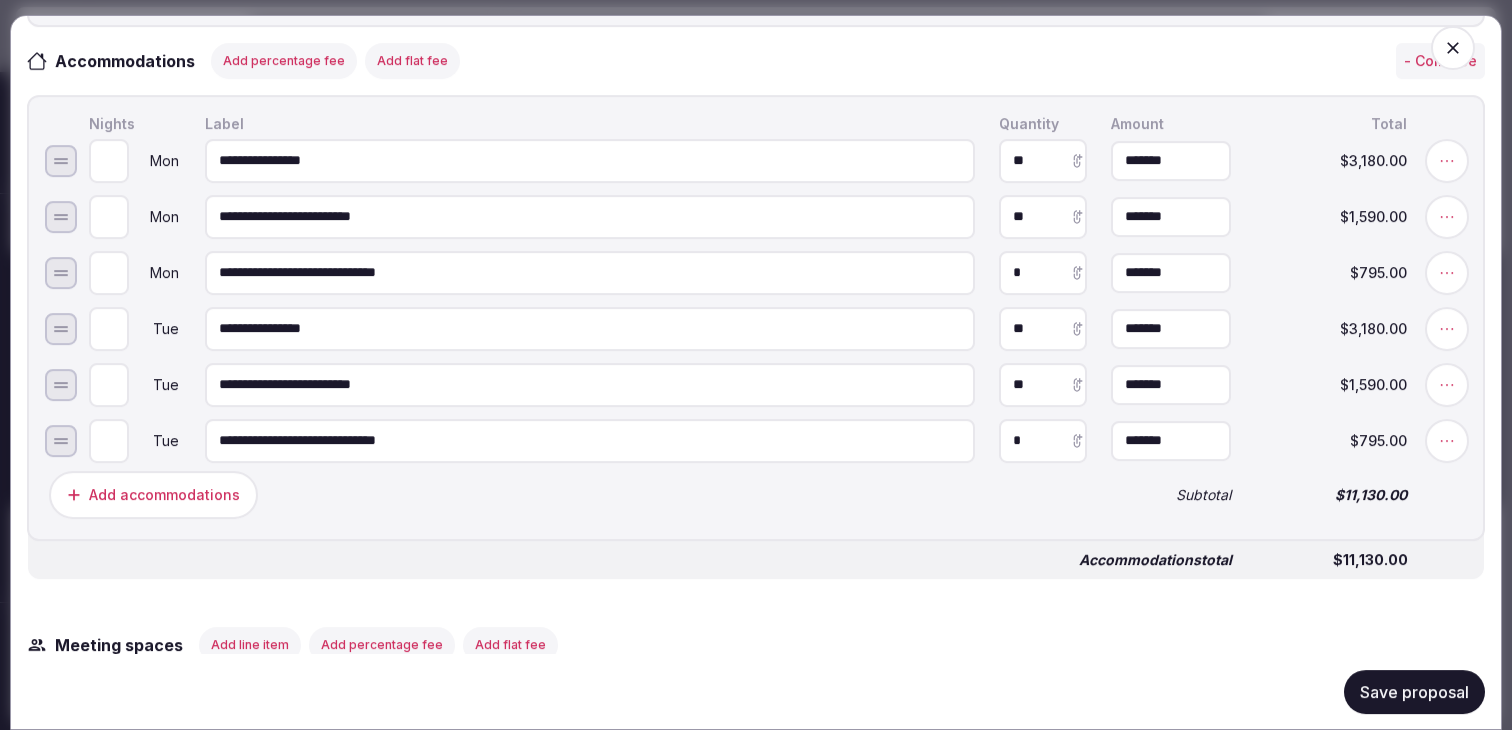 click on "Add percentage fee" at bounding box center (284, 60) 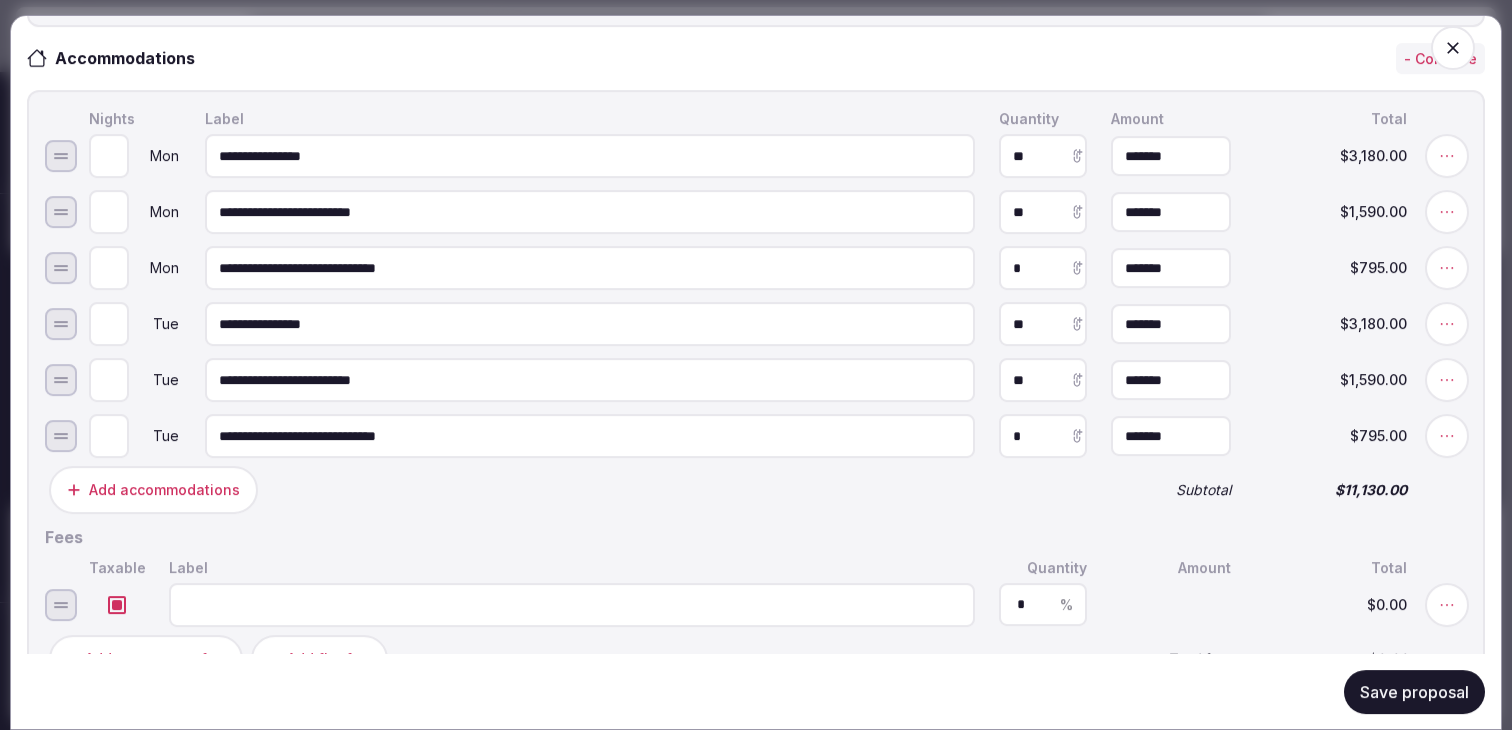 click at bounding box center (572, 604) 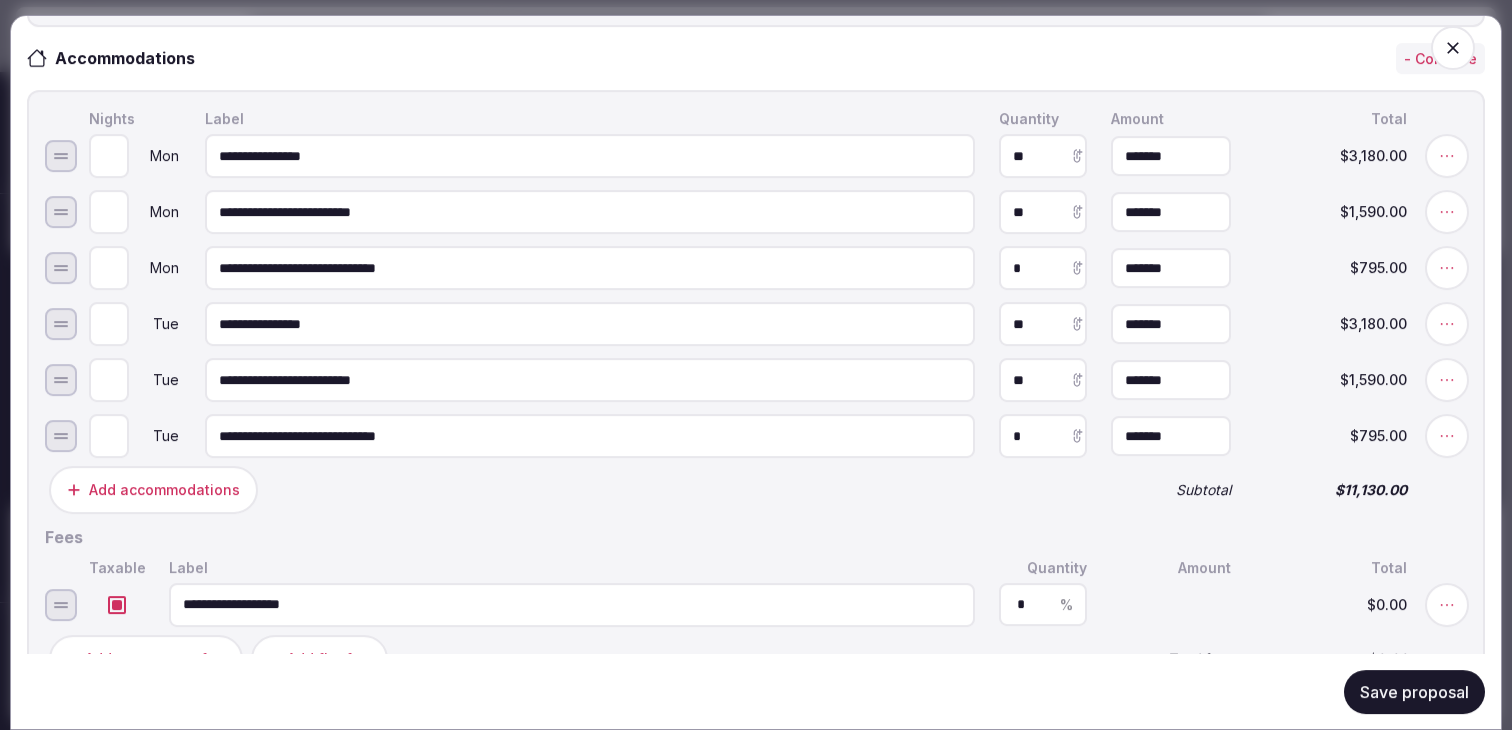 click on "**********" at bounding box center (572, 604) 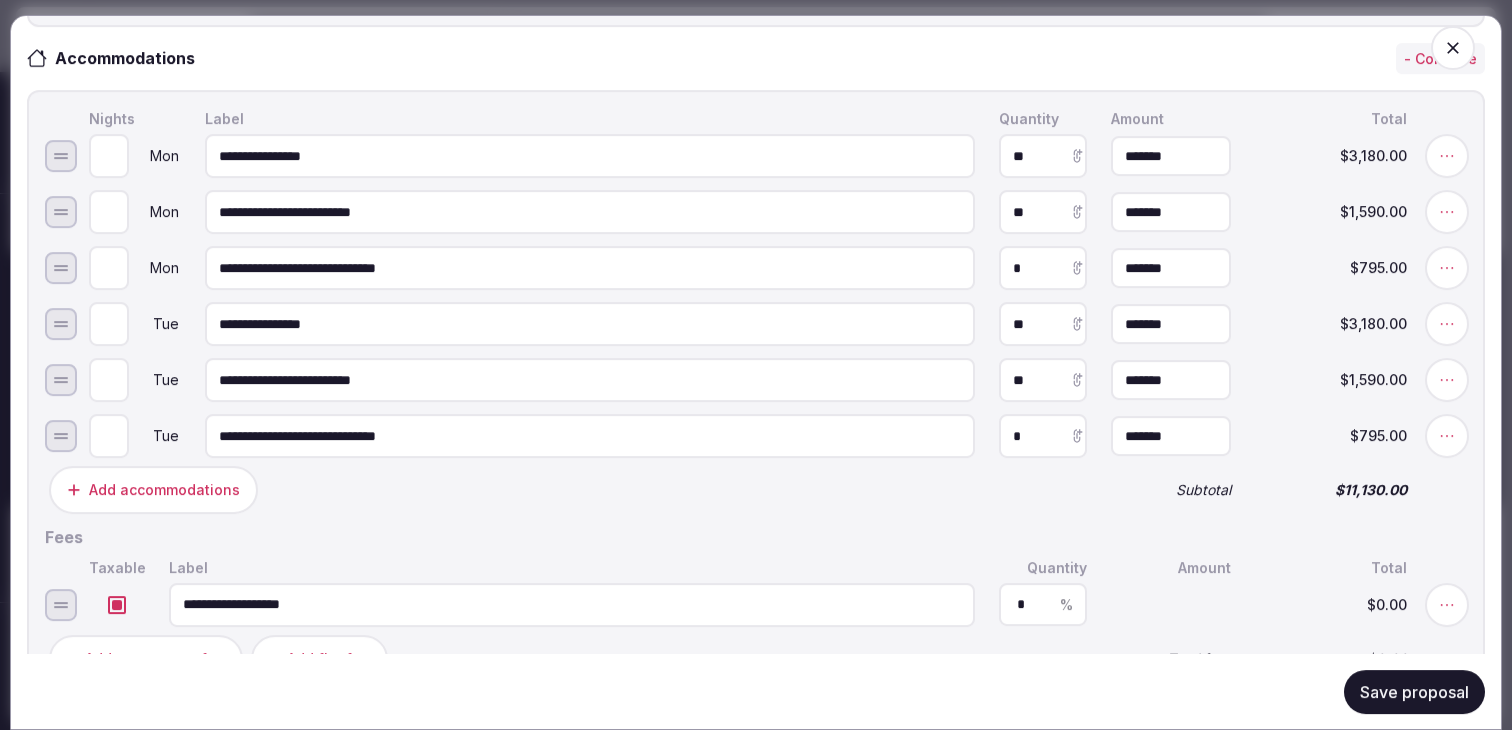 click on "**********" at bounding box center [572, 604] 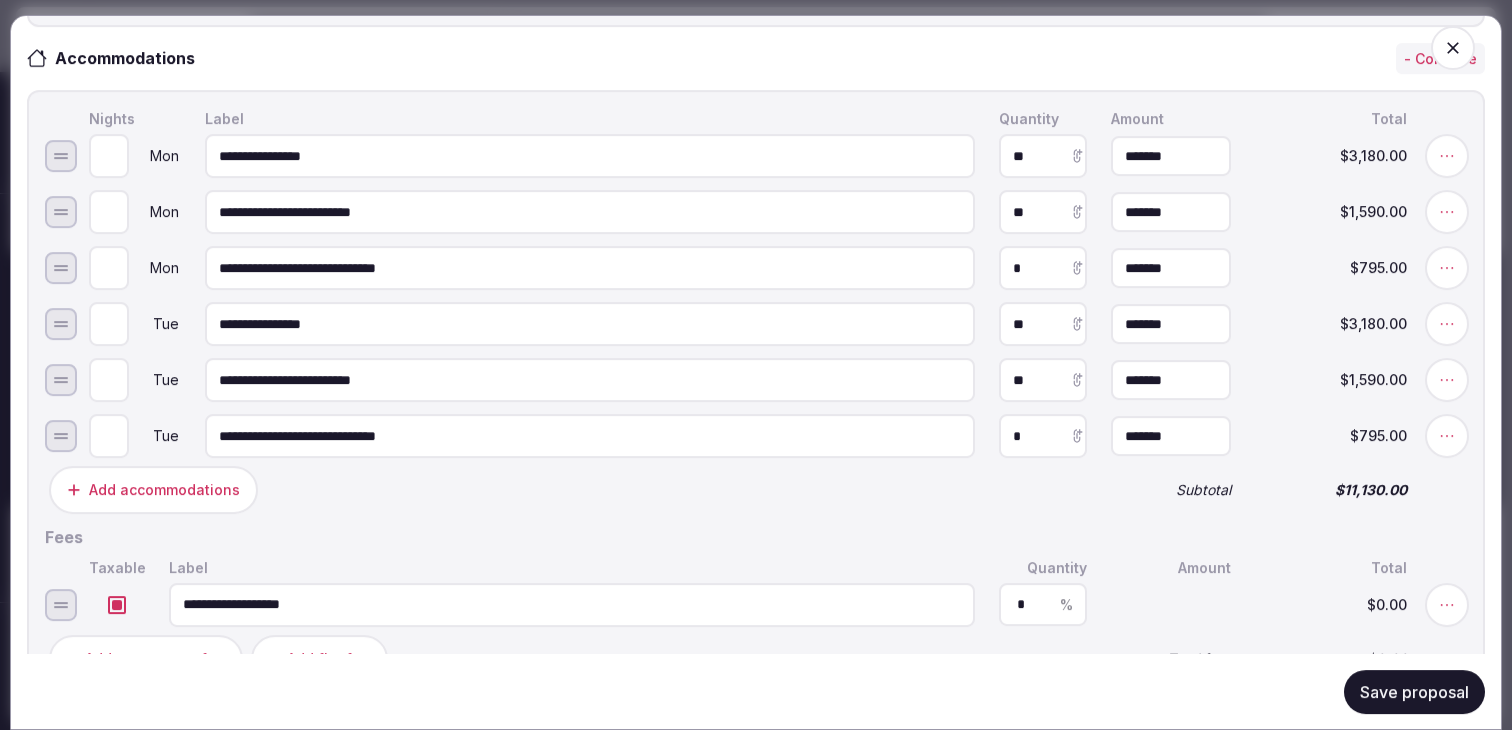 click on "**********" at bounding box center [572, 604] 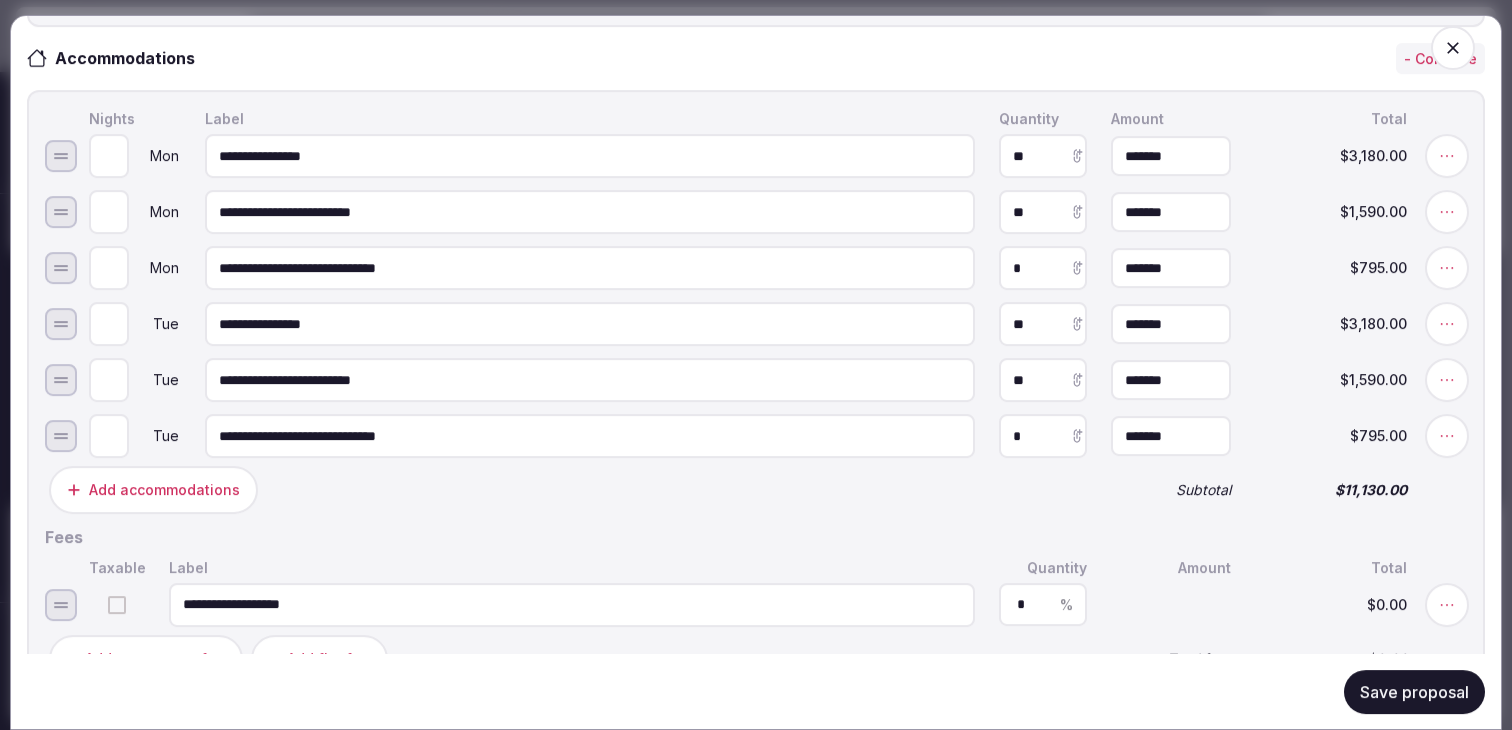 click on "*" at bounding box center [1043, 604] 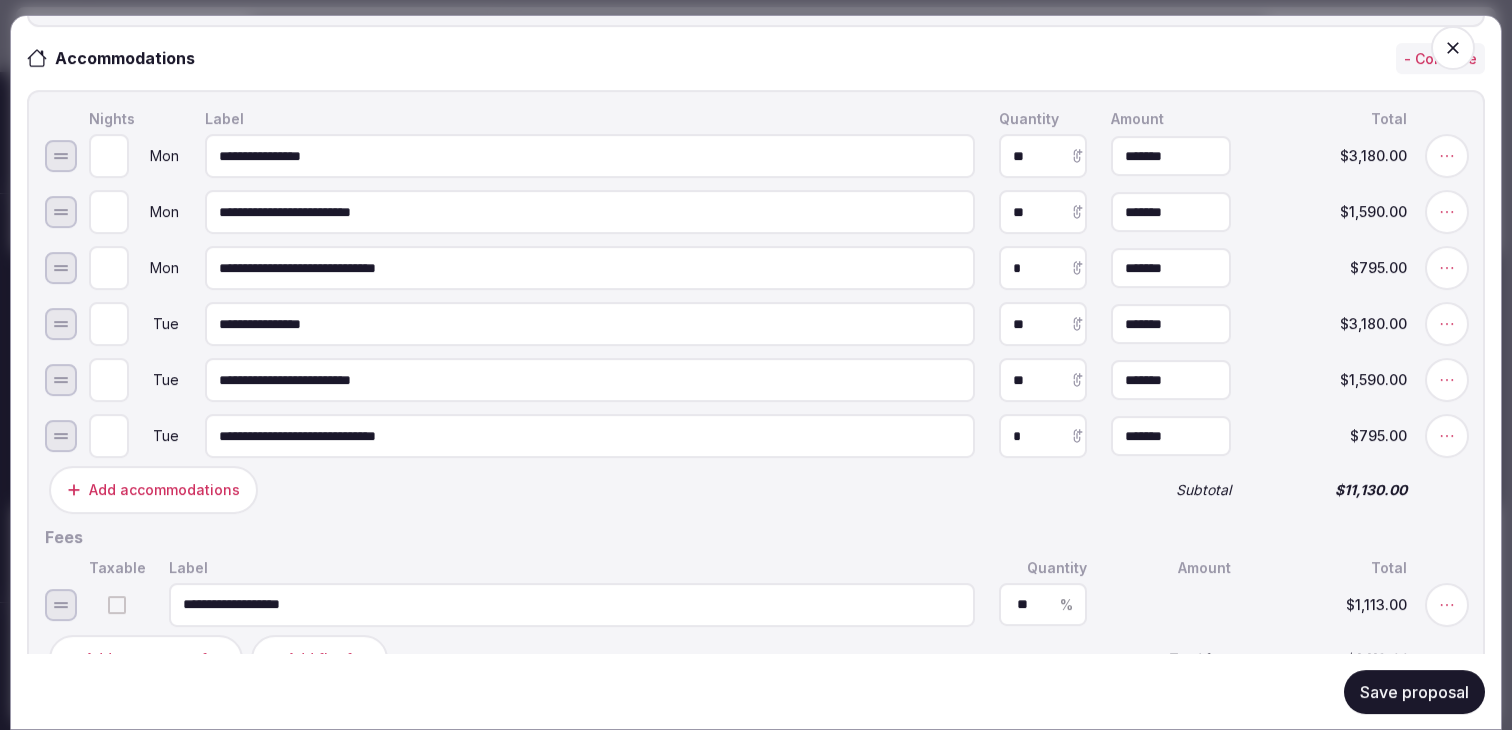 type on "**" 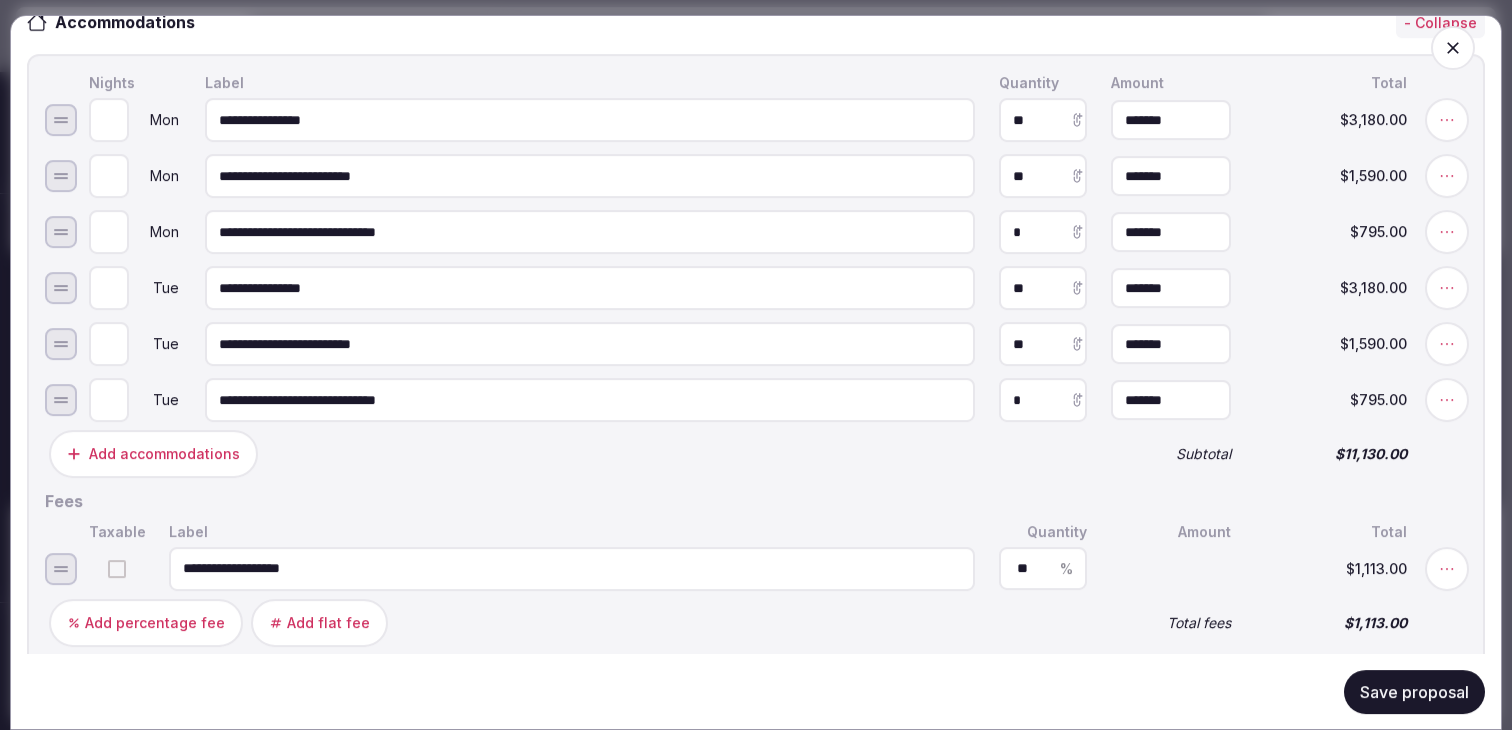 scroll, scrollTop: 815, scrollLeft: 0, axis: vertical 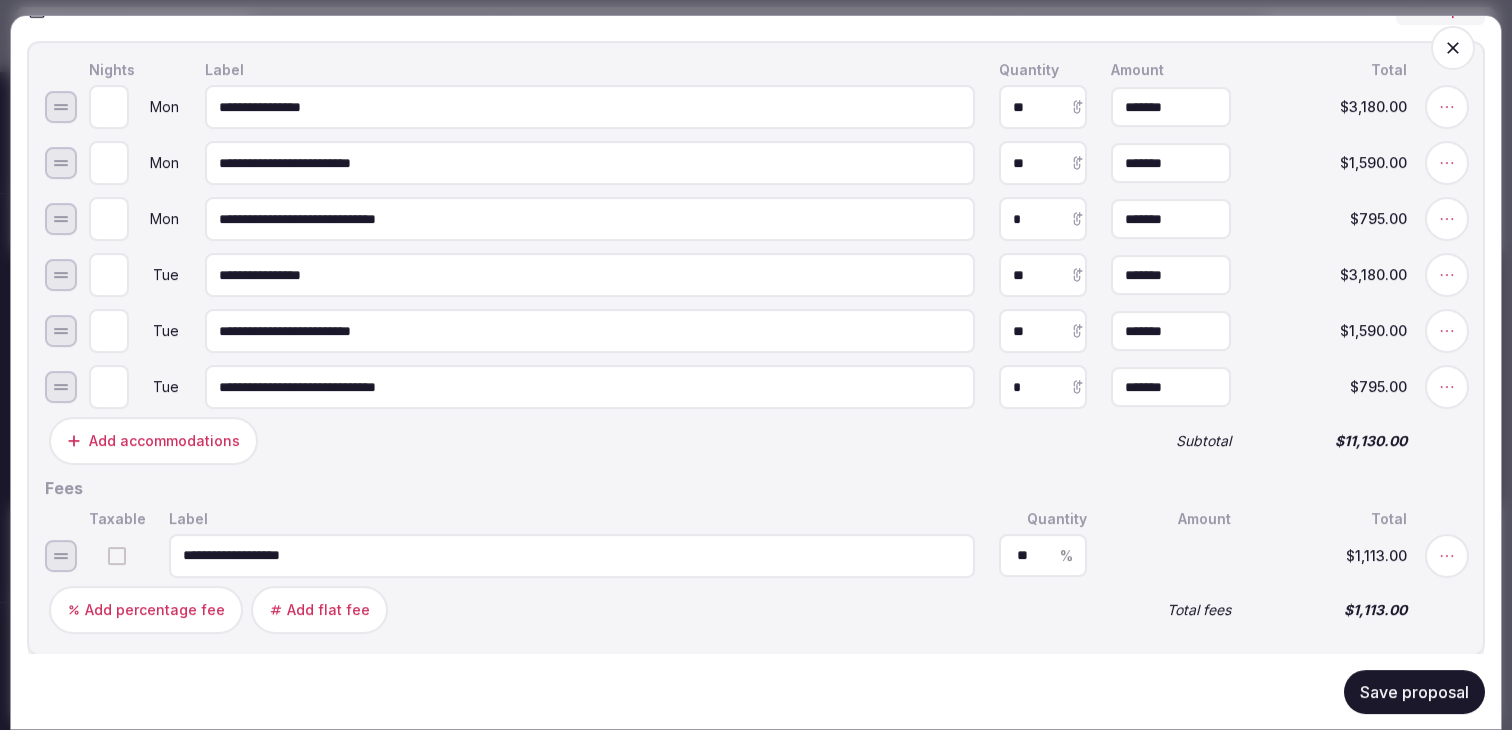 click on "Add flat fee" at bounding box center [328, 609] 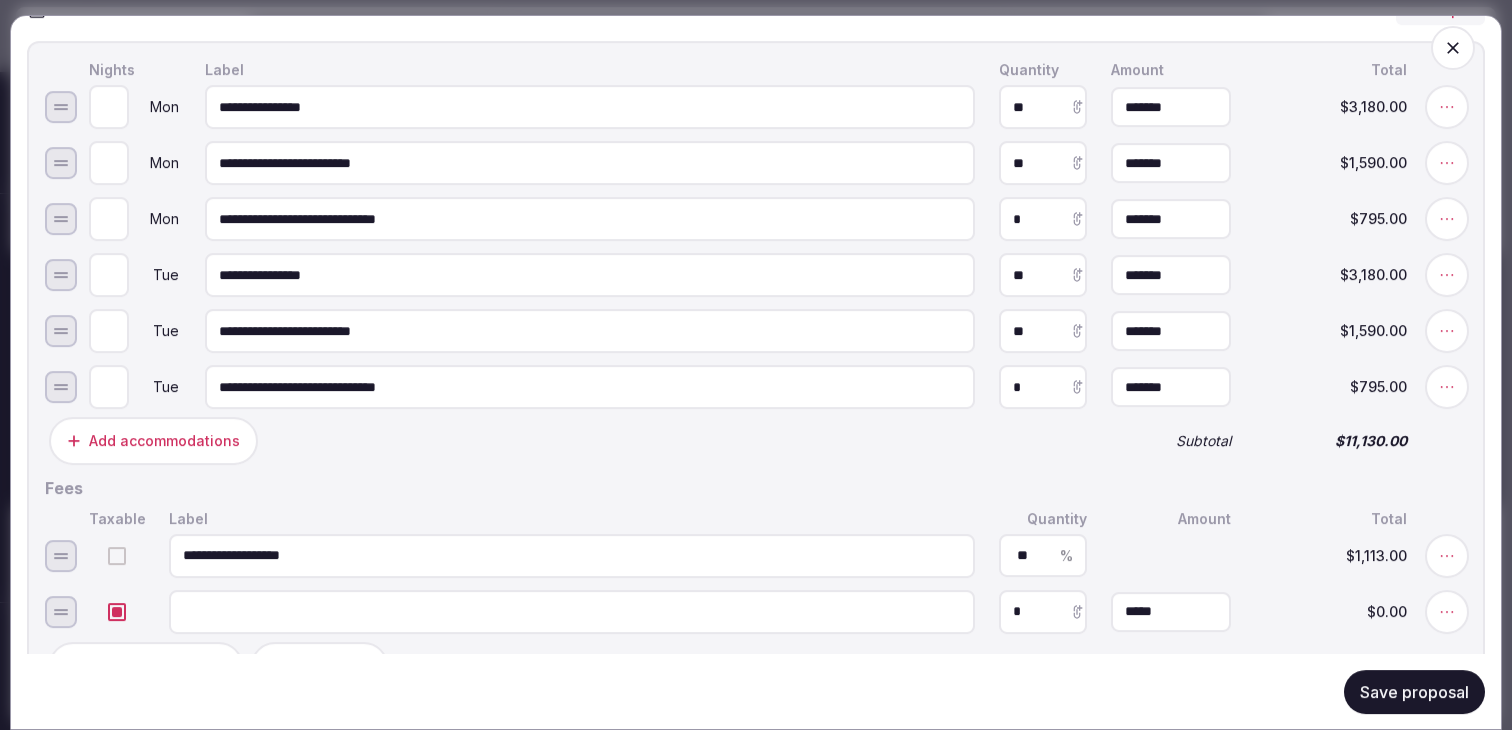 scroll, scrollTop: 926, scrollLeft: 0, axis: vertical 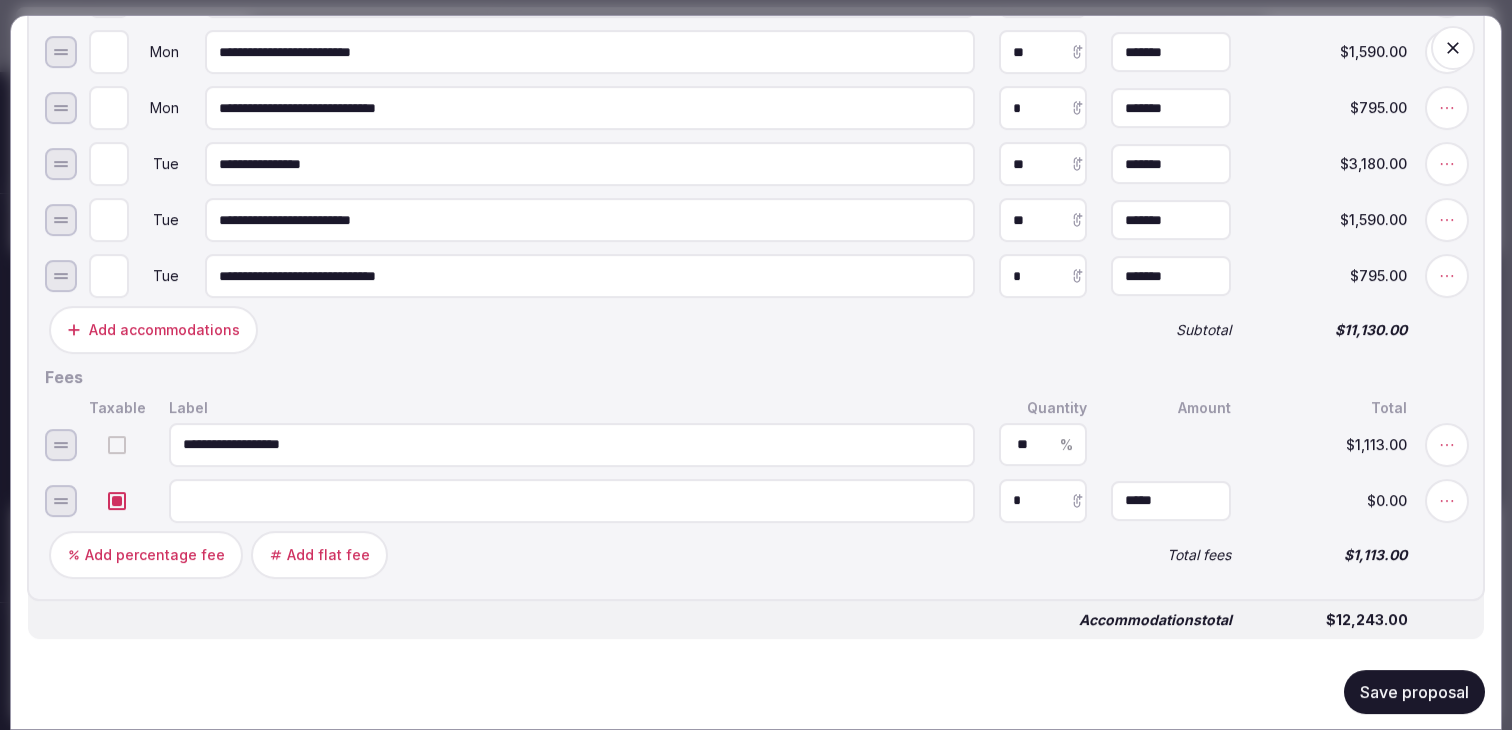 click at bounding box center (117, 500) 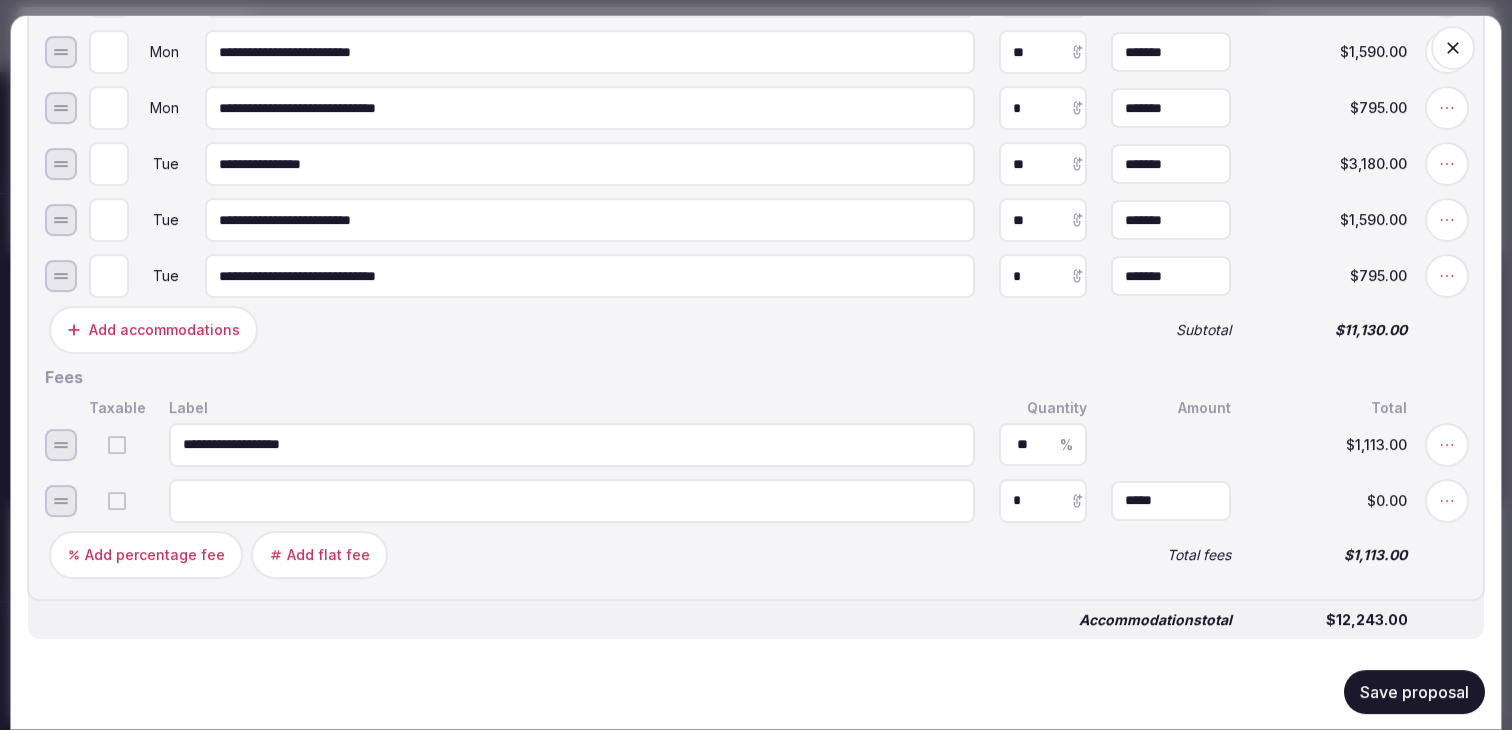 click on "*" at bounding box center (1043, 500) 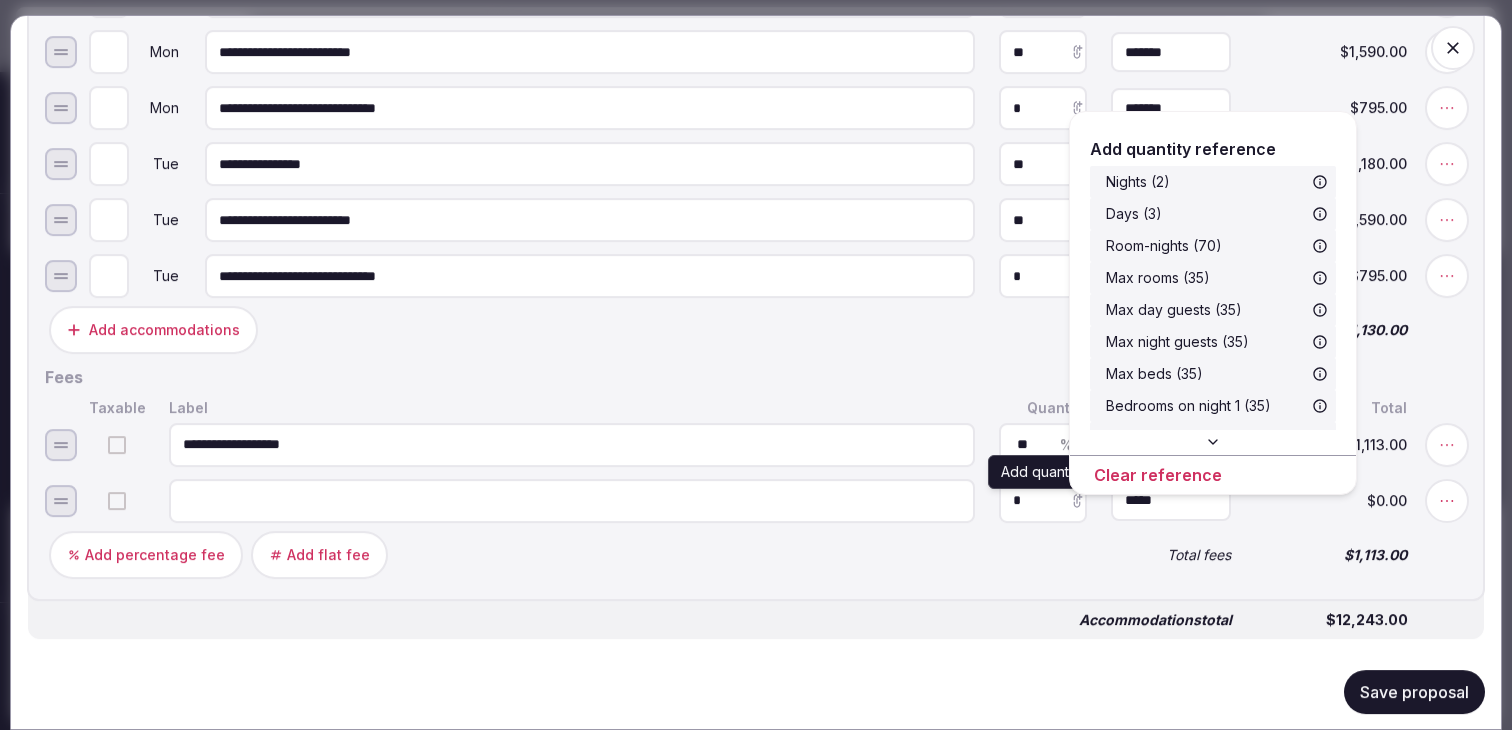 click 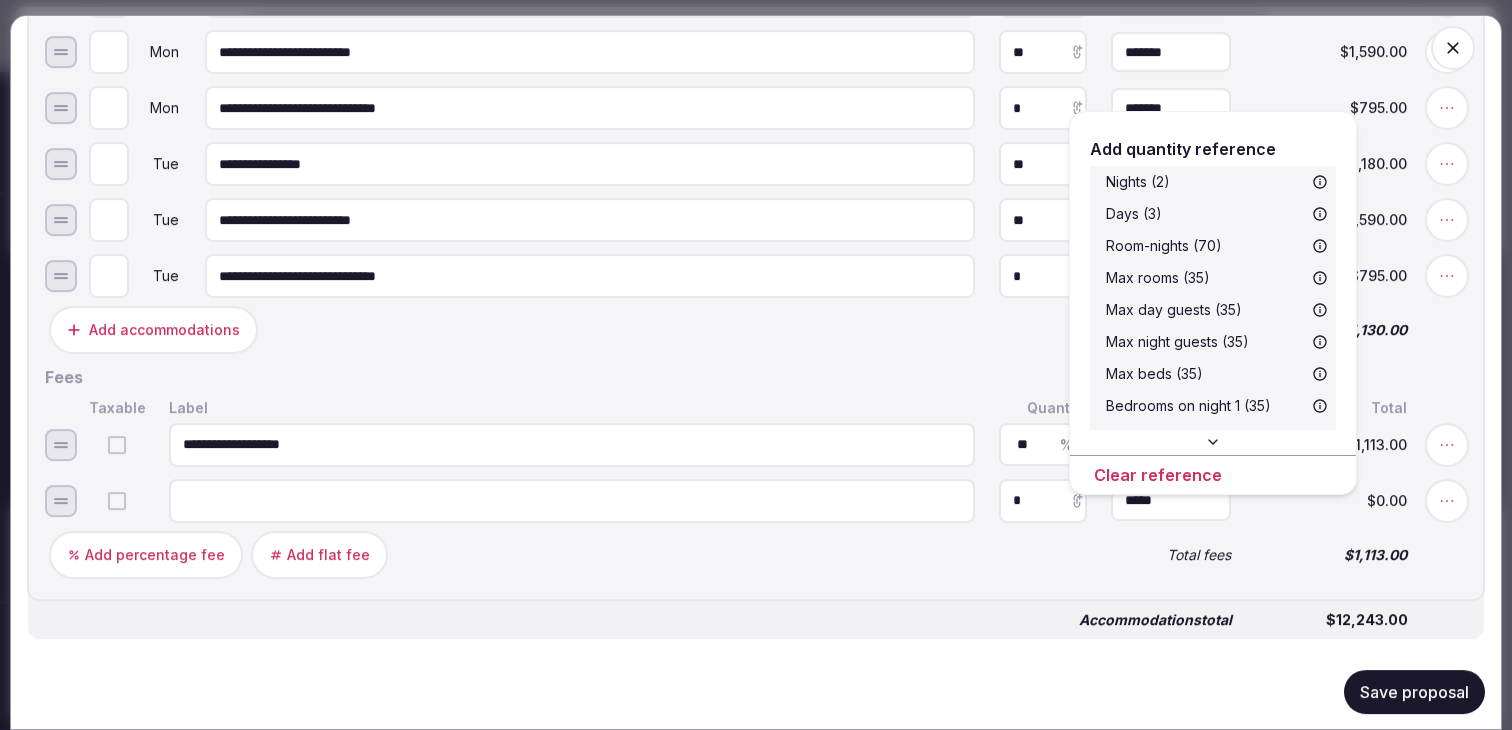scroll, scrollTop: 64, scrollLeft: 0, axis: vertical 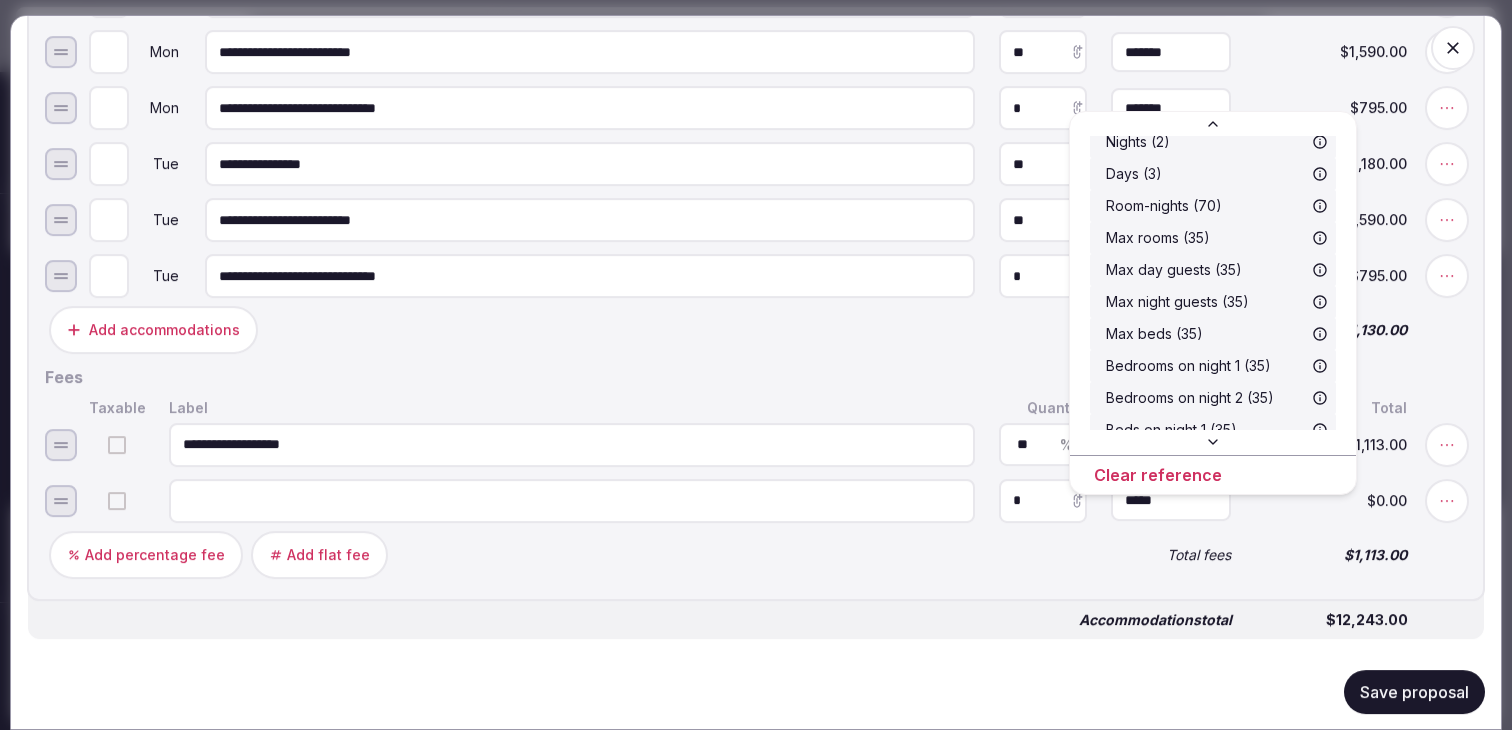type on "**" 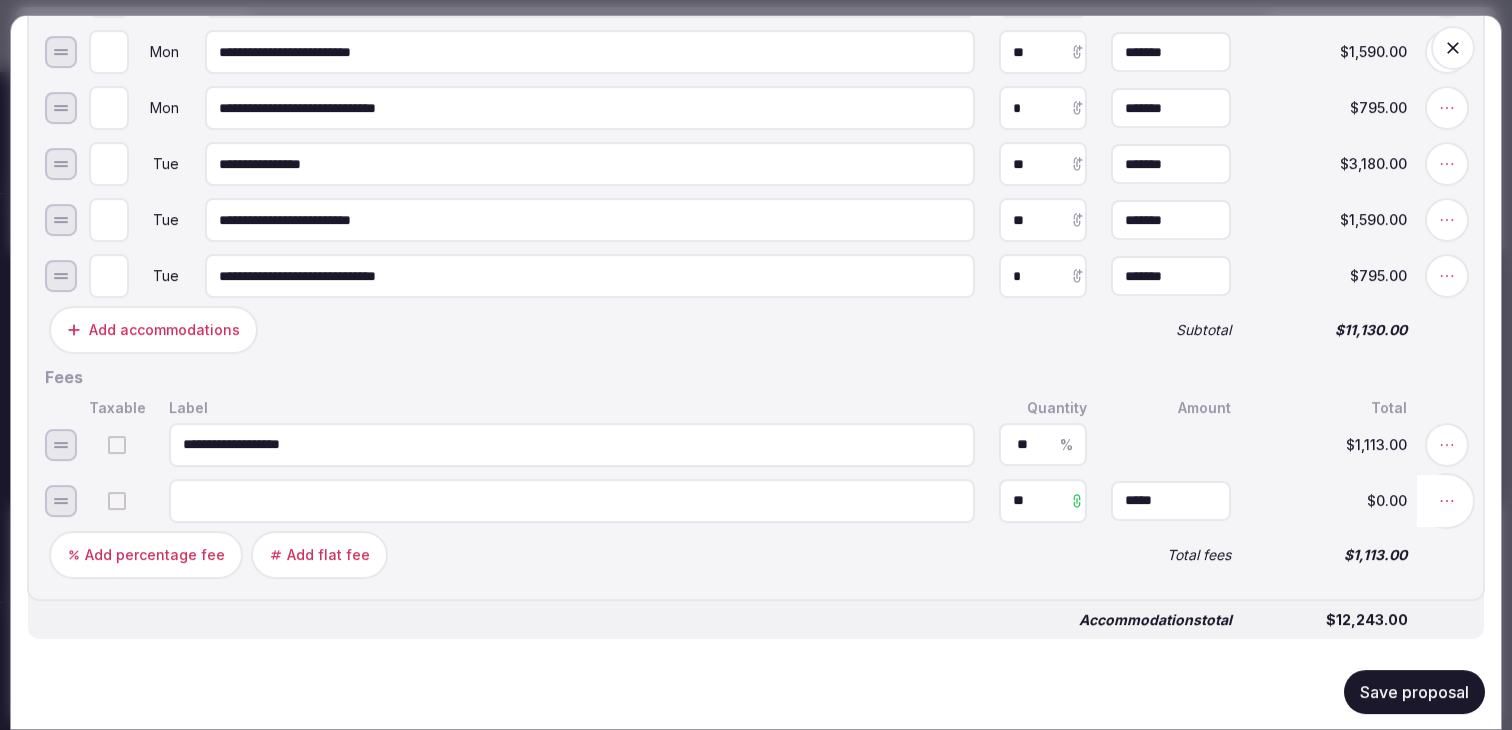 click 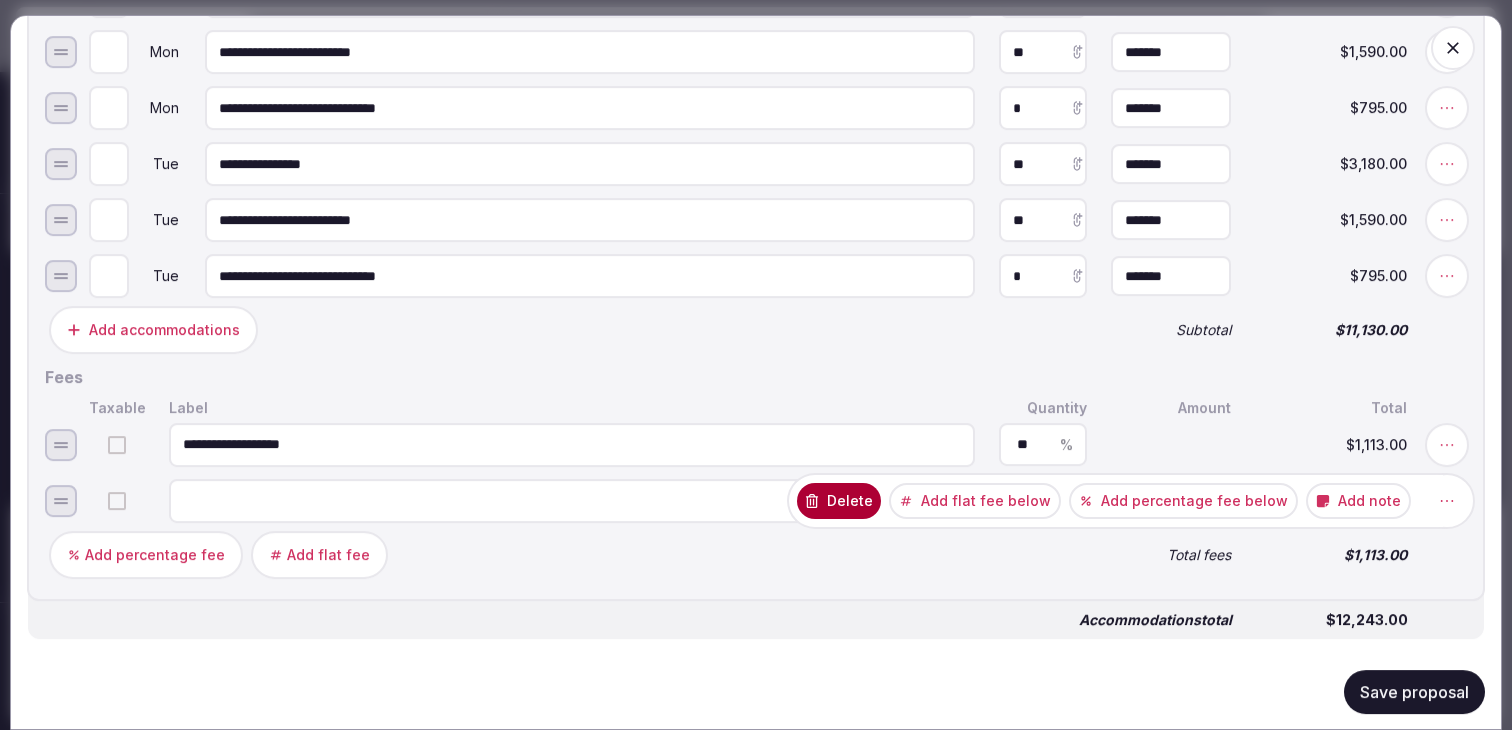 click on "Add note" at bounding box center [1358, 500] 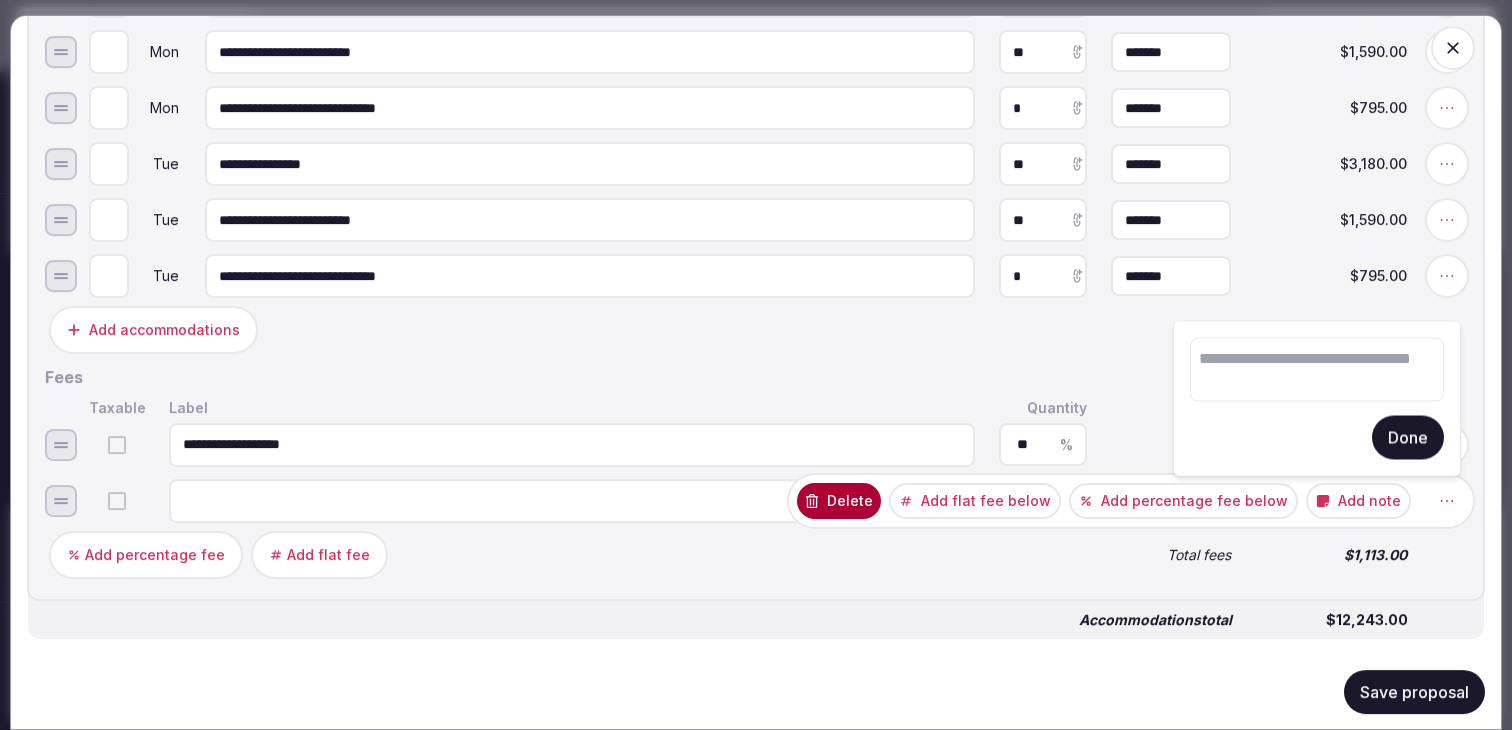 click at bounding box center (1317, 370) 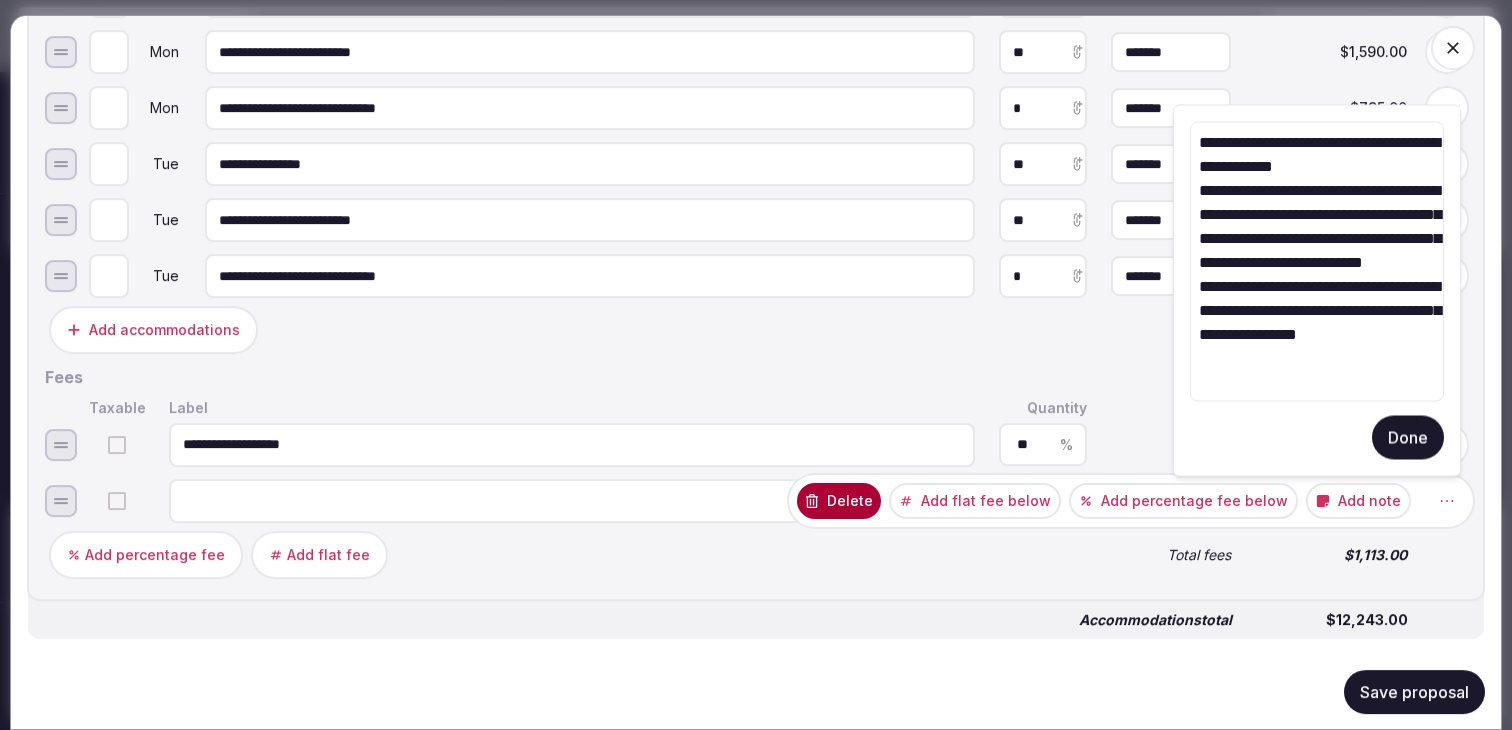 click on "**********" at bounding box center [1317, 262] 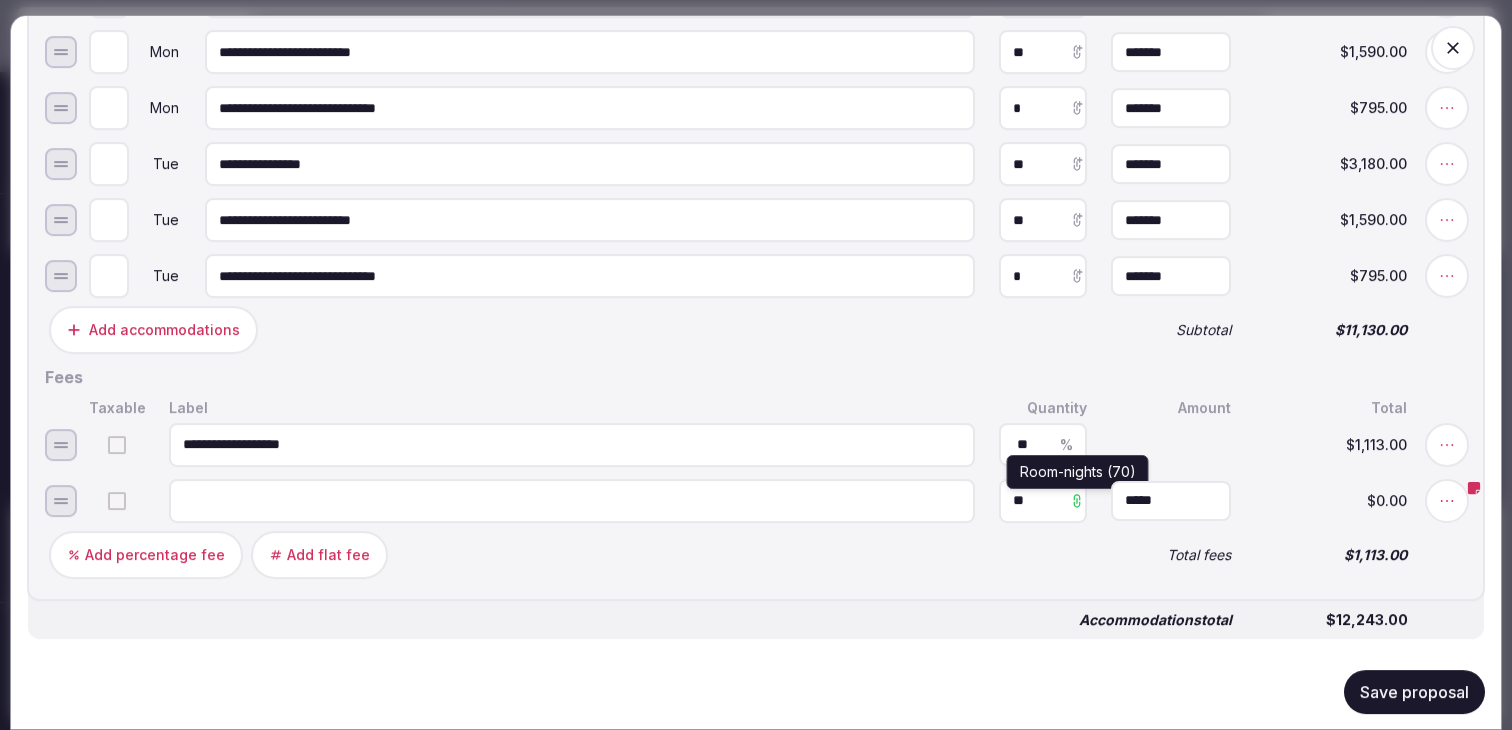 type on "*" 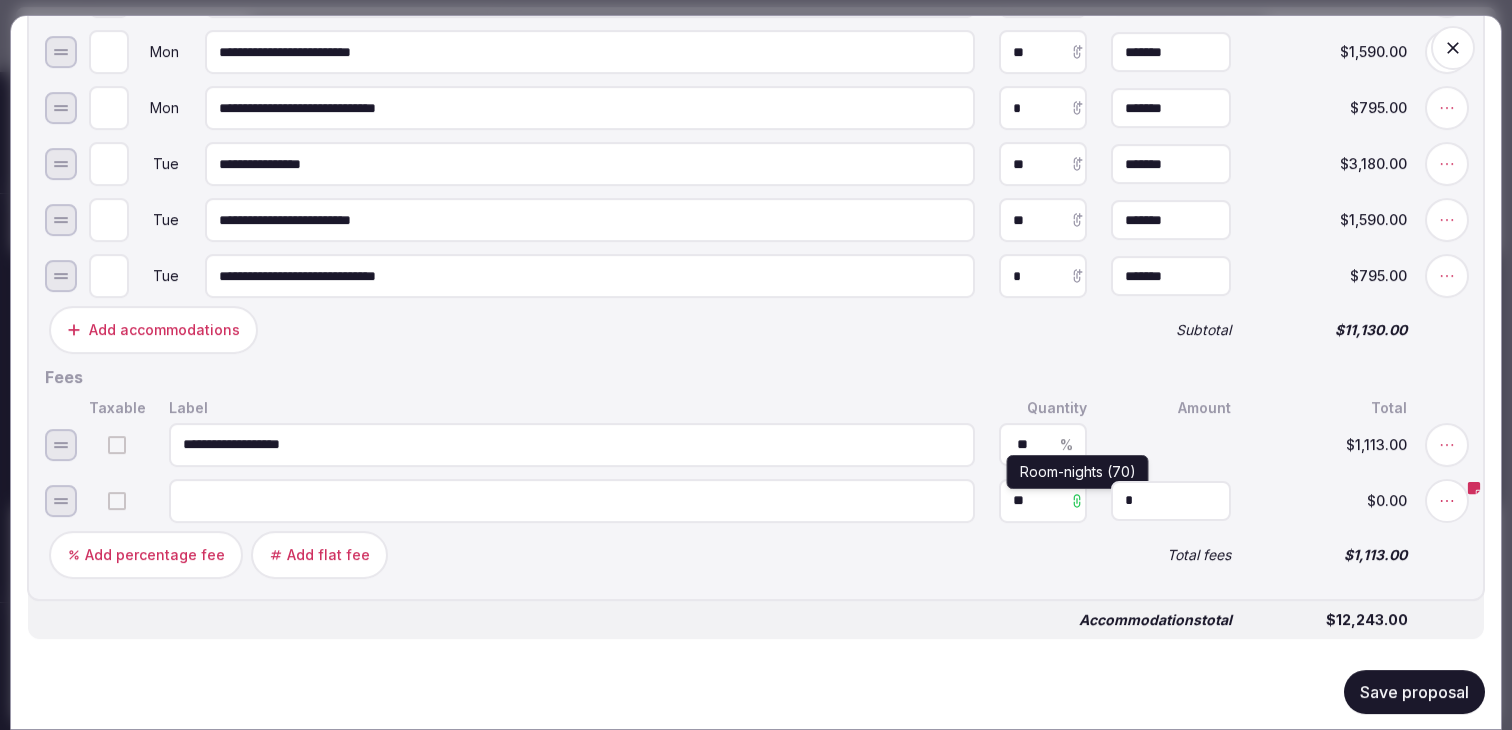 click on "*" at bounding box center [1171, 500] 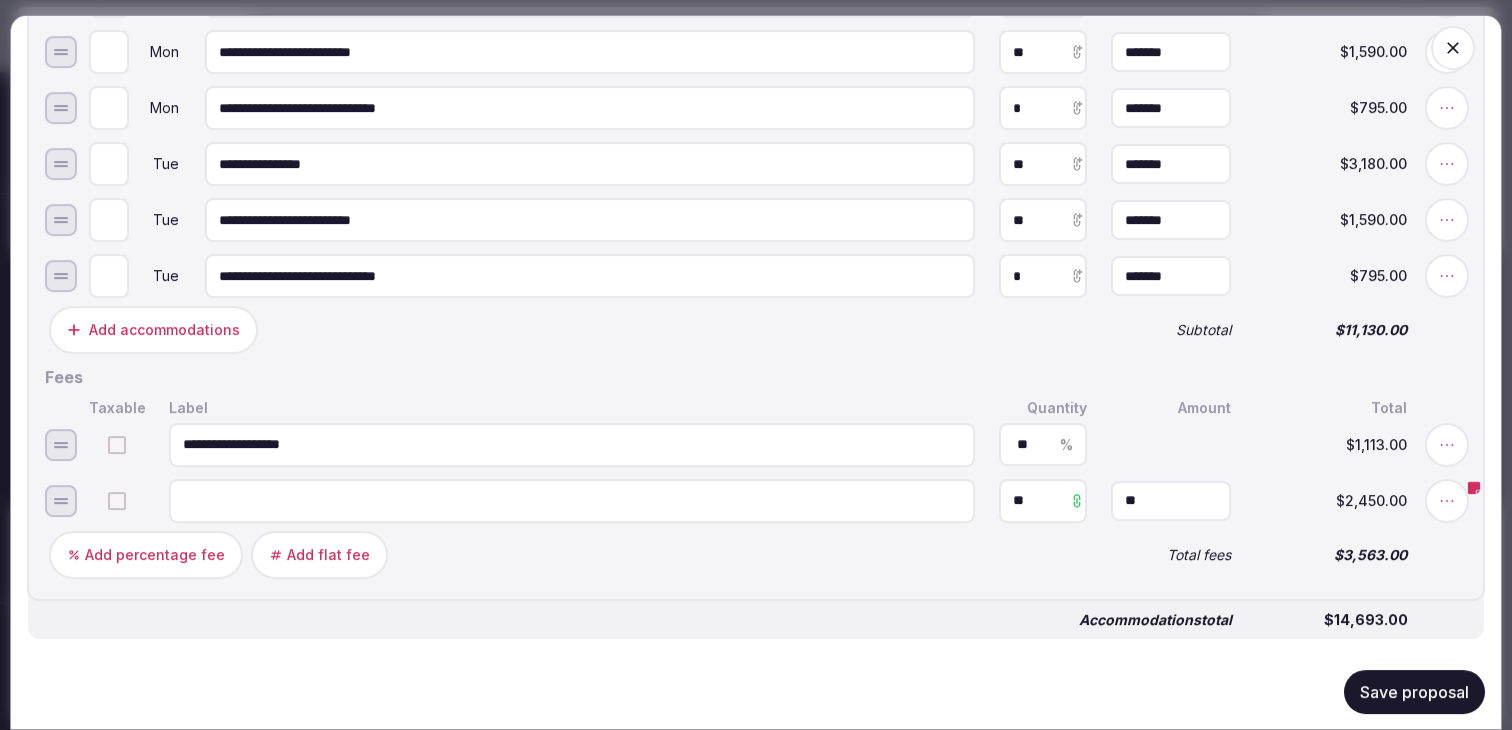 type on "******" 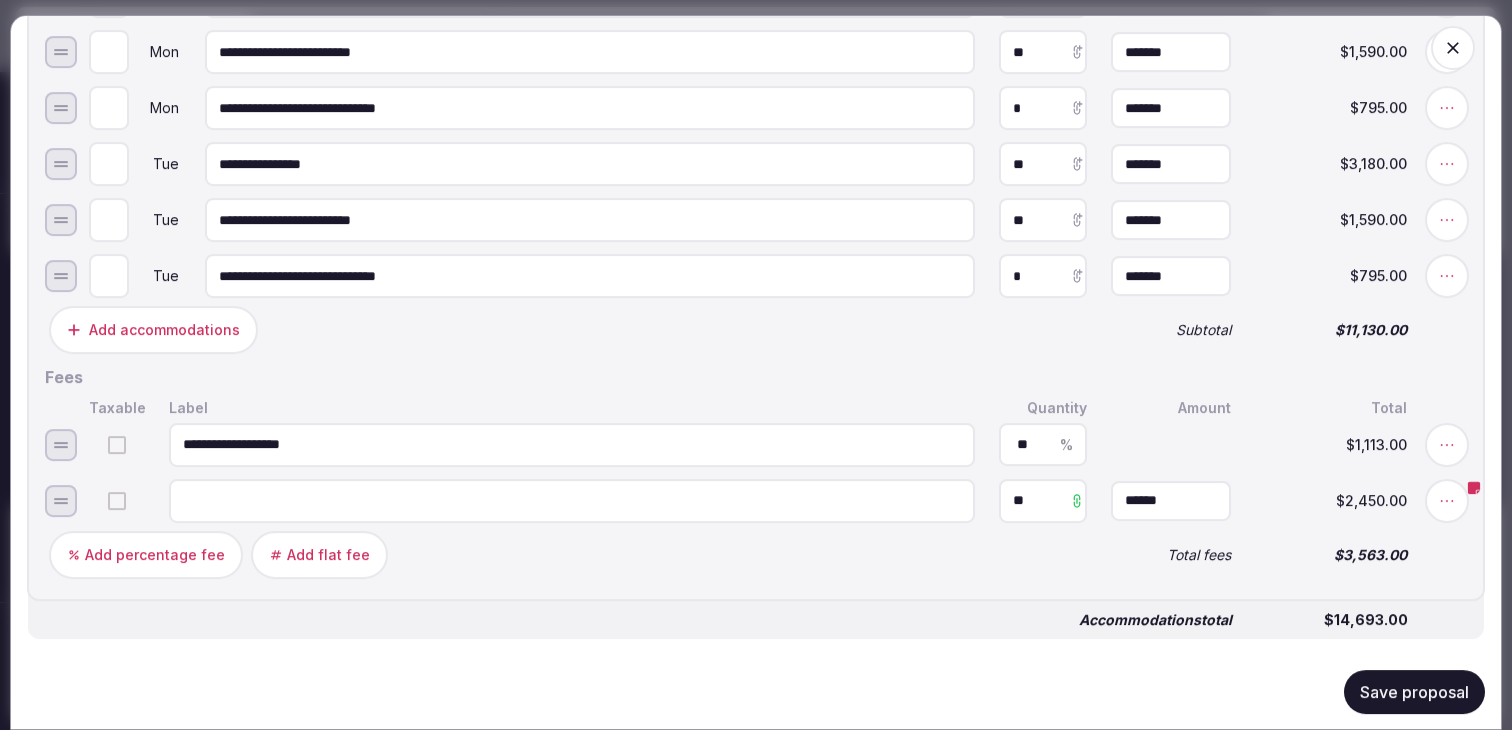 click on "Add percentage fee Add flat fee" at bounding box center [568, 554] 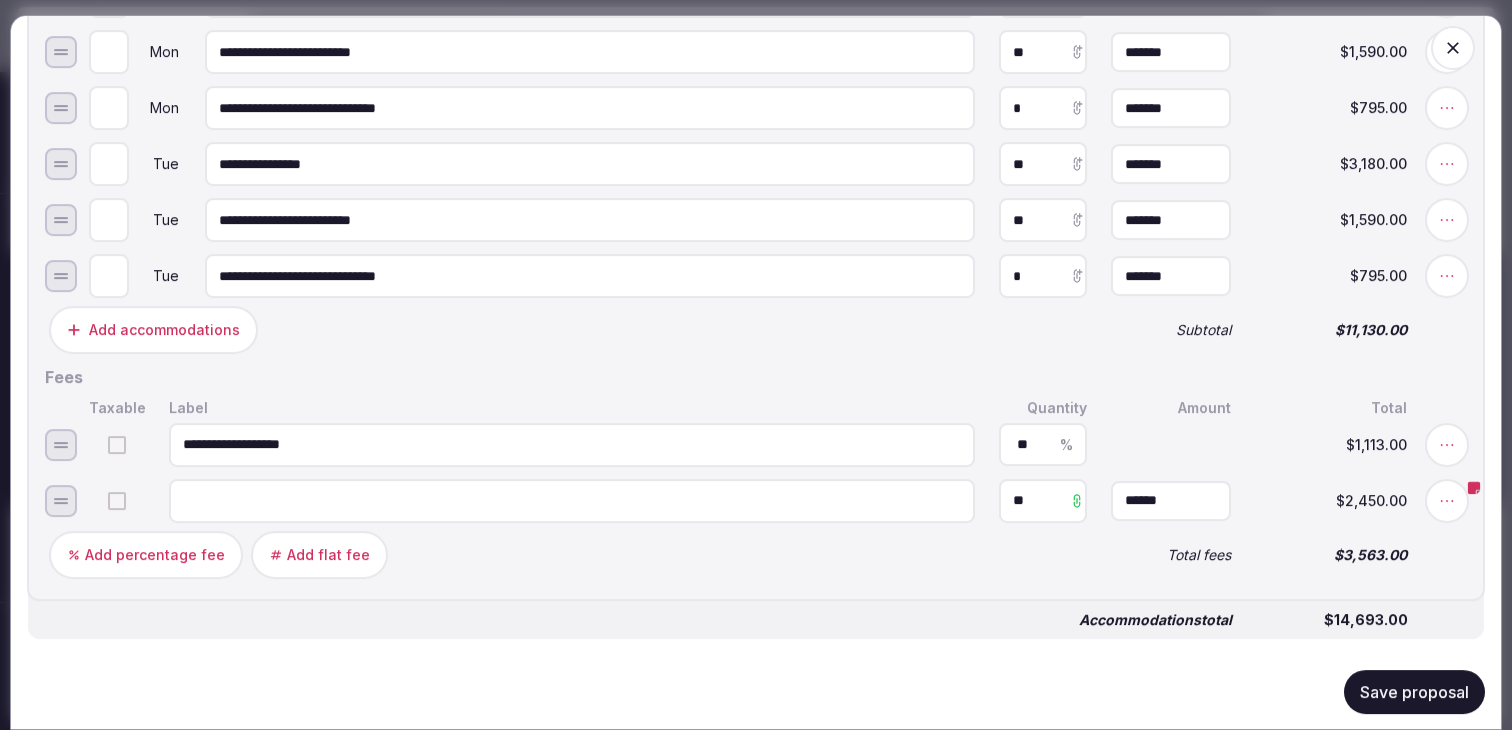 click at bounding box center (572, 500) 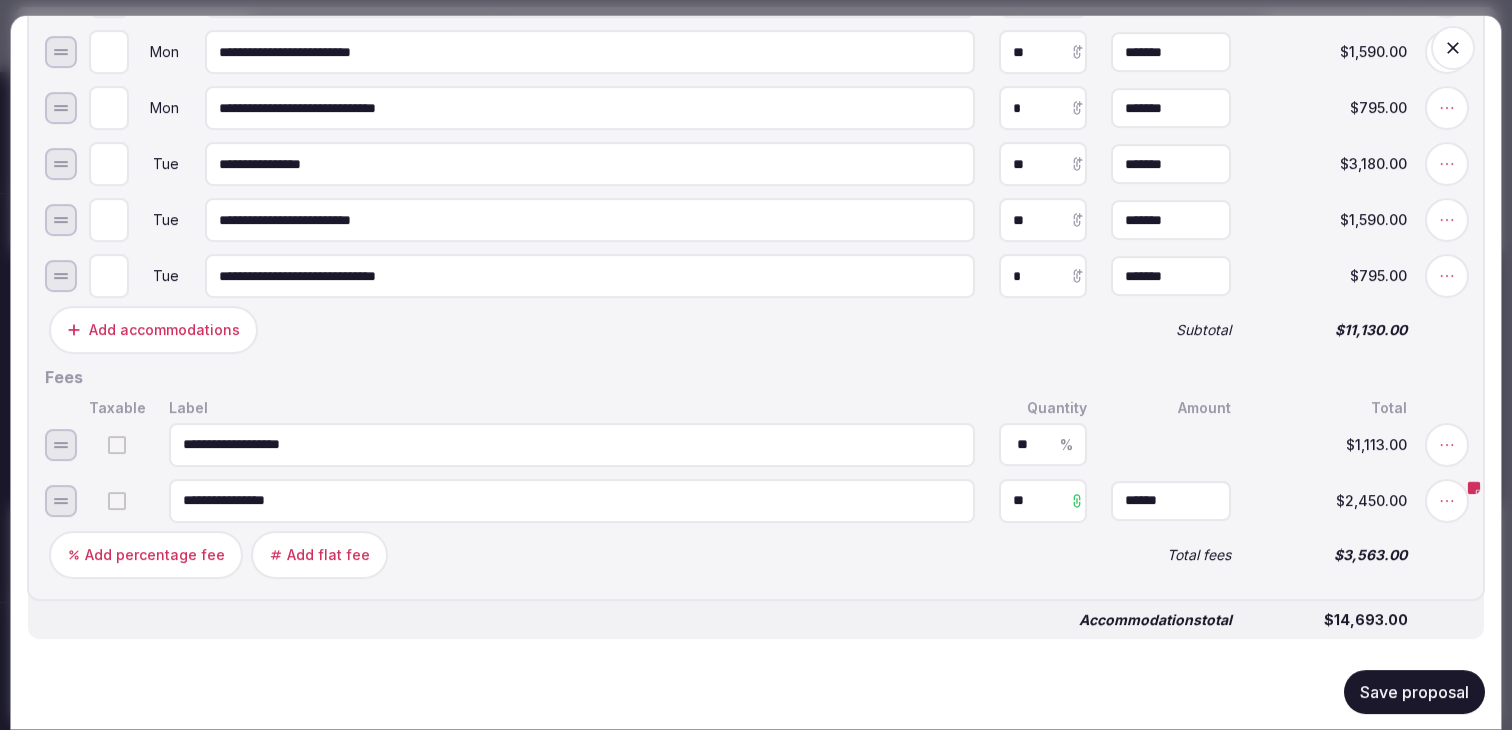type on "**********" 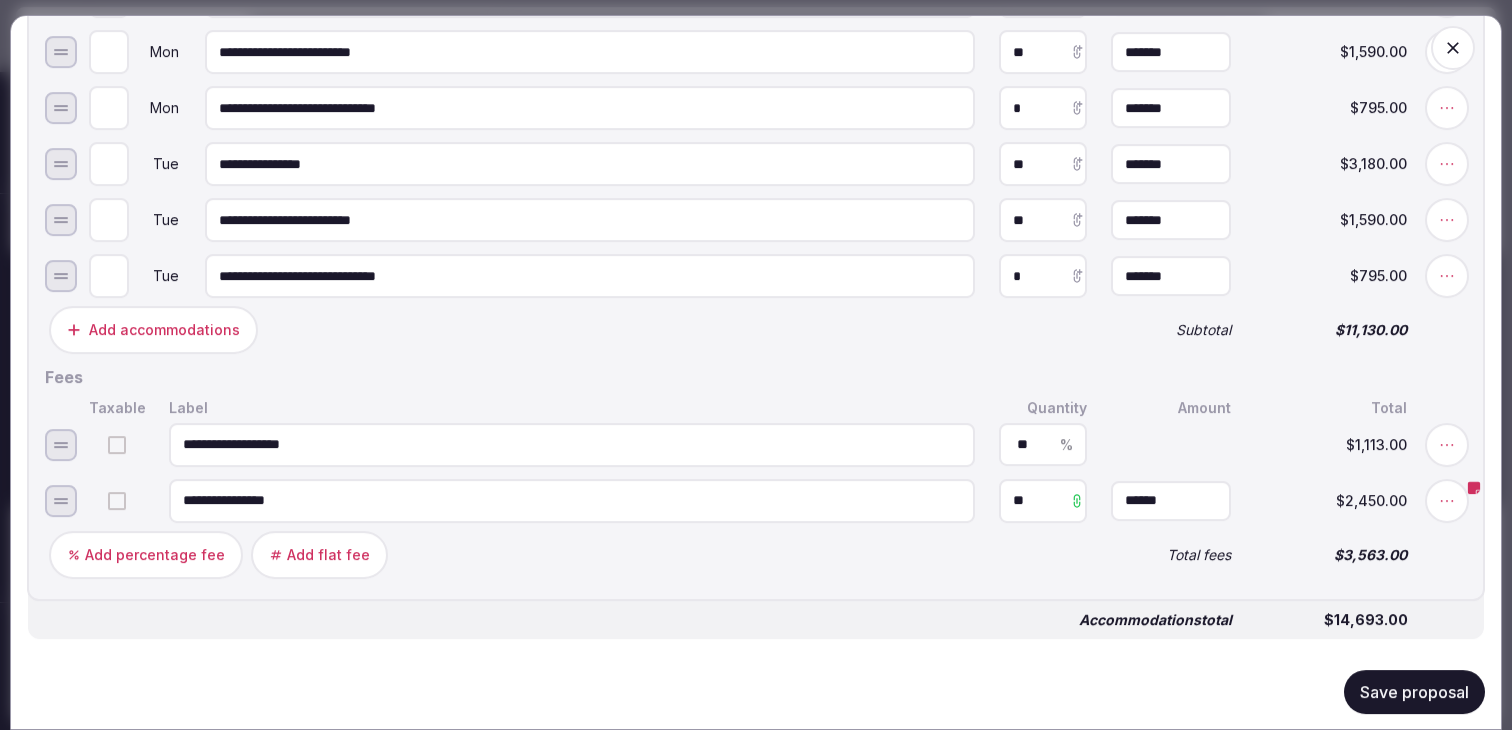 click on "Add percentage fee Add flat fee" at bounding box center [568, 554] 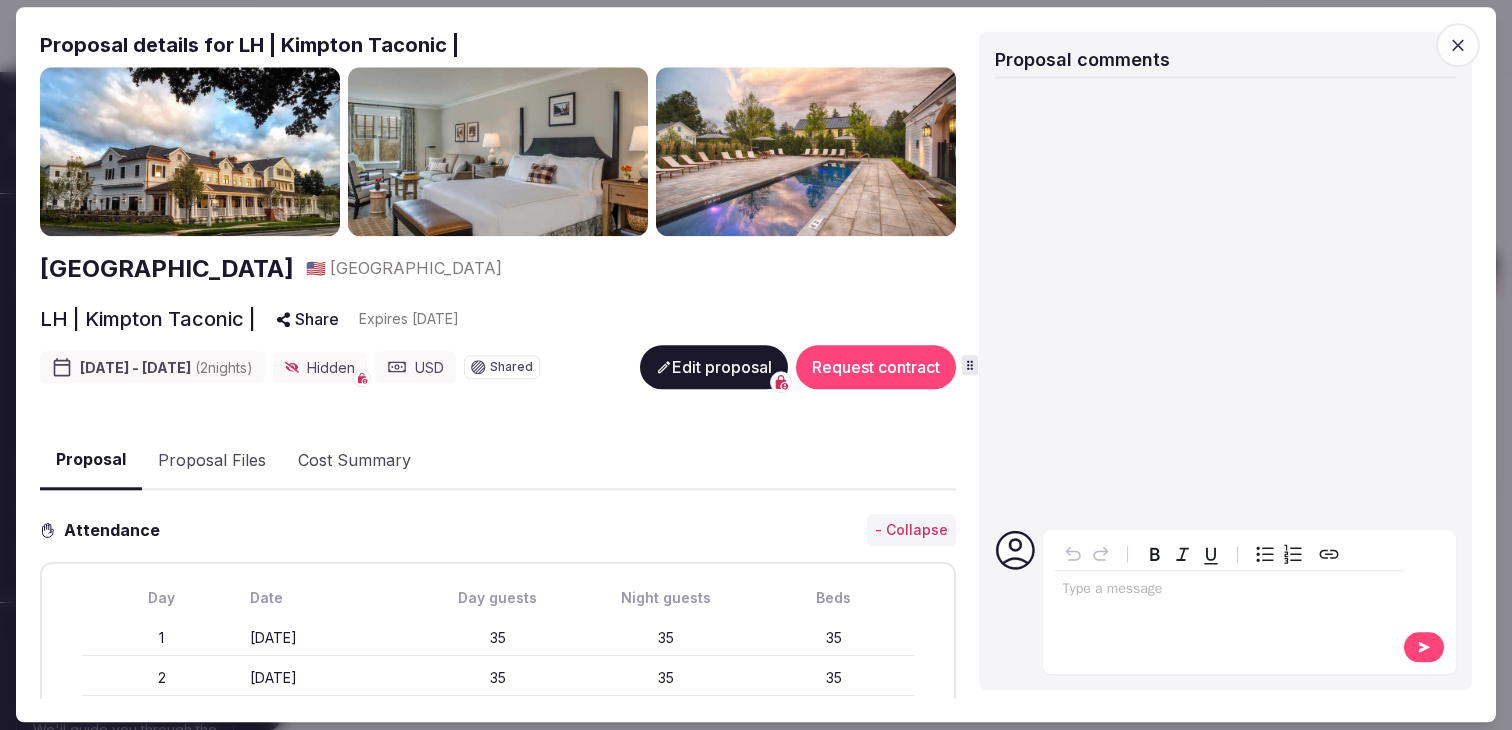 click on "Edit proposal" at bounding box center [714, 368] 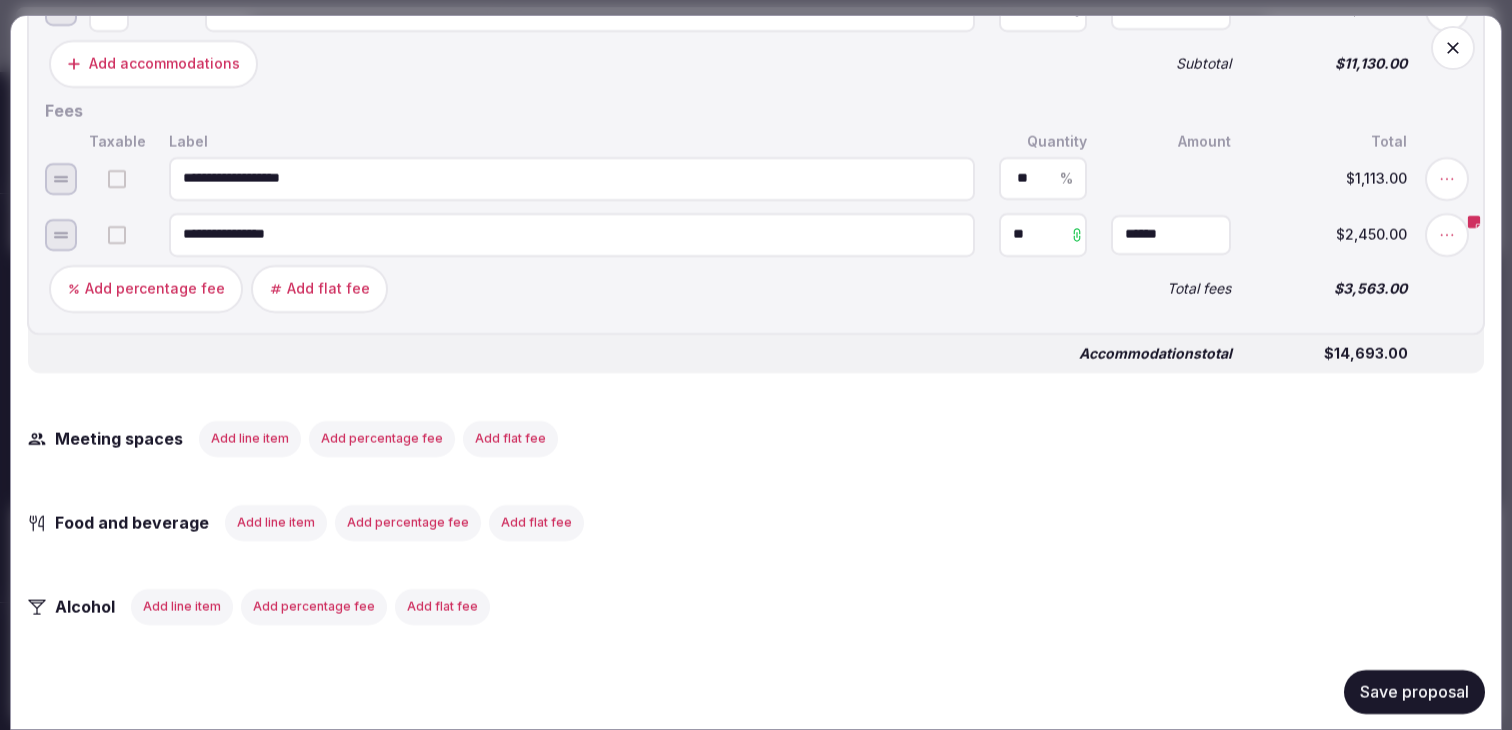 scroll, scrollTop: 1221, scrollLeft: 0, axis: vertical 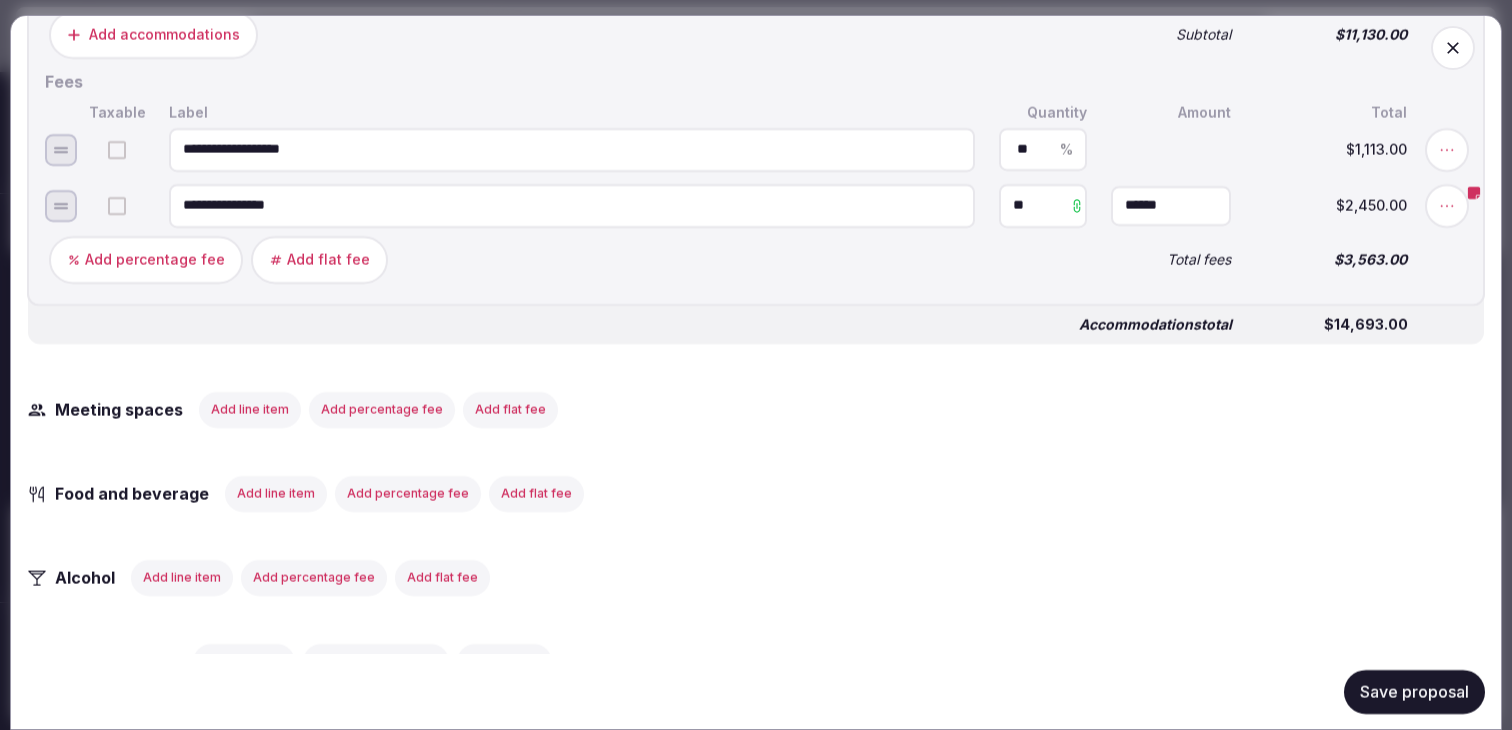 click on "Add line item" at bounding box center (250, 409) 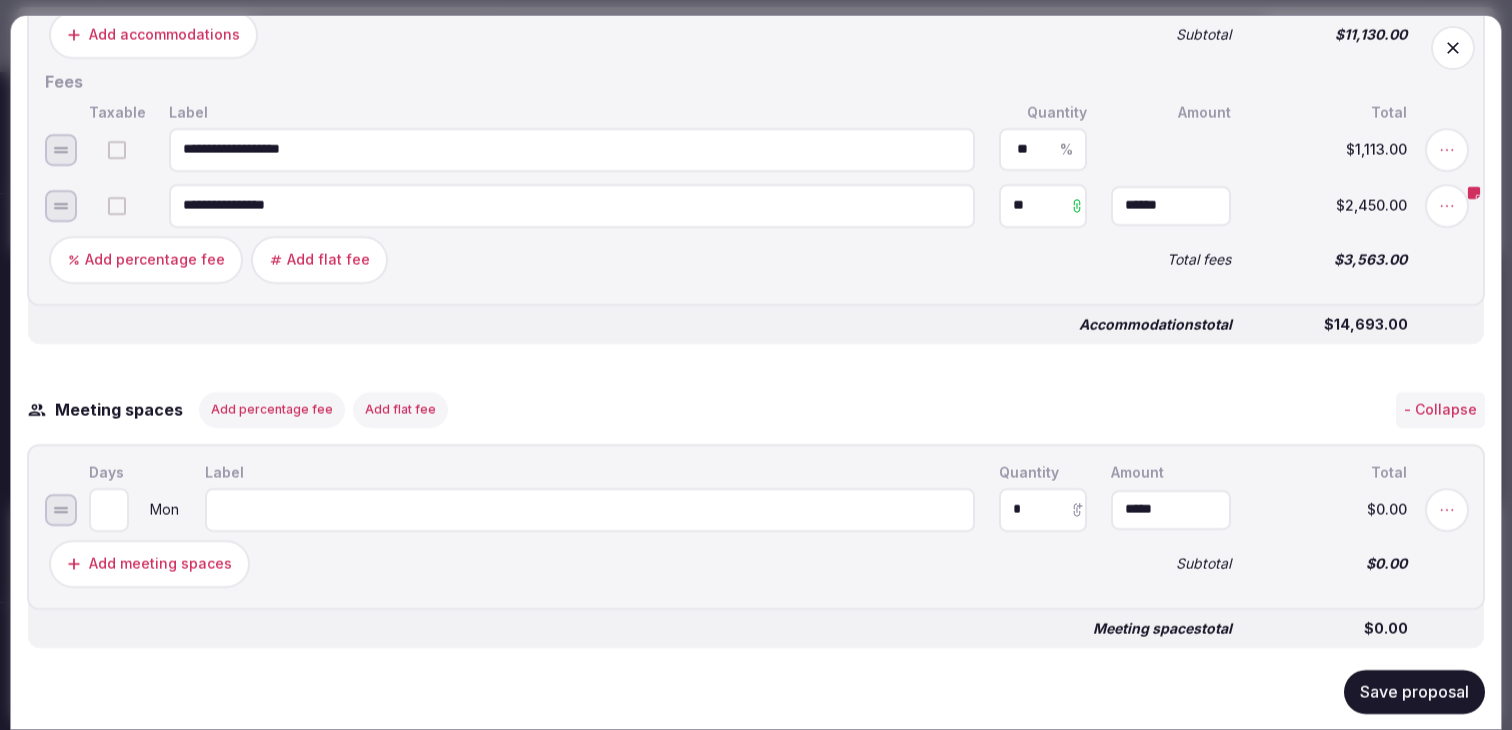 click at bounding box center (590, 509) 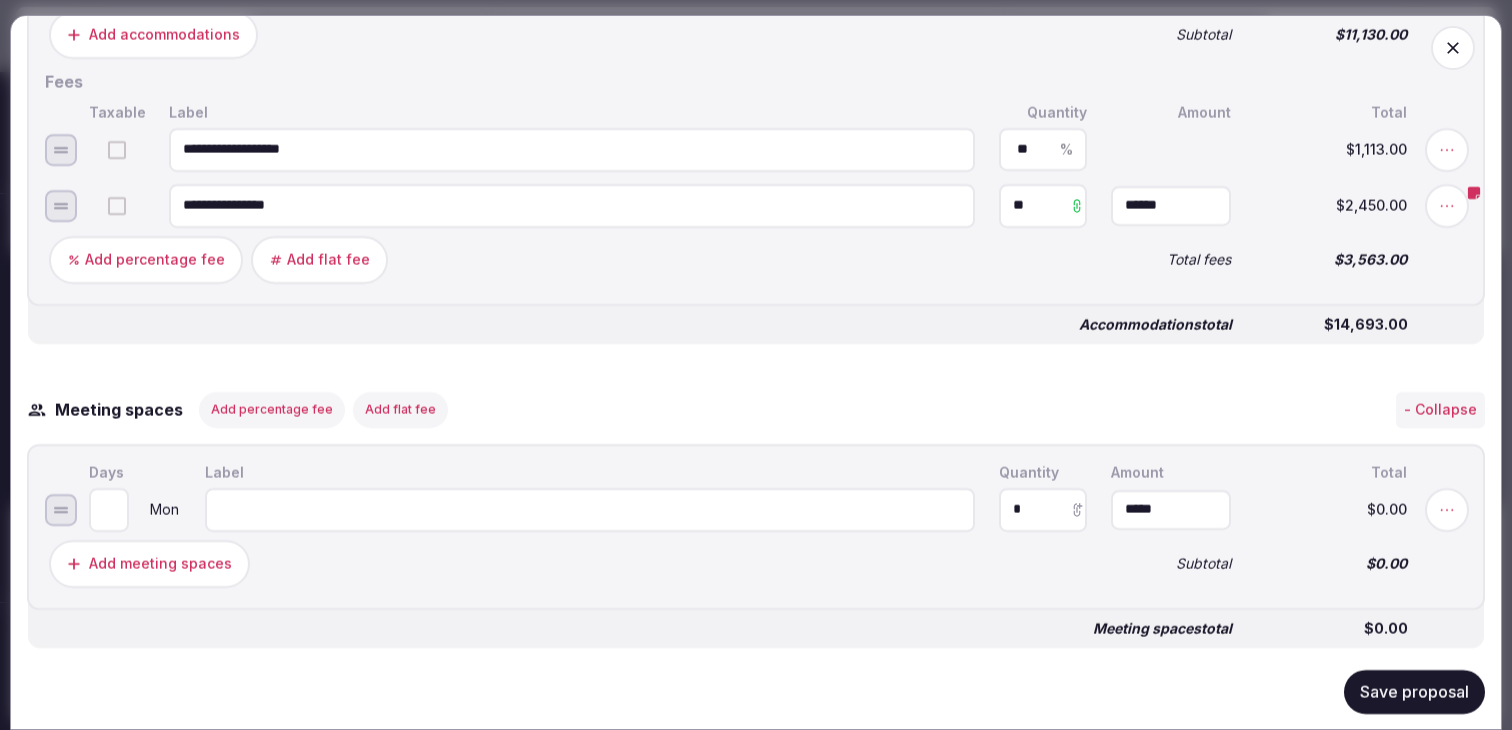 paste on "**********" 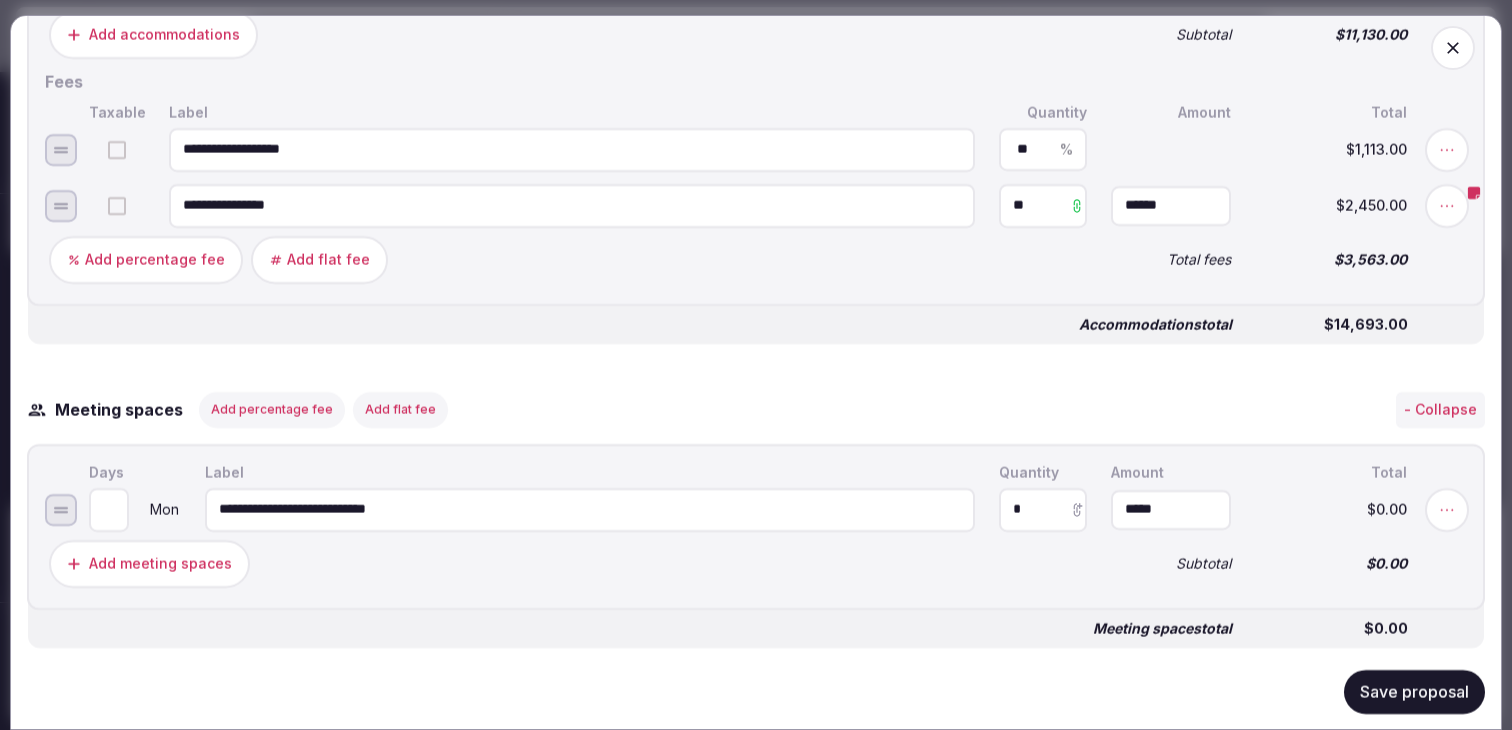 type on "**********" 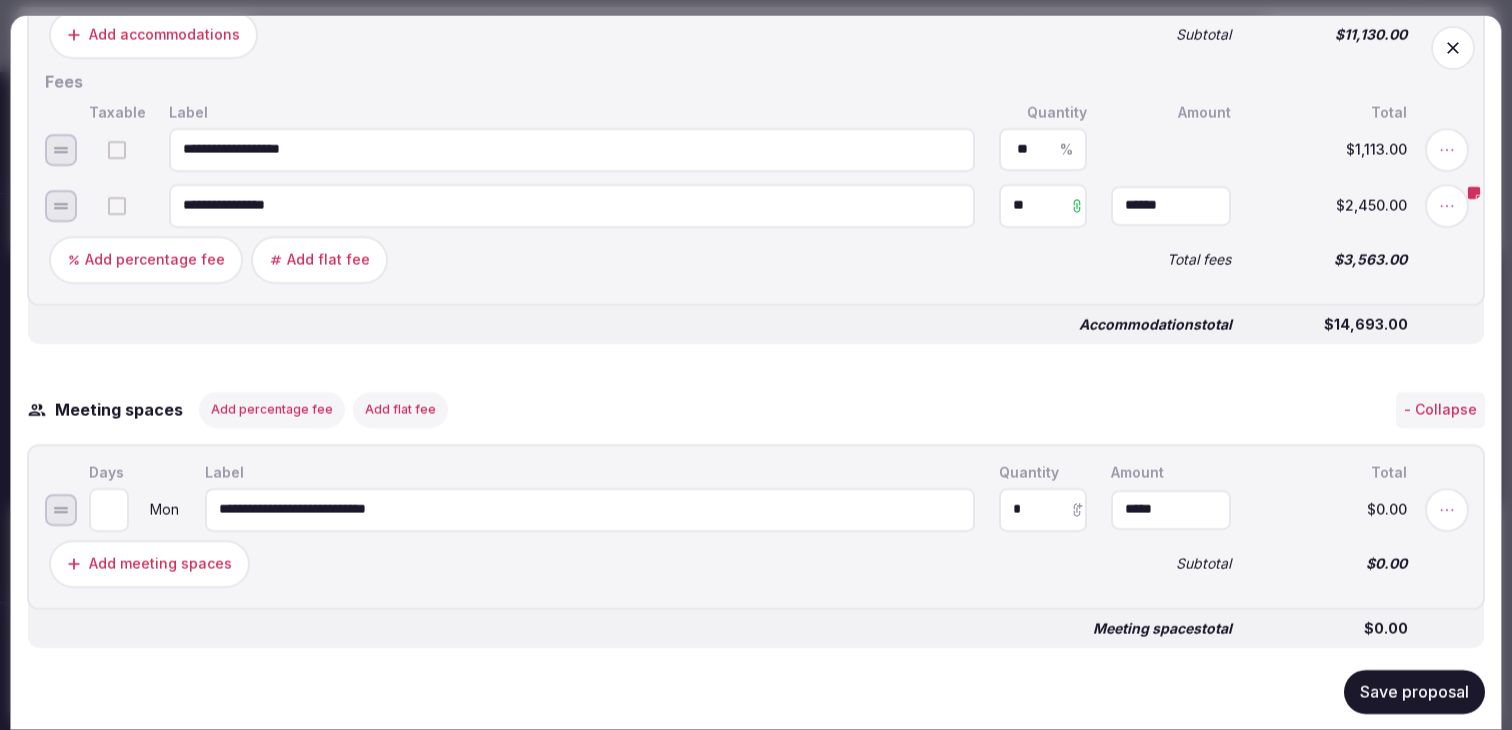 type on "*" 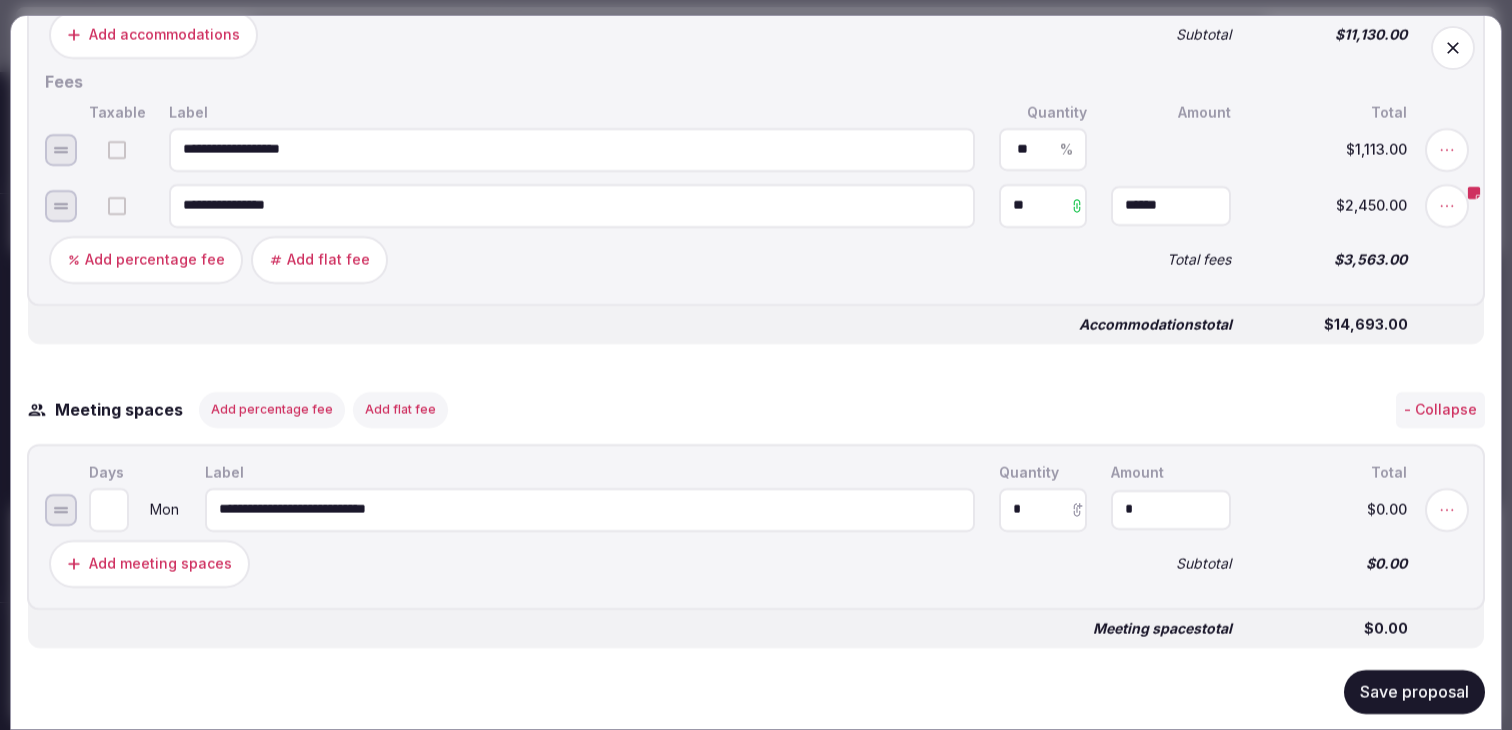 click on "*" at bounding box center [1171, 509] 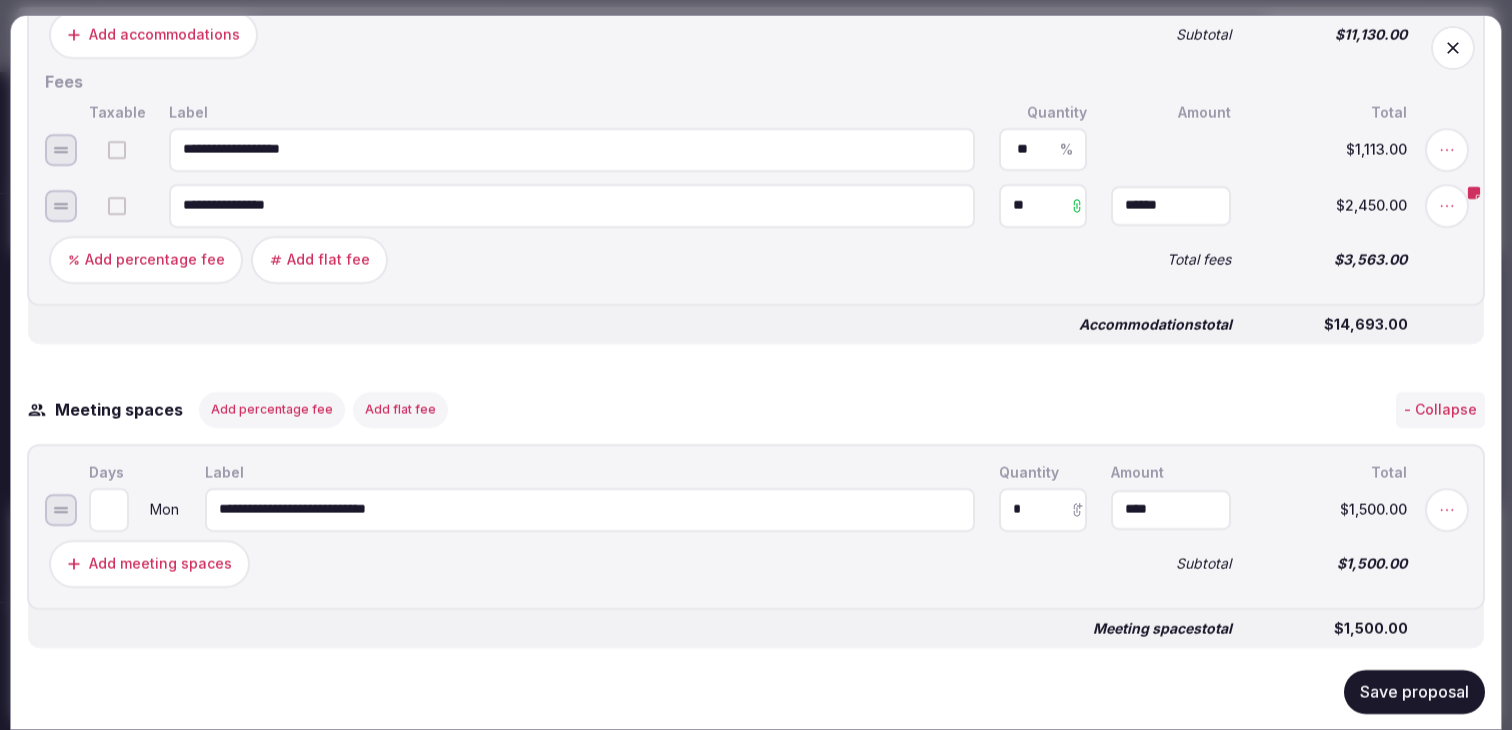 type on "*********" 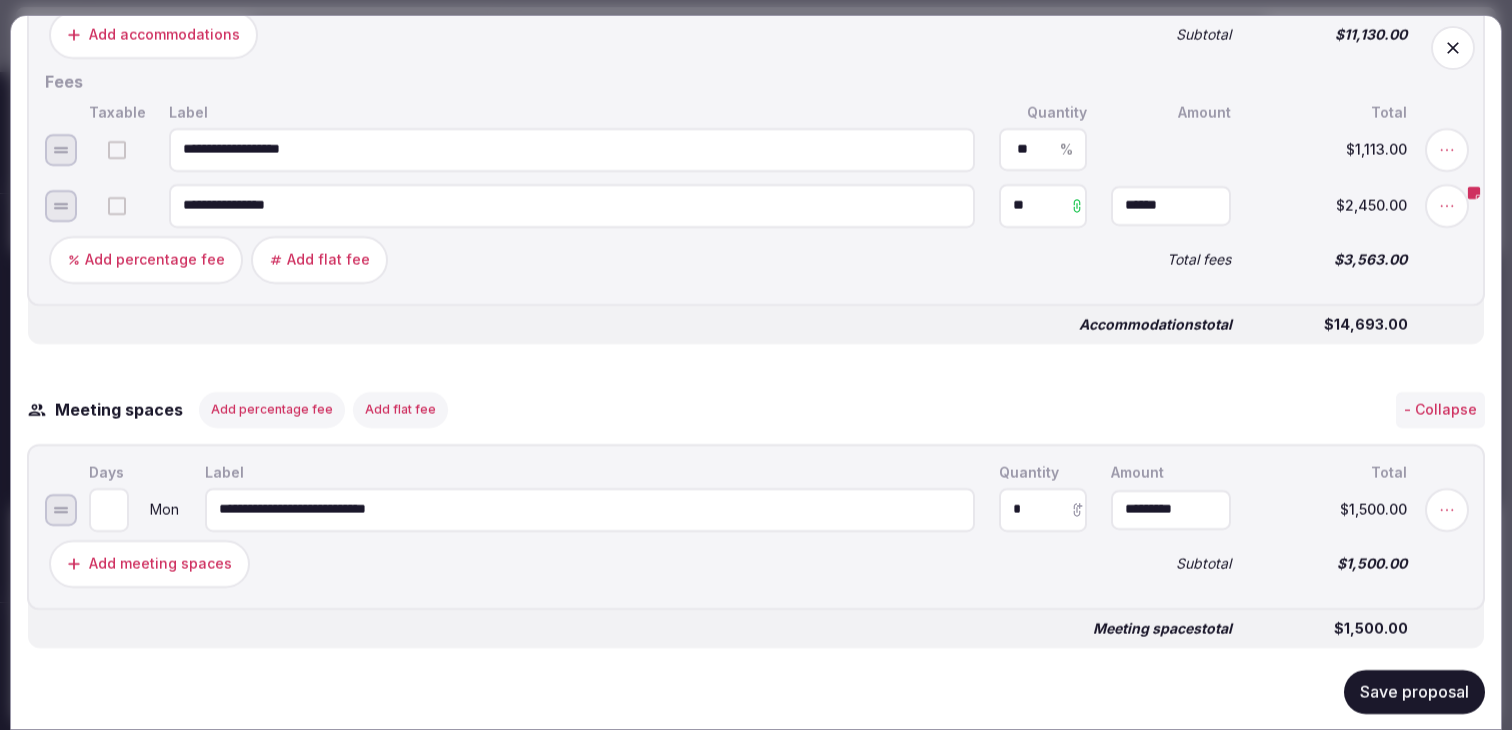click on "Add meeting spaces" at bounding box center [568, 563] 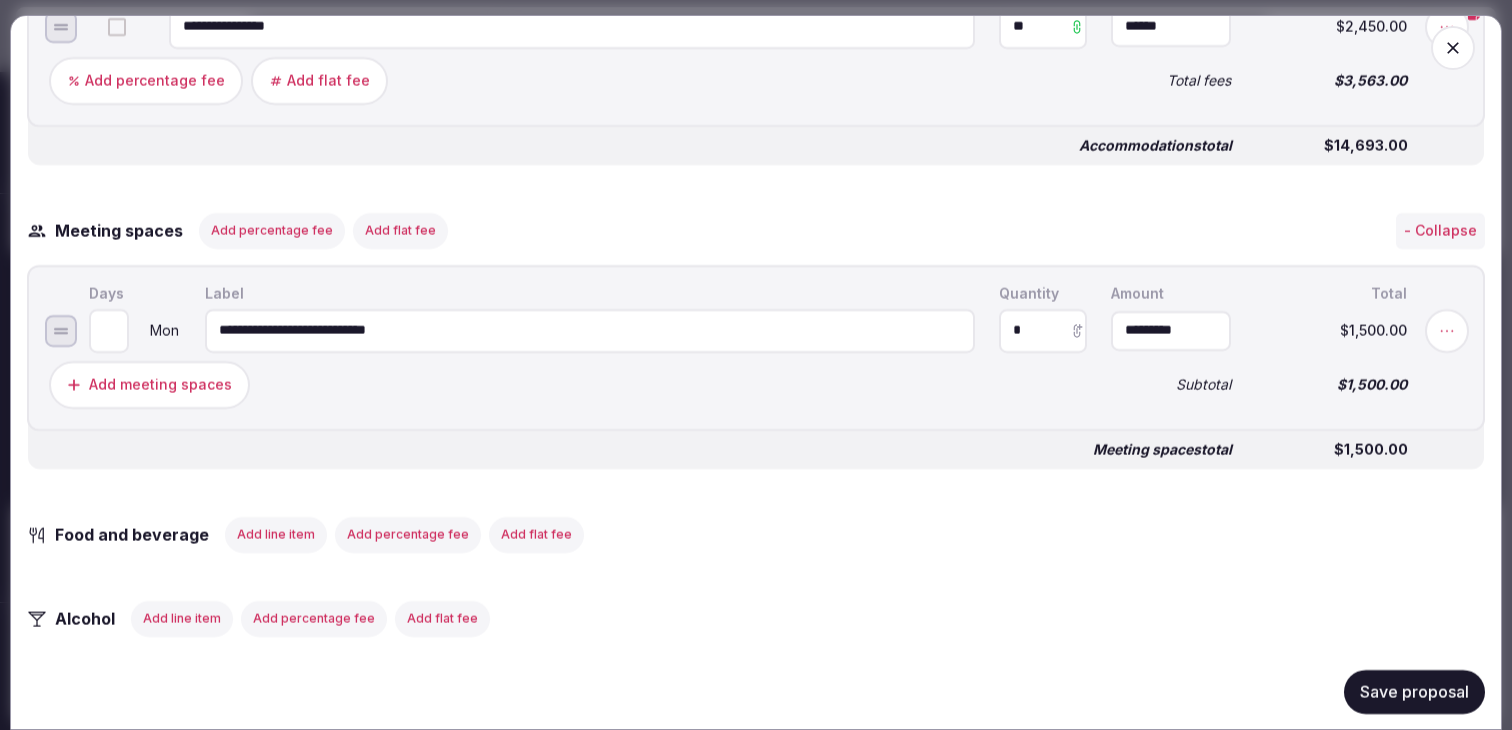 scroll, scrollTop: 1402, scrollLeft: 0, axis: vertical 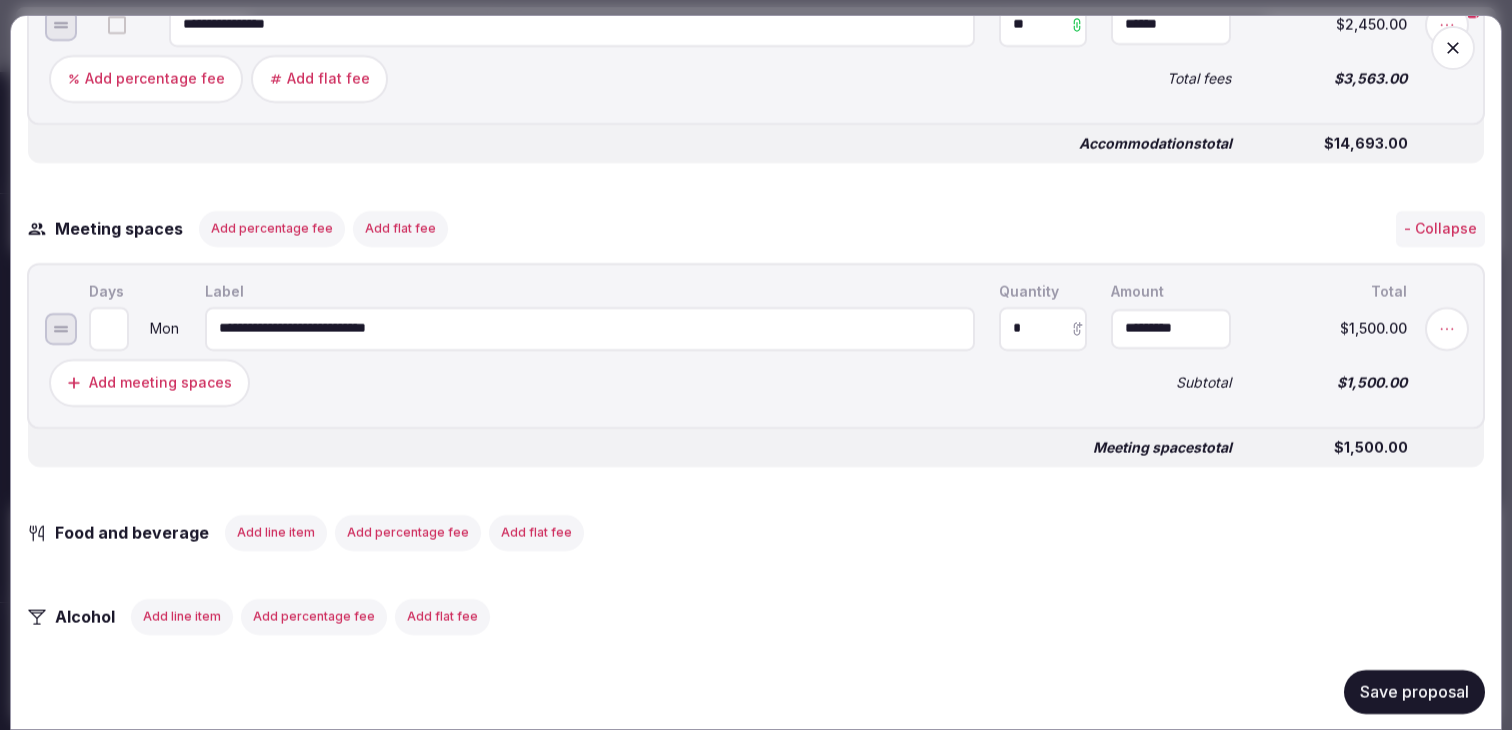 click on "Add flat fee" at bounding box center [400, 228] 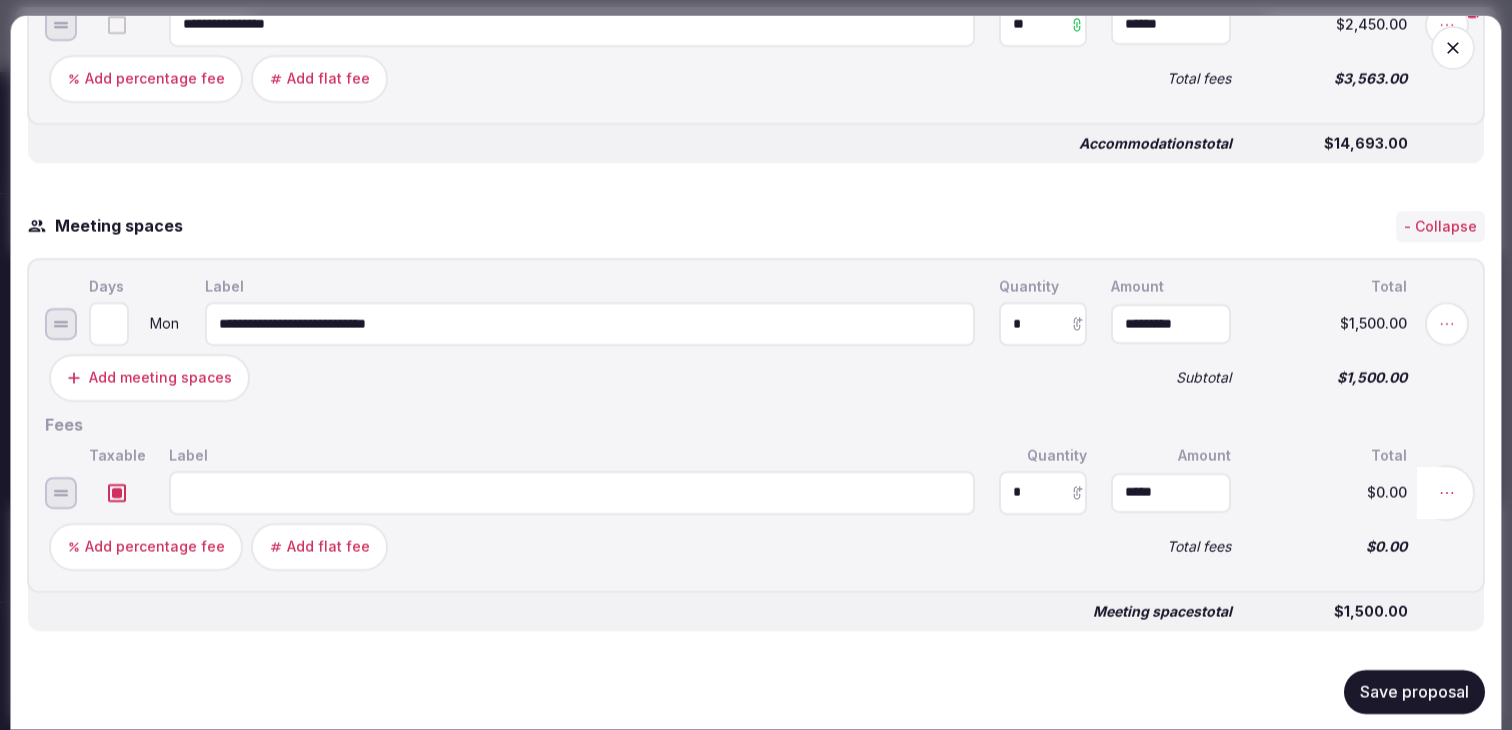 click at bounding box center (1447, 492) 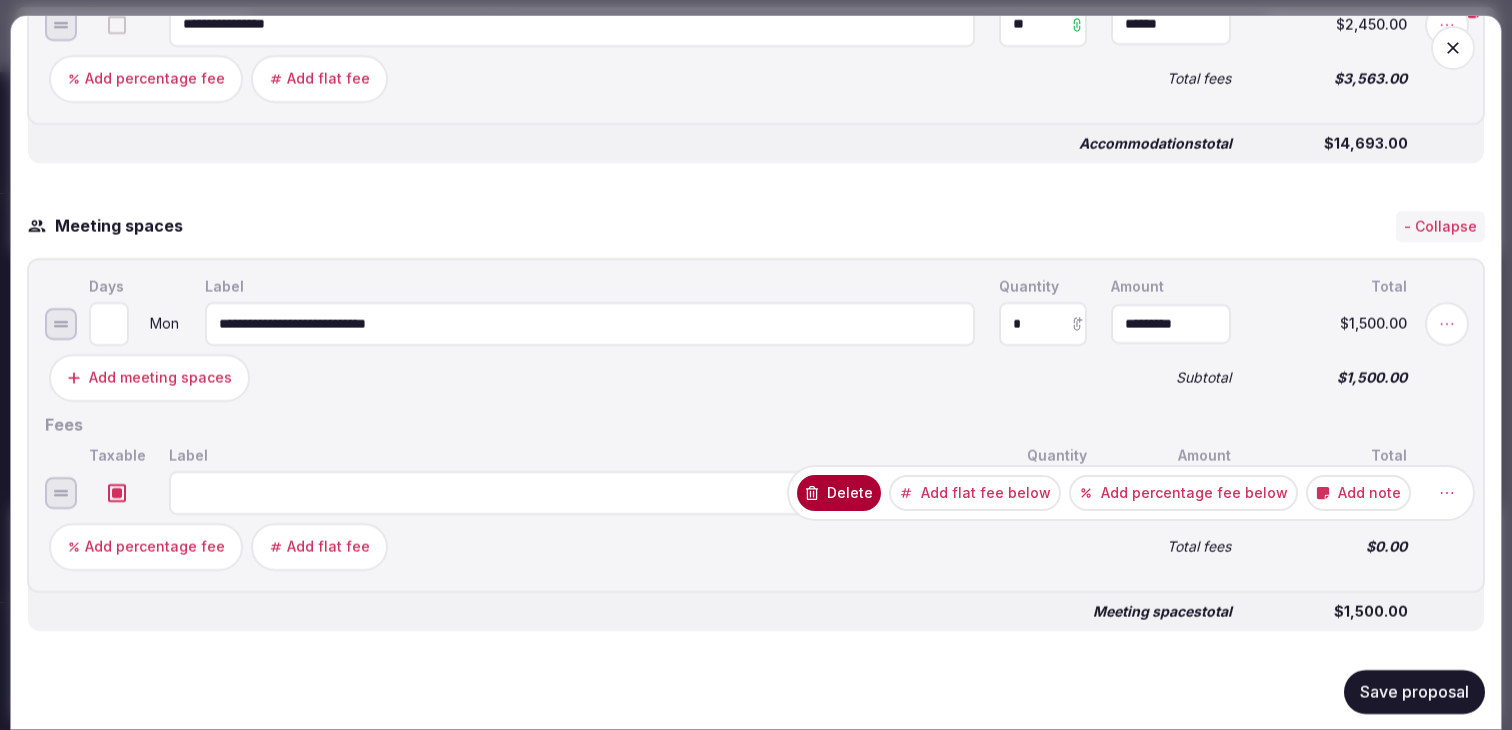 click on "Delete" at bounding box center (839, 492) 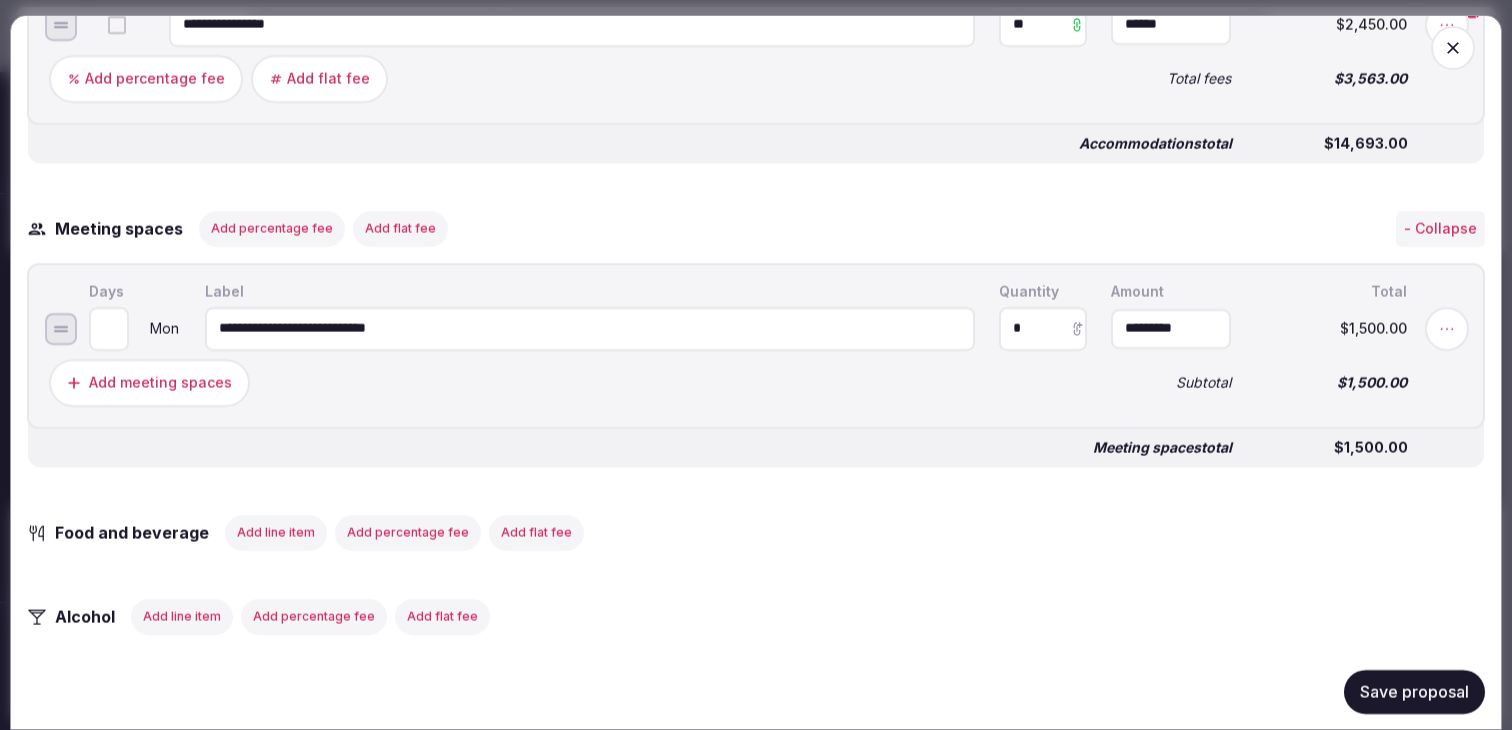 click on "Add percentage fee" at bounding box center (272, 228) 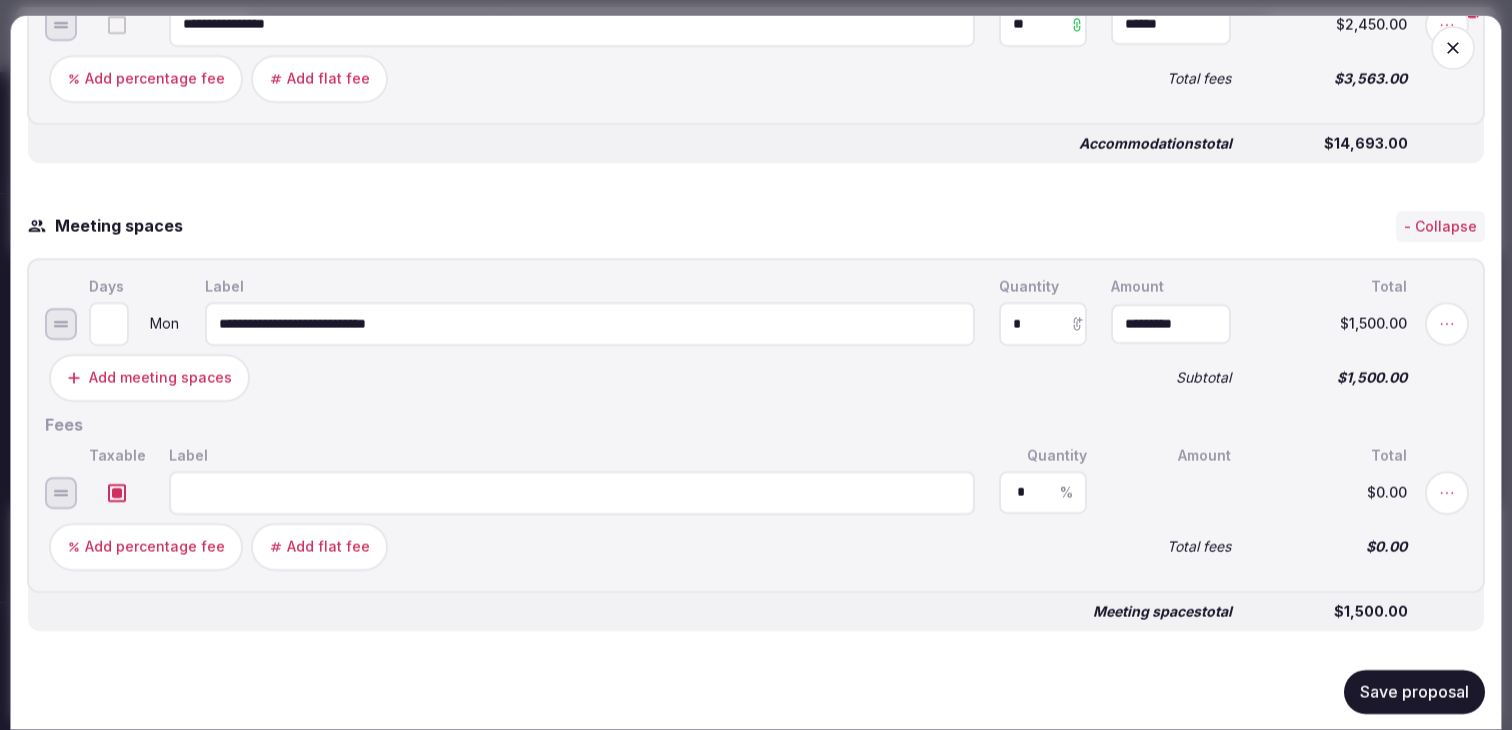click at bounding box center [572, 492] 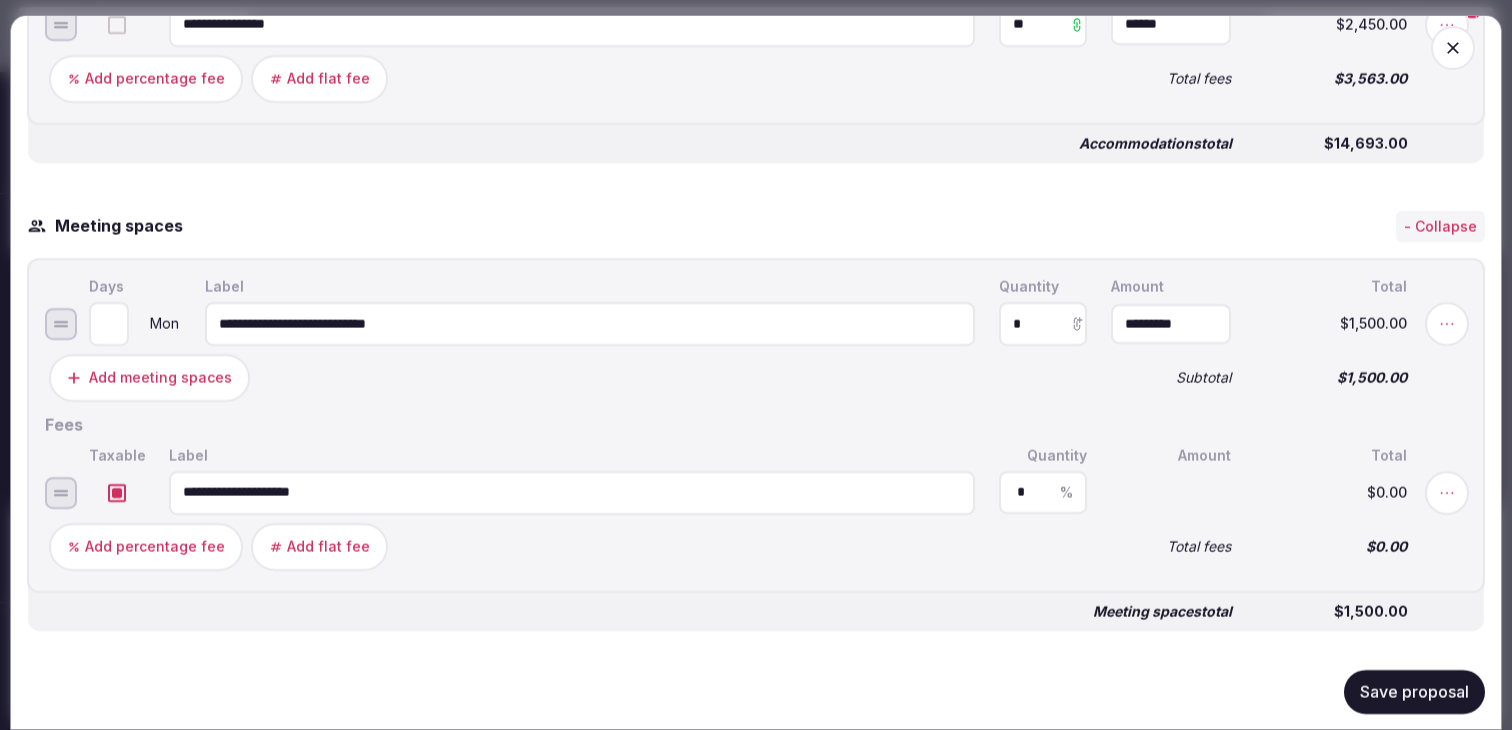 type on "**********" 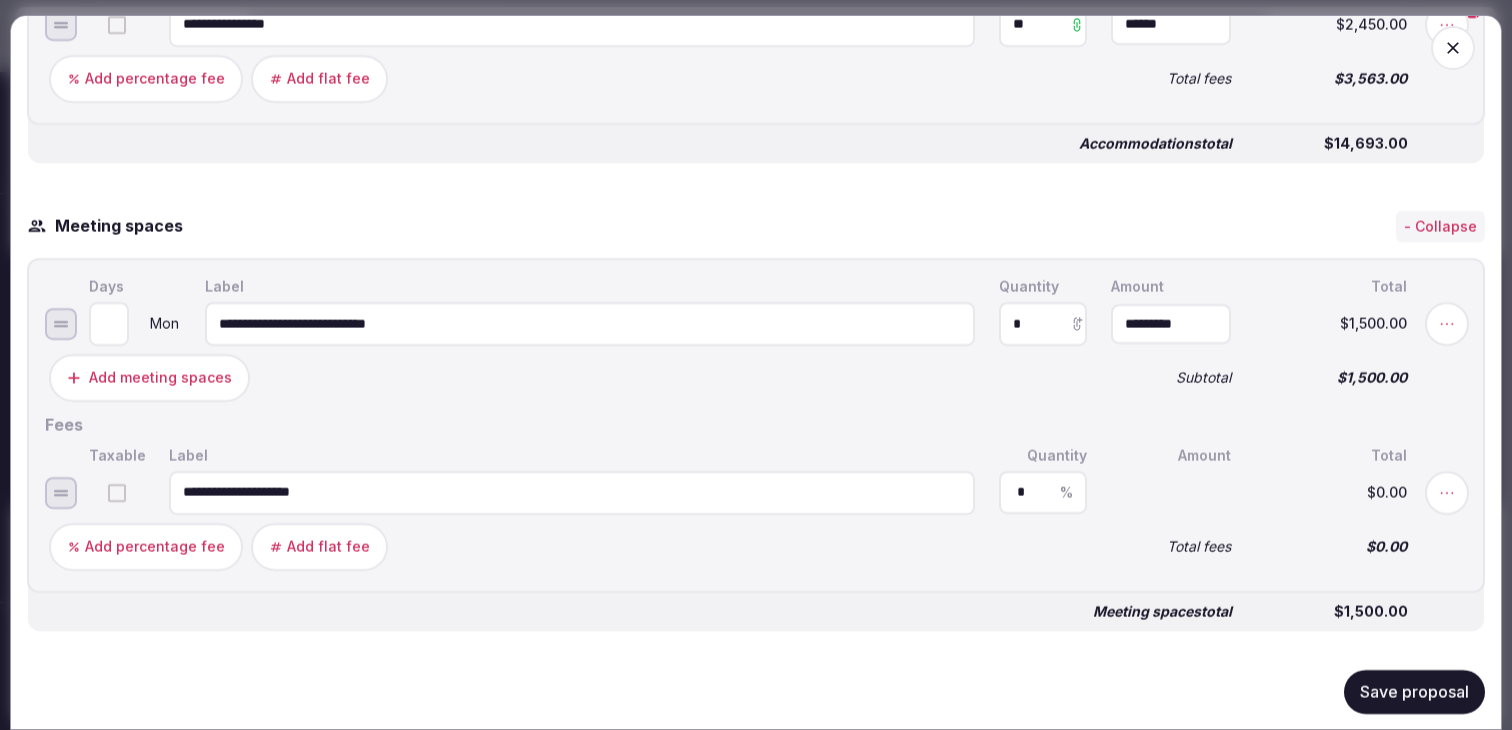 click on "*" at bounding box center [1043, 492] 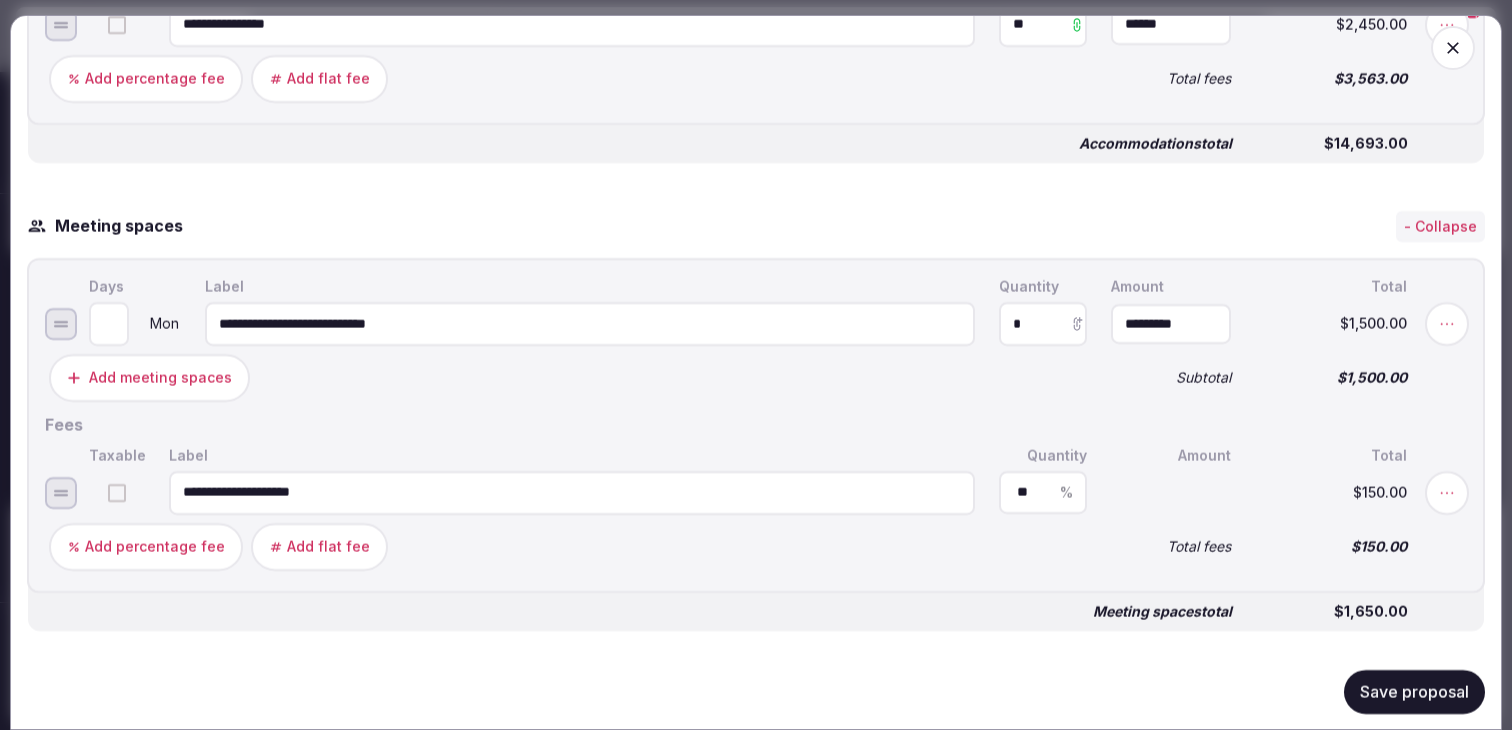 type on "**" 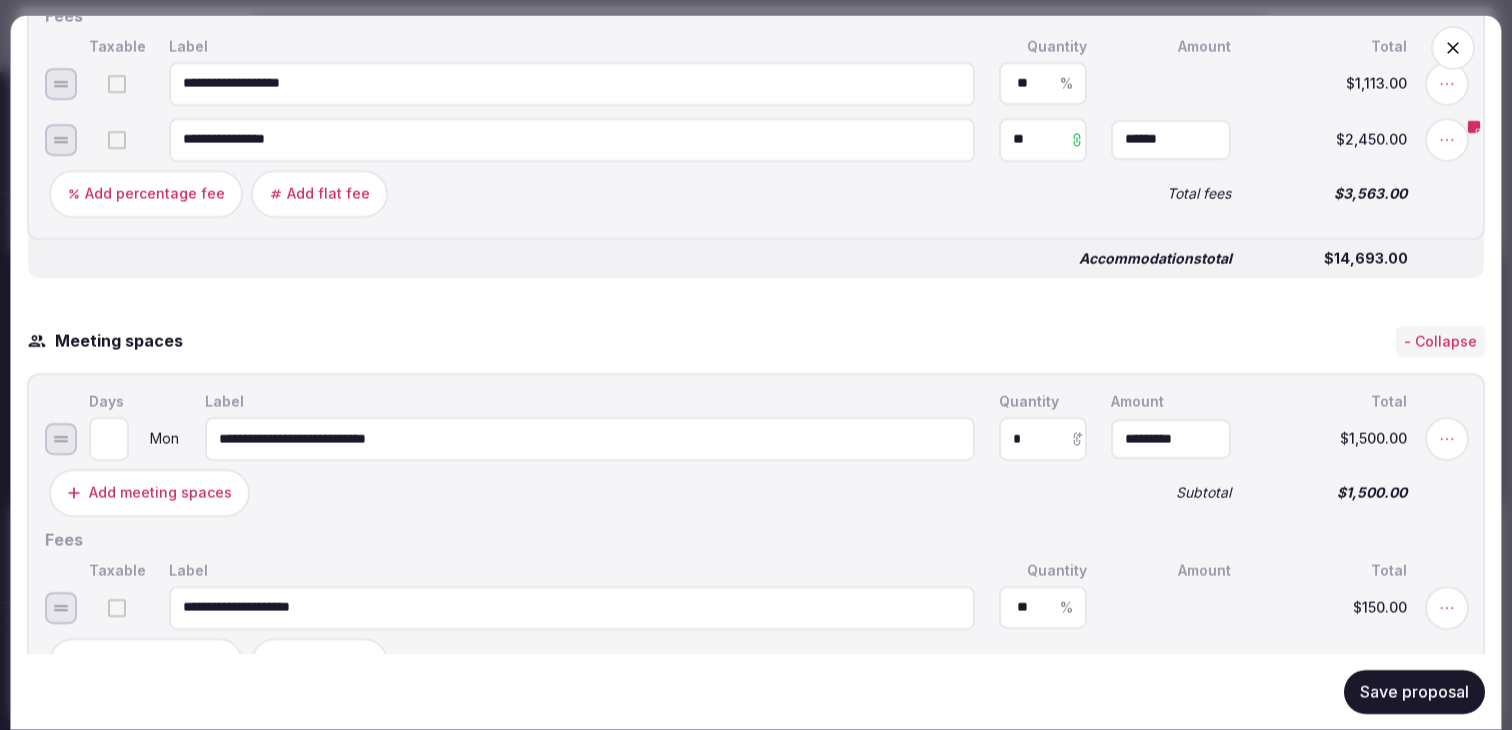 scroll, scrollTop: 1227, scrollLeft: 0, axis: vertical 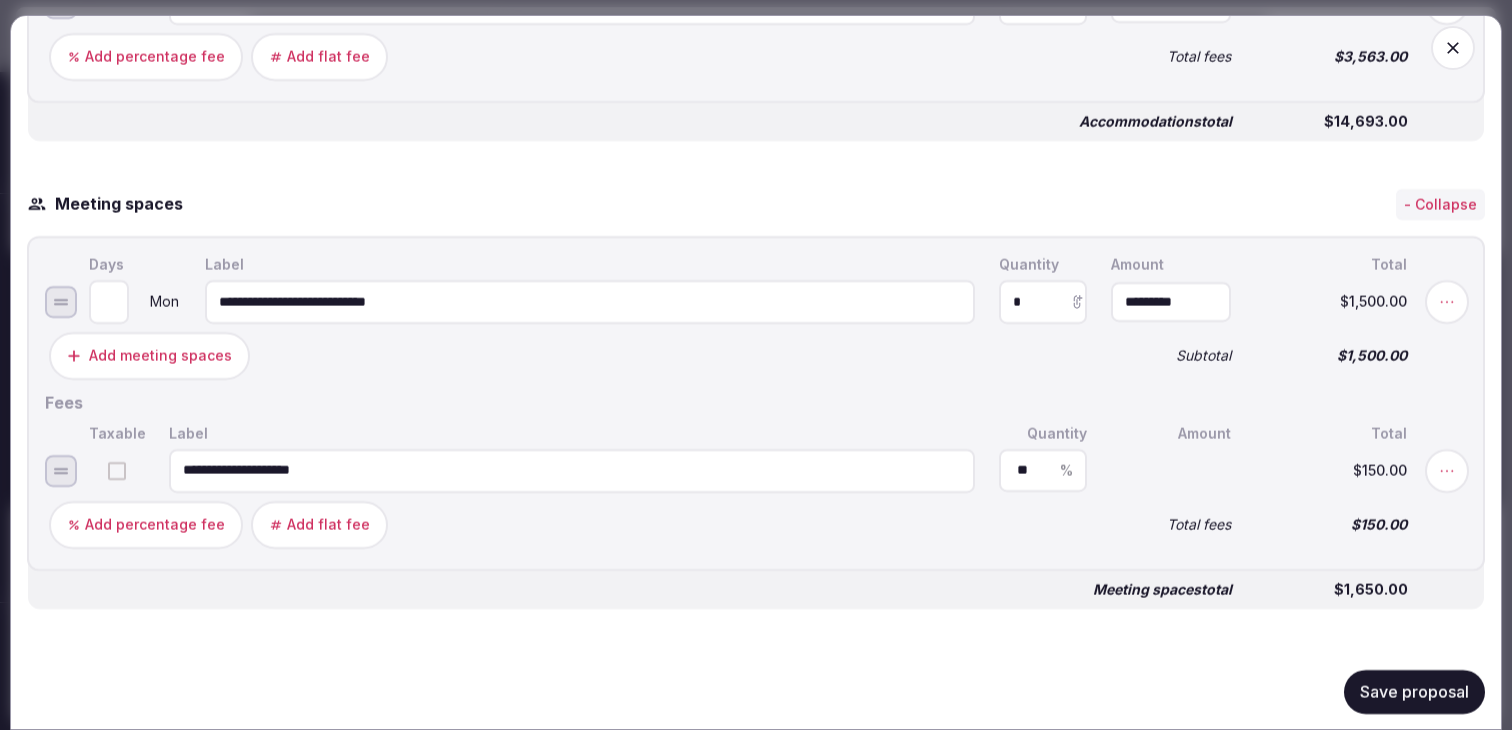click on "**********" at bounding box center (590, 302) 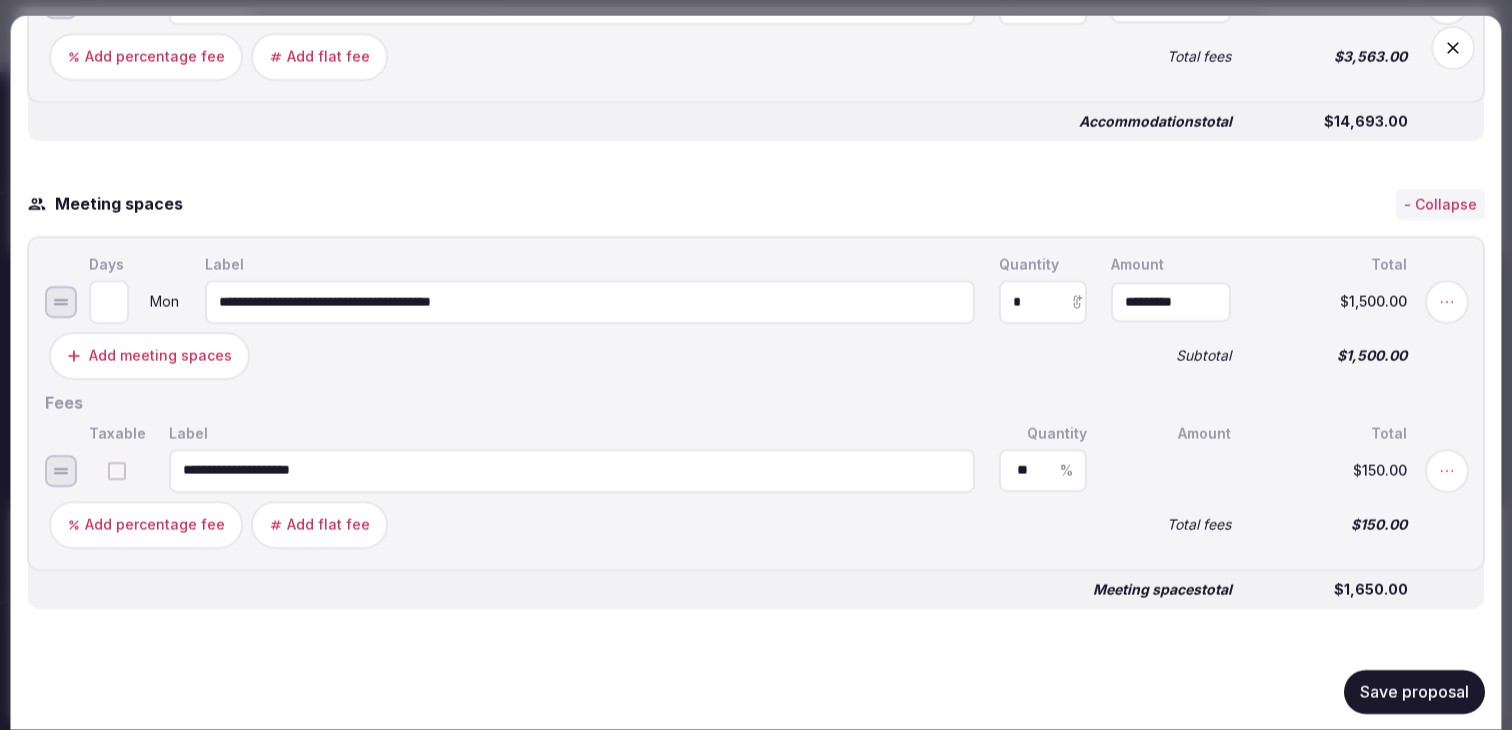 type on "**********" 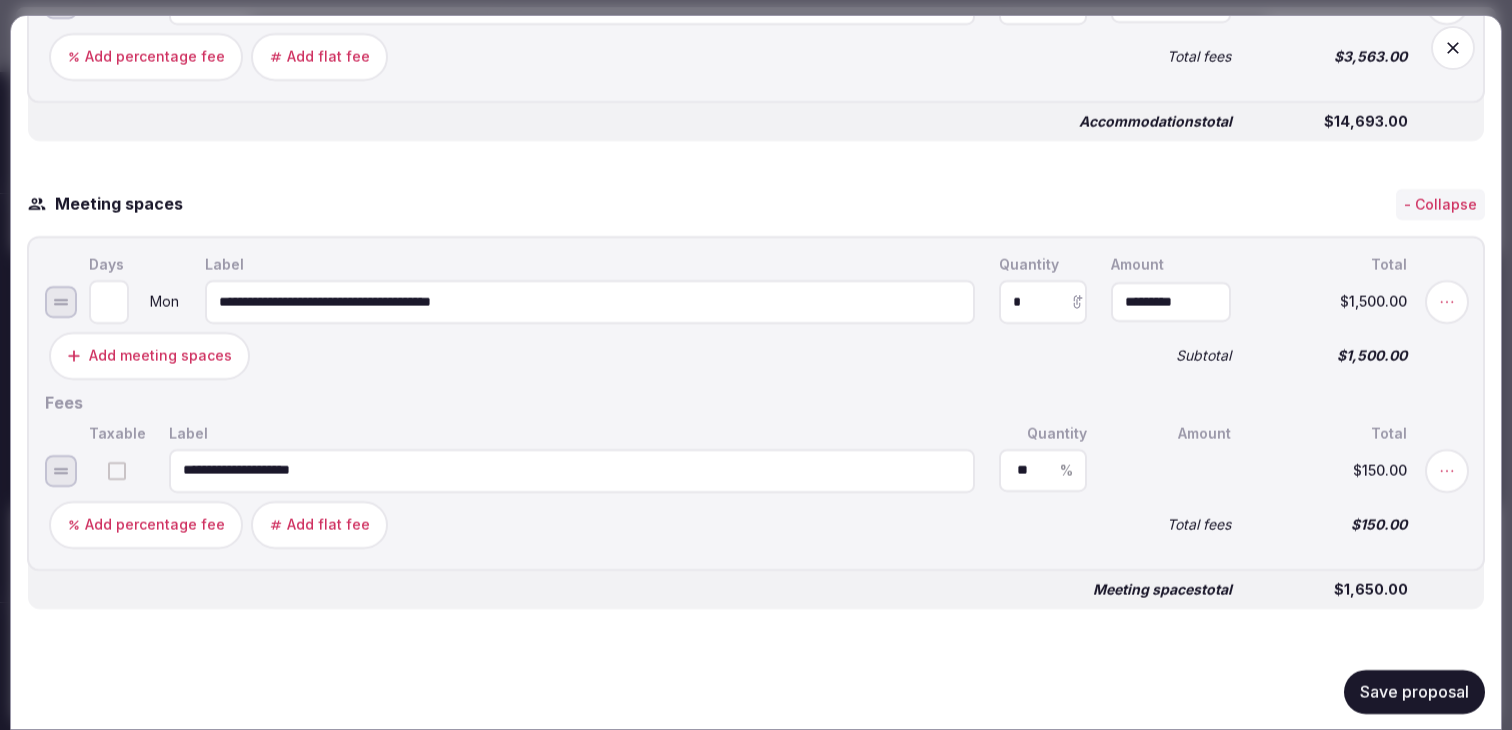 click on "Save proposal" at bounding box center (756, 691) 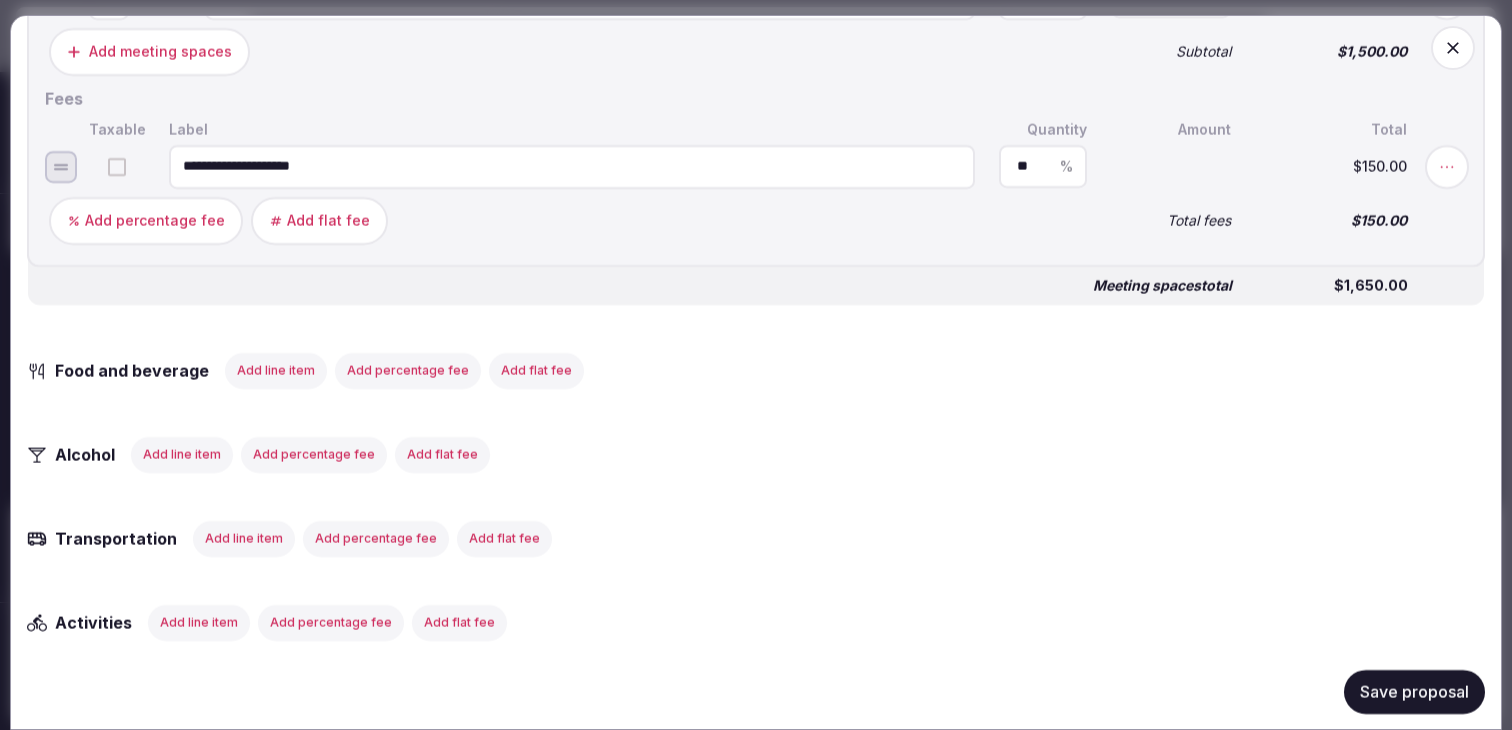 scroll, scrollTop: 1877, scrollLeft: 0, axis: vertical 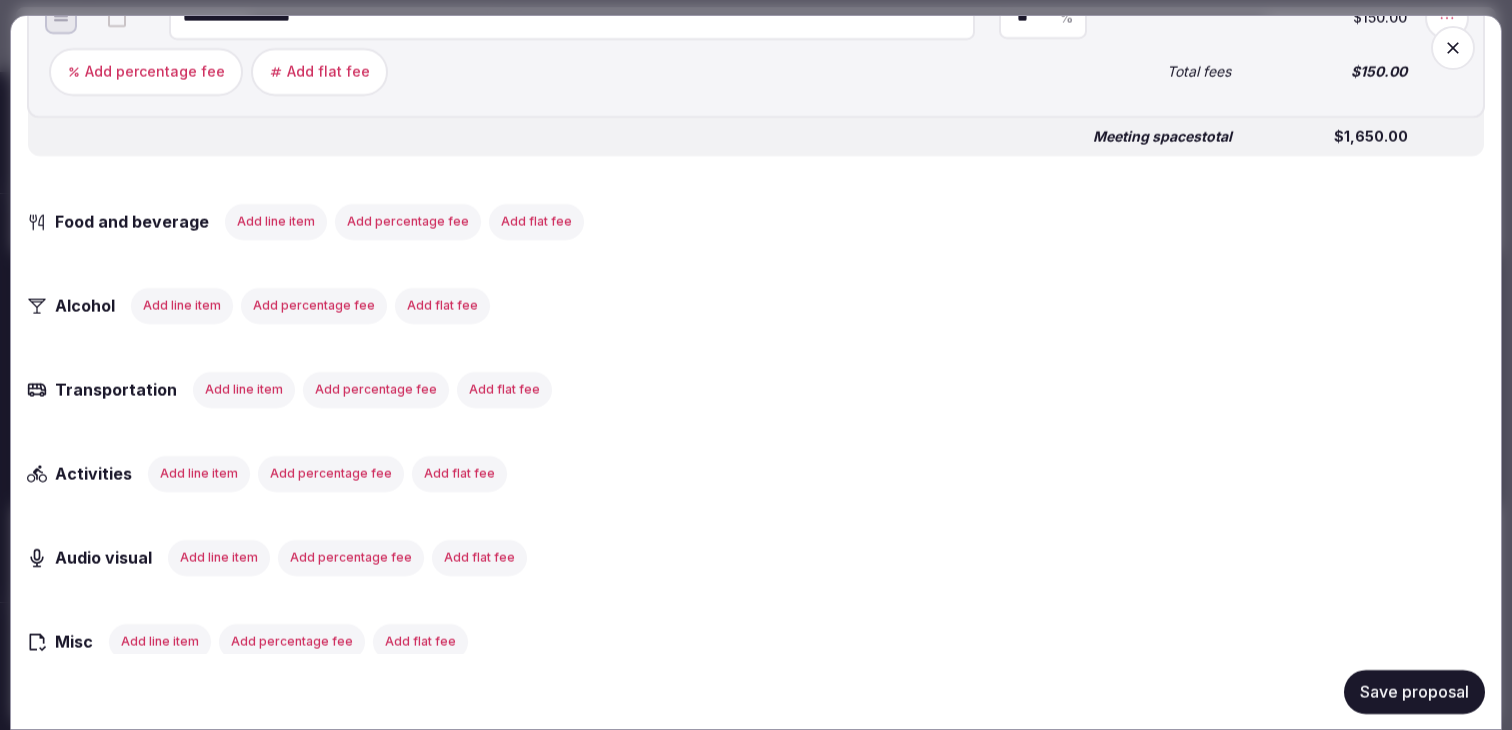 click on "Add line item" at bounding box center (276, 221) 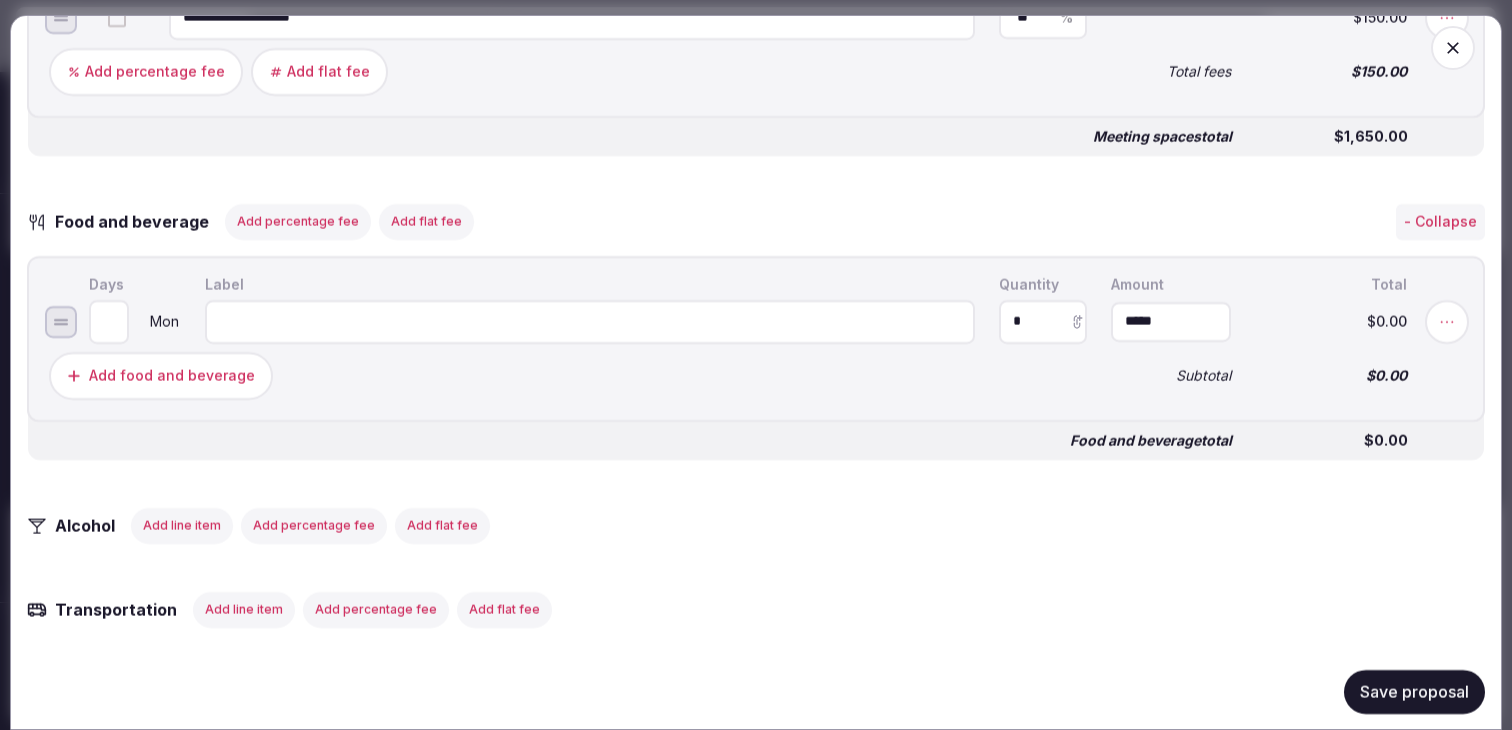 click at bounding box center (590, 321) 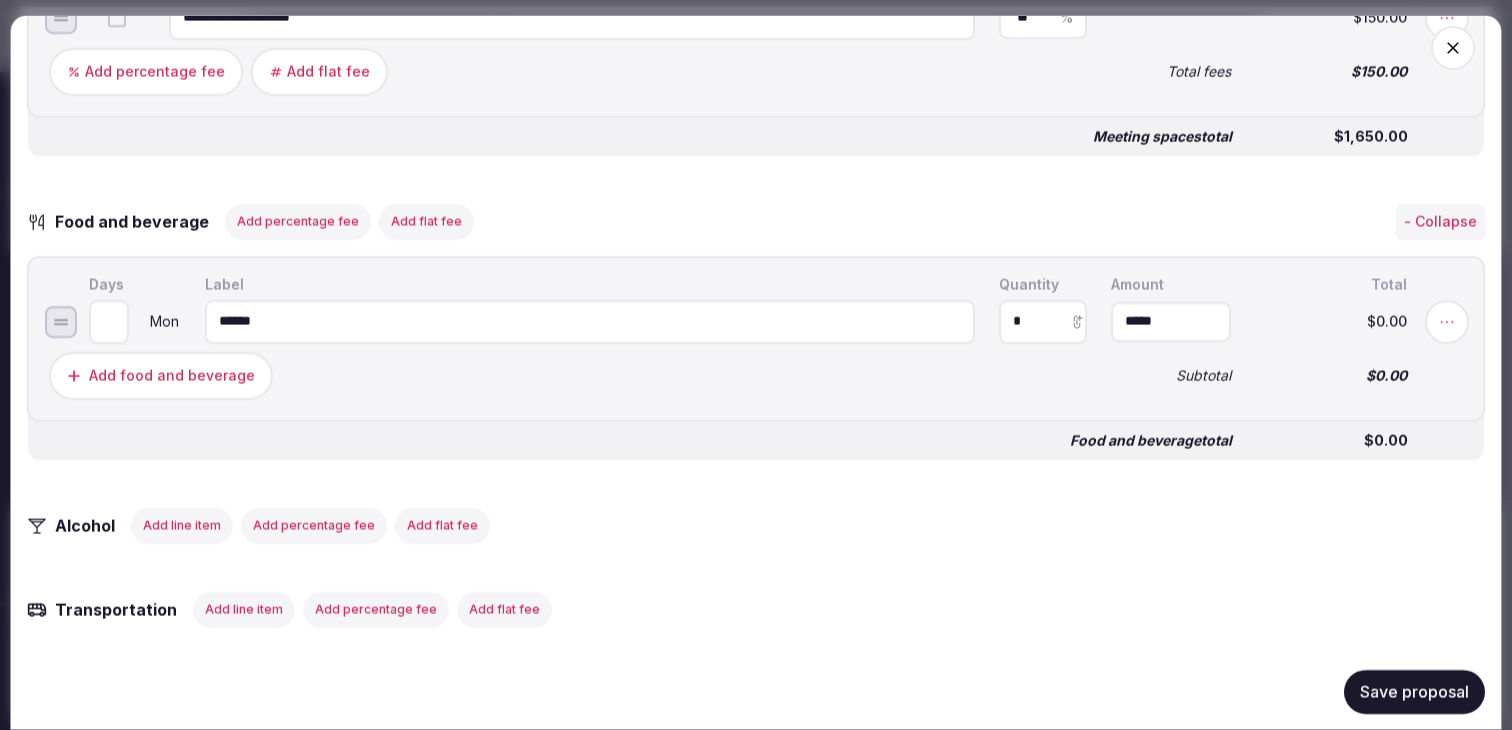 type on "******" 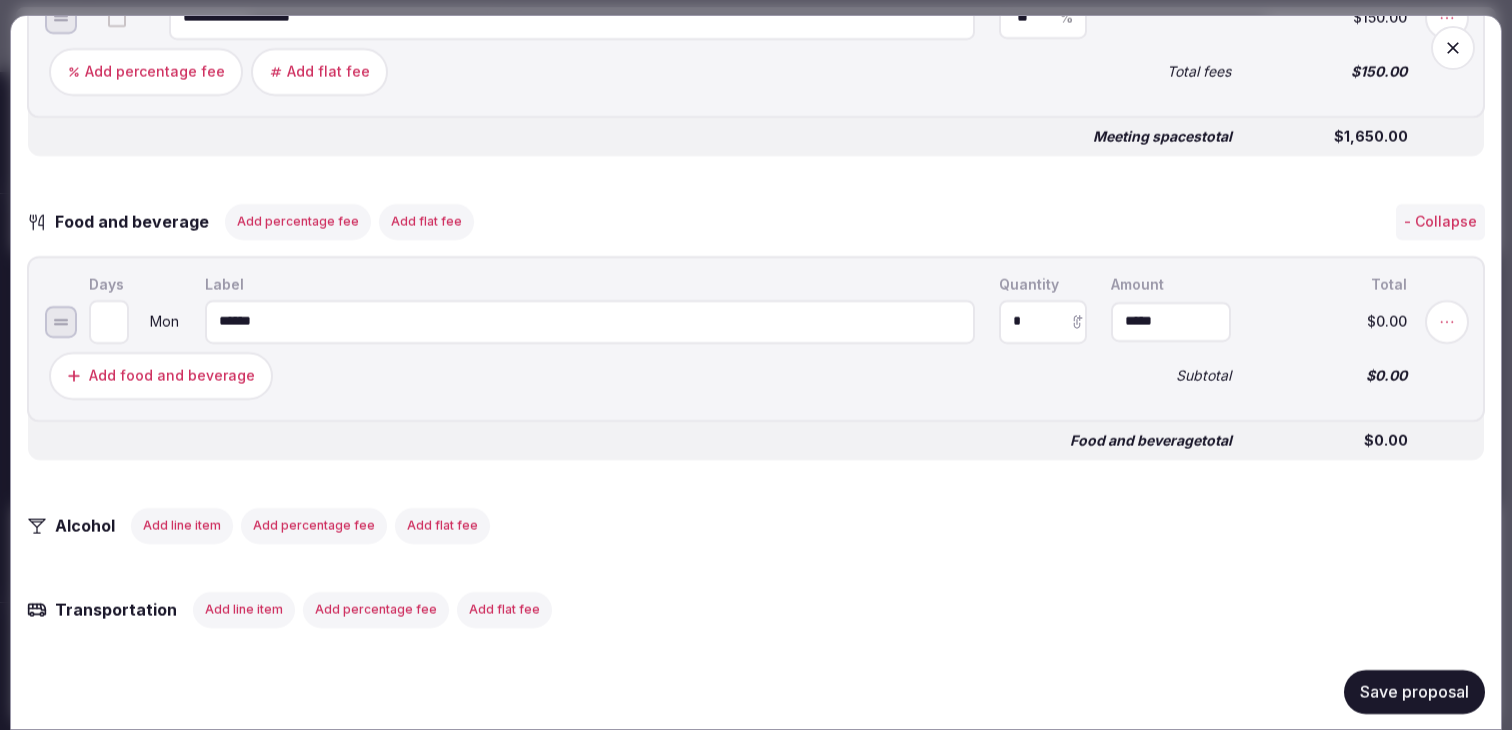 click on "Add food and beverage" at bounding box center [172, 375] 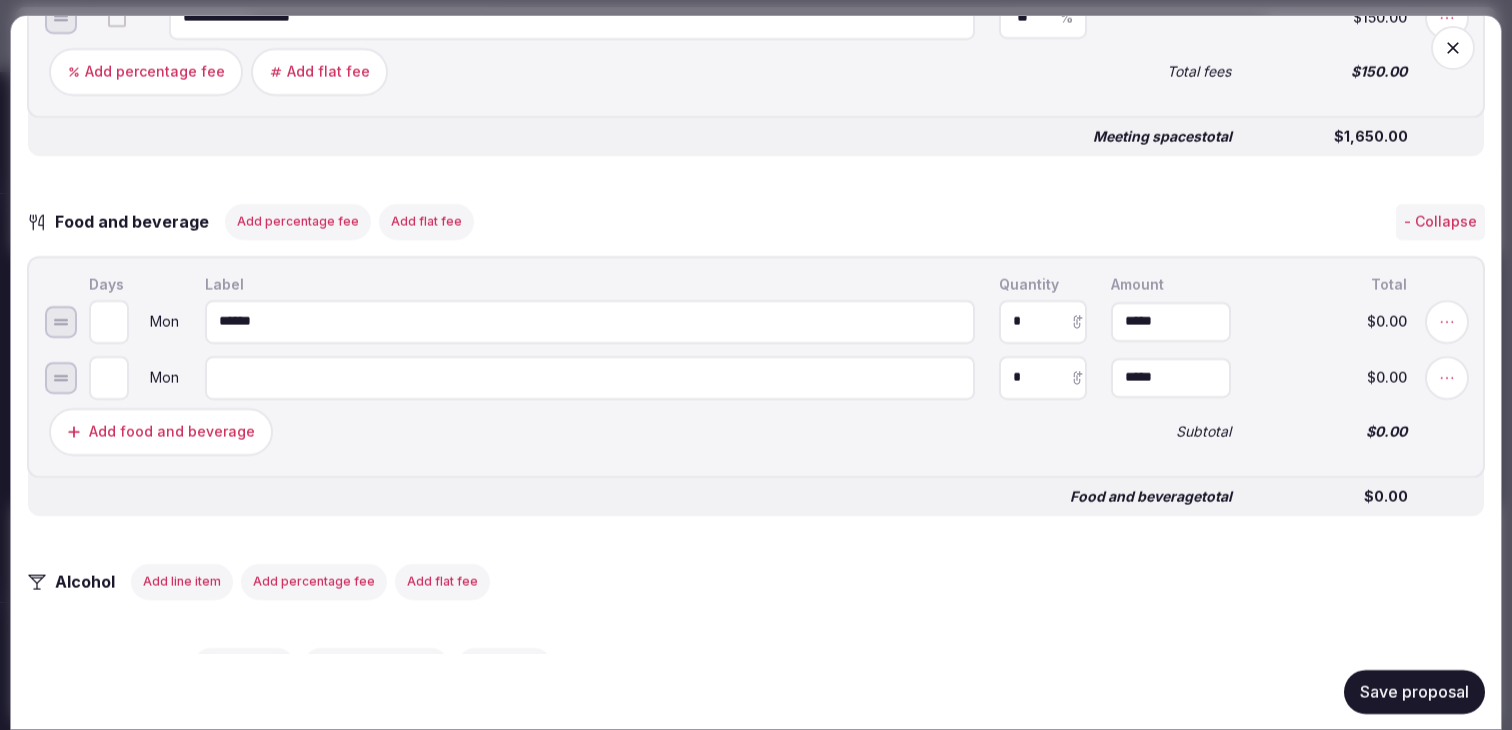 click at bounding box center [590, 377] 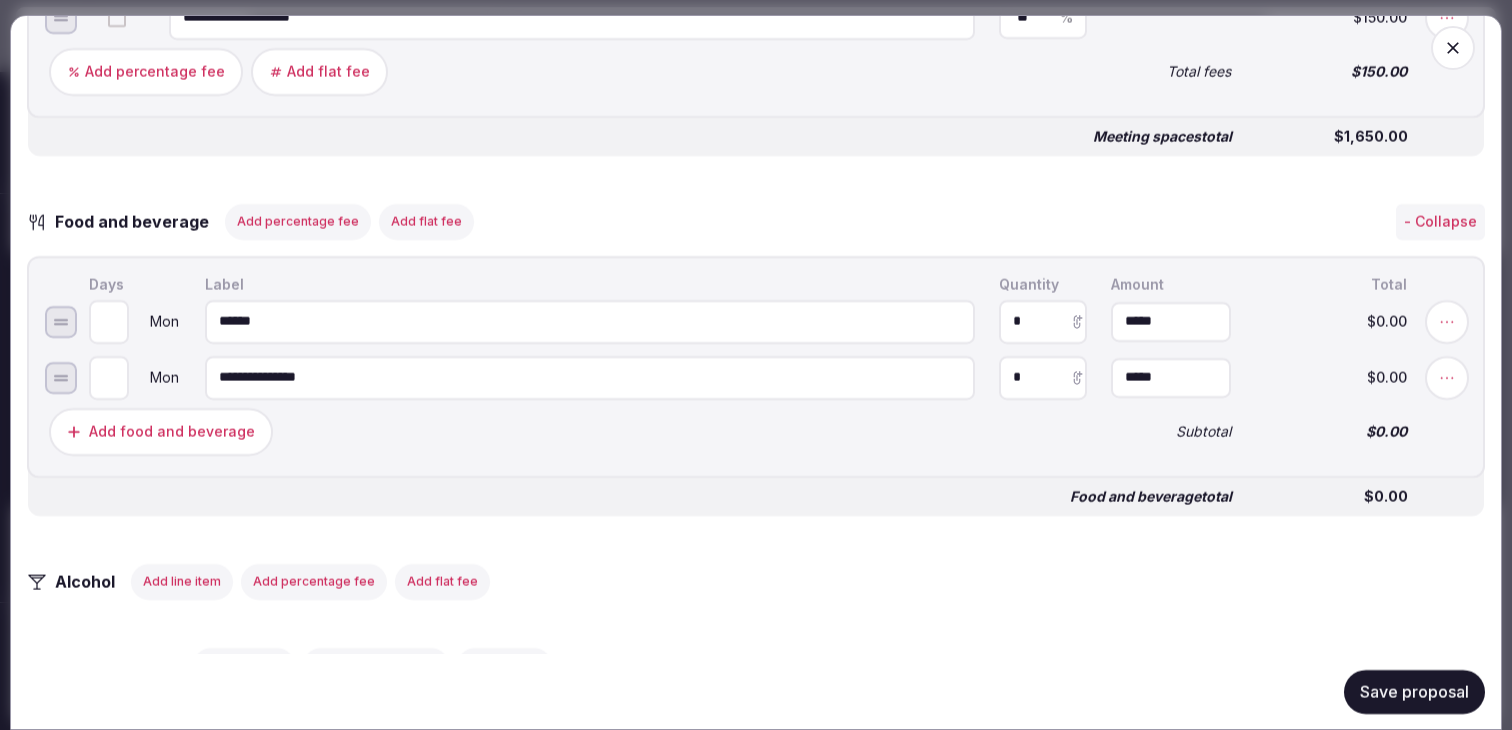 type on "**********" 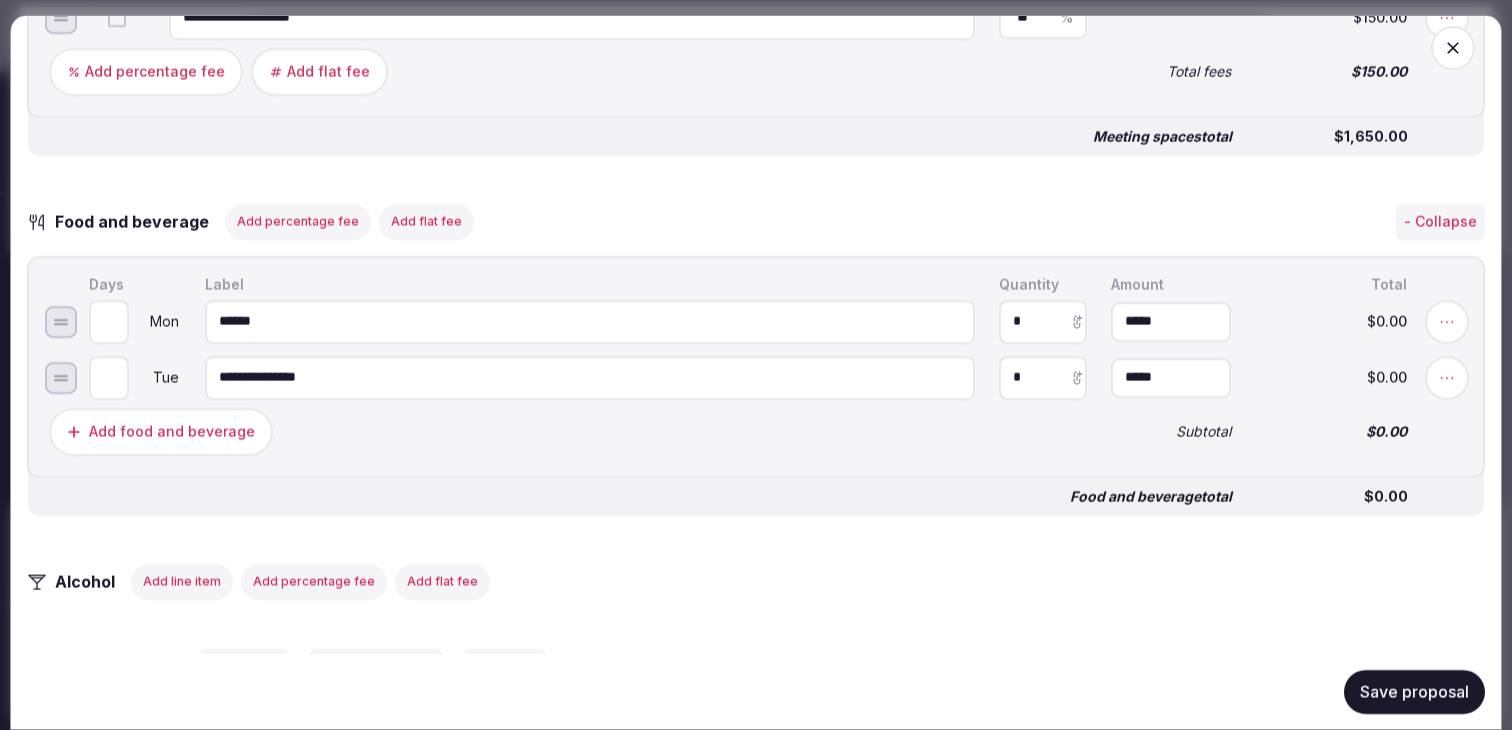 type on "*" 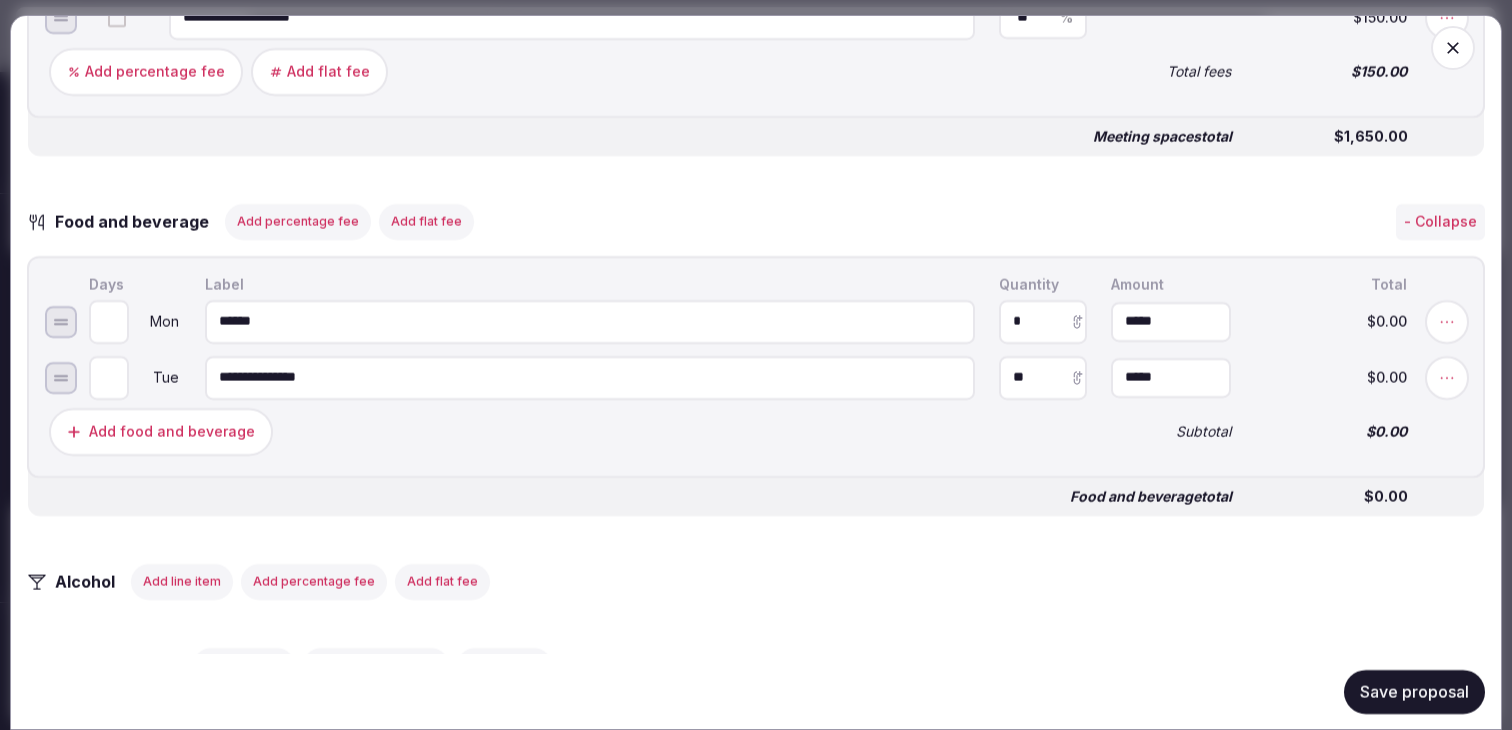 type on "**" 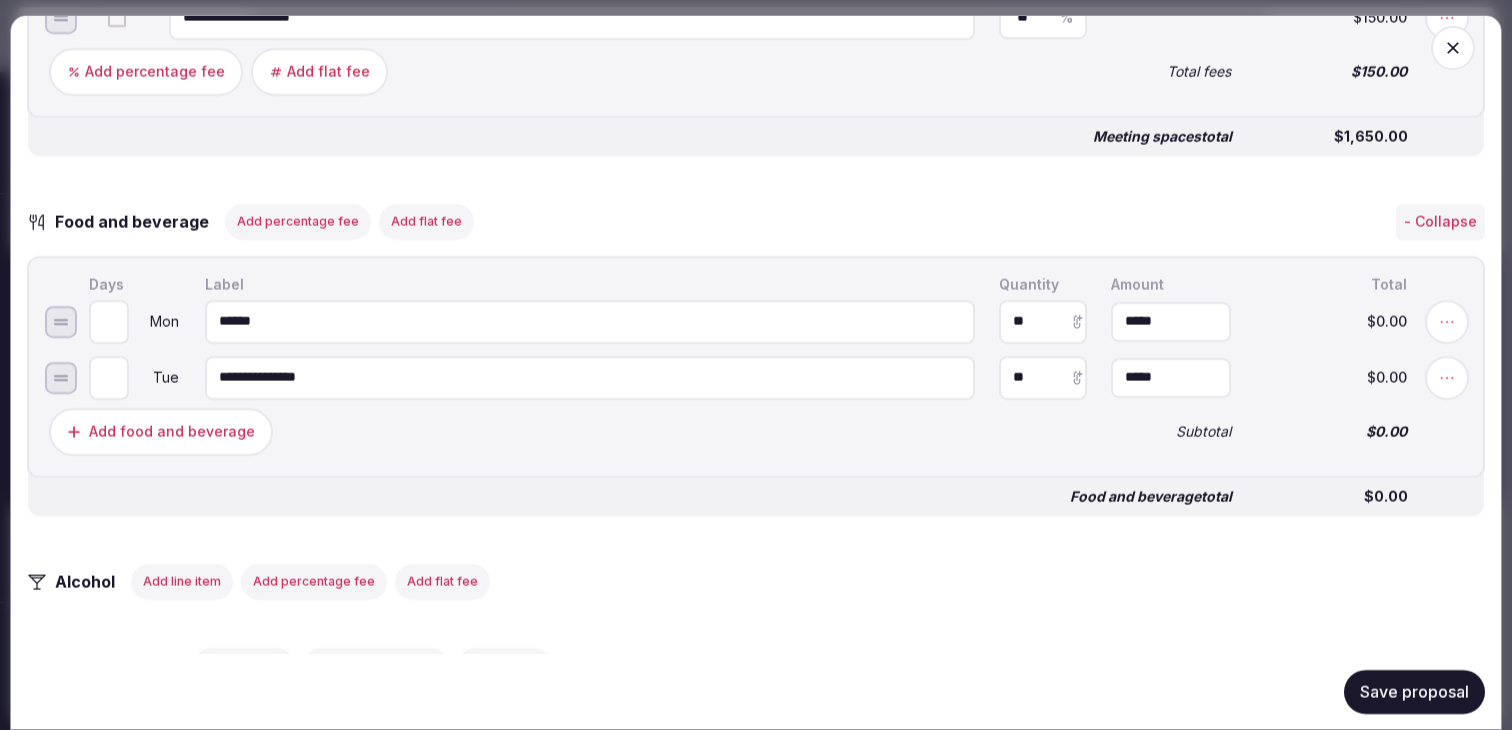 type on "**" 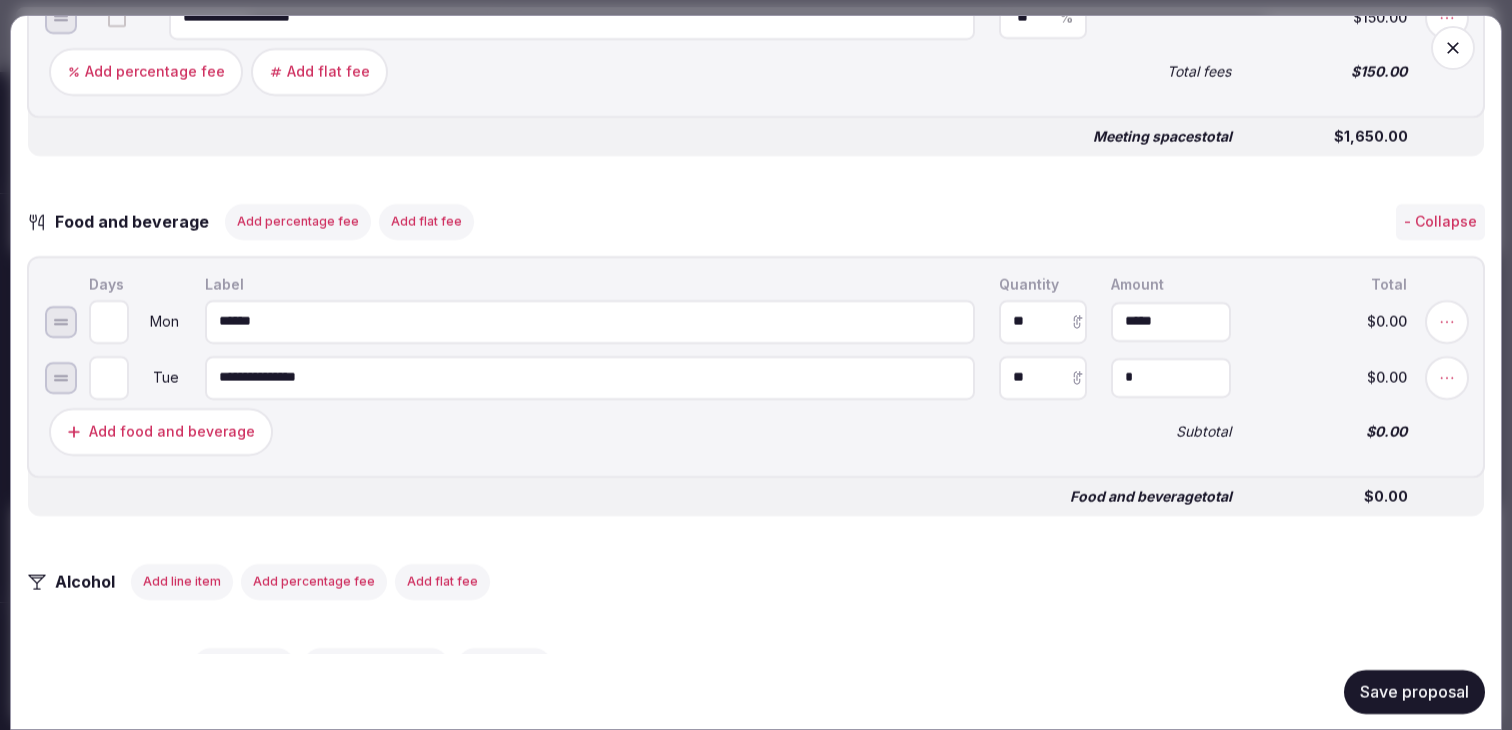 click on "*" at bounding box center (1171, 377) 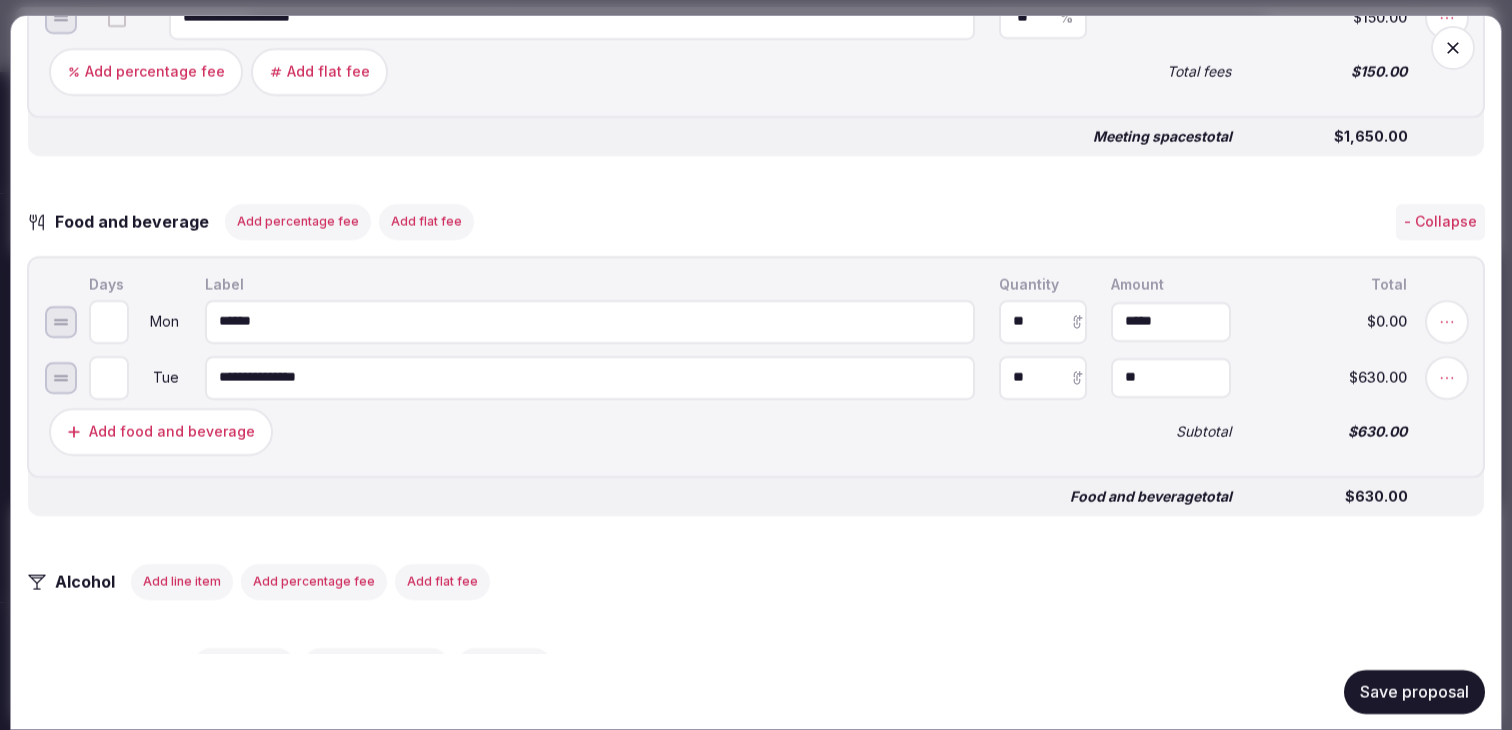 type on "******" 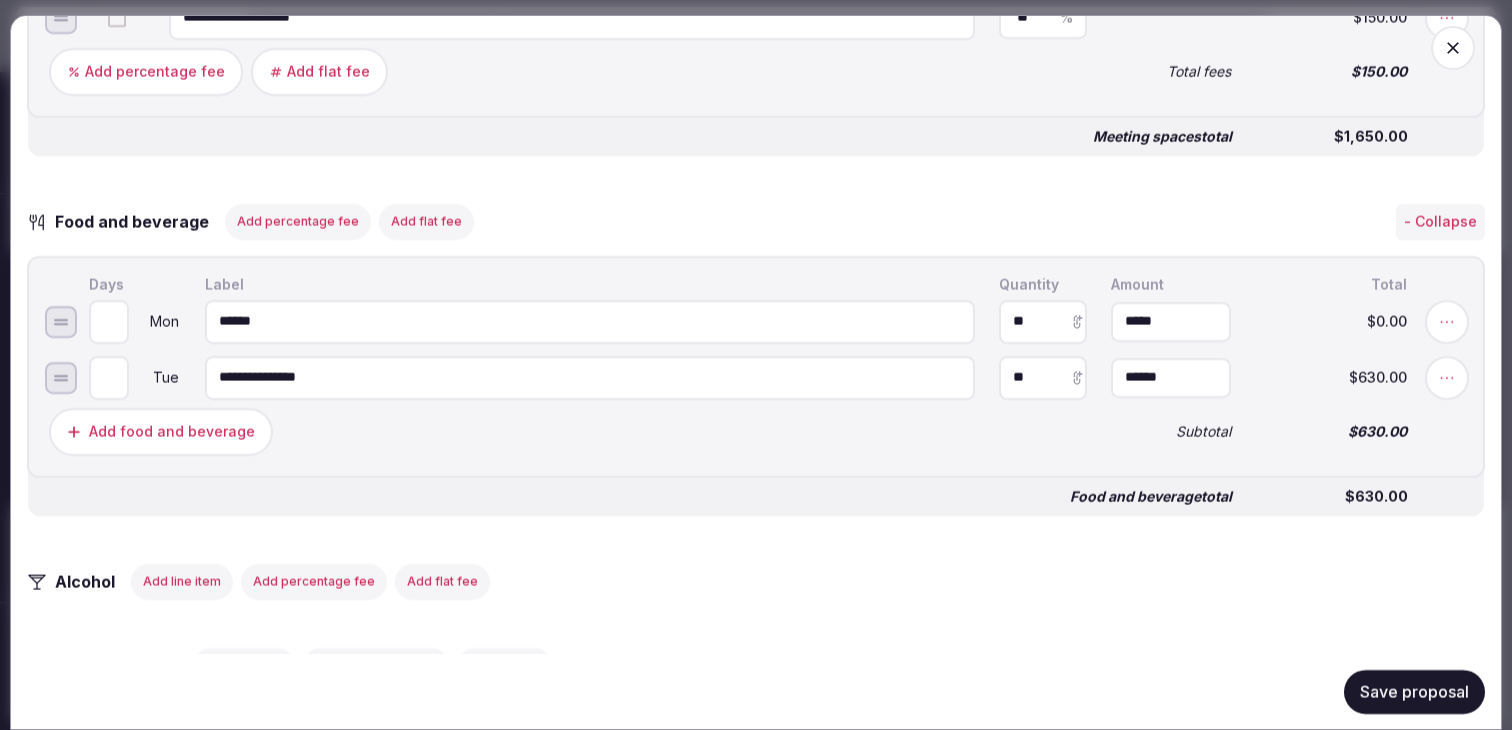 click on "Add food and beverage Subtotal $630.00" at bounding box center (756, 431) 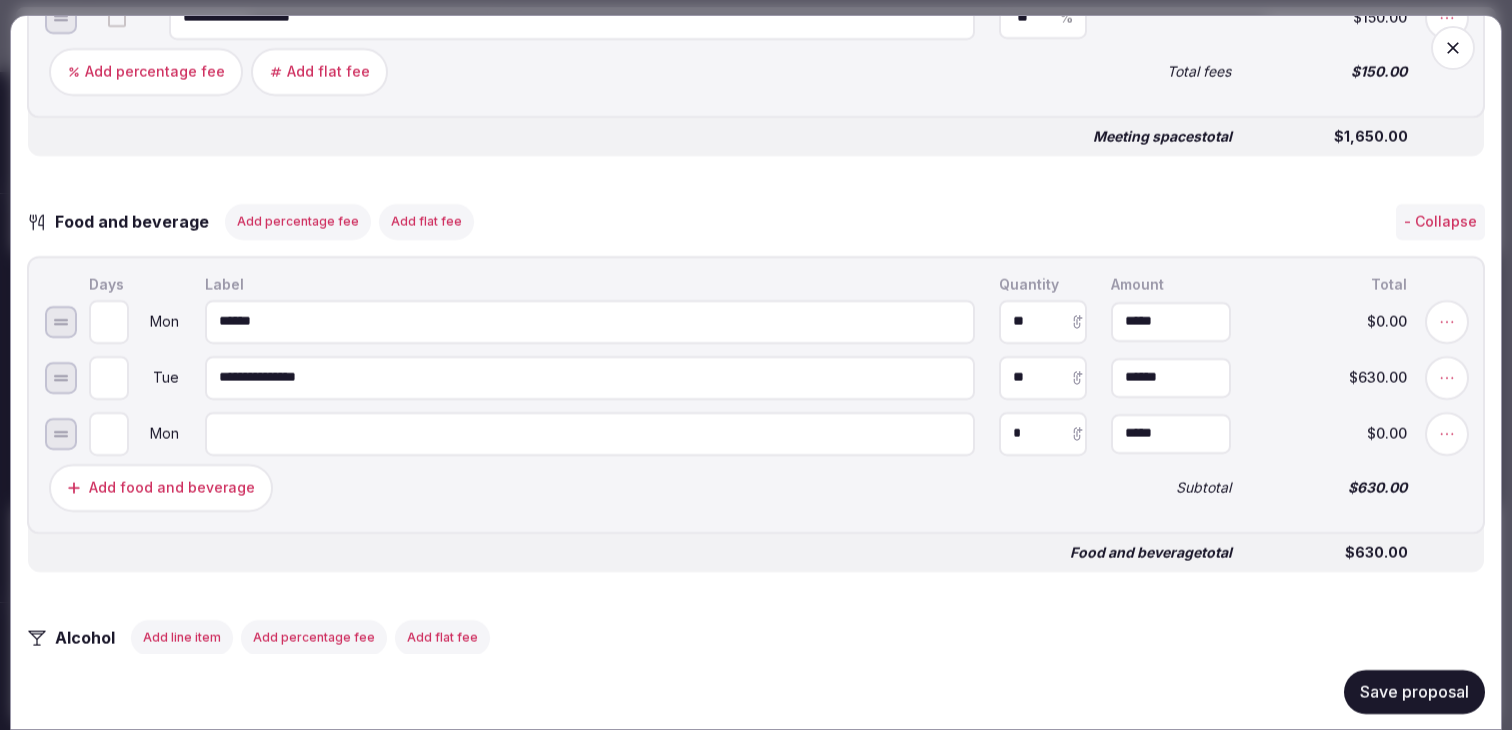 type on "*" 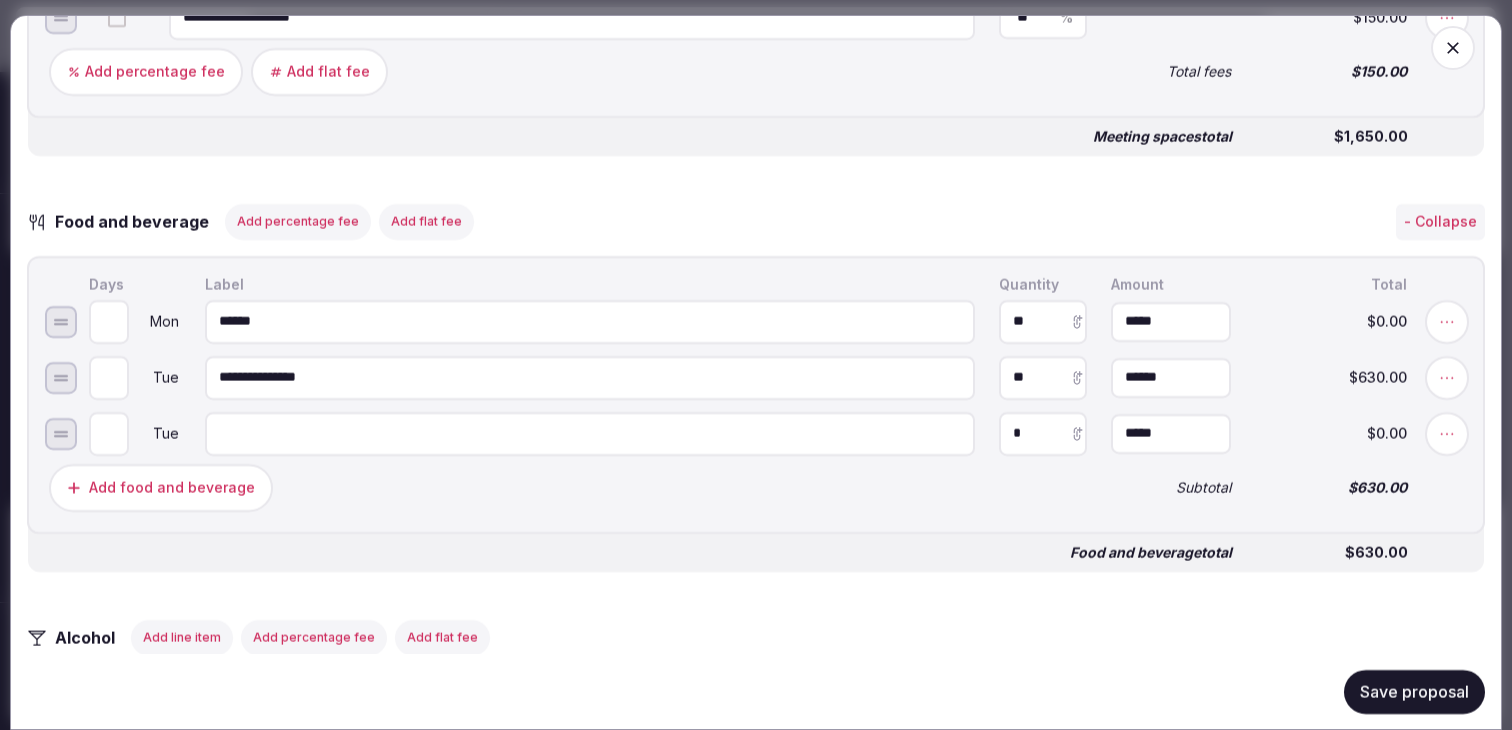 click at bounding box center (590, 433) 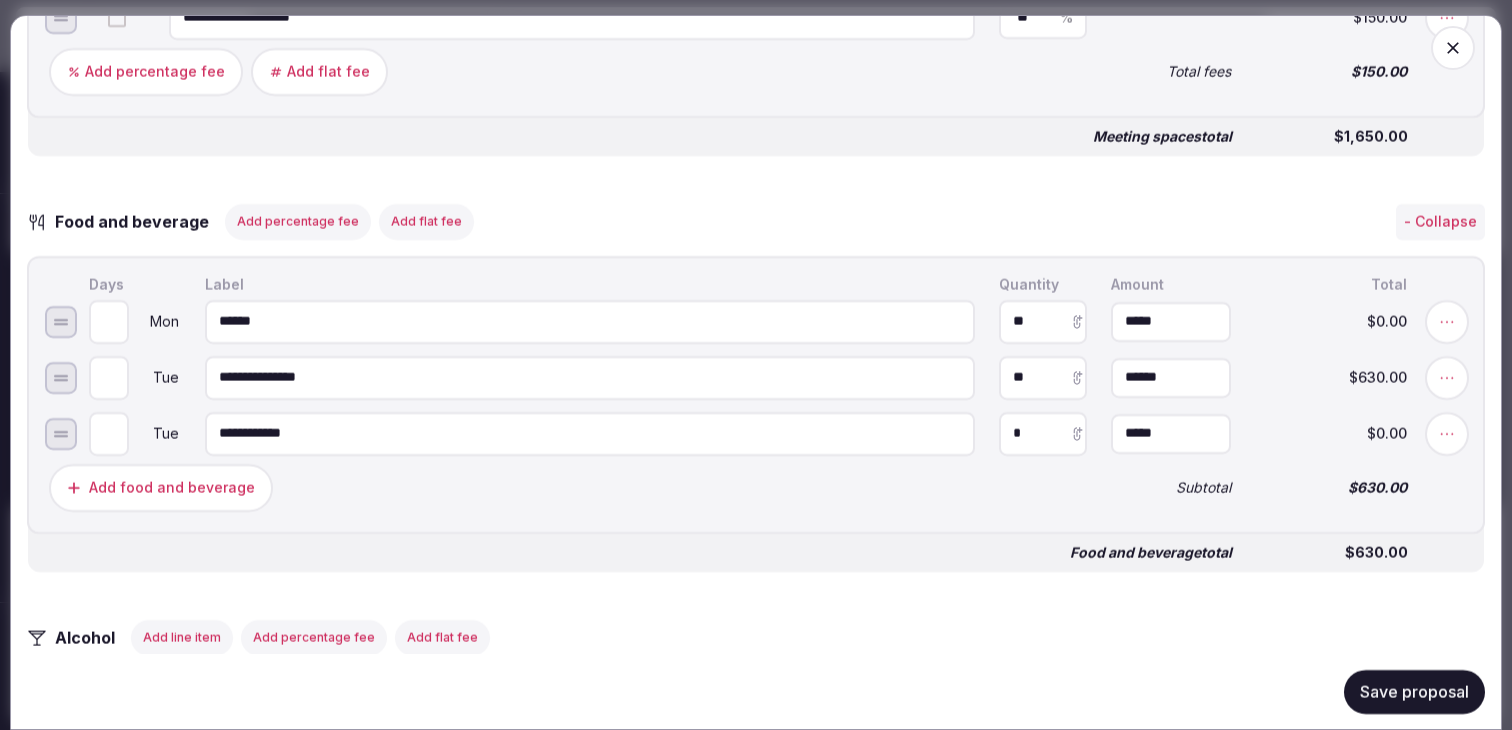 type on "**********" 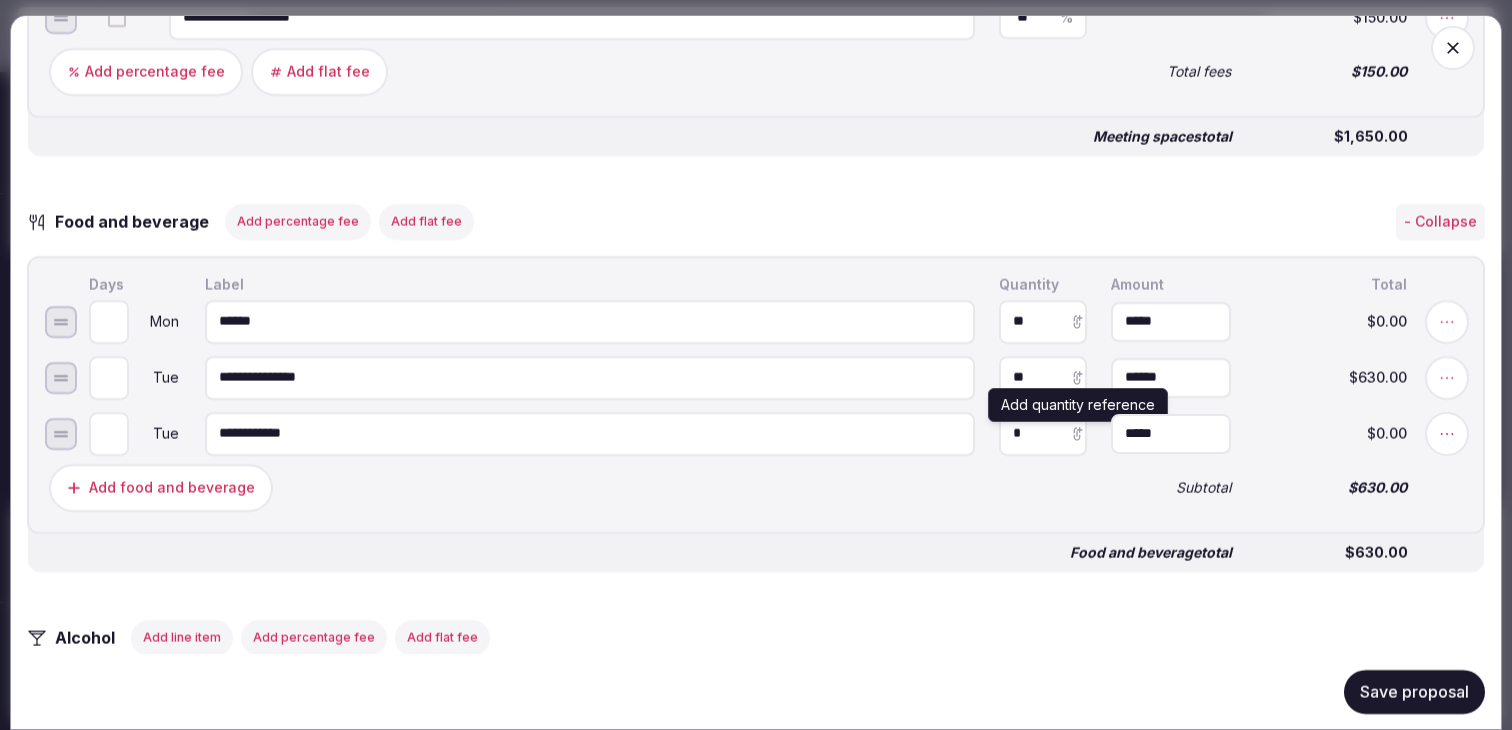 click on "*" at bounding box center [1043, 433] 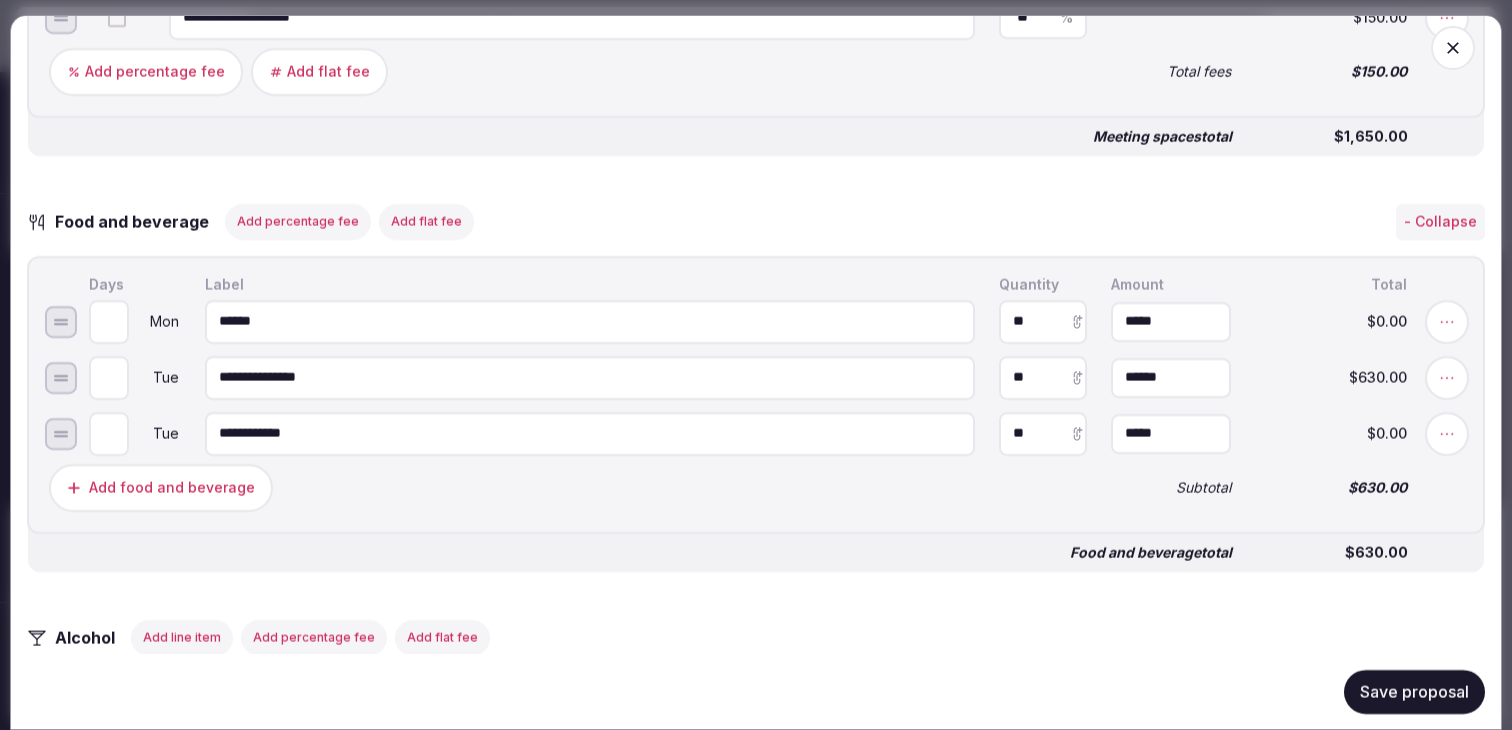 type on "**" 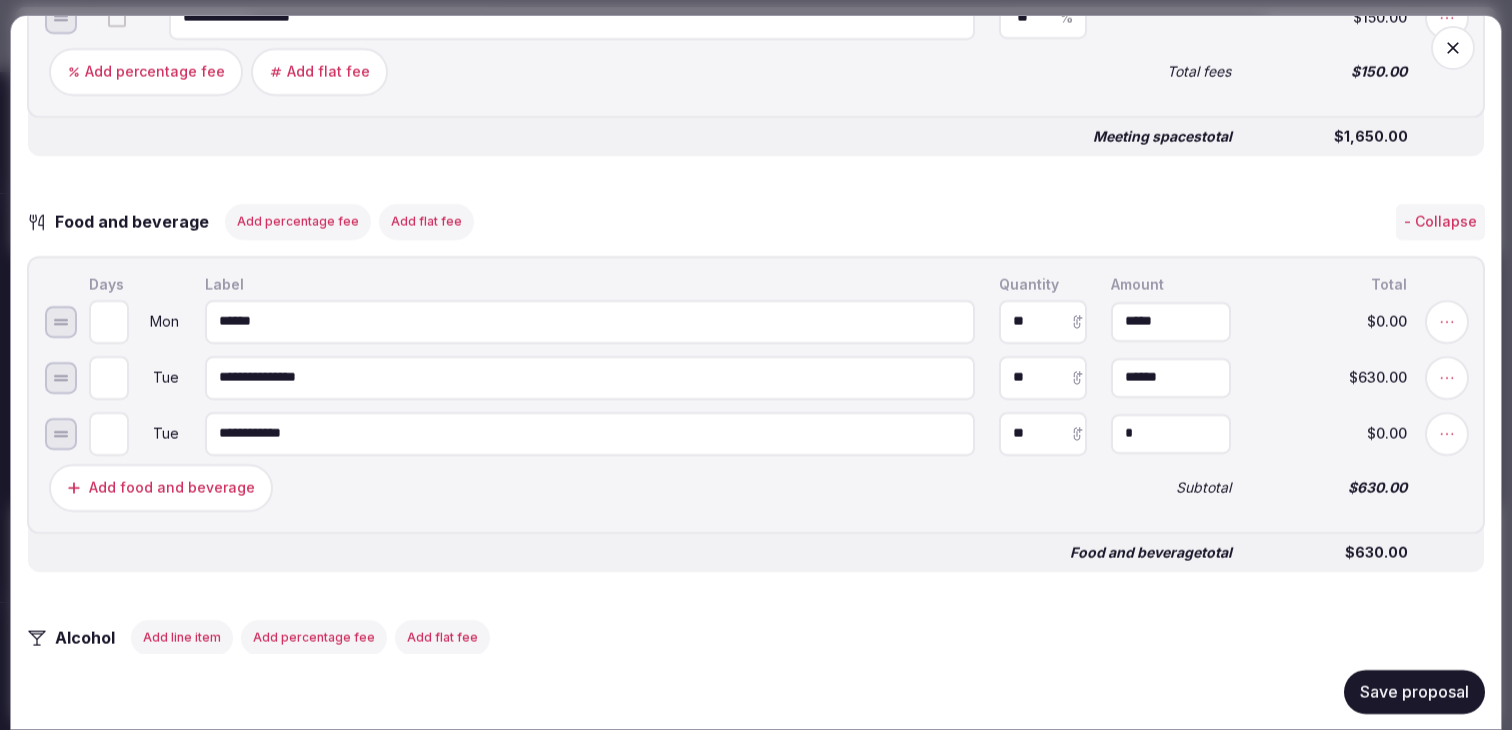 click on "*" at bounding box center (1171, 433) 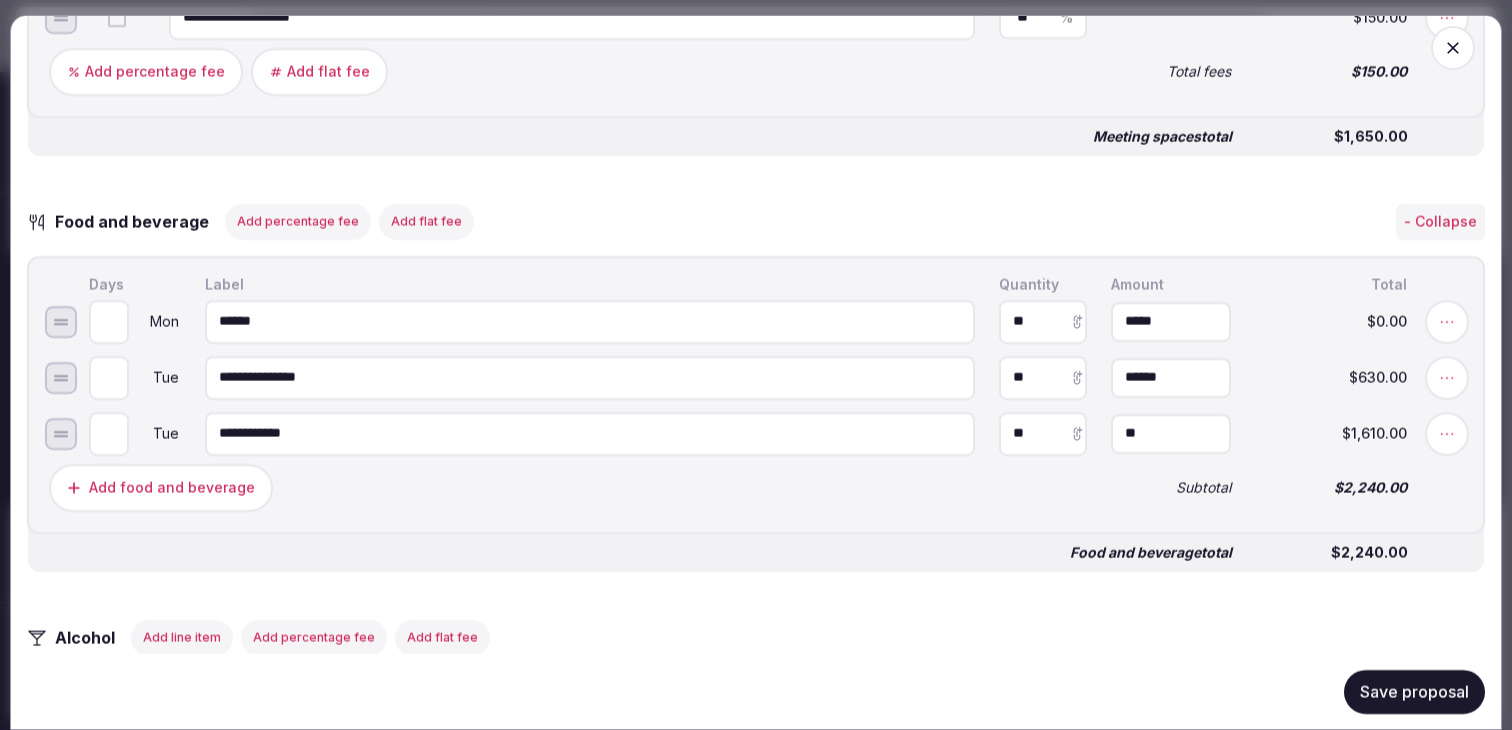 type on "******" 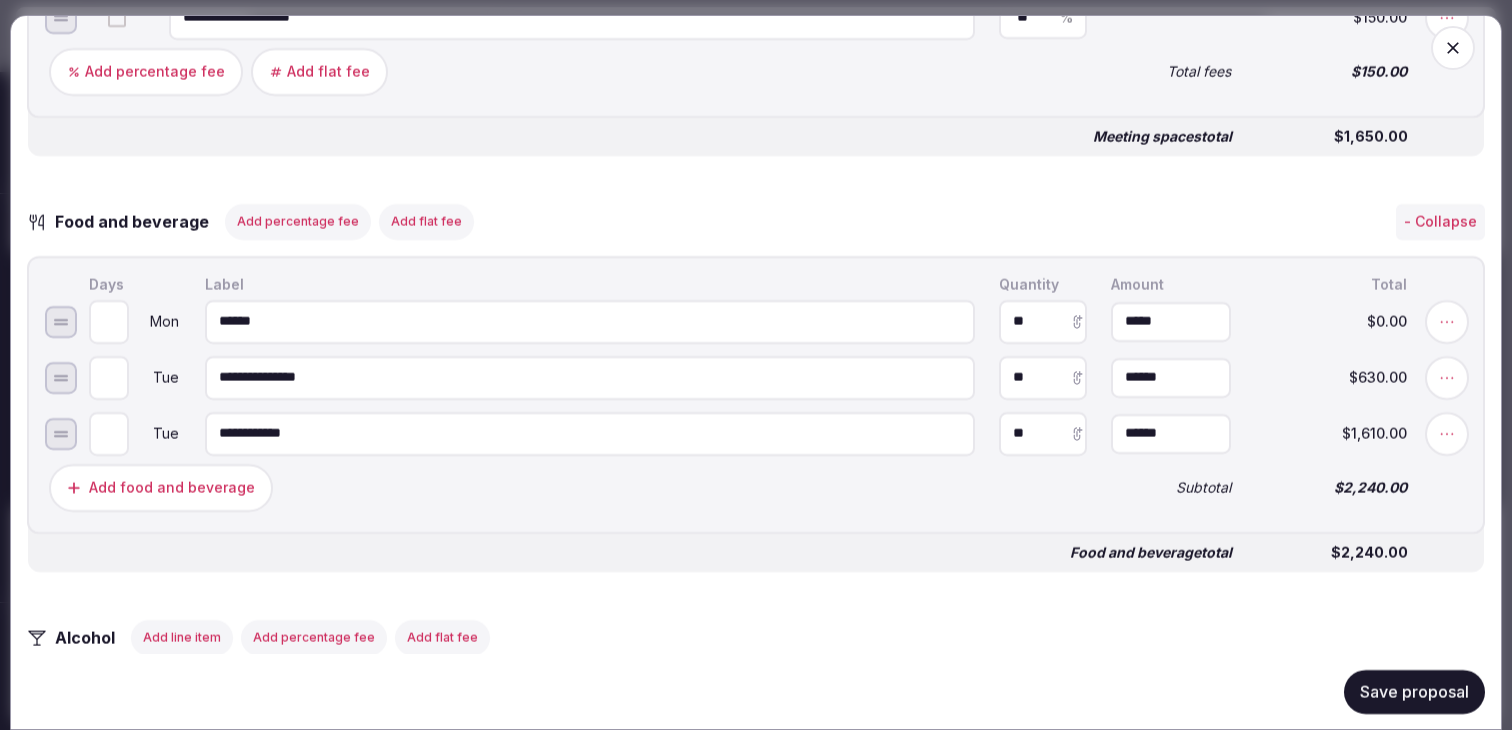 click on "Add food and beverage" at bounding box center (568, 487) 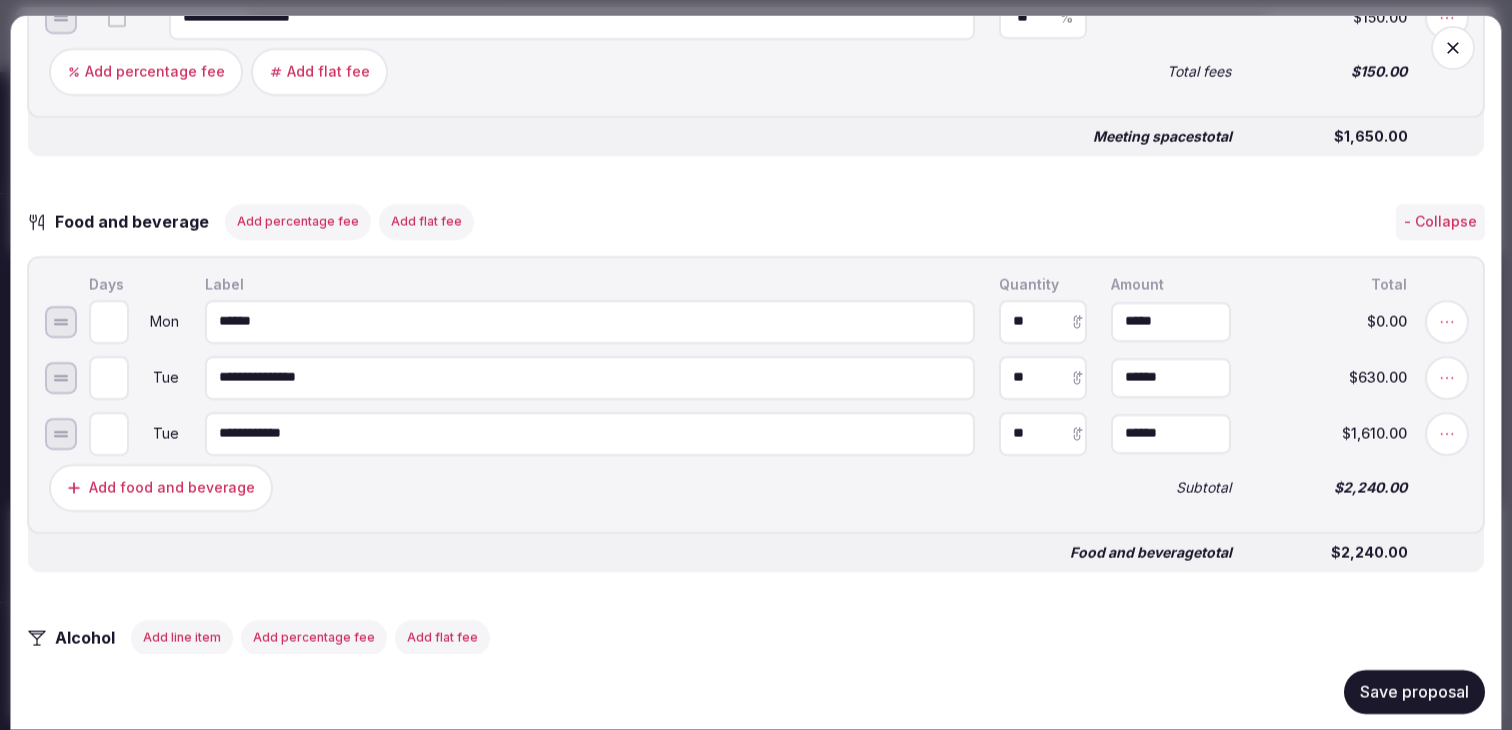 click on "Add food and beverage" at bounding box center (161, 487) 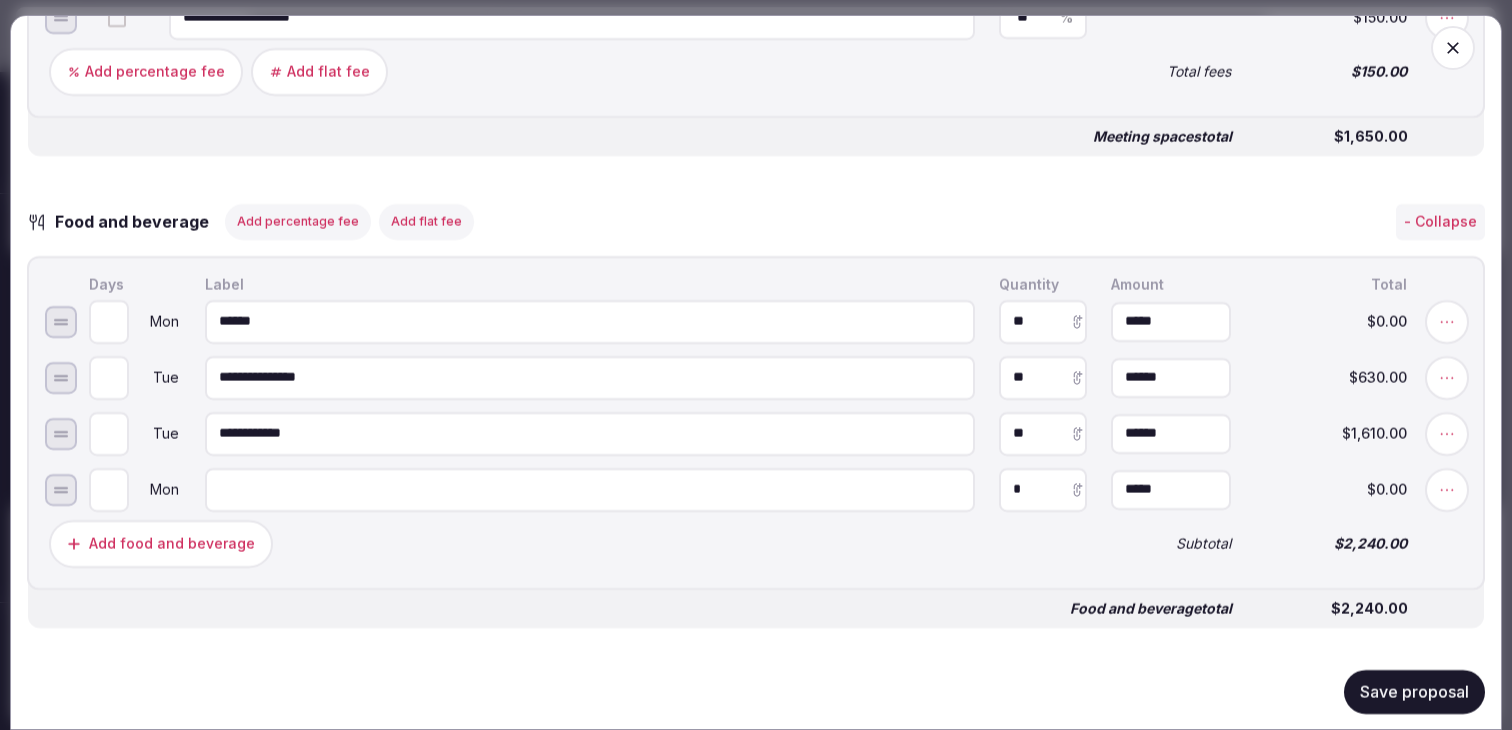 click on "******" at bounding box center [590, 321] 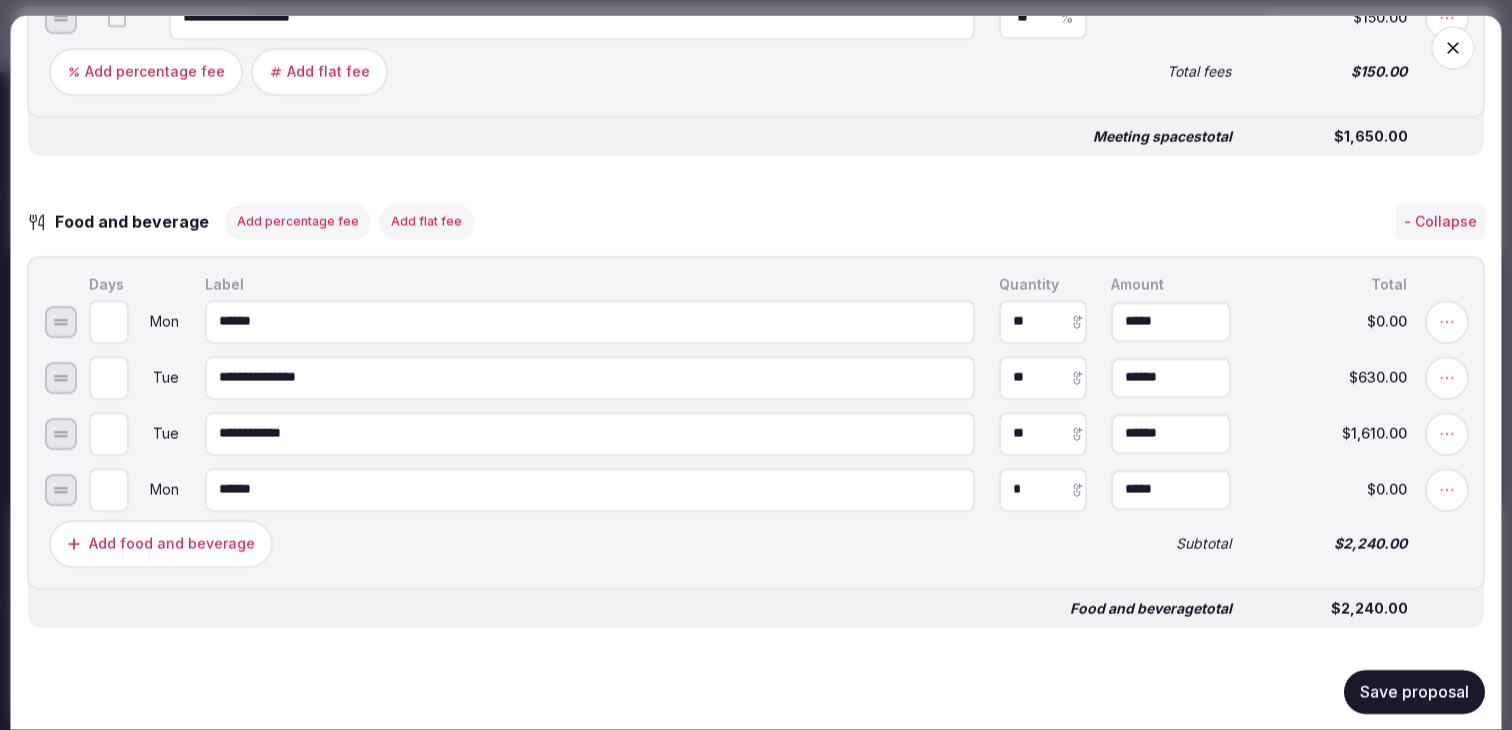 type on "******" 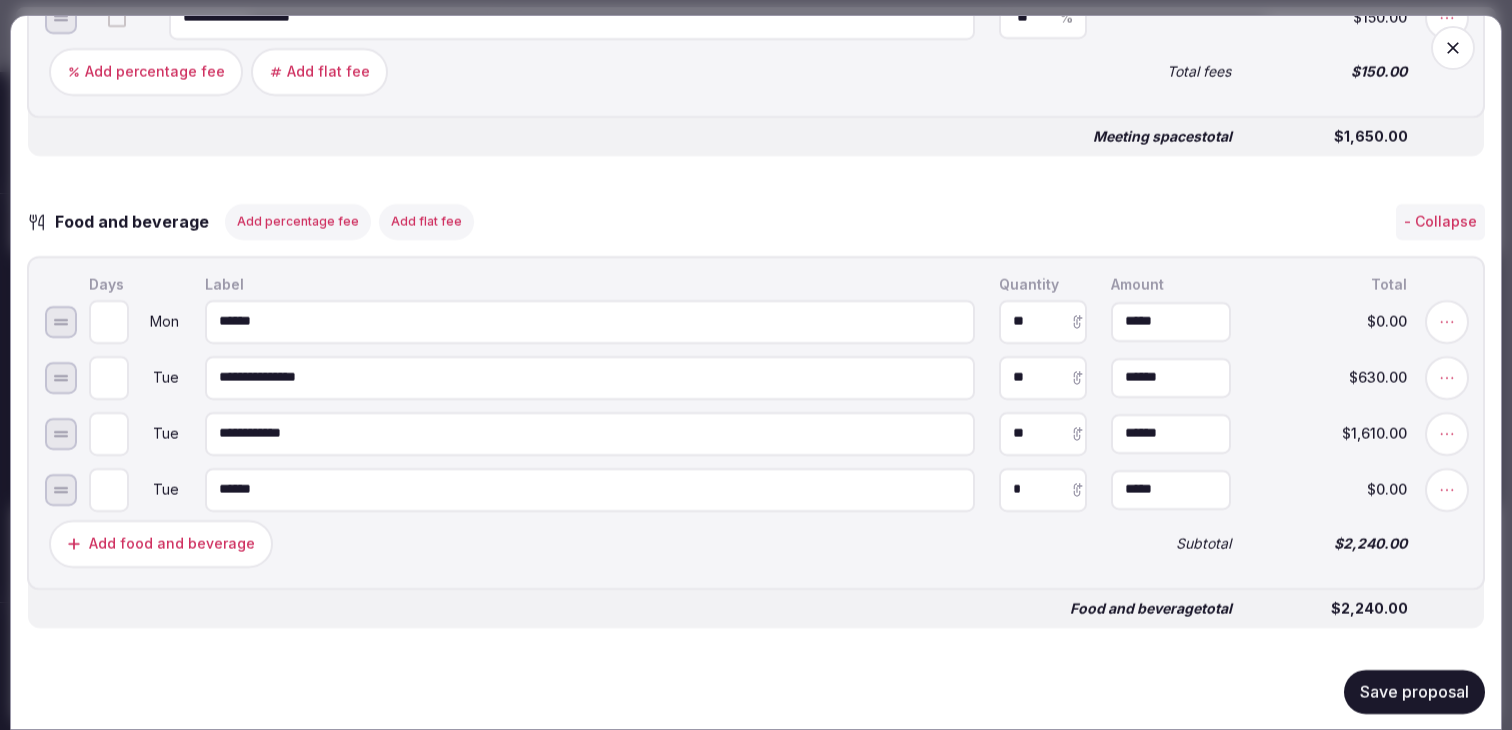 click on "Add food and beverage" at bounding box center [172, 543] 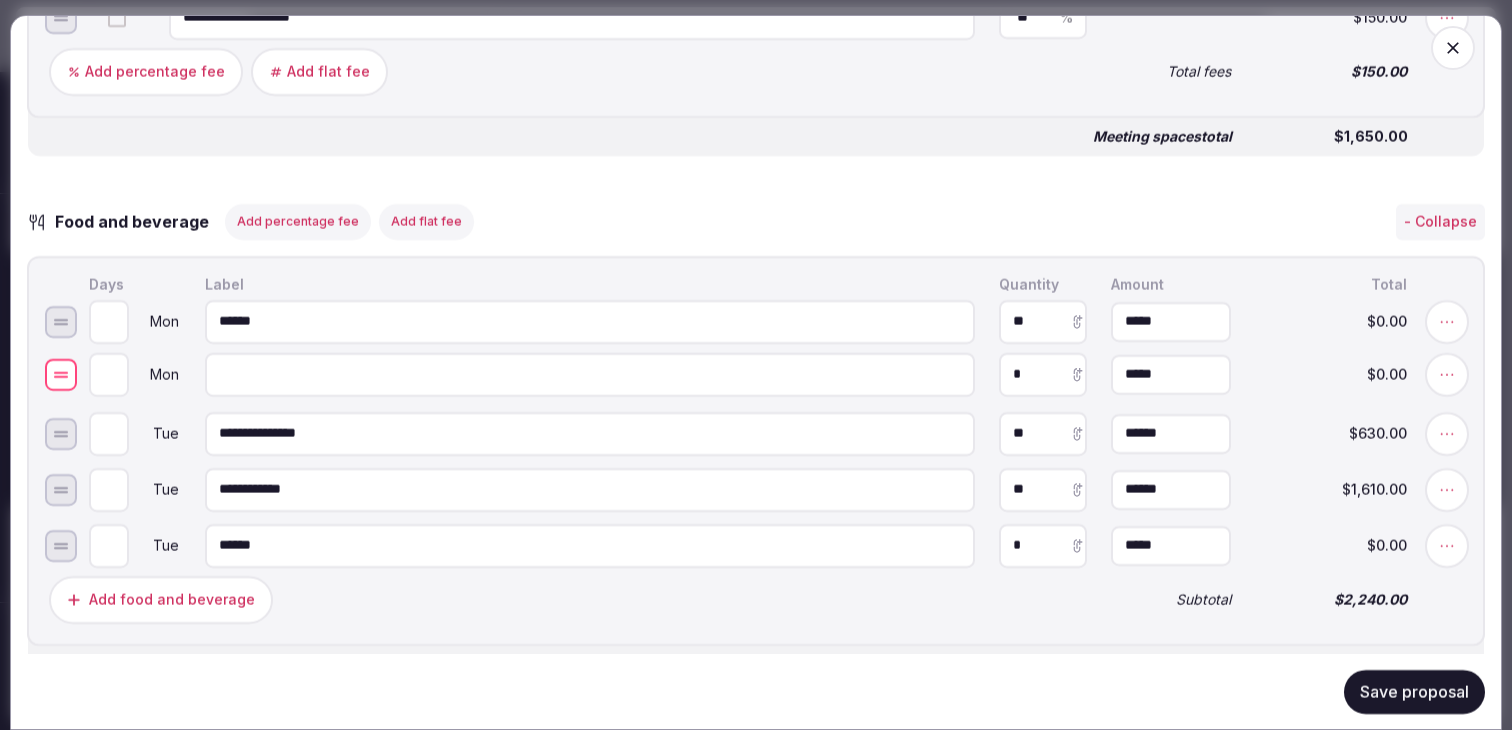 drag, startPoint x: 60, startPoint y: 551, endPoint x: 58, endPoint y: 380, distance: 171.01169 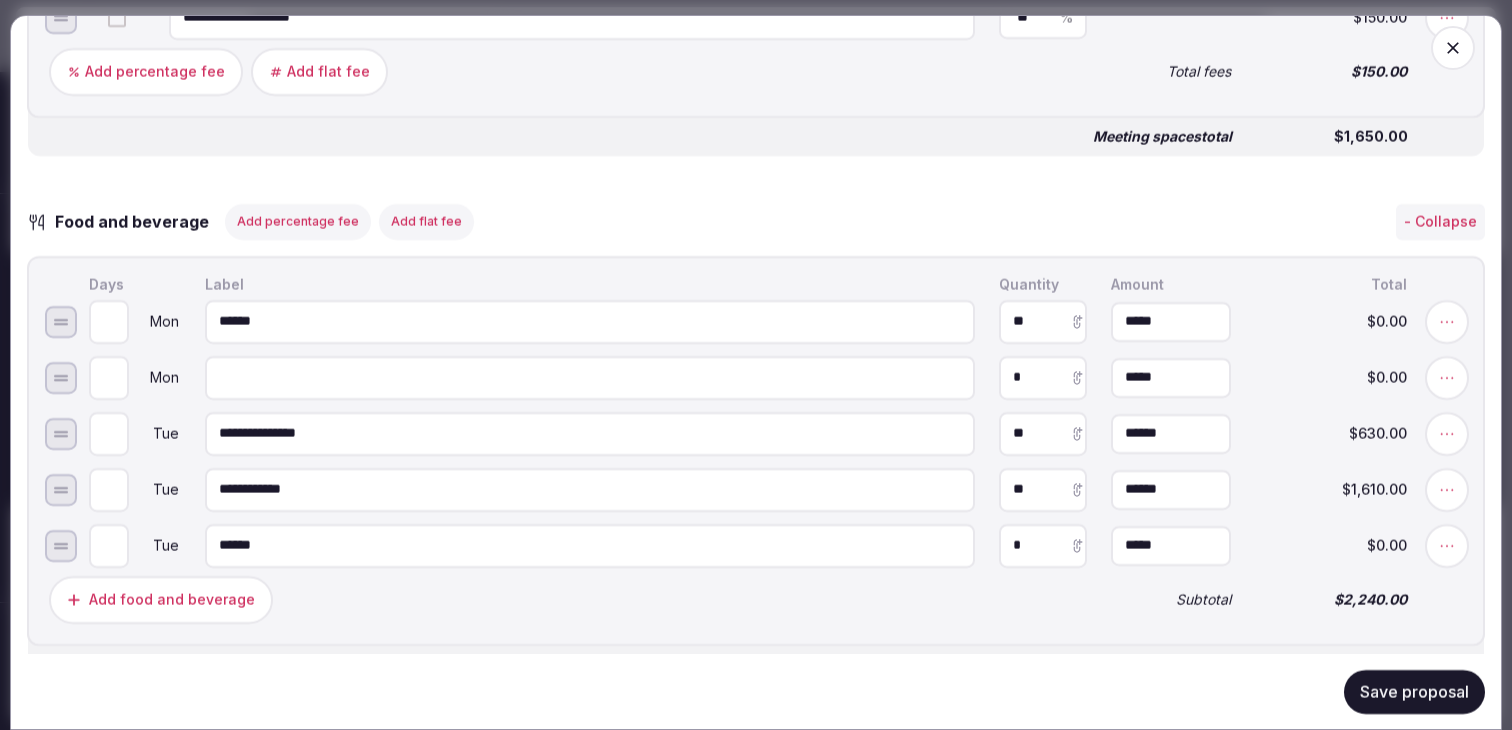 click at bounding box center [590, 377] 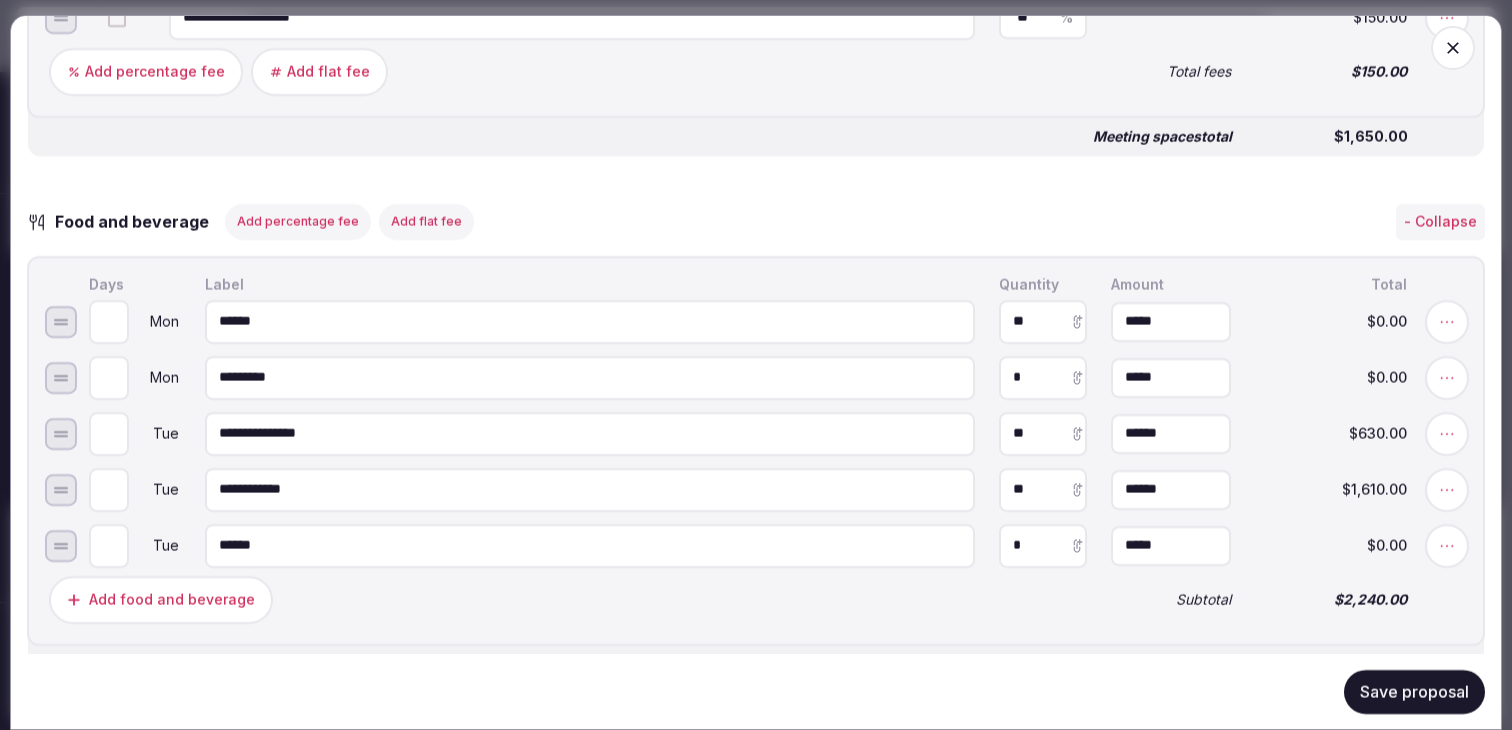 type on "*********" 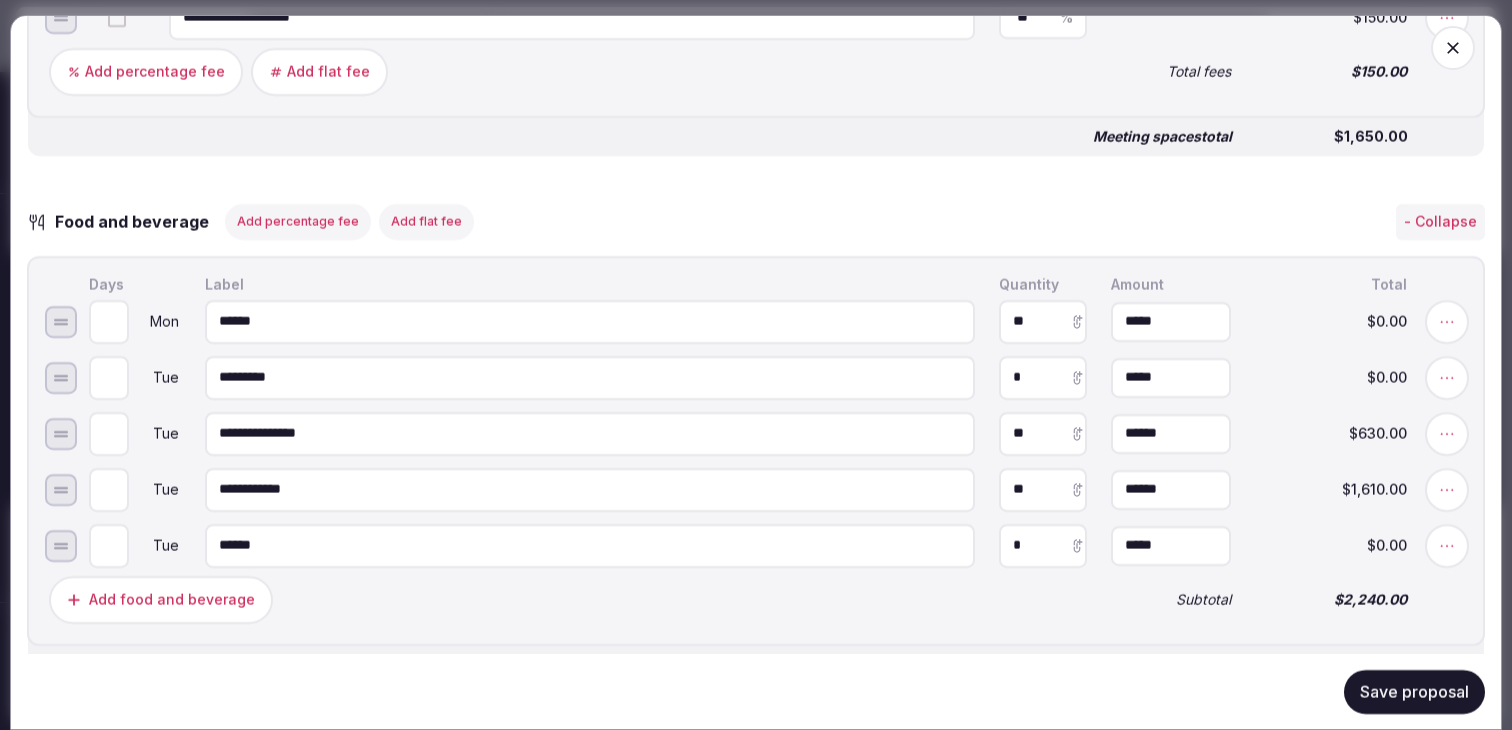 type on "*" 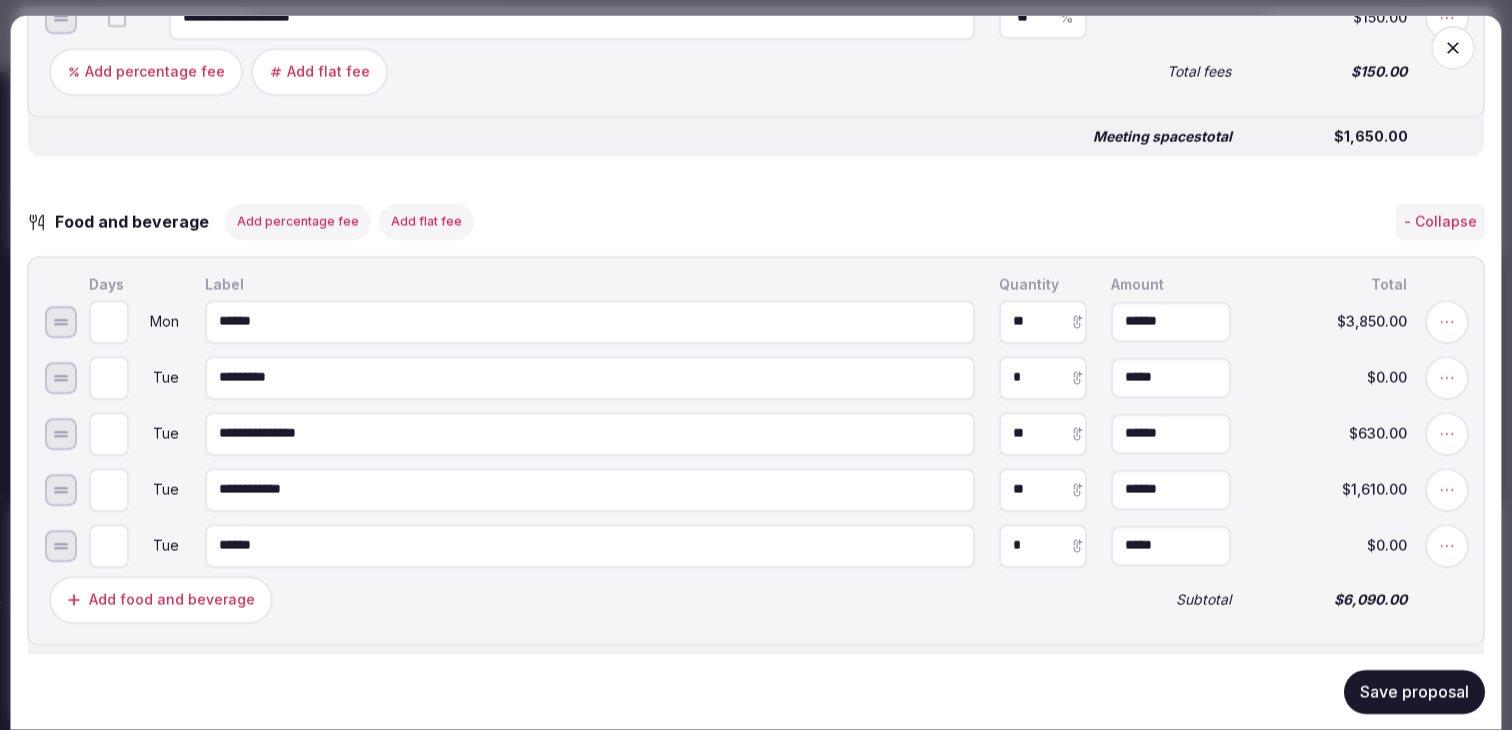 type on "*******" 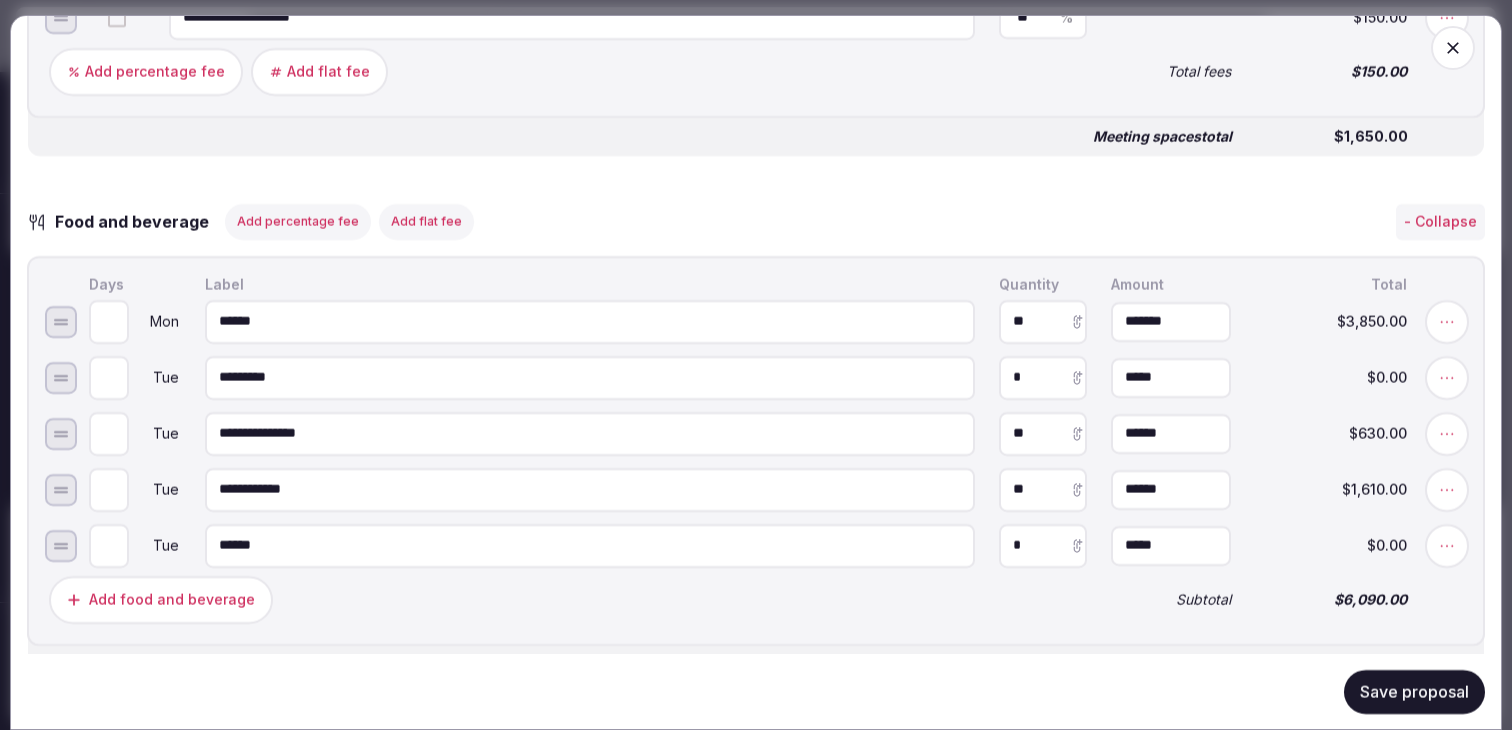 click on "**********" at bounding box center [756, 450] 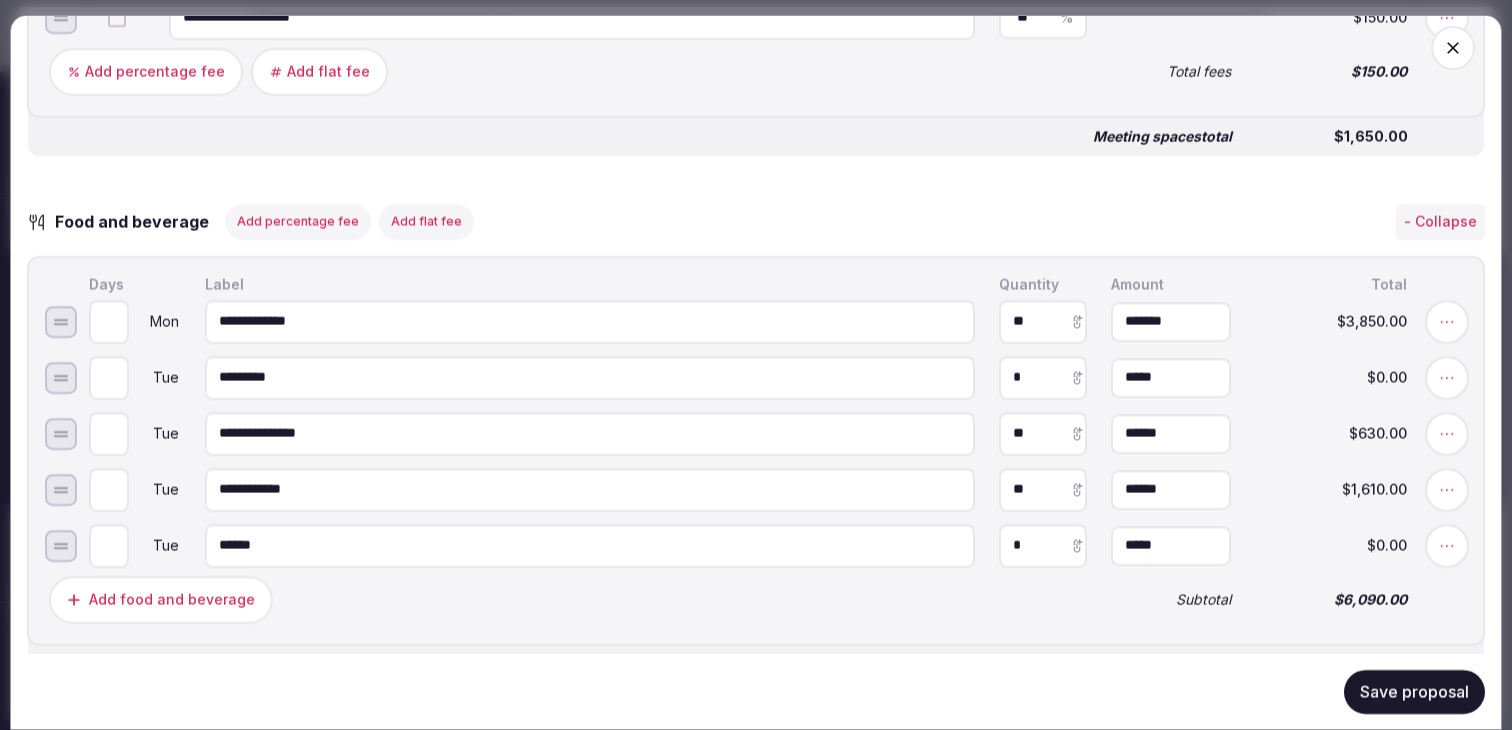 type on "**********" 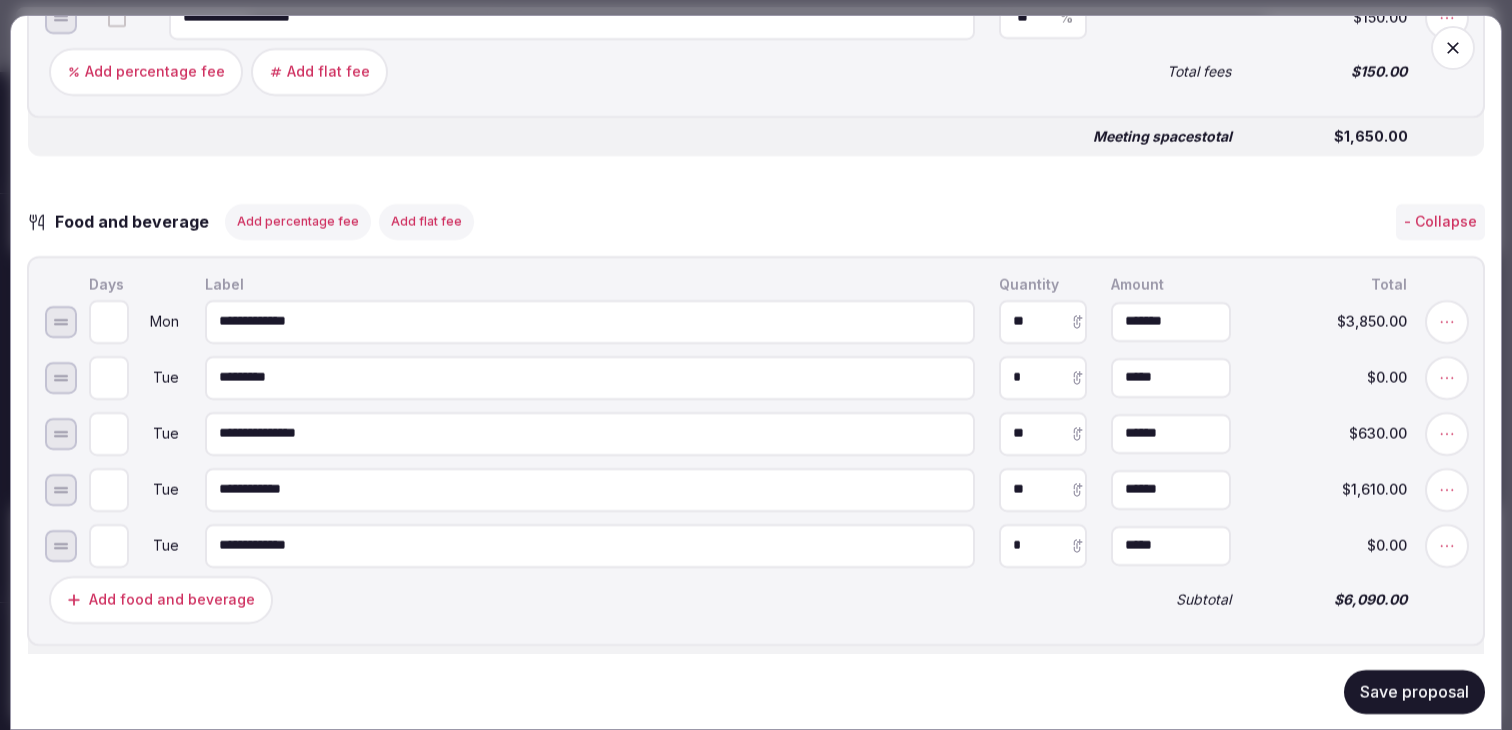 type on "**********" 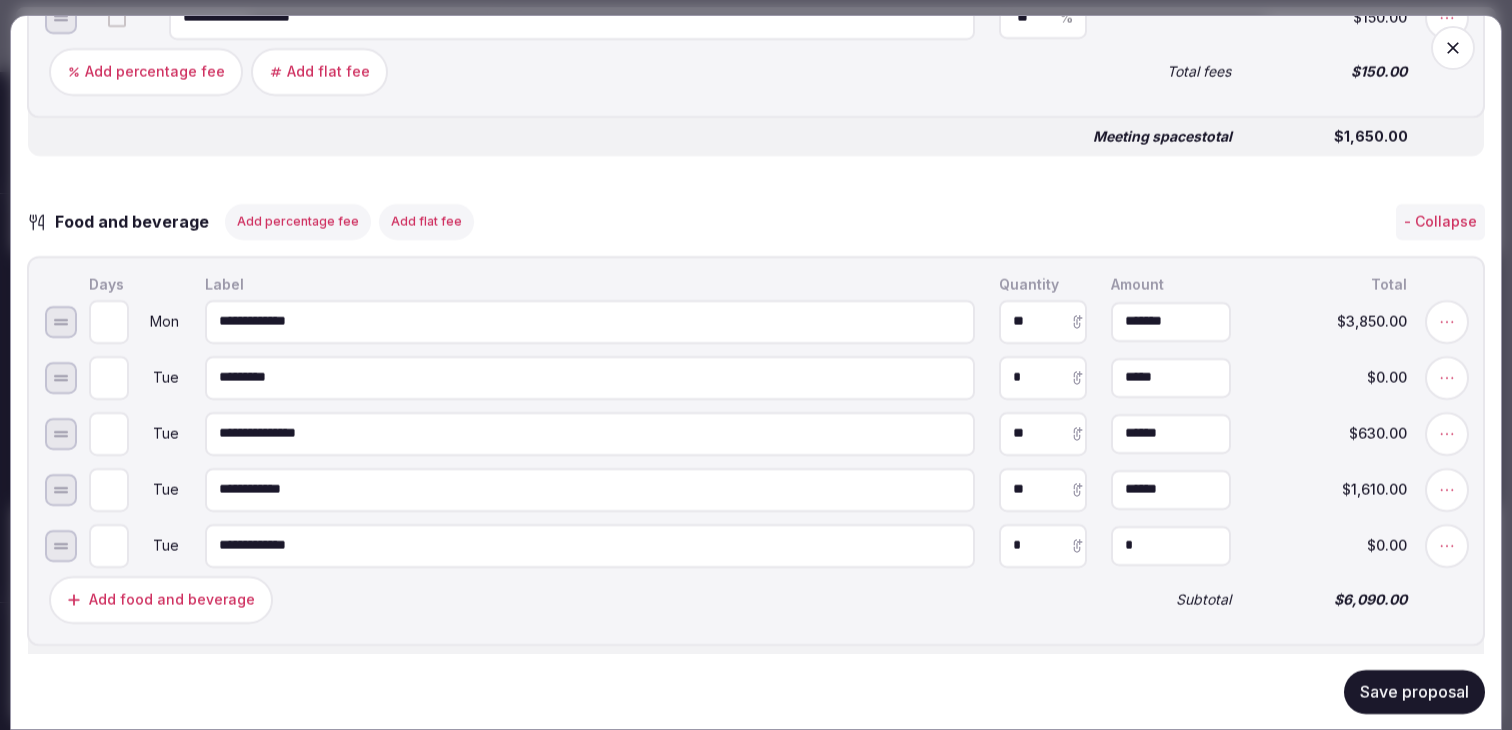 click on "*" at bounding box center [1171, 545] 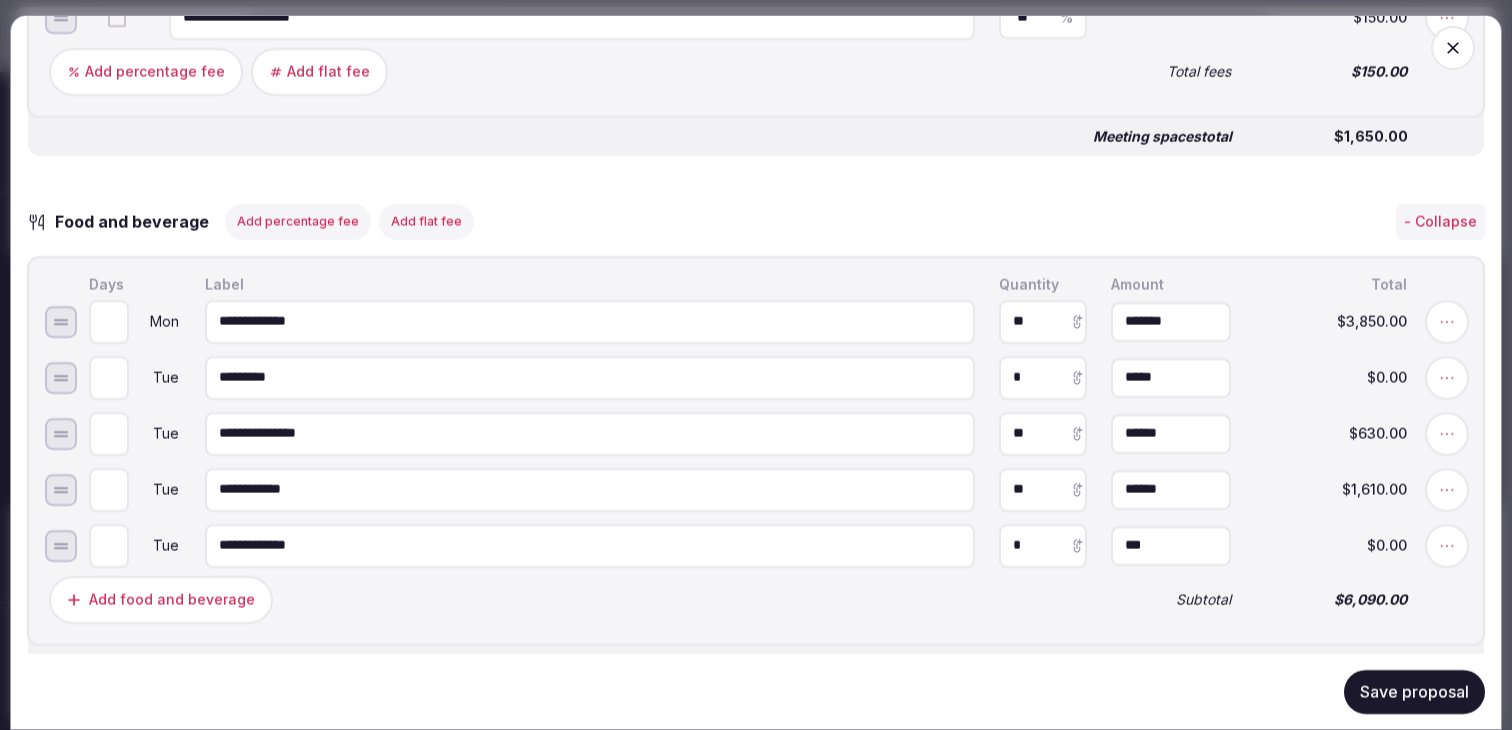 type on "*******" 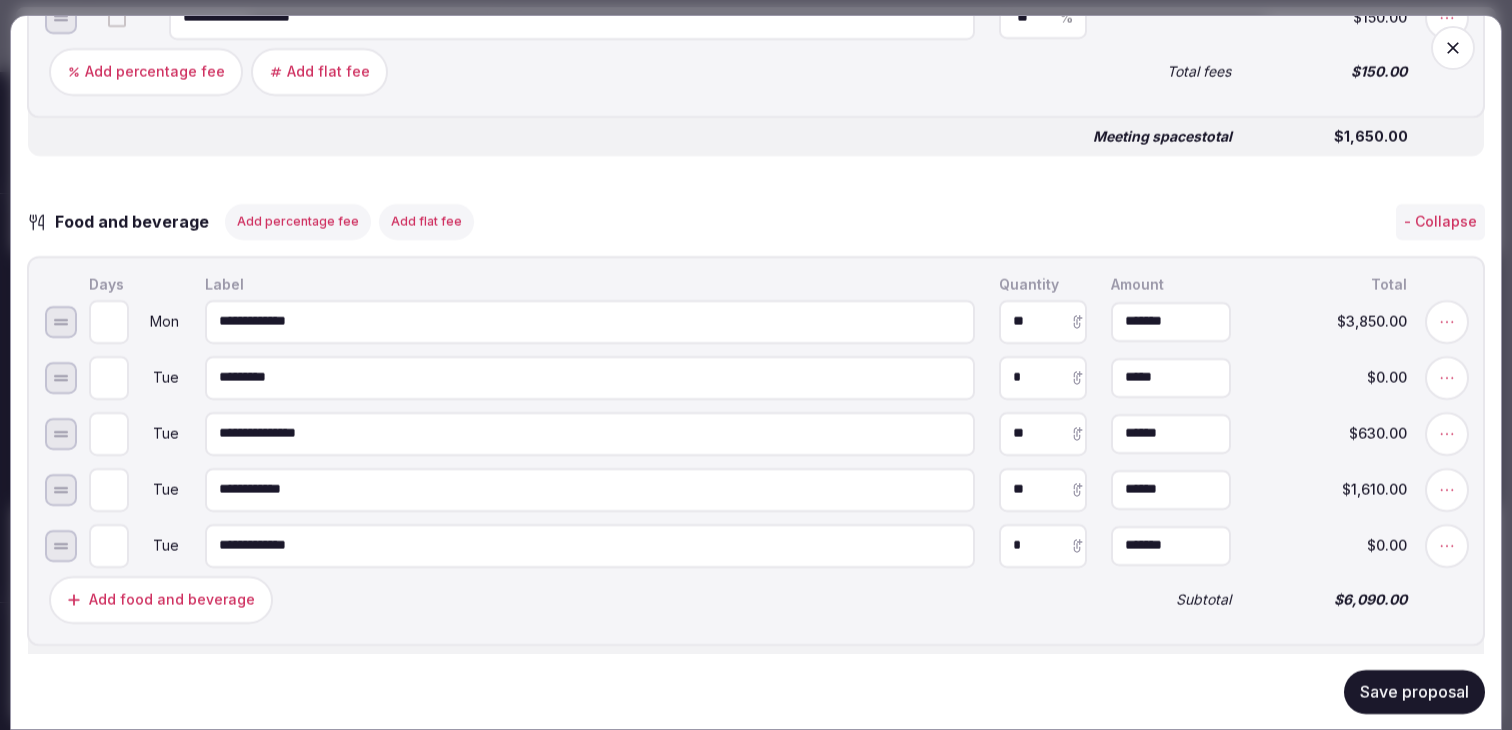 click on "*" at bounding box center [1043, 545] 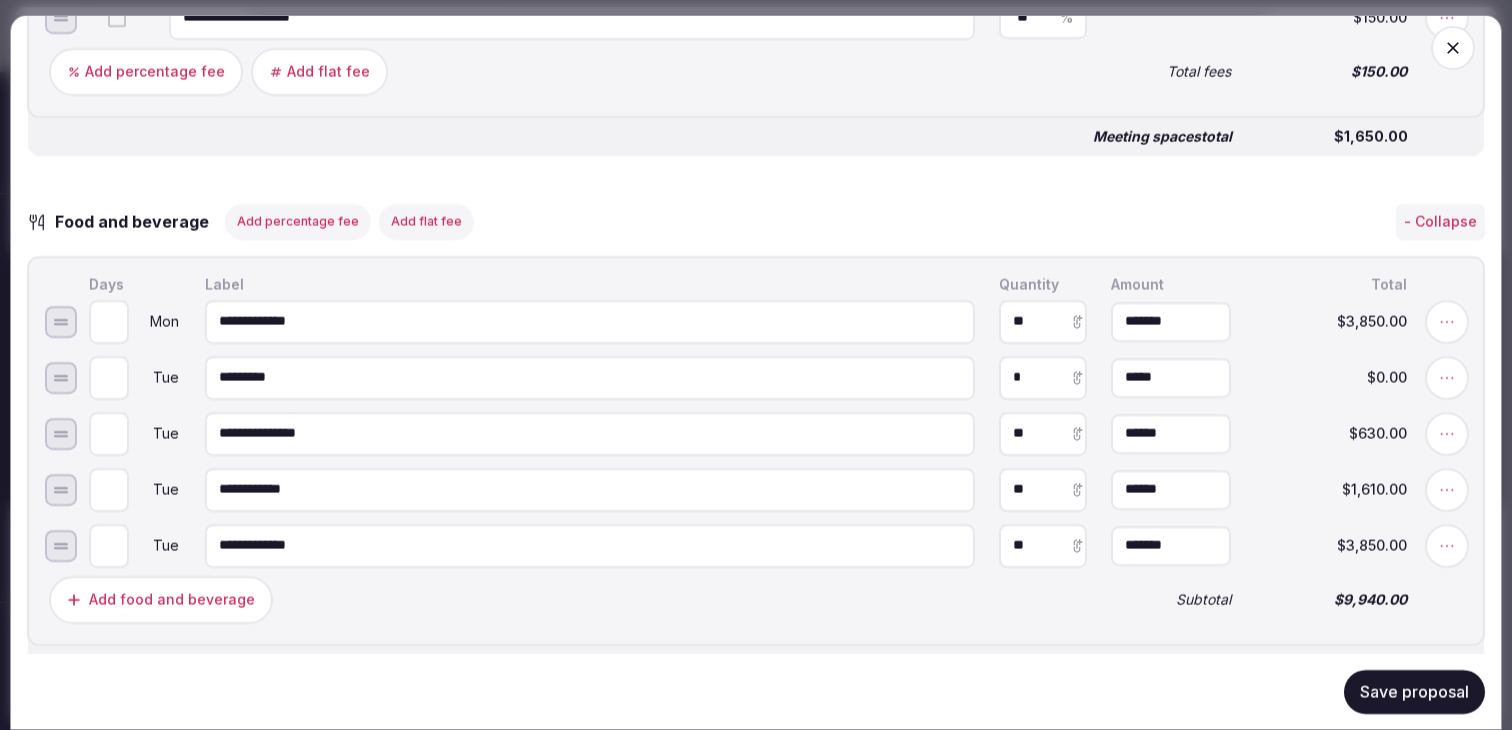 type on "**" 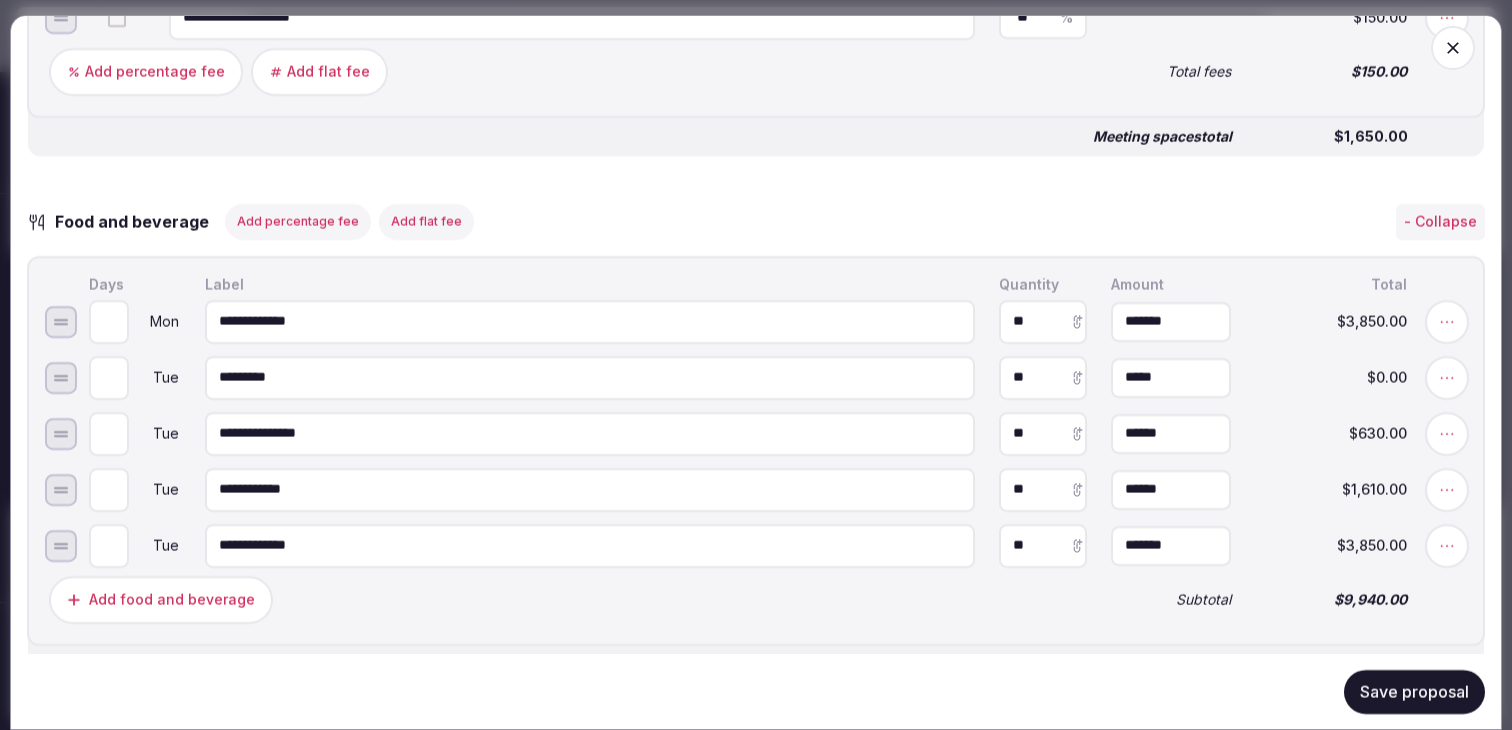 type on "**" 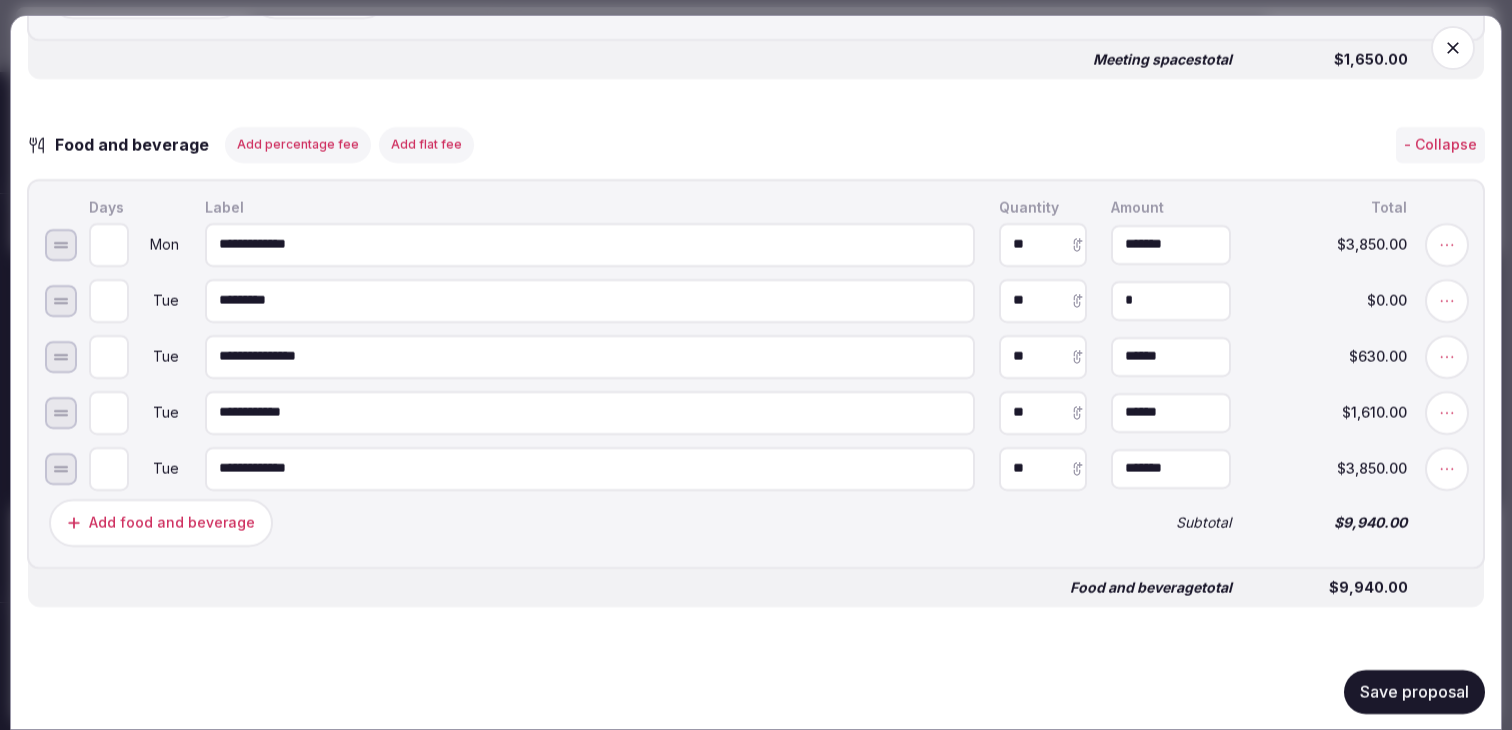 click on "*" at bounding box center [1171, 300] 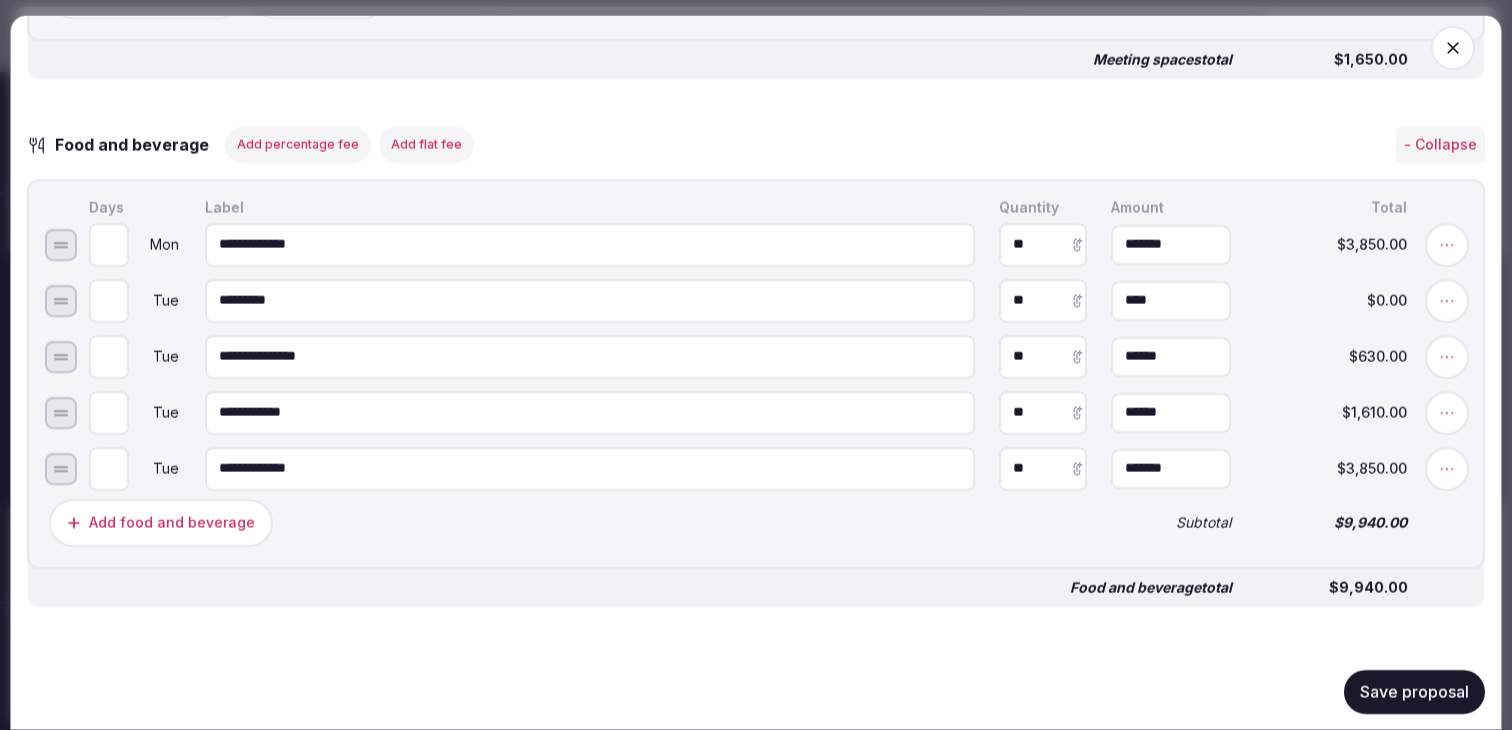 click on "****" at bounding box center [1171, 300] 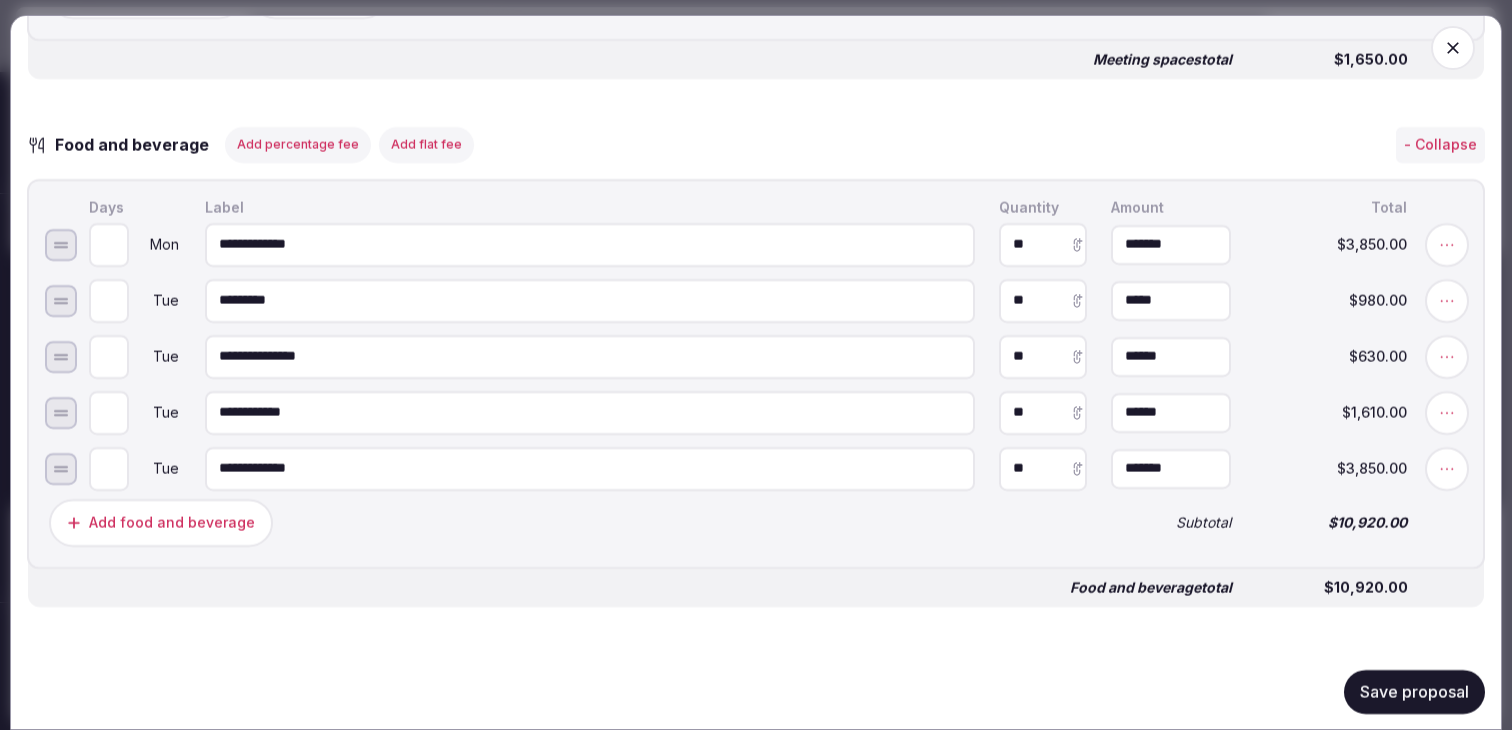 type on "******" 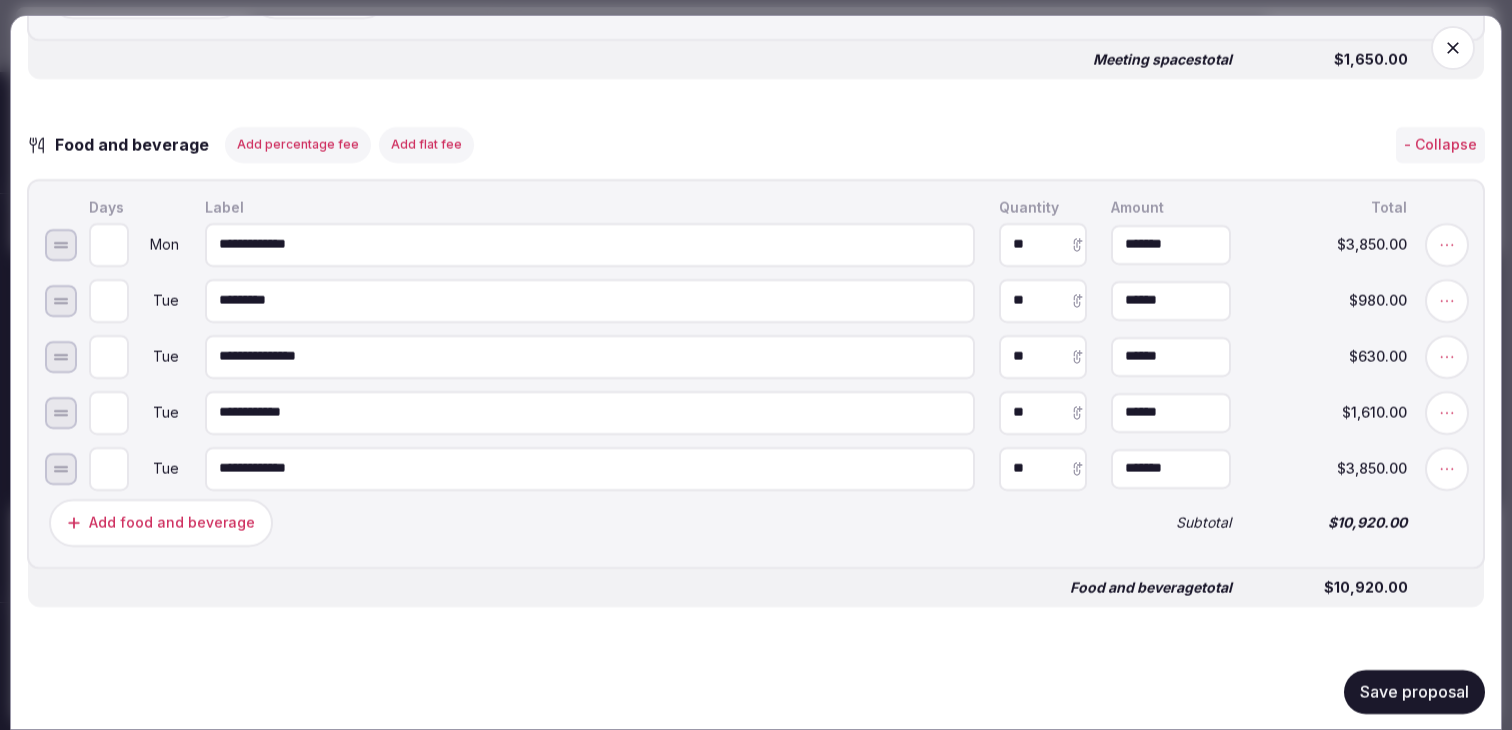 click on "Food and beverage  total" at bounding box center [640, 587] 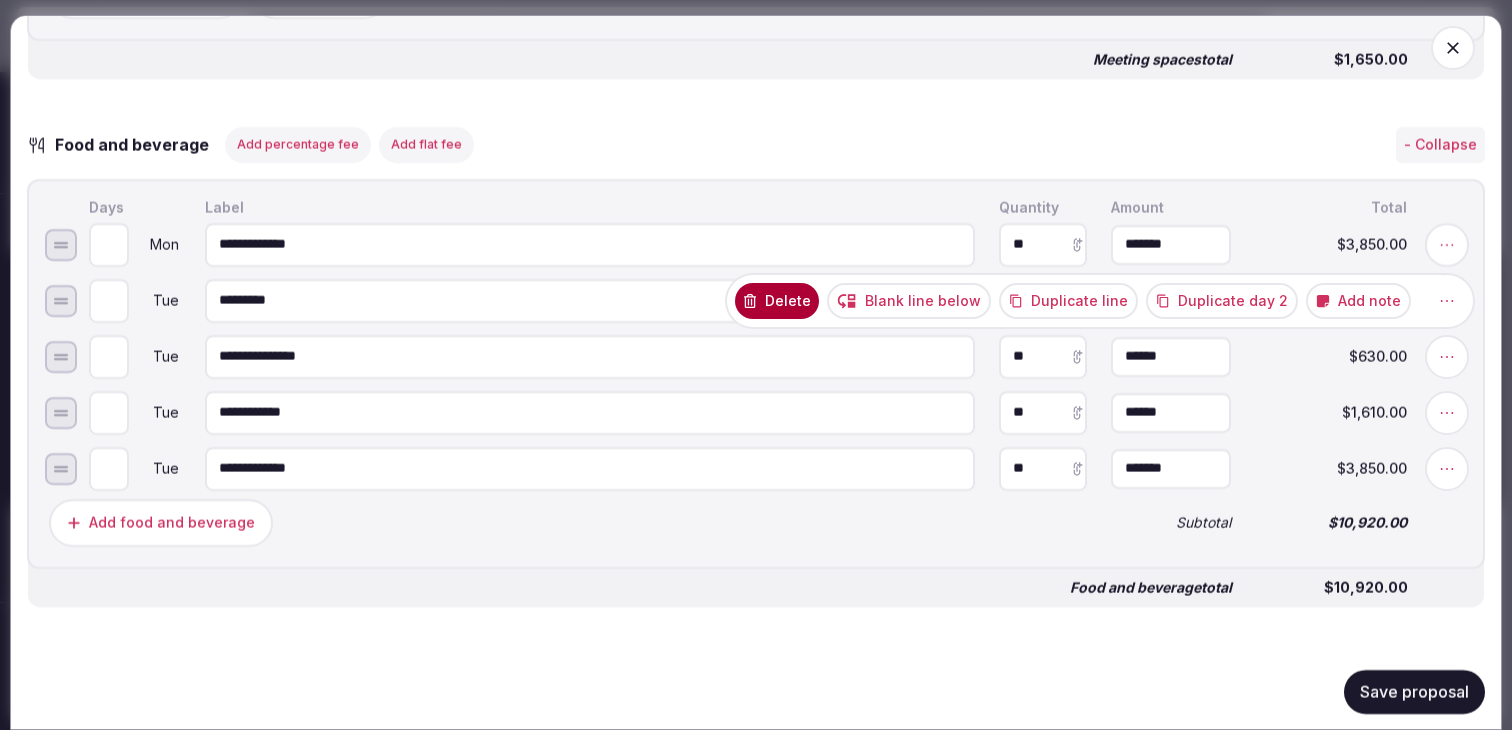 click on "Duplicate line" at bounding box center (1068, 300) 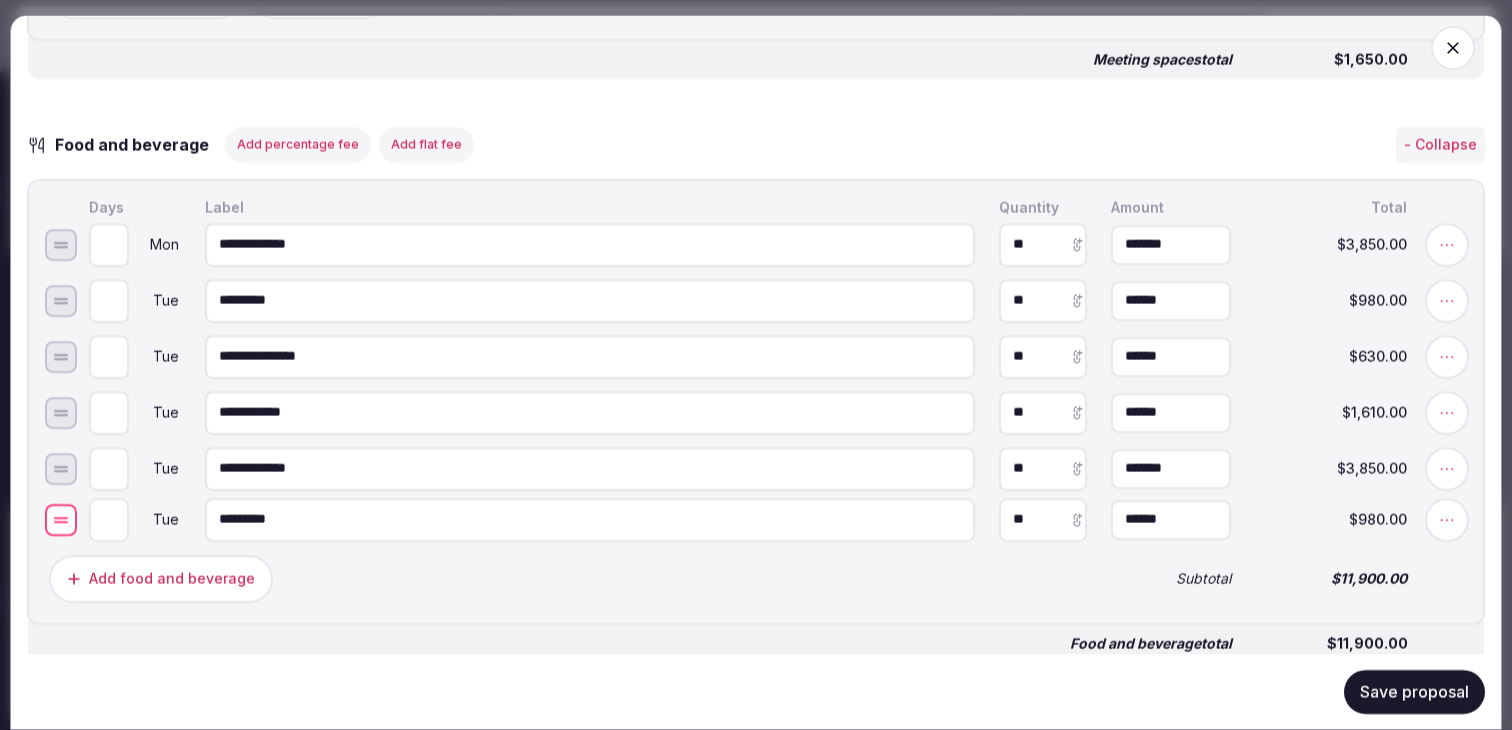 drag, startPoint x: 66, startPoint y: 364, endPoint x: 65, endPoint y: 527, distance: 163.00307 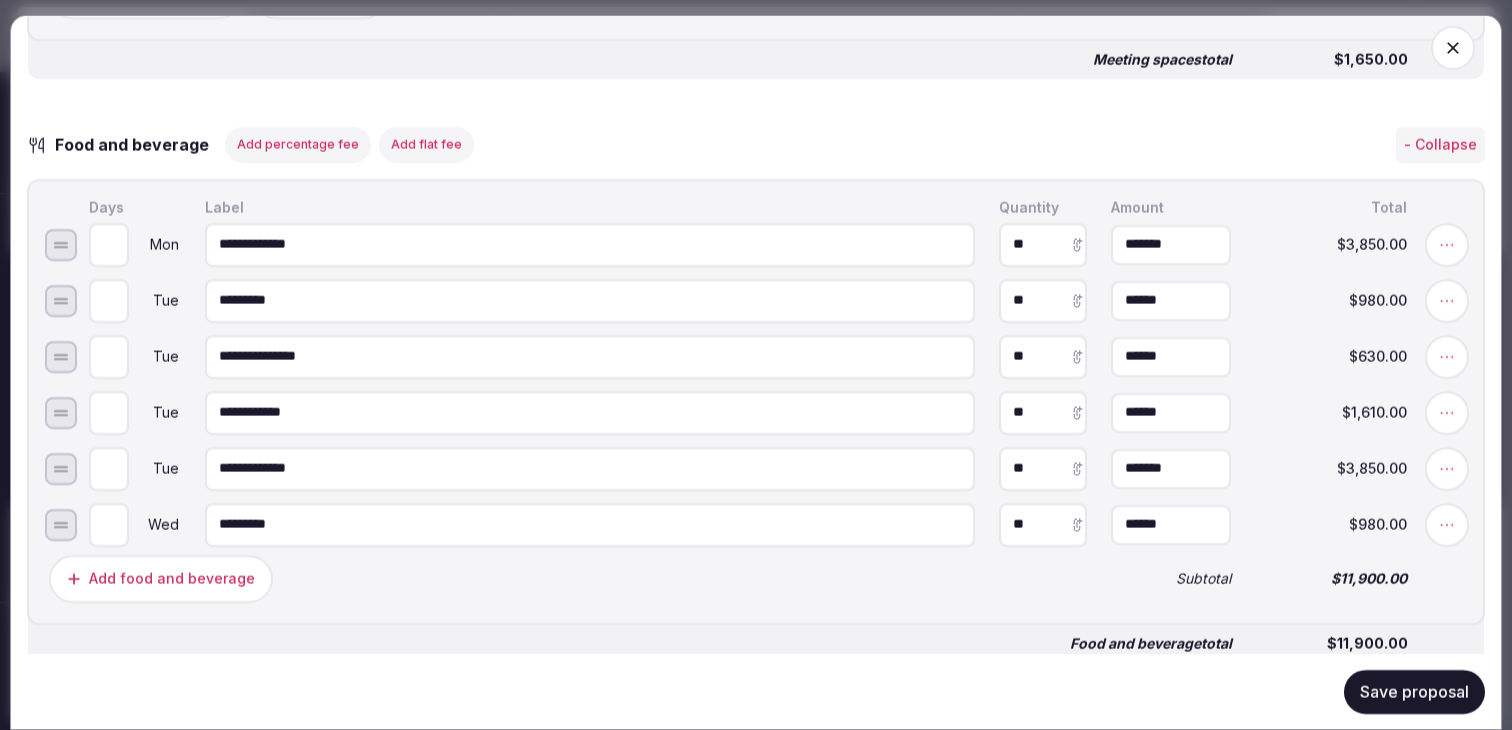 click on "*" at bounding box center [109, 524] 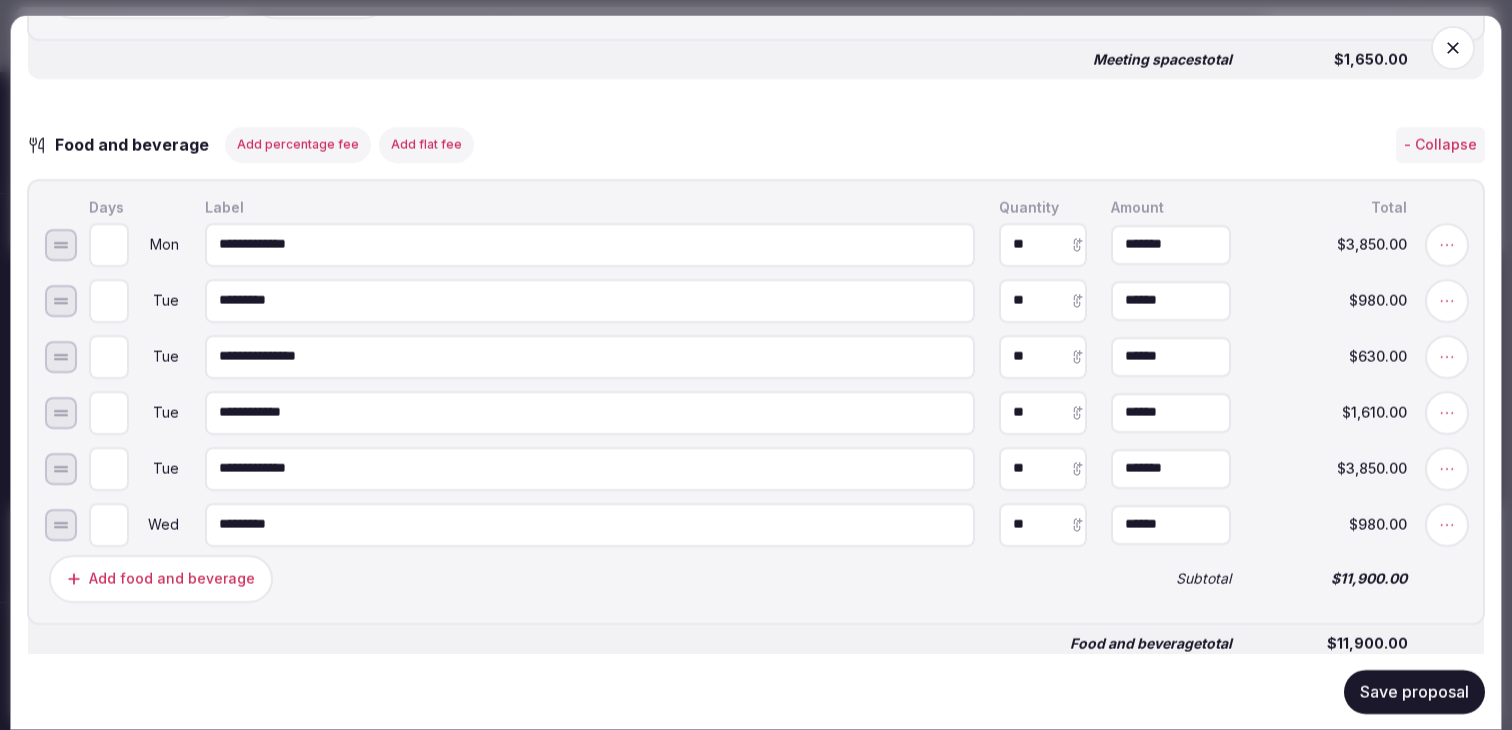 click on "Add food and beverage" at bounding box center [568, 578] 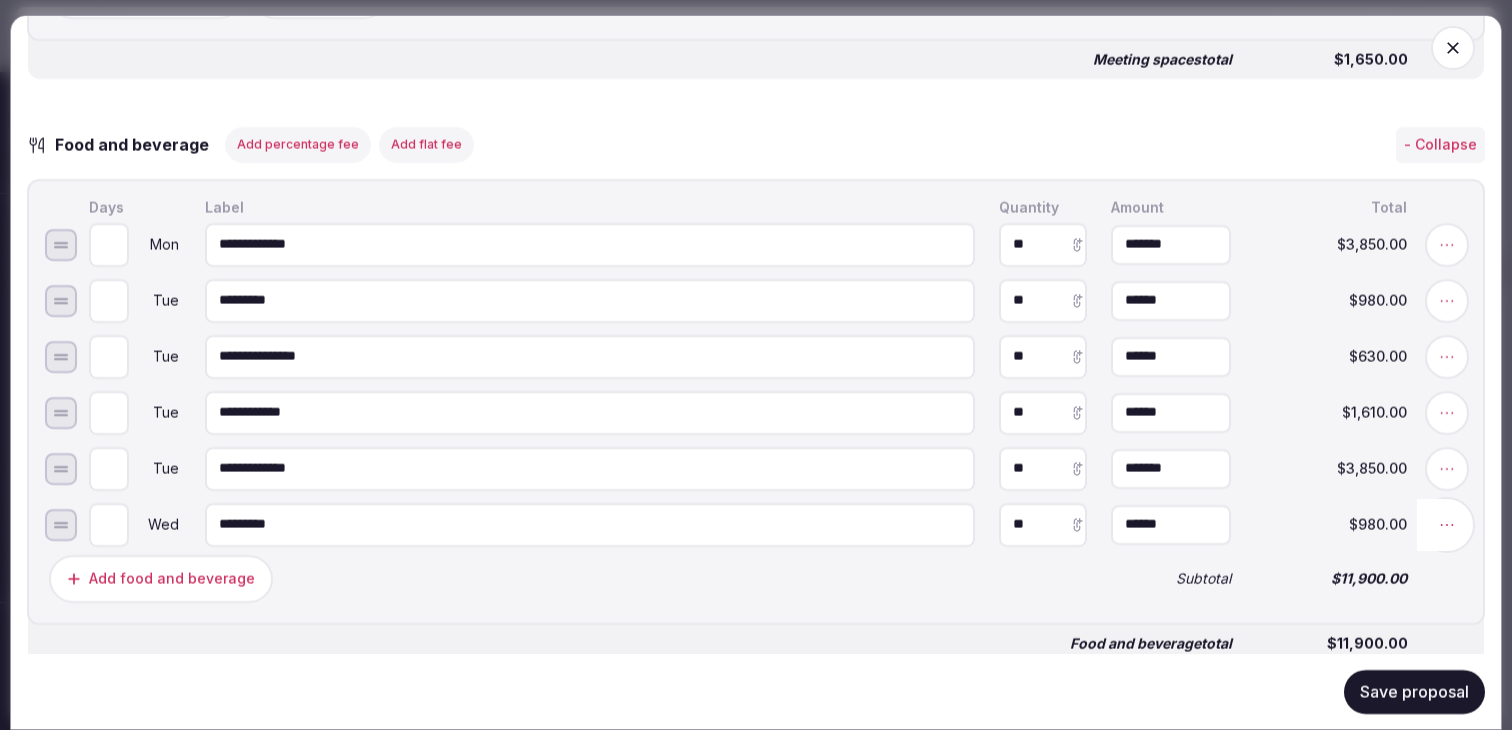 click at bounding box center [1447, 524] 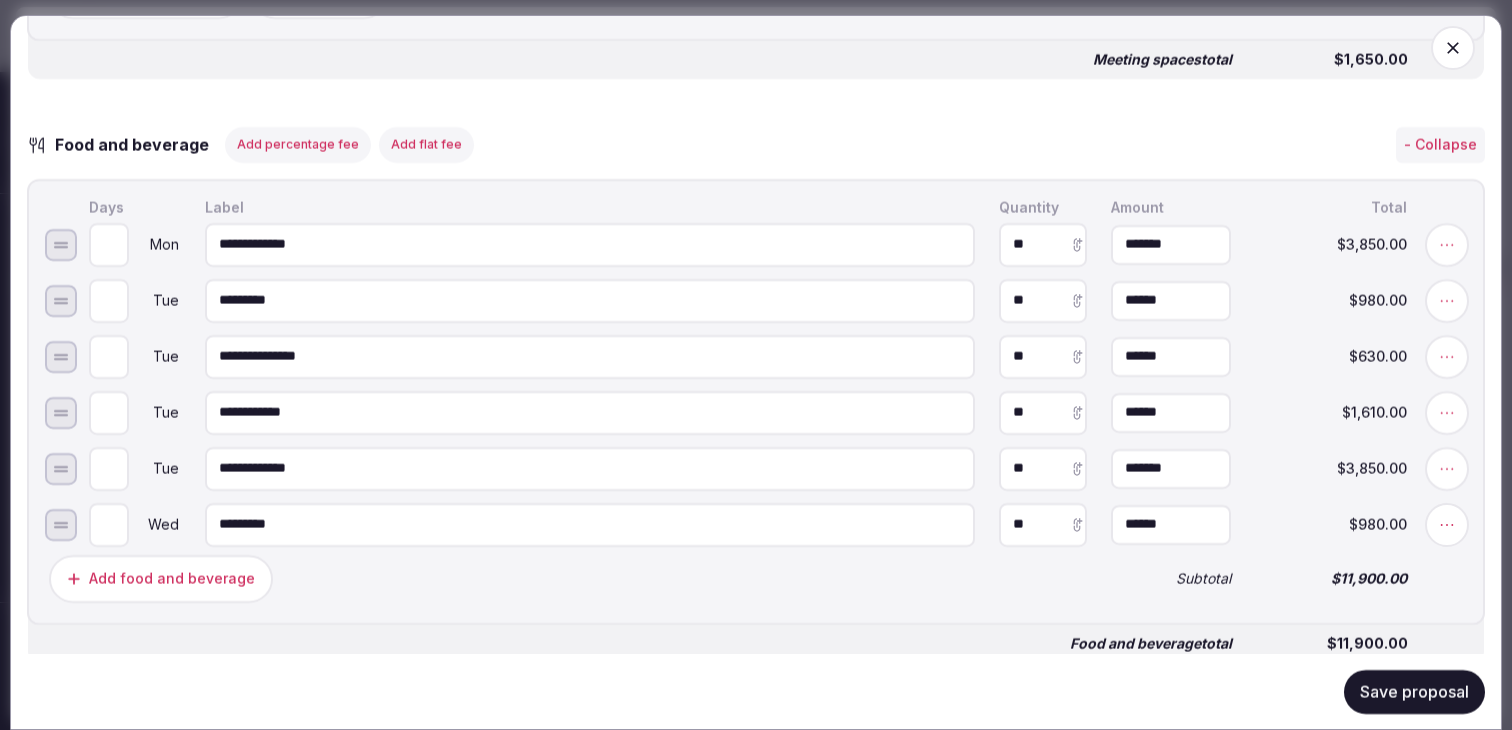 click on "Add food and beverage" at bounding box center (568, 578) 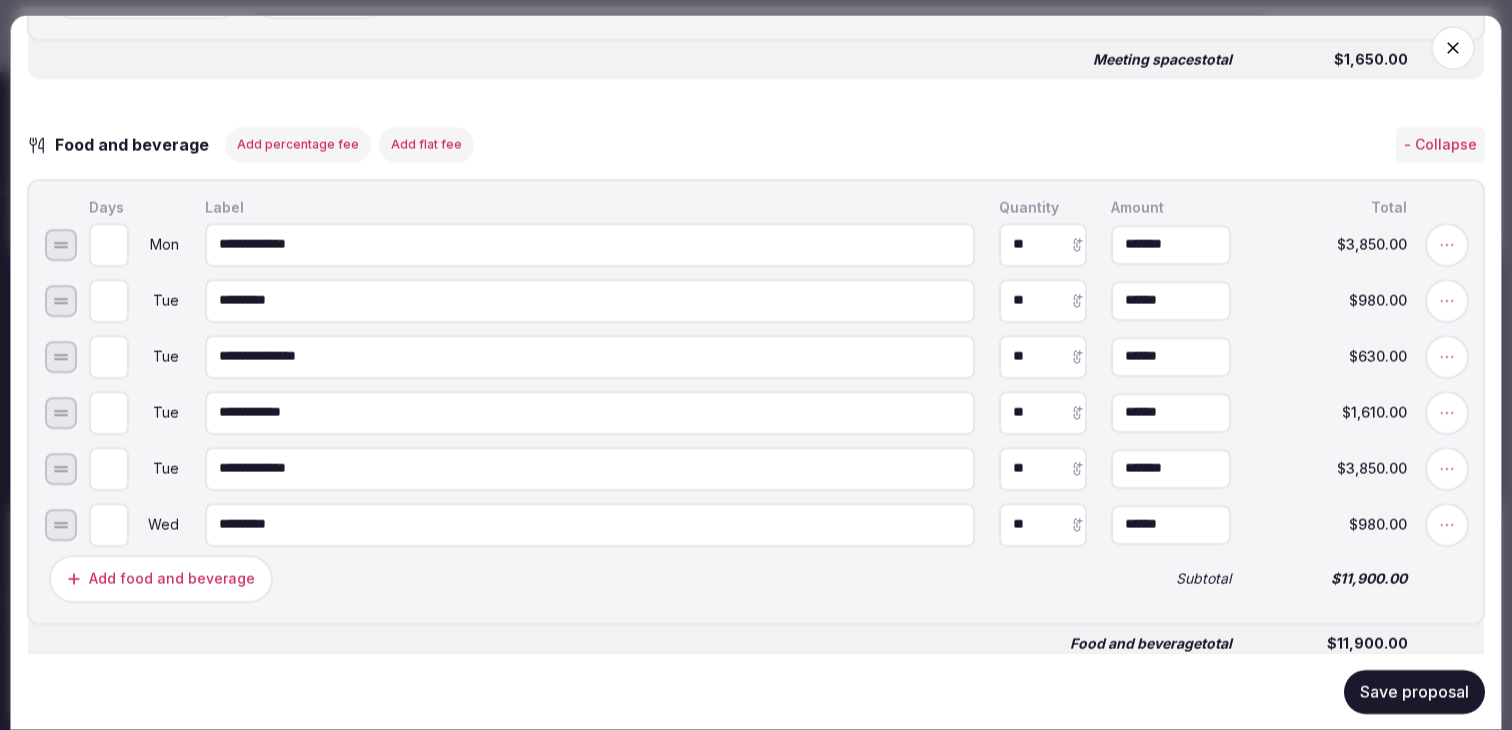 scroll, scrollTop: 2033, scrollLeft: 0, axis: vertical 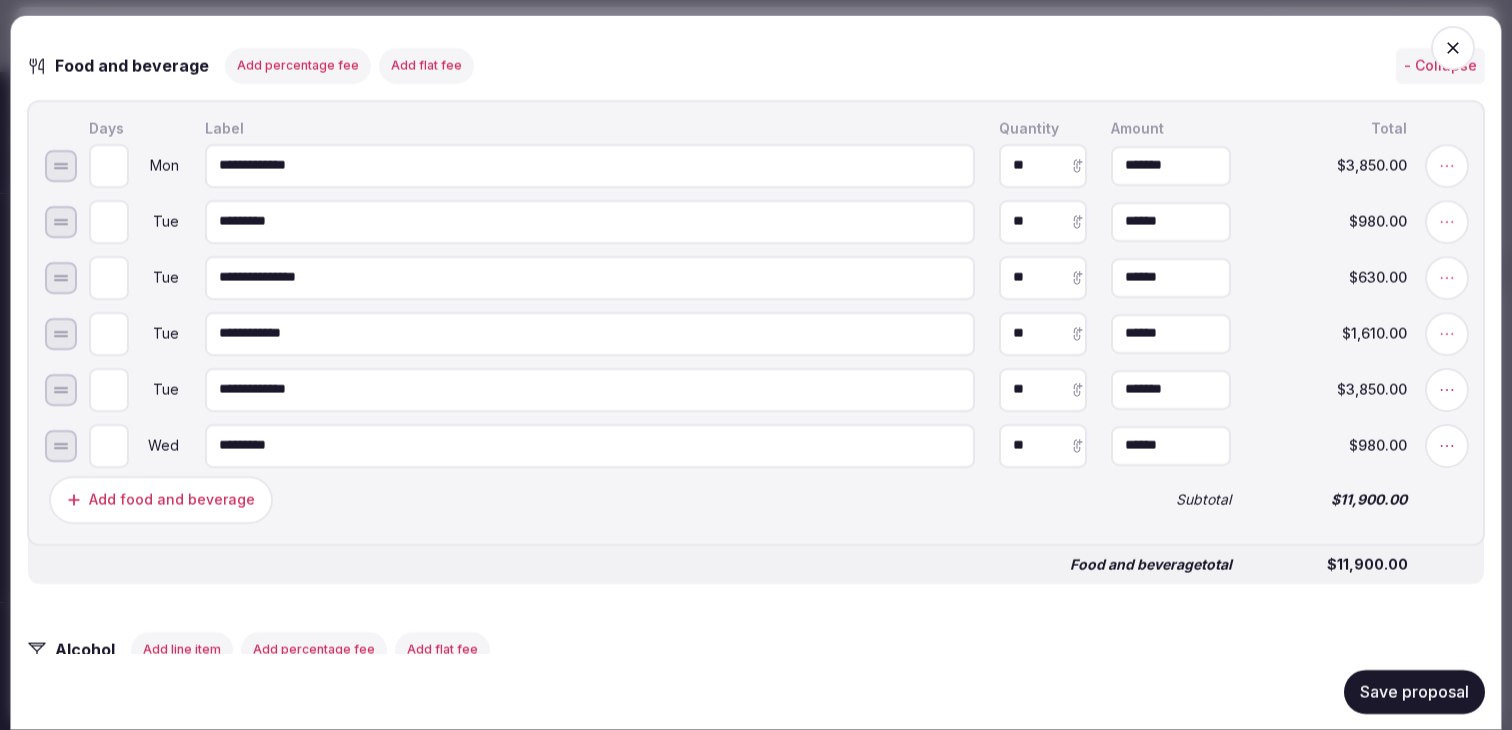 click 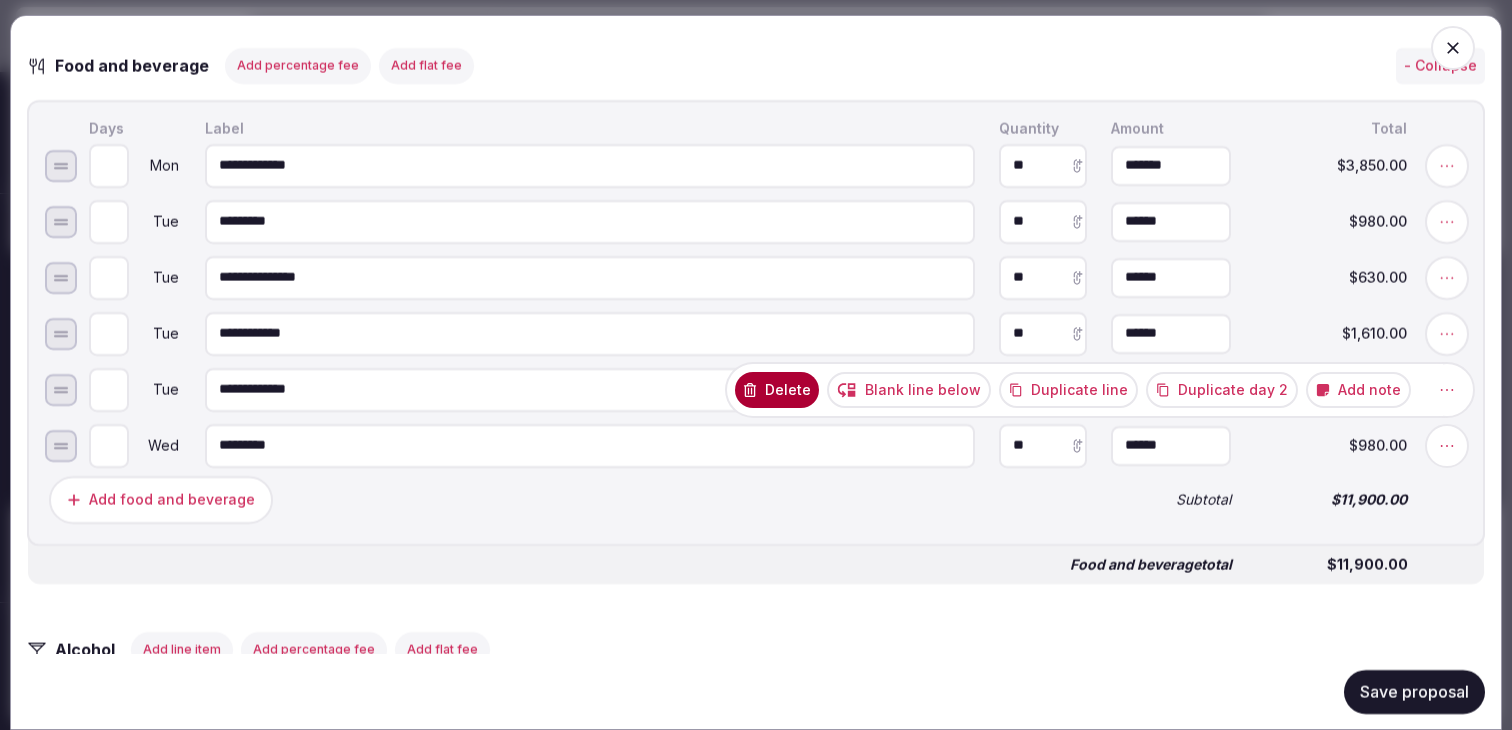 click on "Duplicate day 2" at bounding box center [1222, 389] 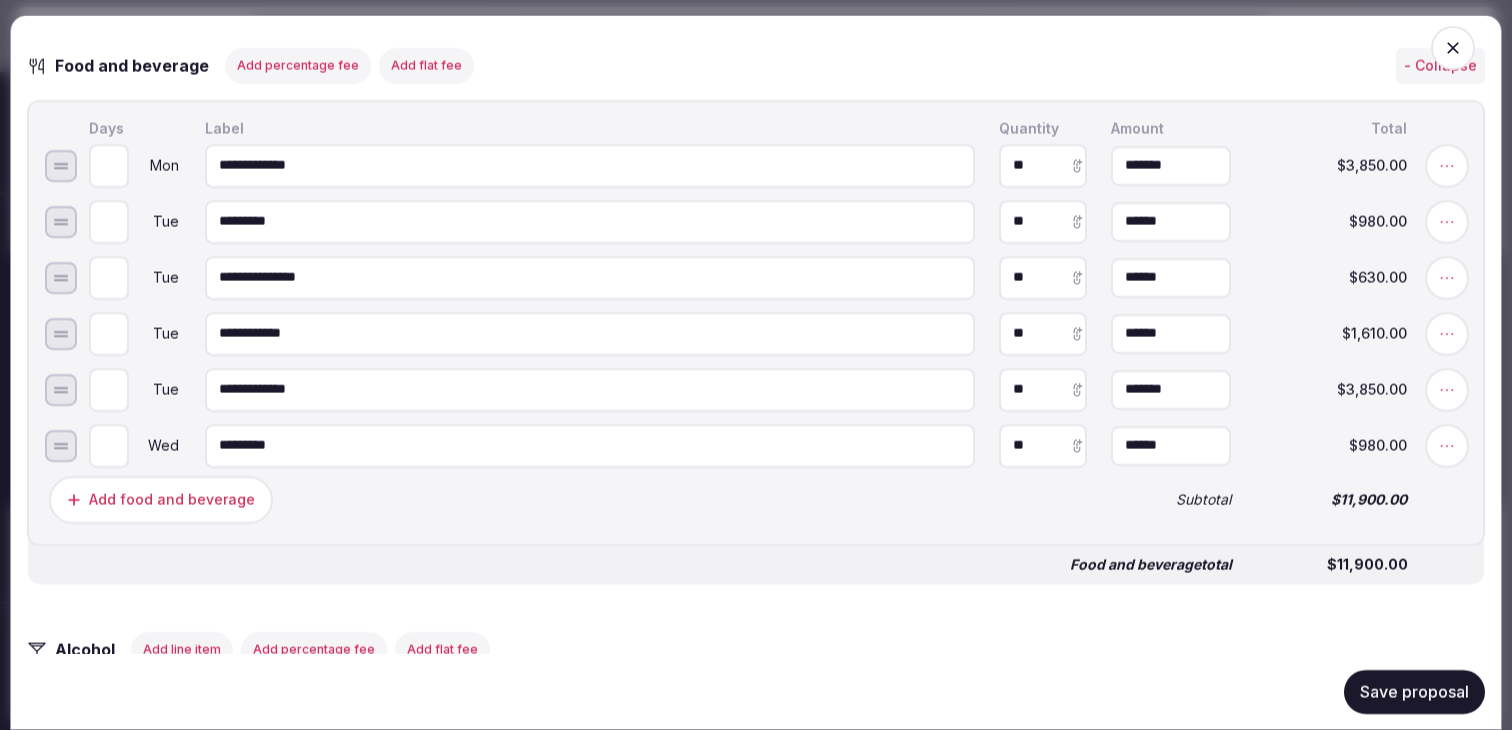 click 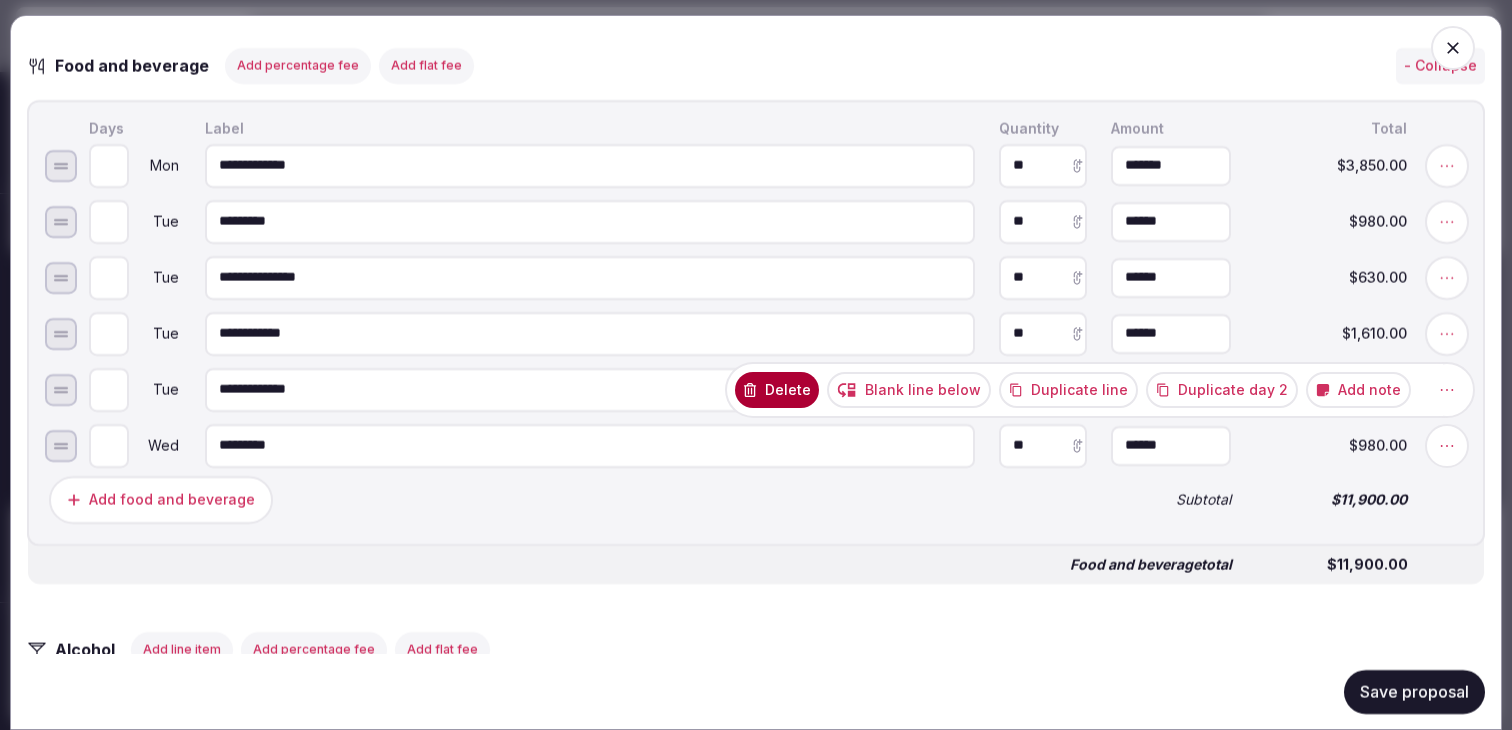click on "Duplicate day 2" at bounding box center (1222, 389) 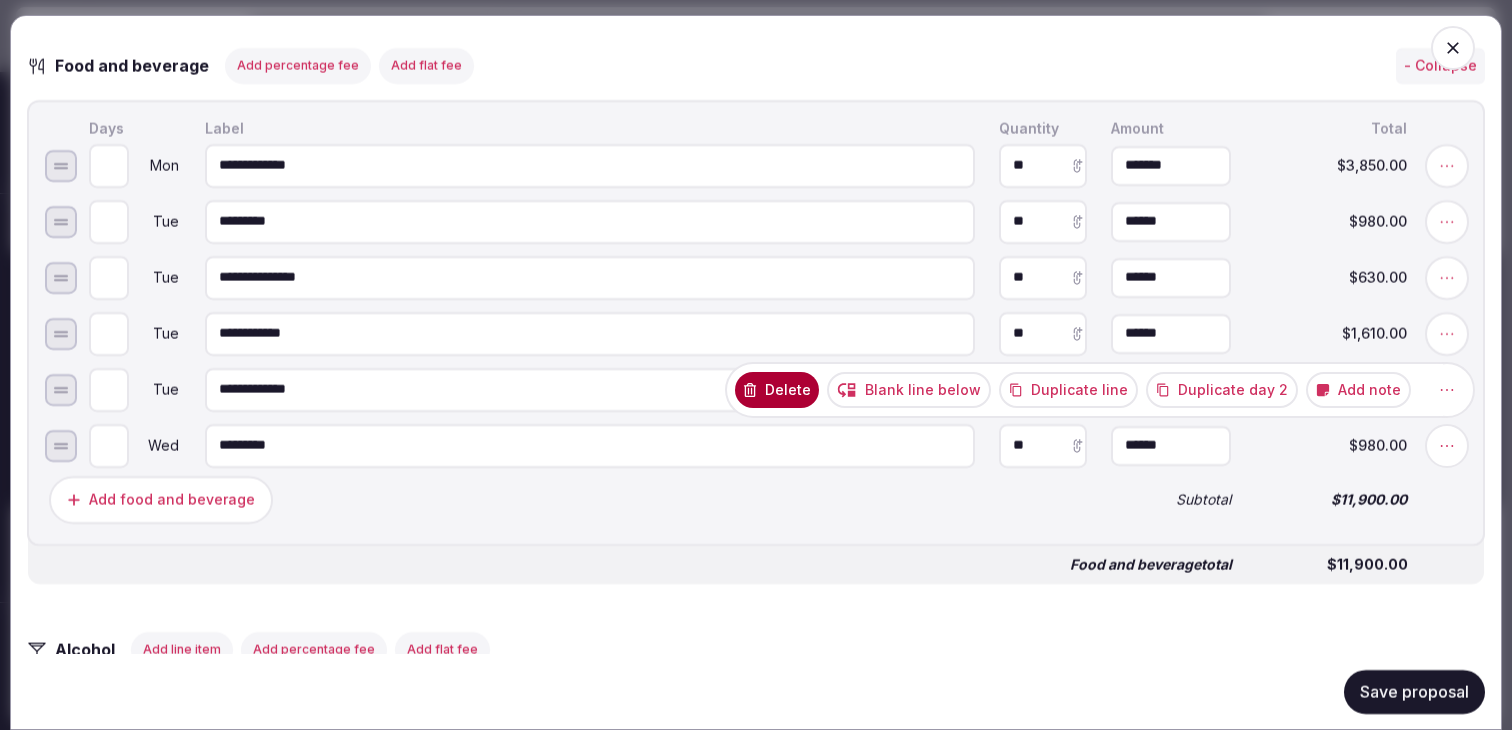 click on "Duplicate day 2" at bounding box center (1222, 389) 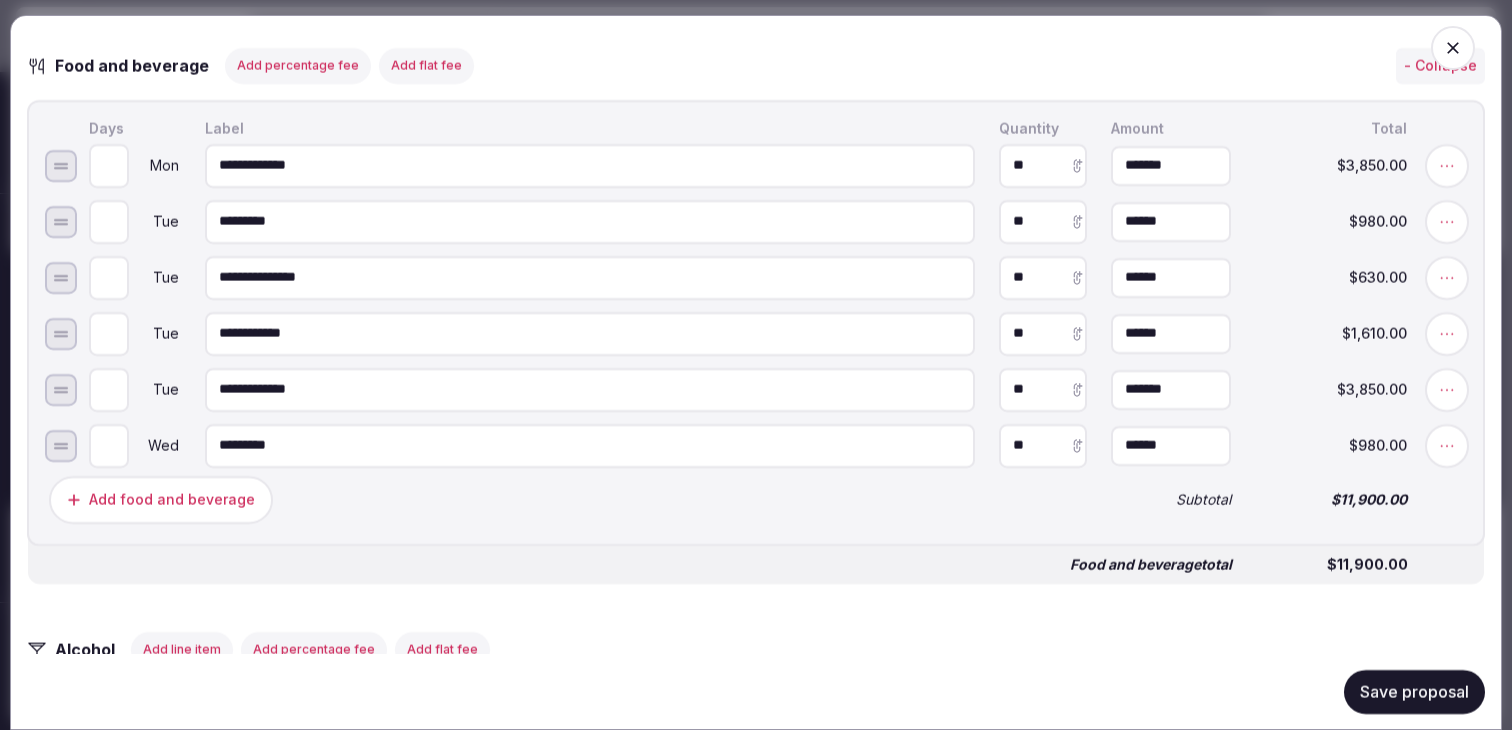 click on "*" at bounding box center [109, 445] 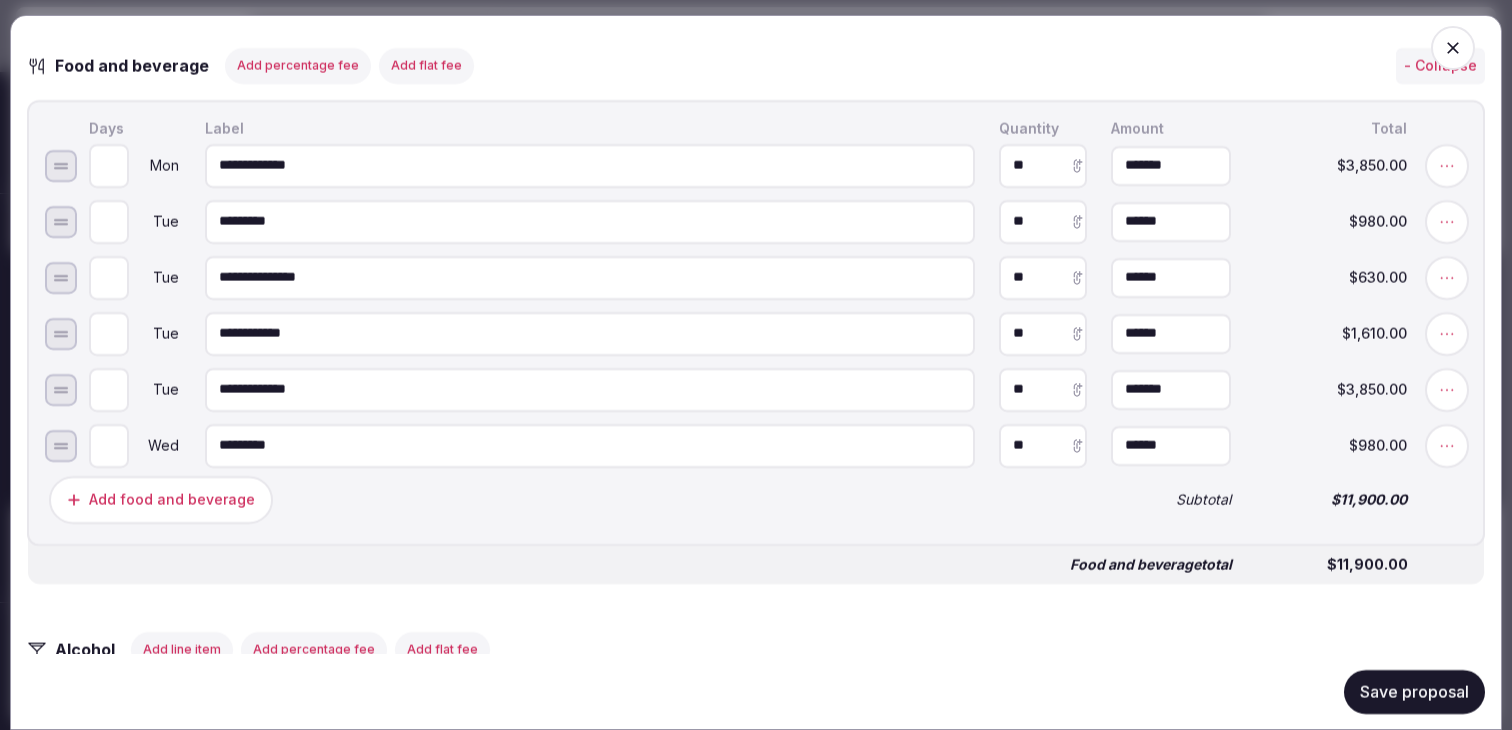 click on "*" at bounding box center (109, 445) 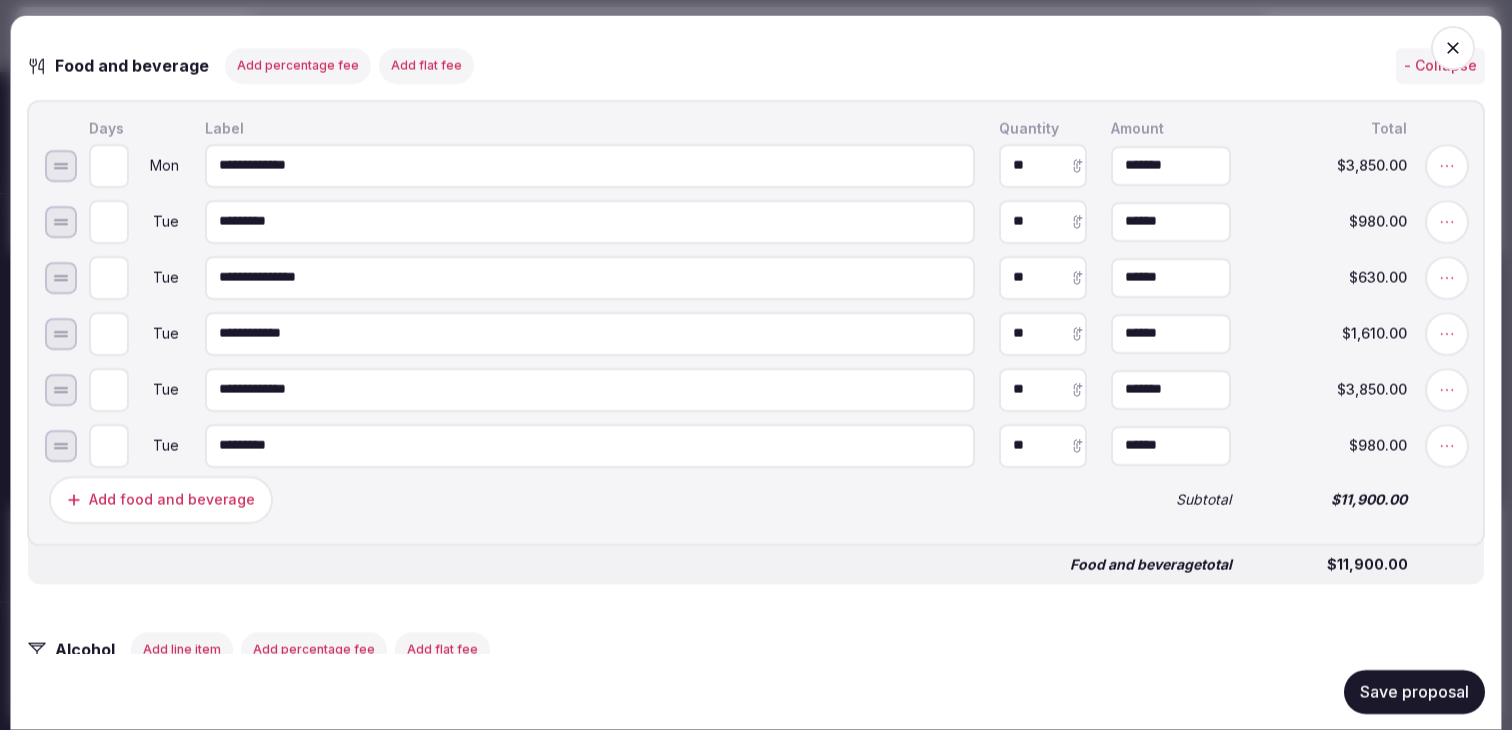 click on "*" at bounding box center [109, 445] 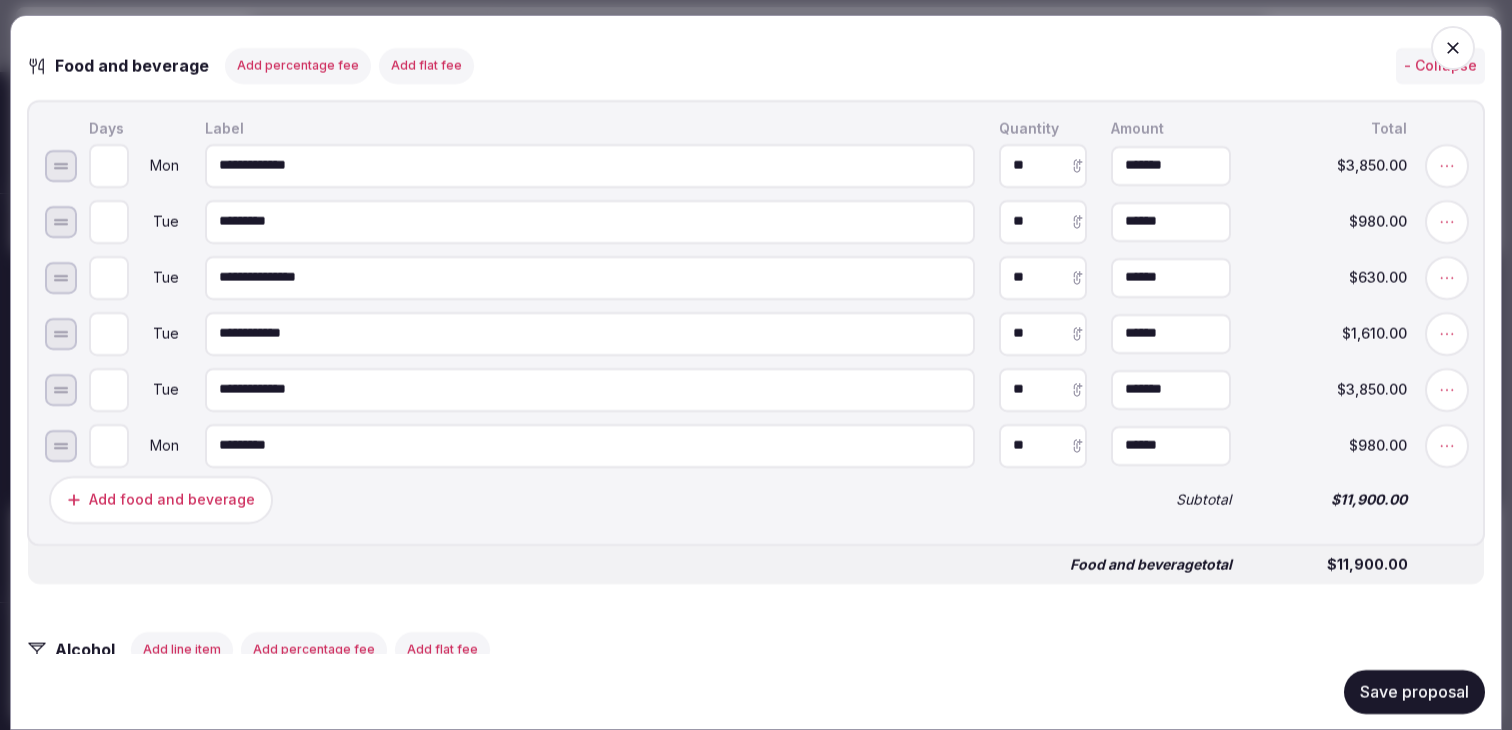 click on "*" at bounding box center (109, 445) 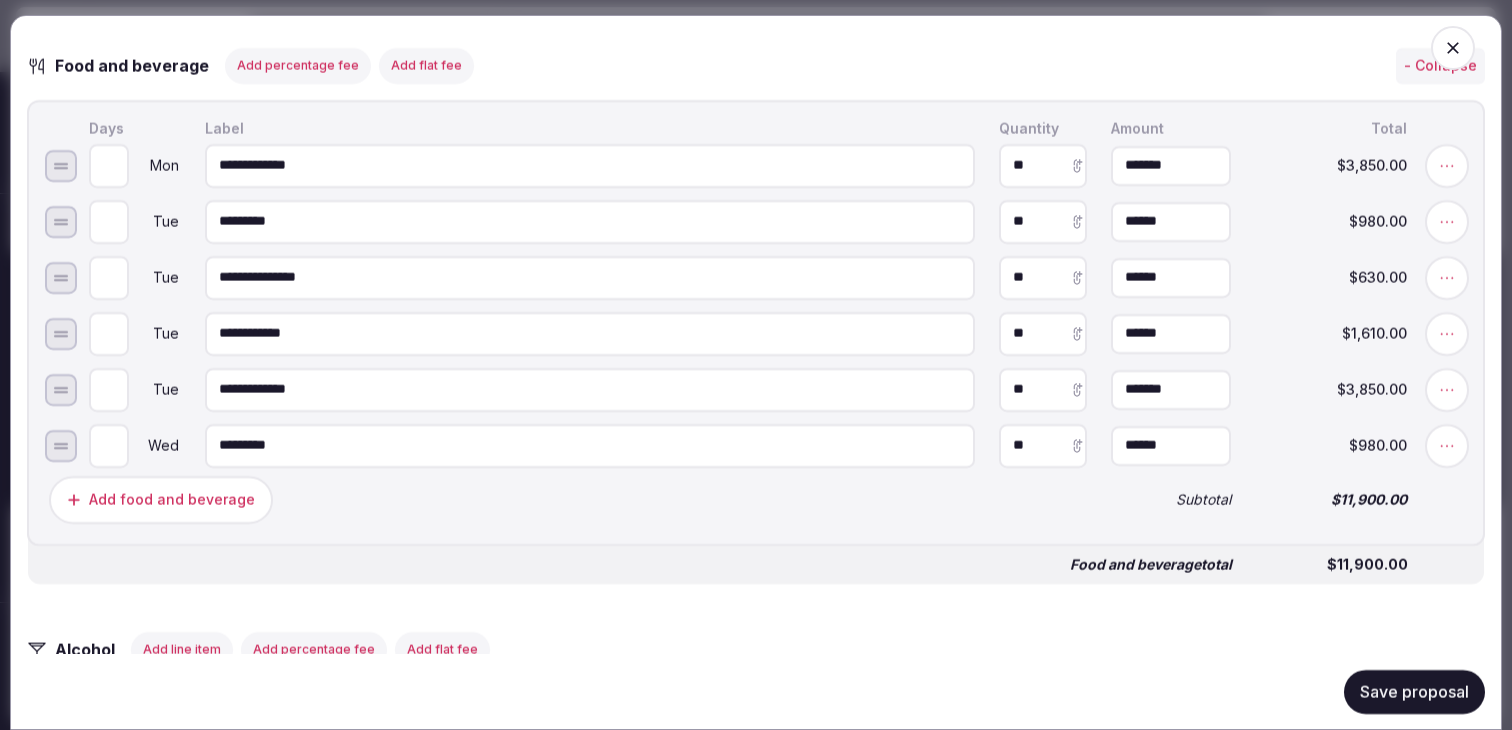 click on "*" at bounding box center [109, 445] 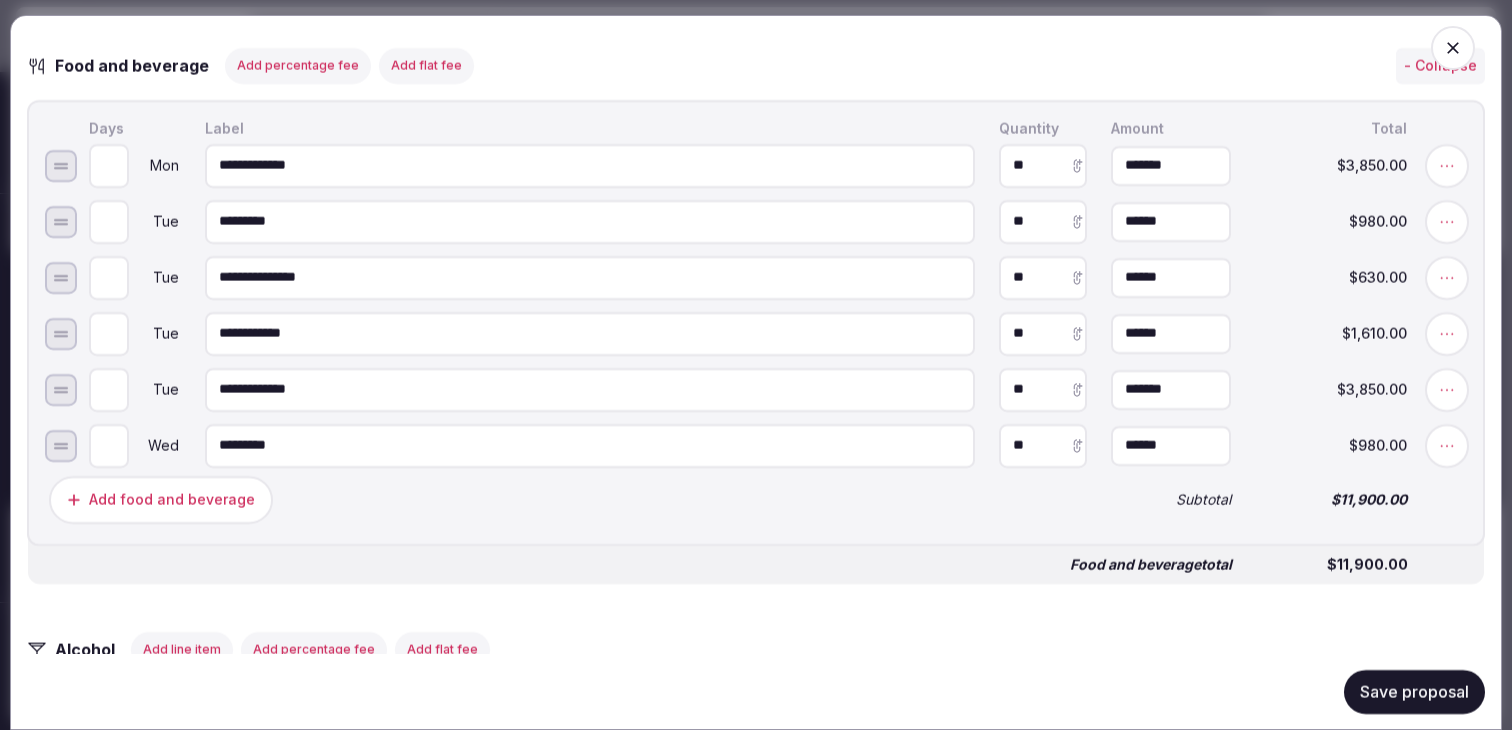 click on "Add percentage fee" at bounding box center [298, 65] 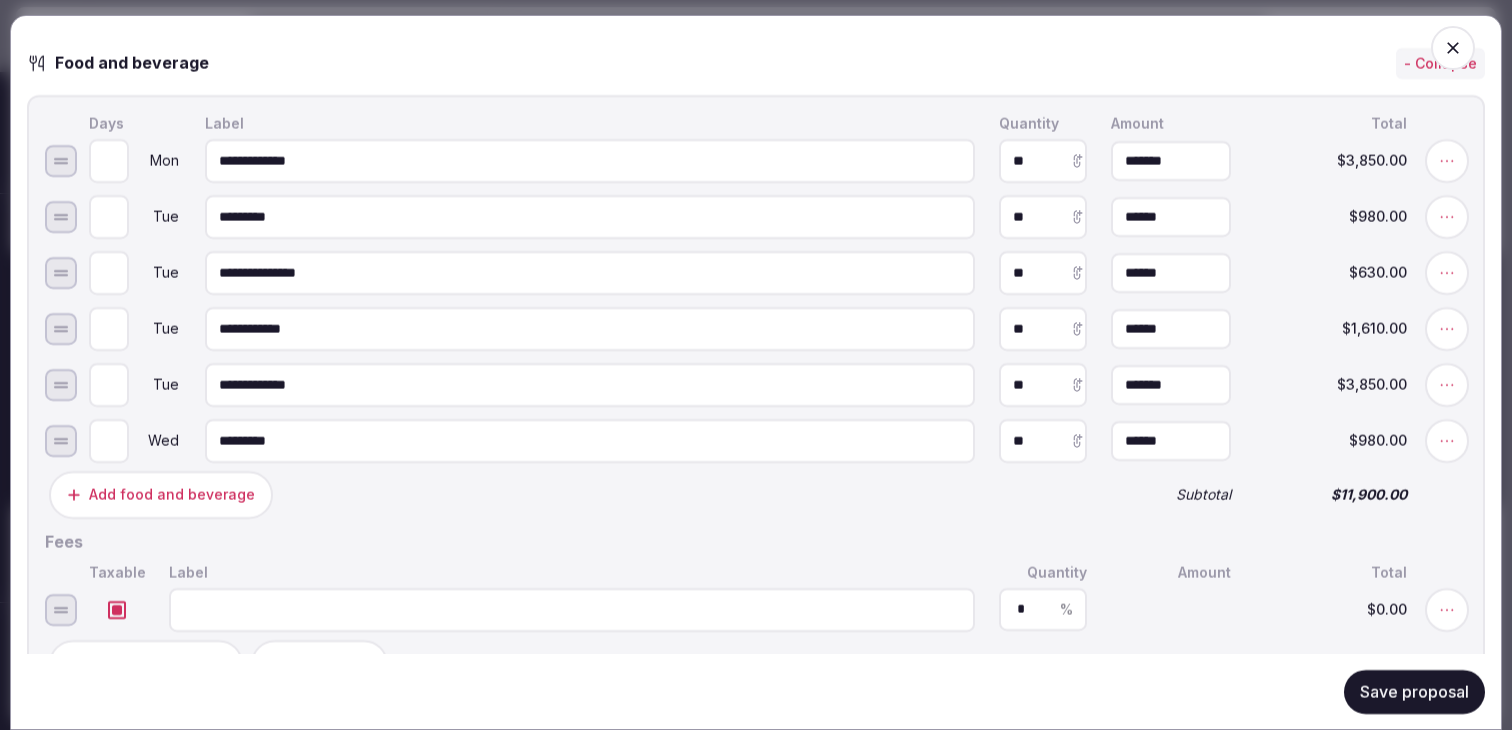 click at bounding box center (117, 609) 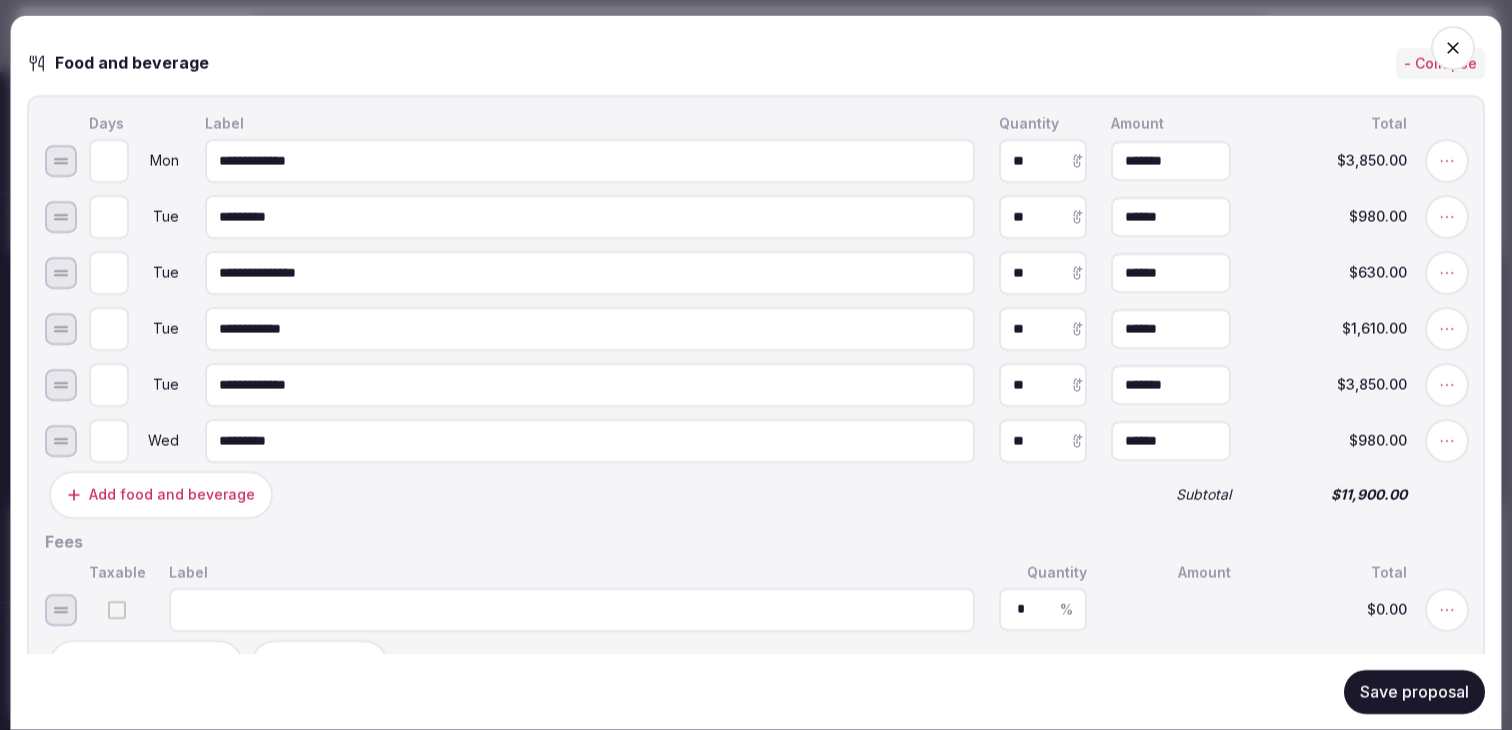 click at bounding box center [572, 609] 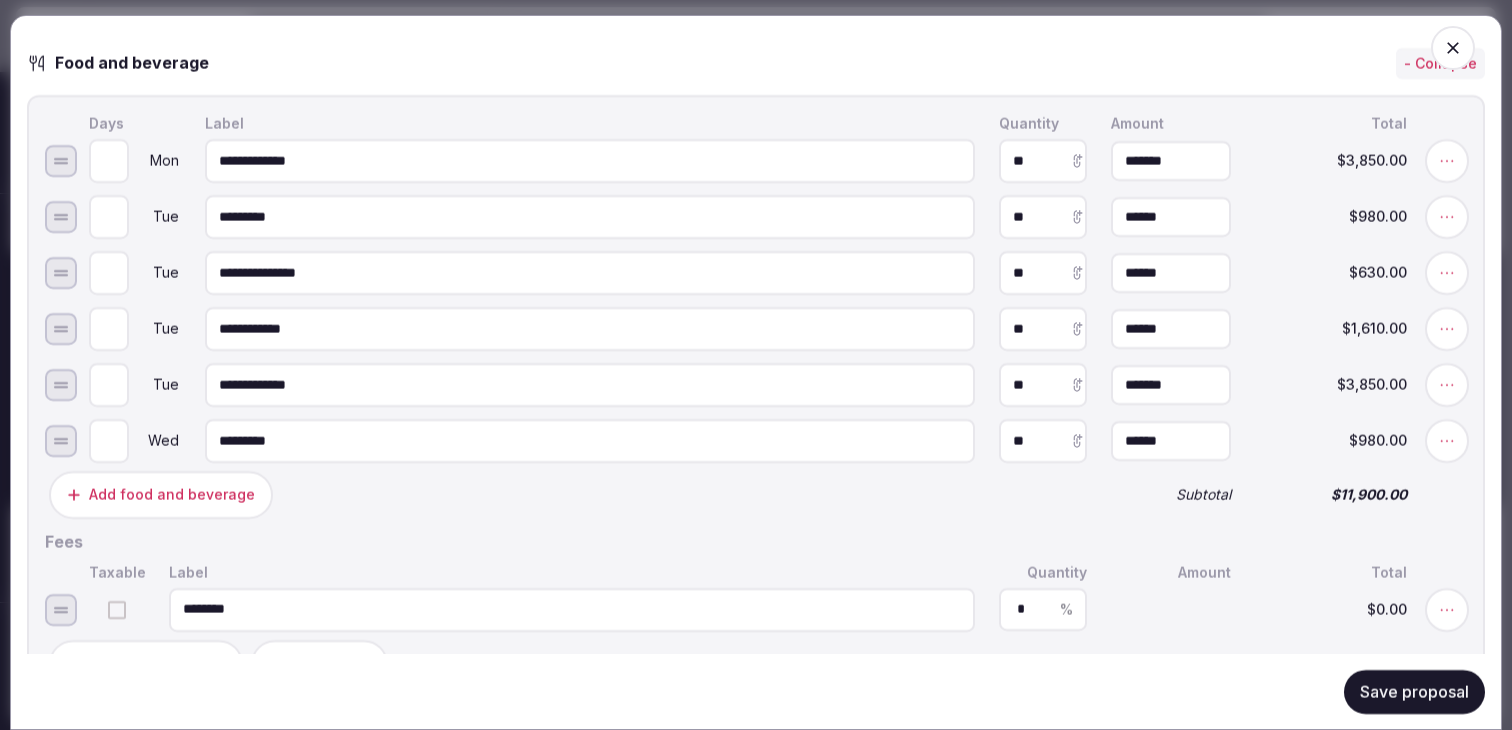 type on "********" 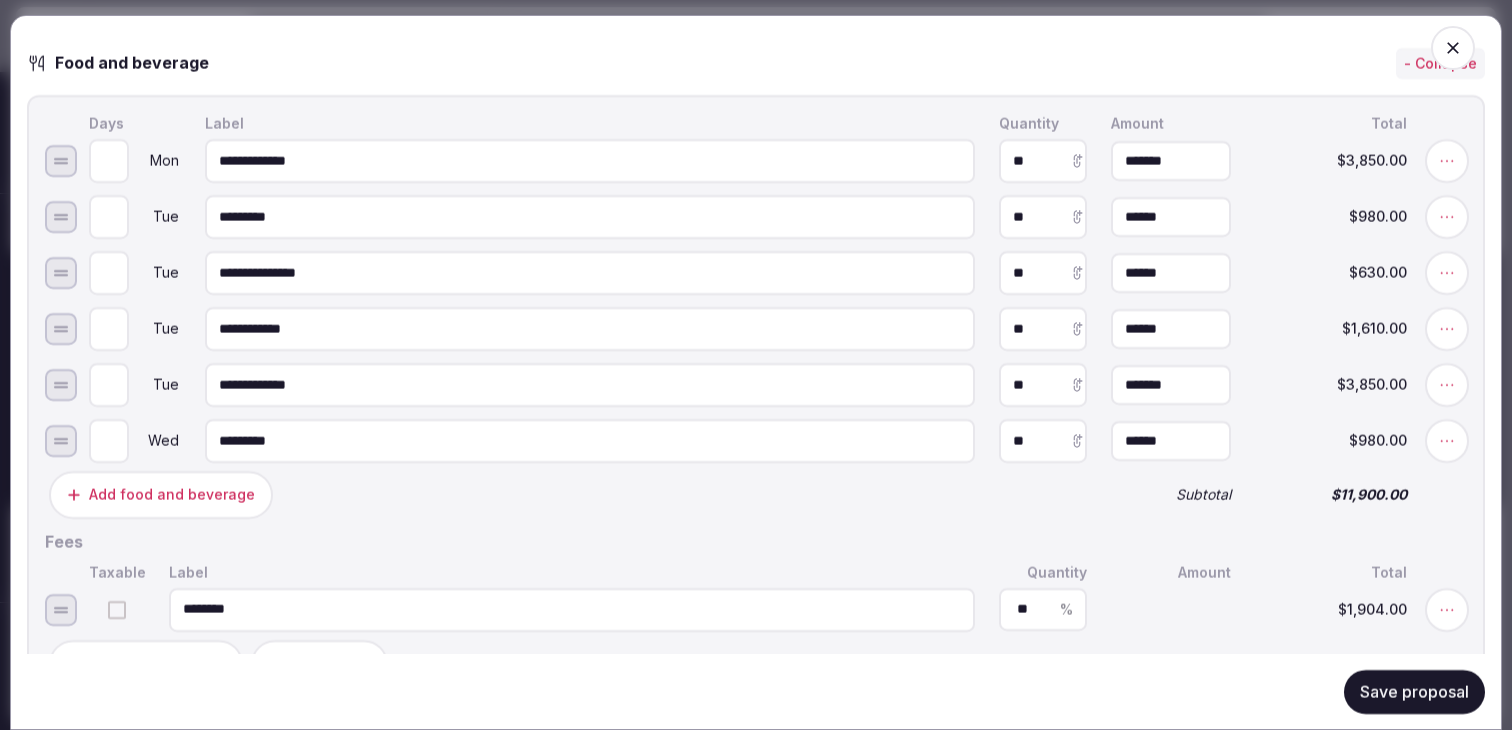 type on "**" 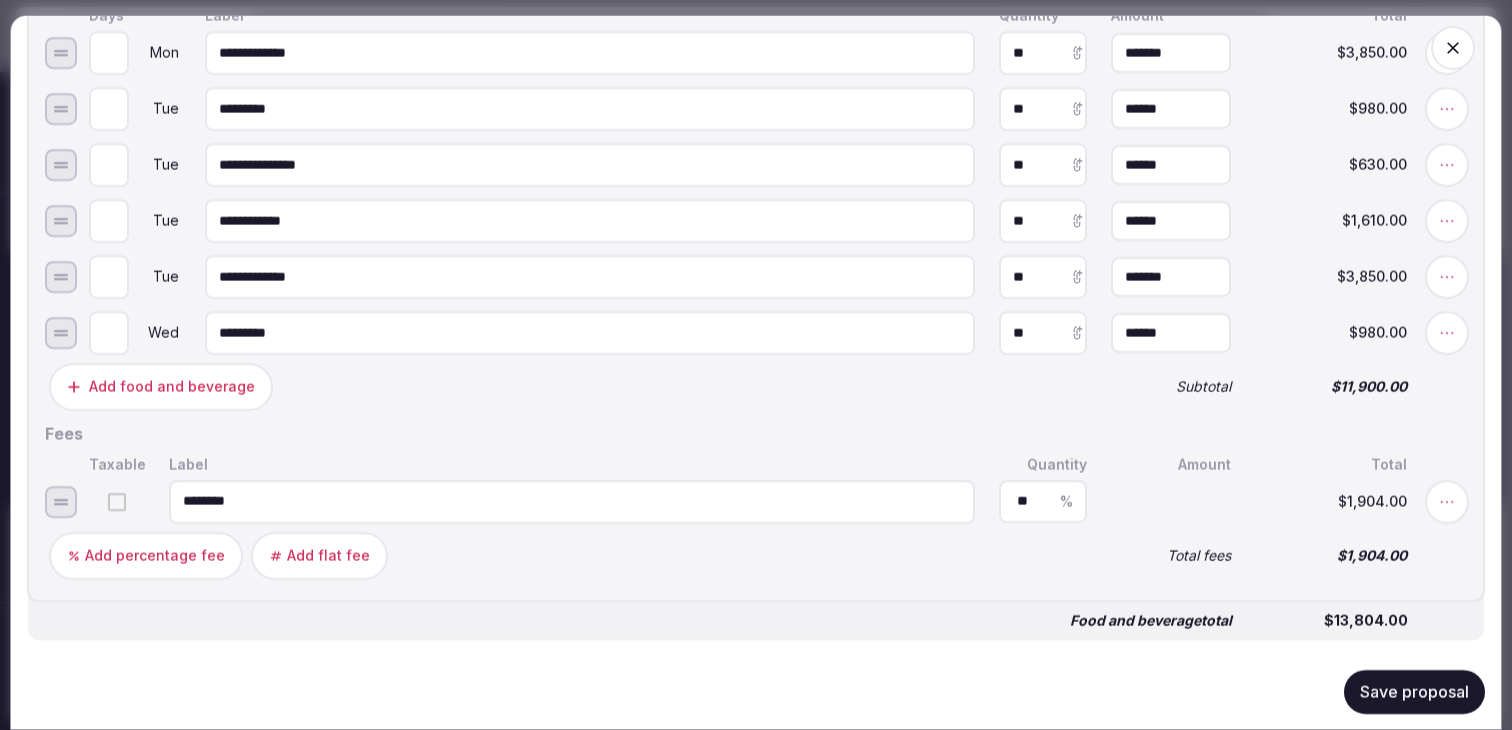 click on "Add percentage fee" at bounding box center [146, 555] 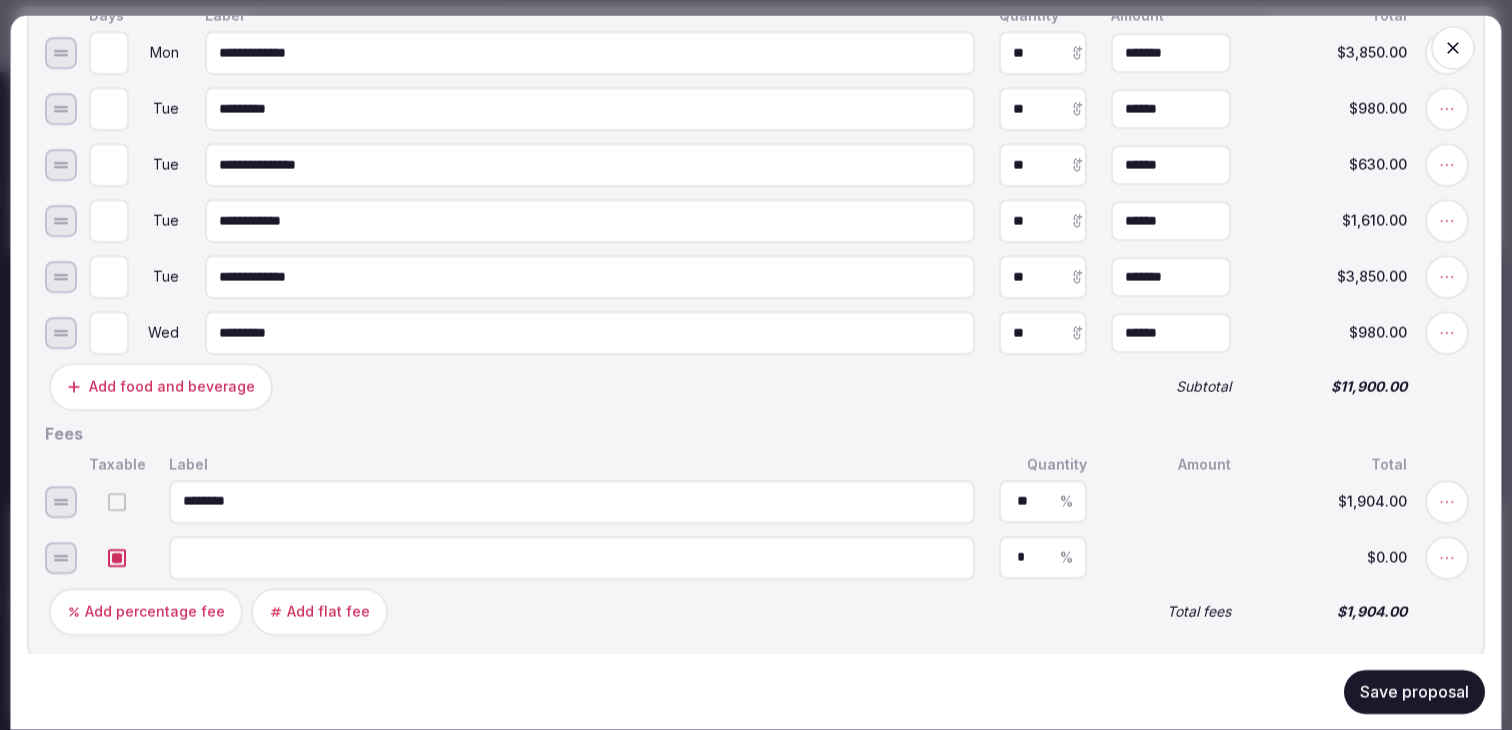click at bounding box center [572, 557] 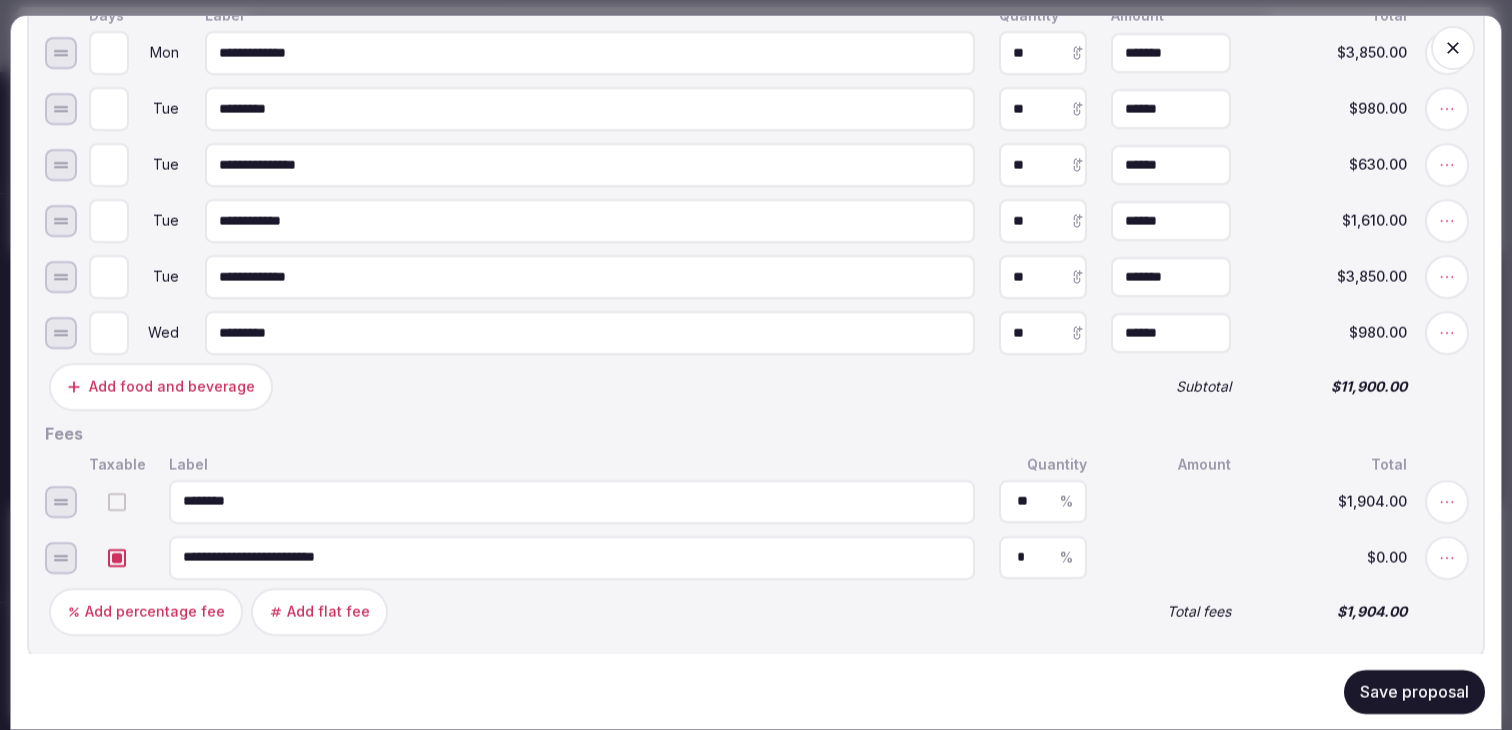click on "**********" at bounding box center (572, 557) 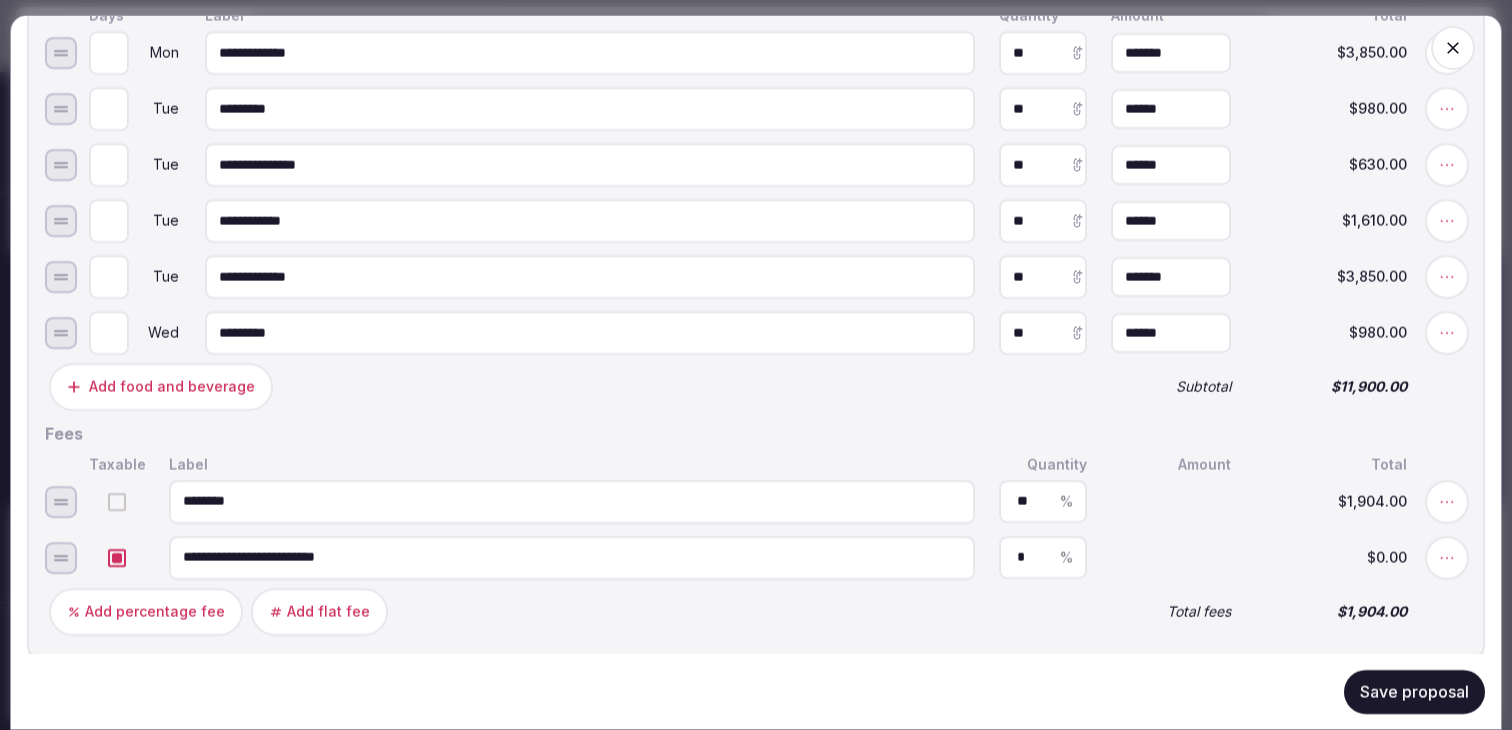 type on "**********" 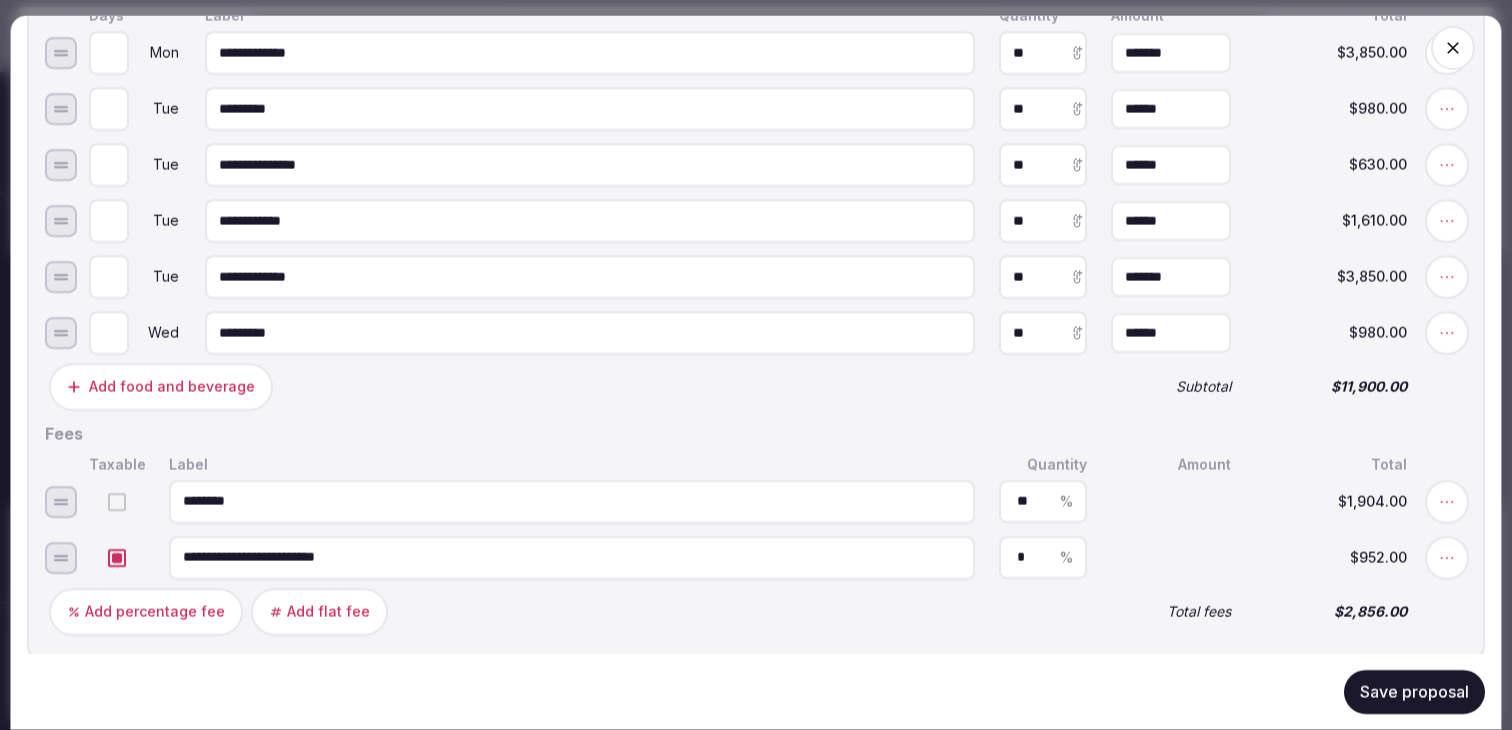 type on "*" 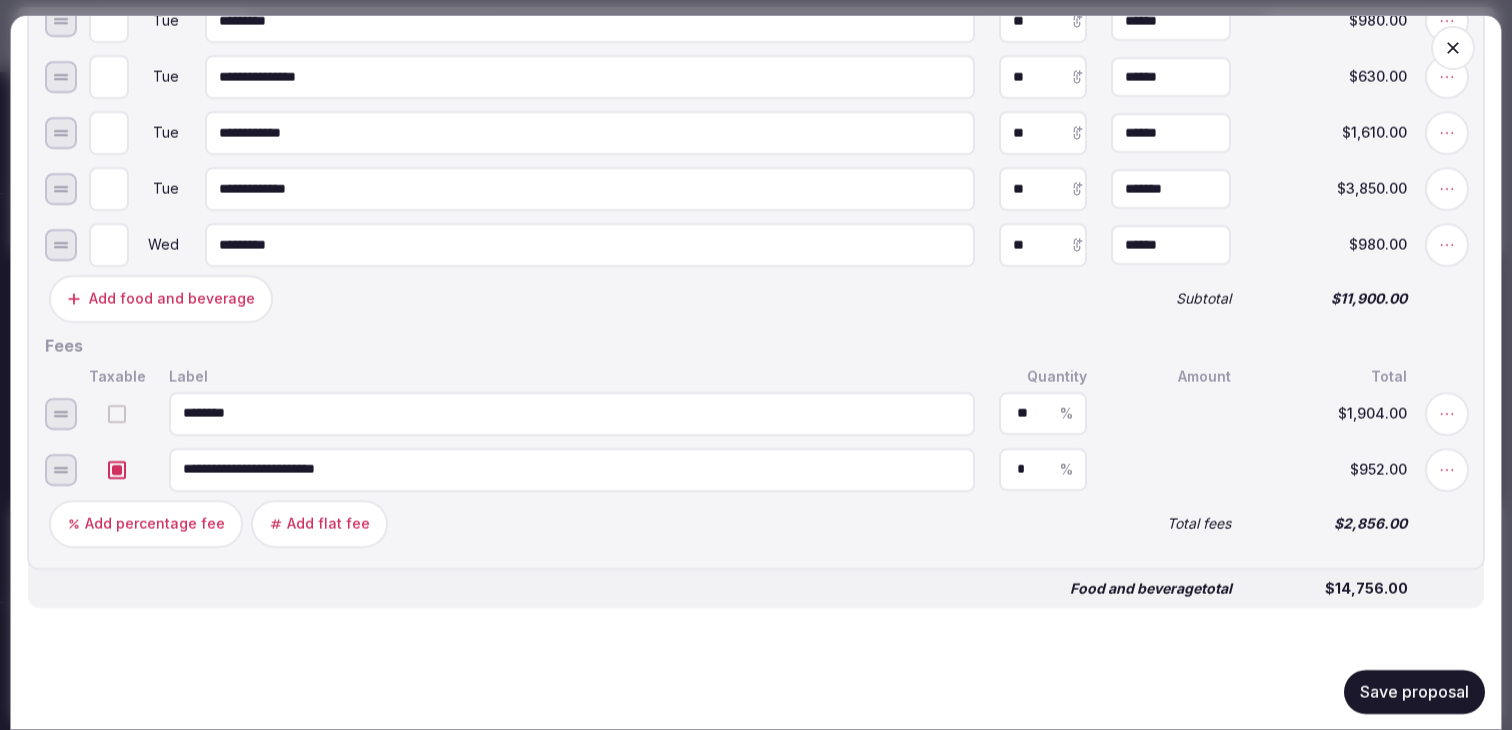 click on "Save proposal" at bounding box center [1414, 691] 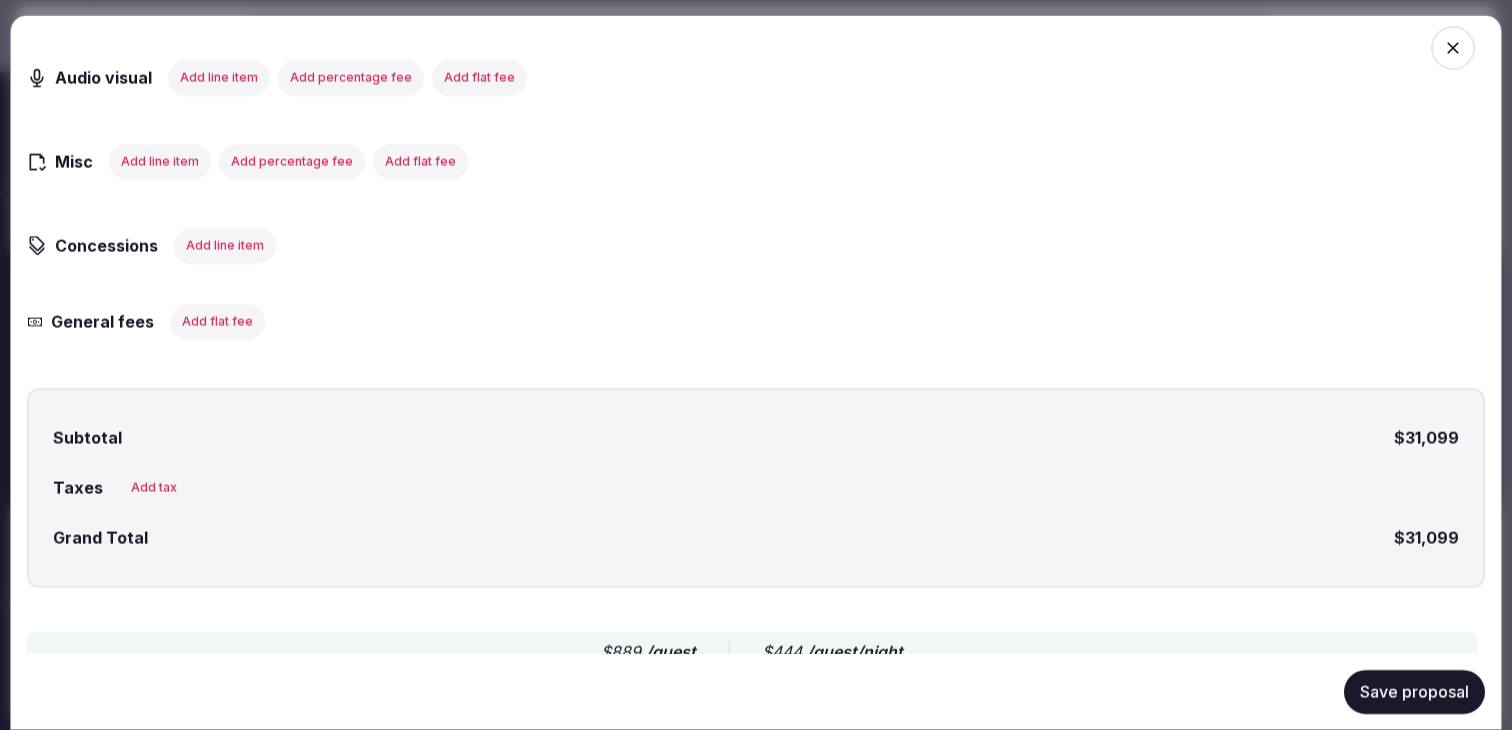 scroll, scrollTop: 3166, scrollLeft: 0, axis: vertical 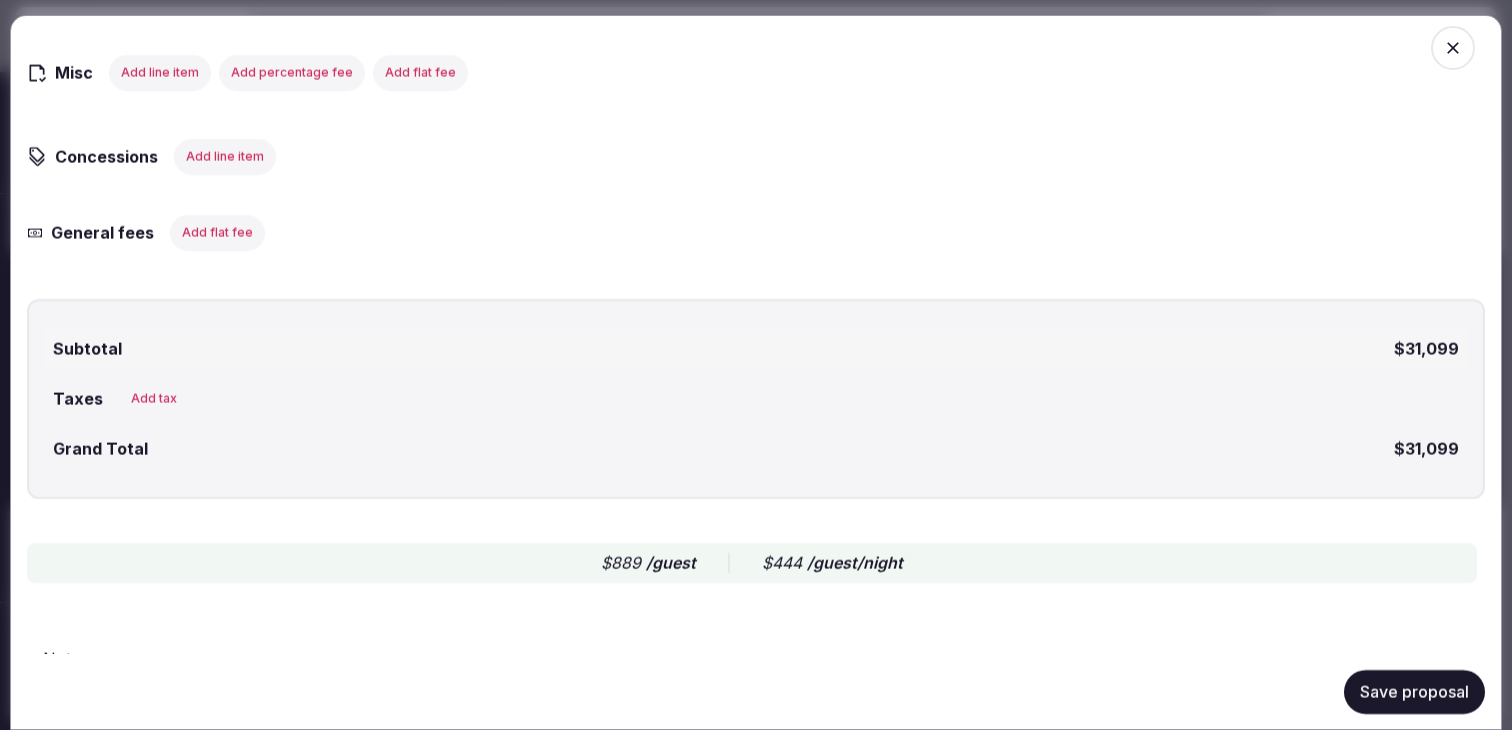 click on "Add tax" at bounding box center (154, 398) 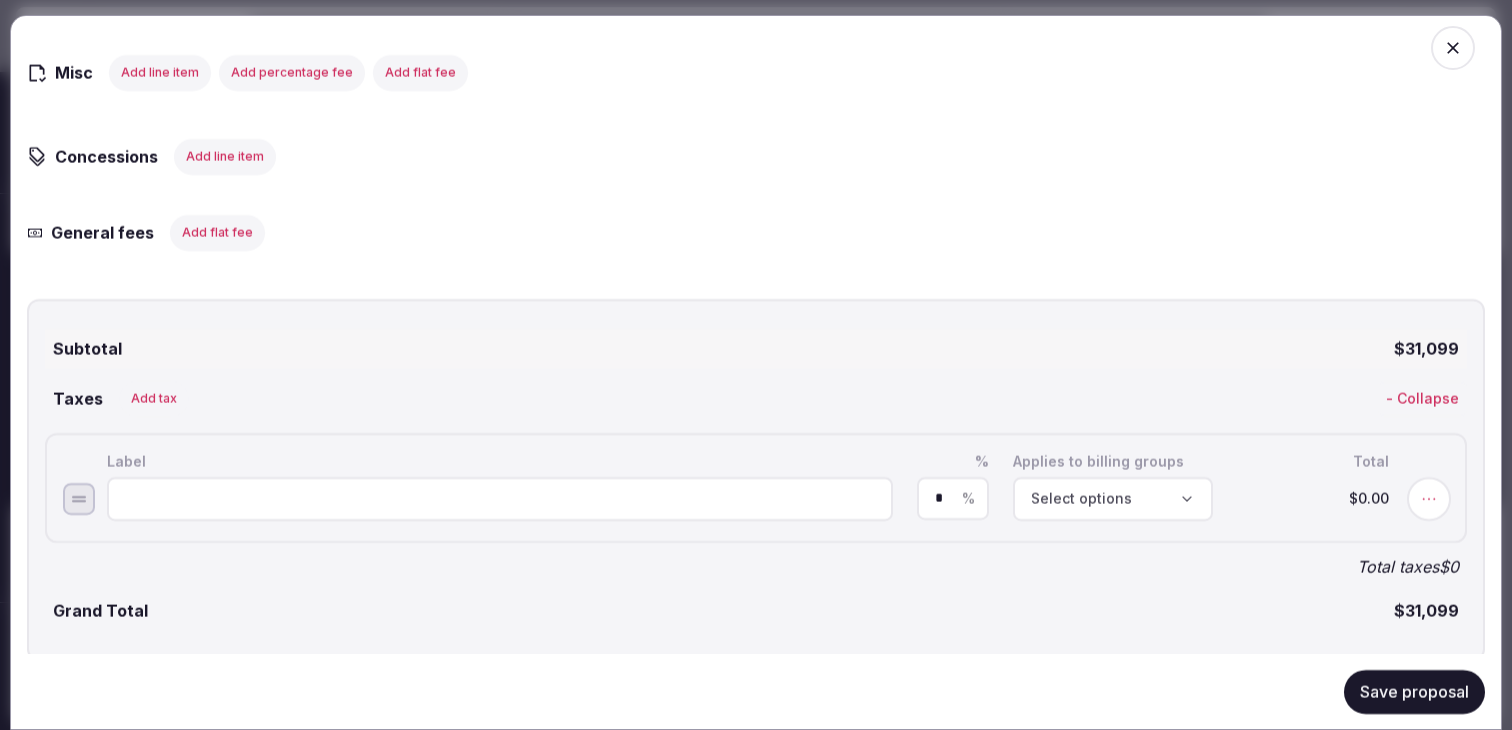 click at bounding box center [500, 498] 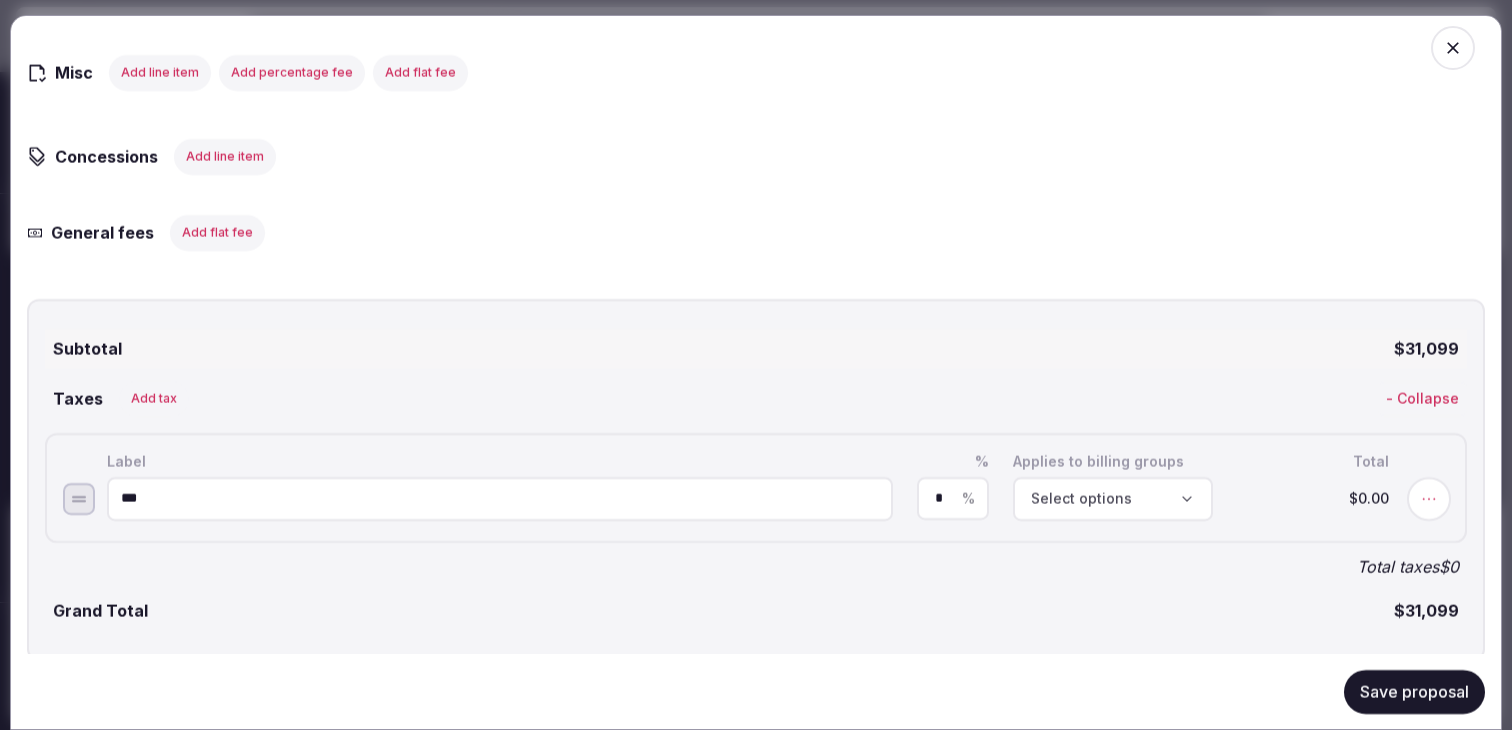 click on "*" at bounding box center [953, 498] 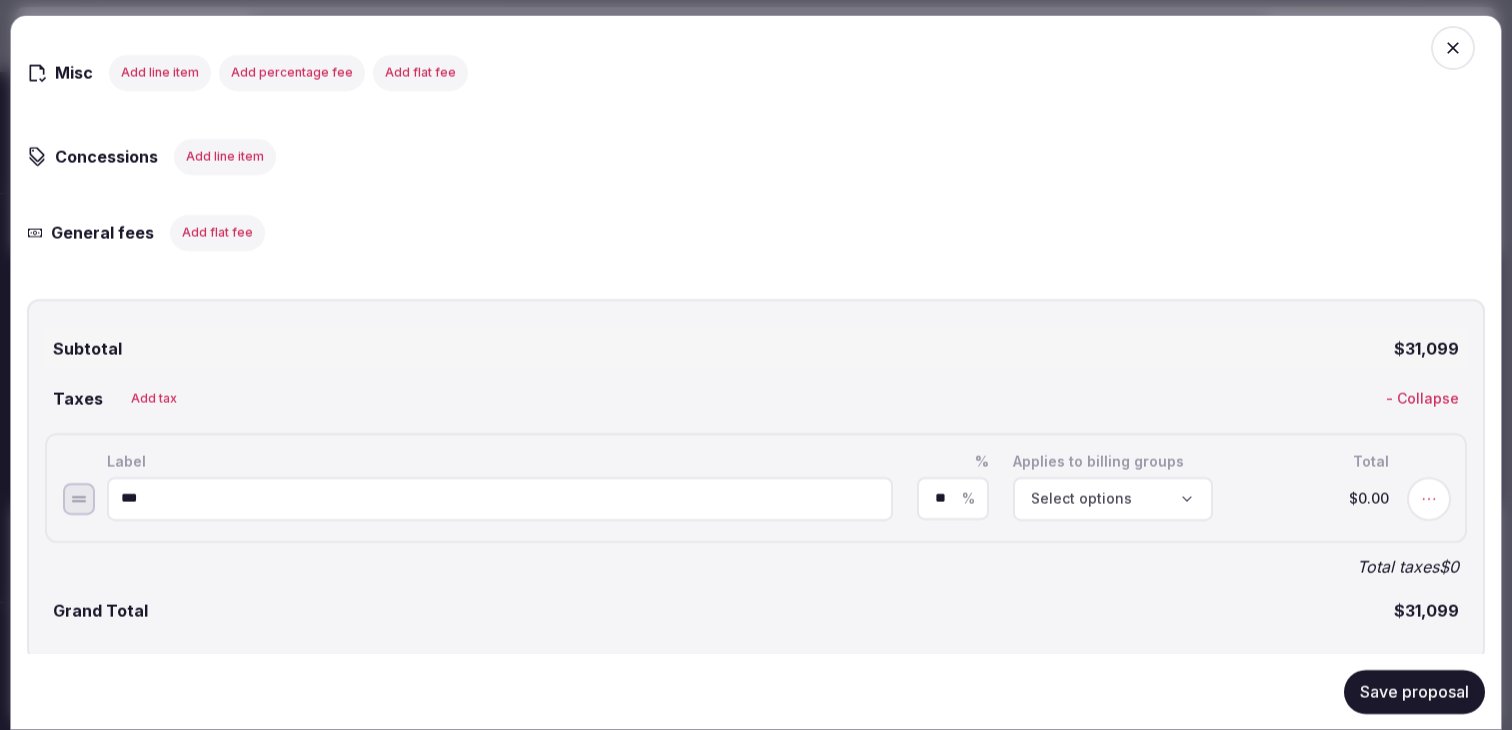 type on "**" 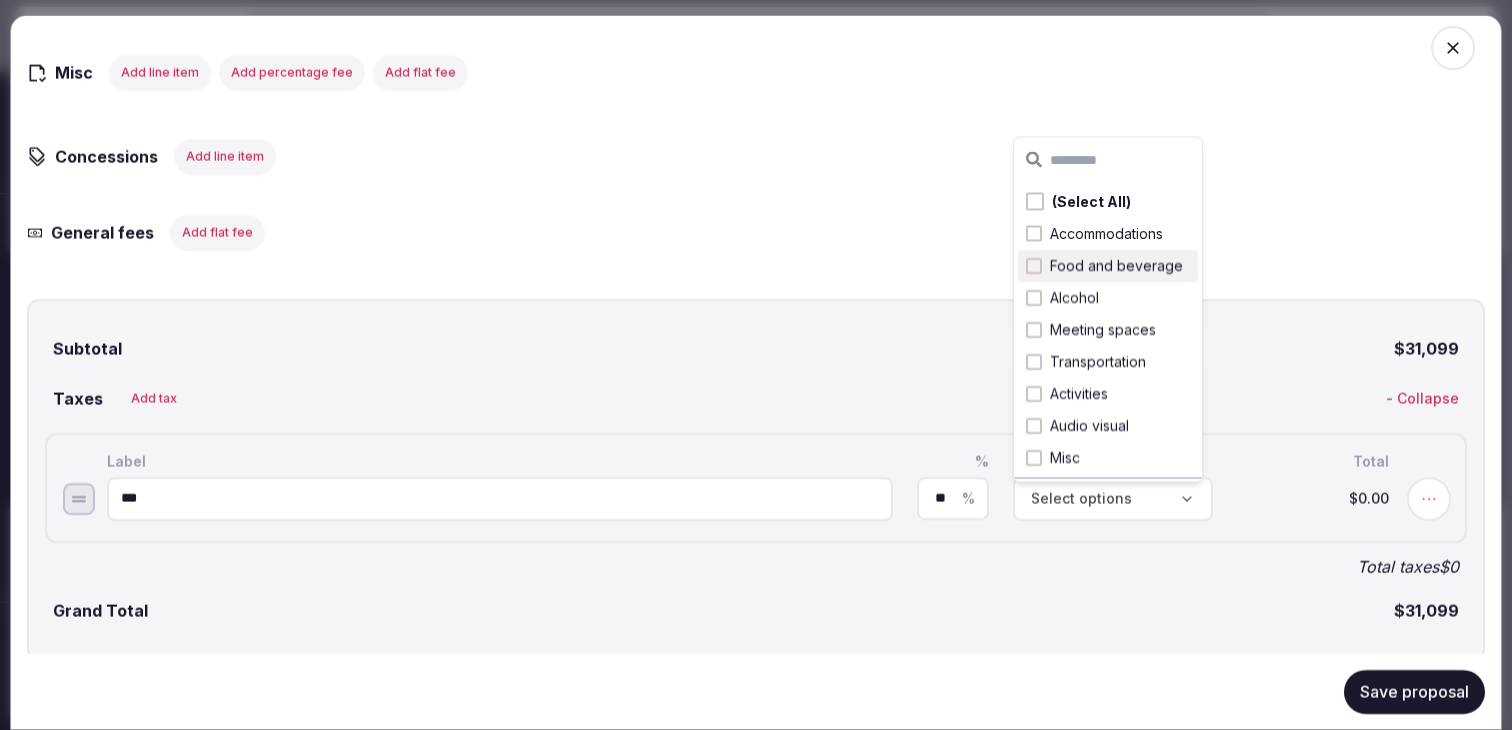click on "Food and beverage" at bounding box center (1116, 266) 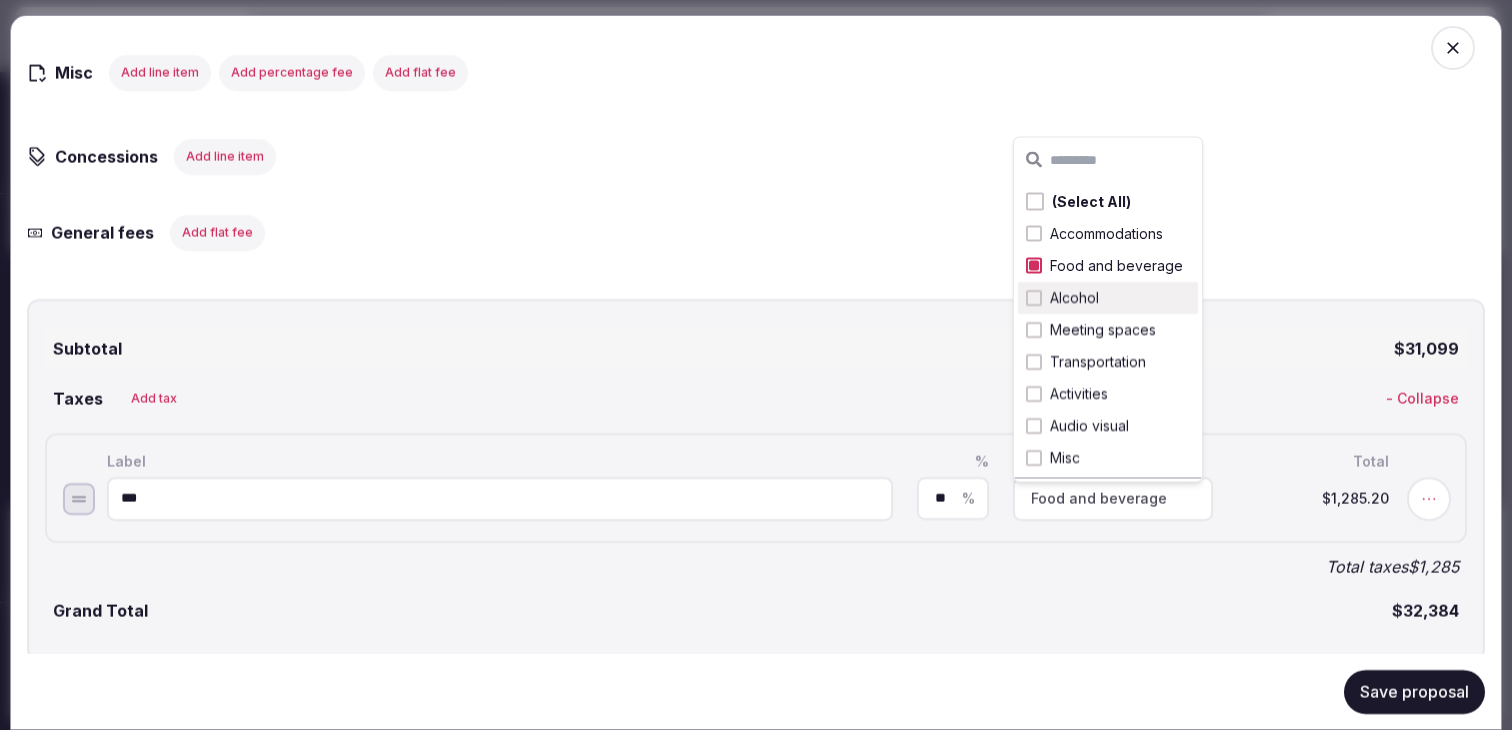 click on "Save proposal" at bounding box center [1414, 691] 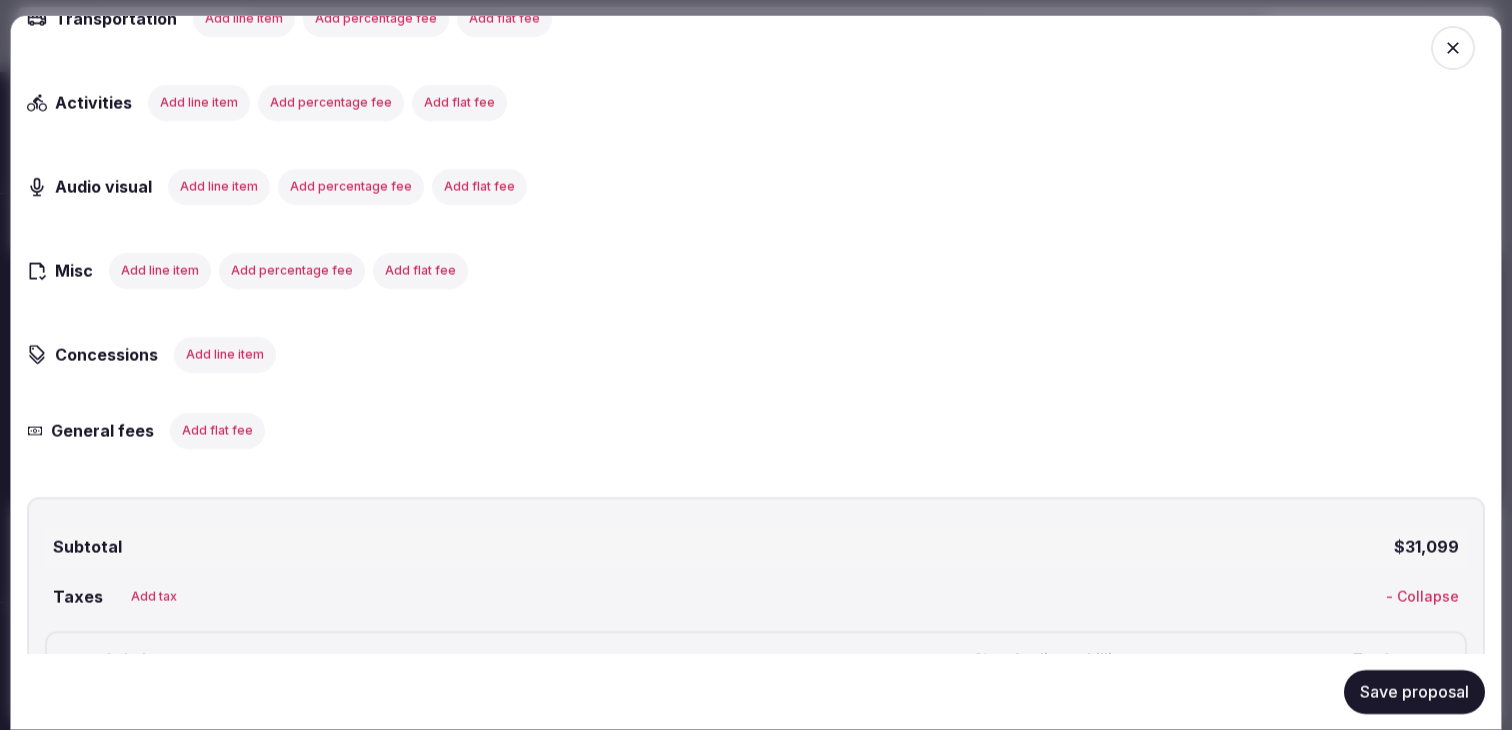 scroll, scrollTop: 2871, scrollLeft: 0, axis: vertical 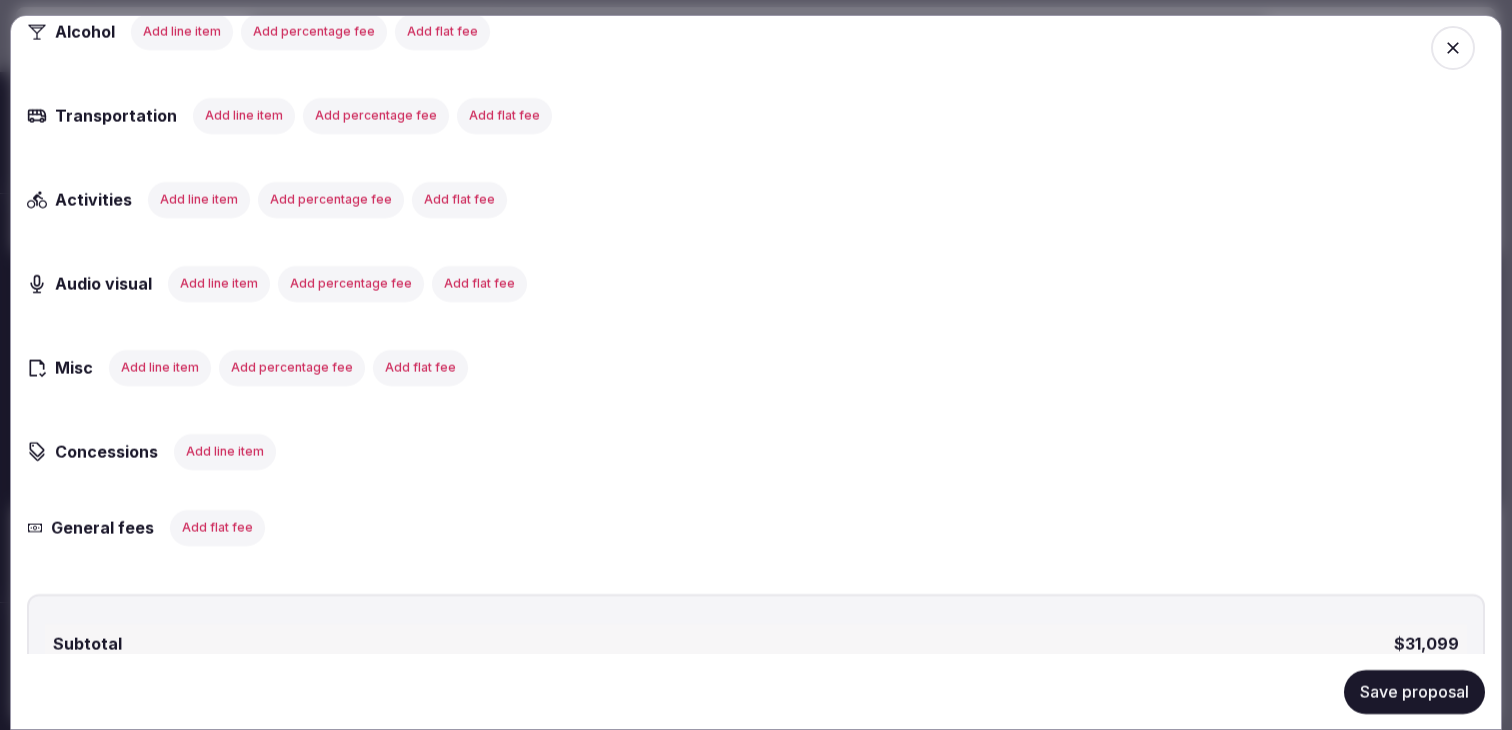 click on "Add line item" at bounding box center [219, 283] 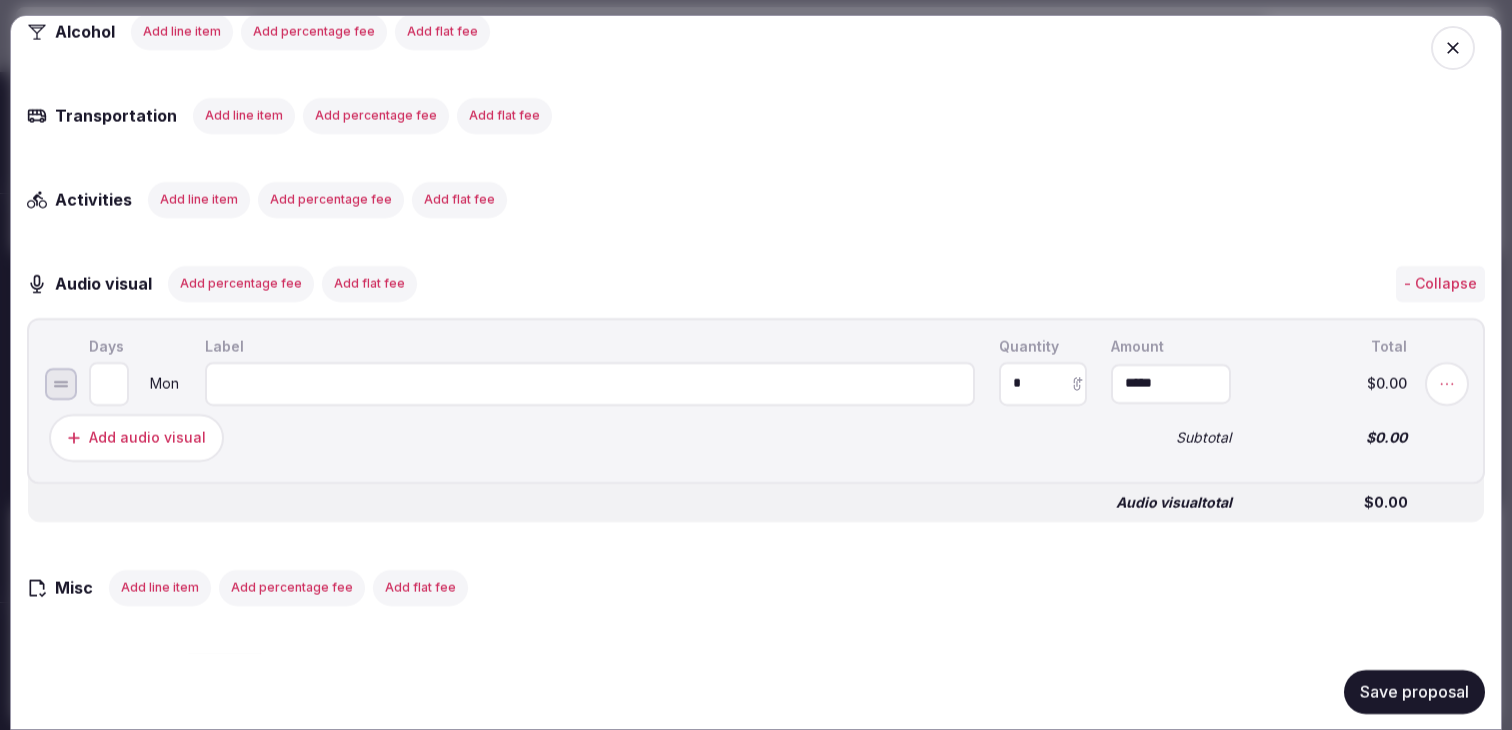 click at bounding box center (590, 383) 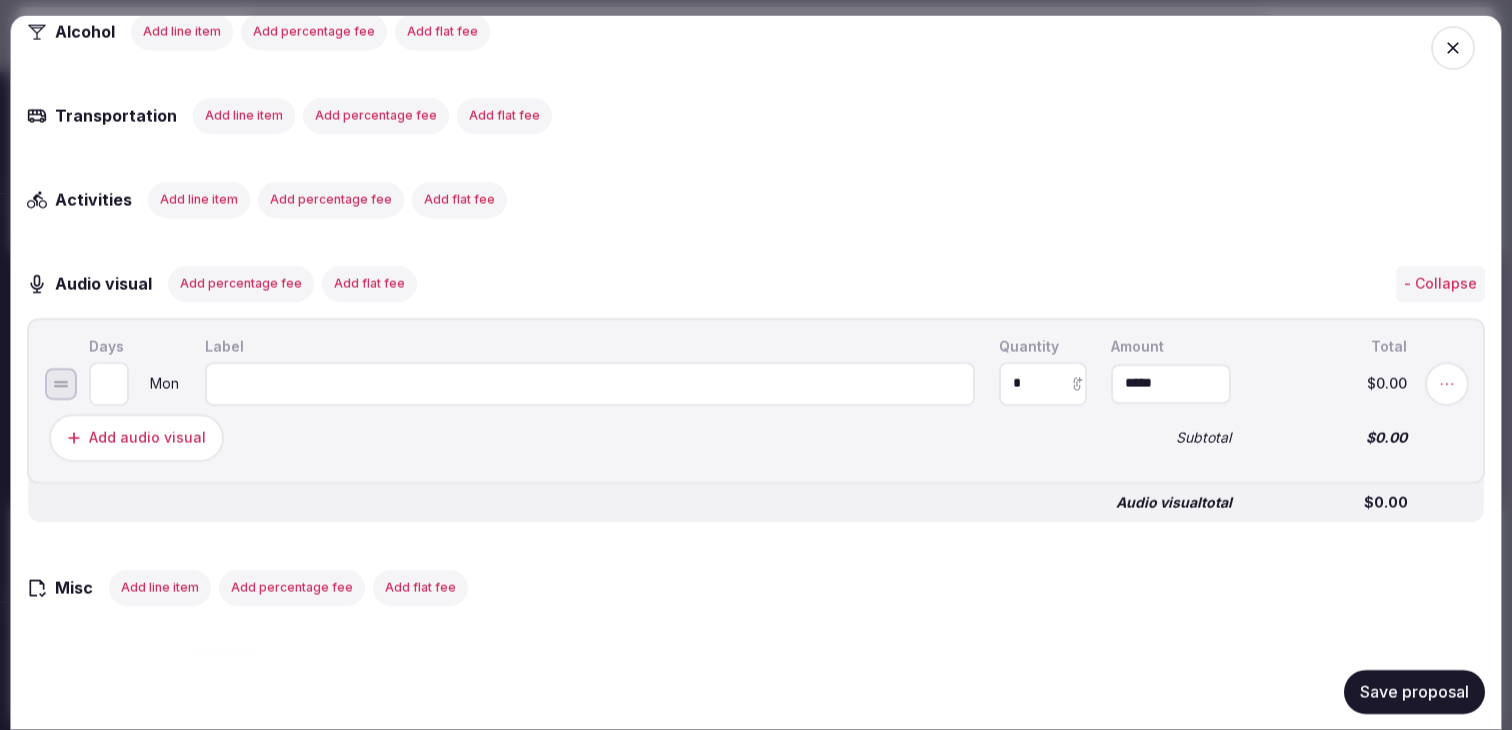 click at bounding box center (590, 383) 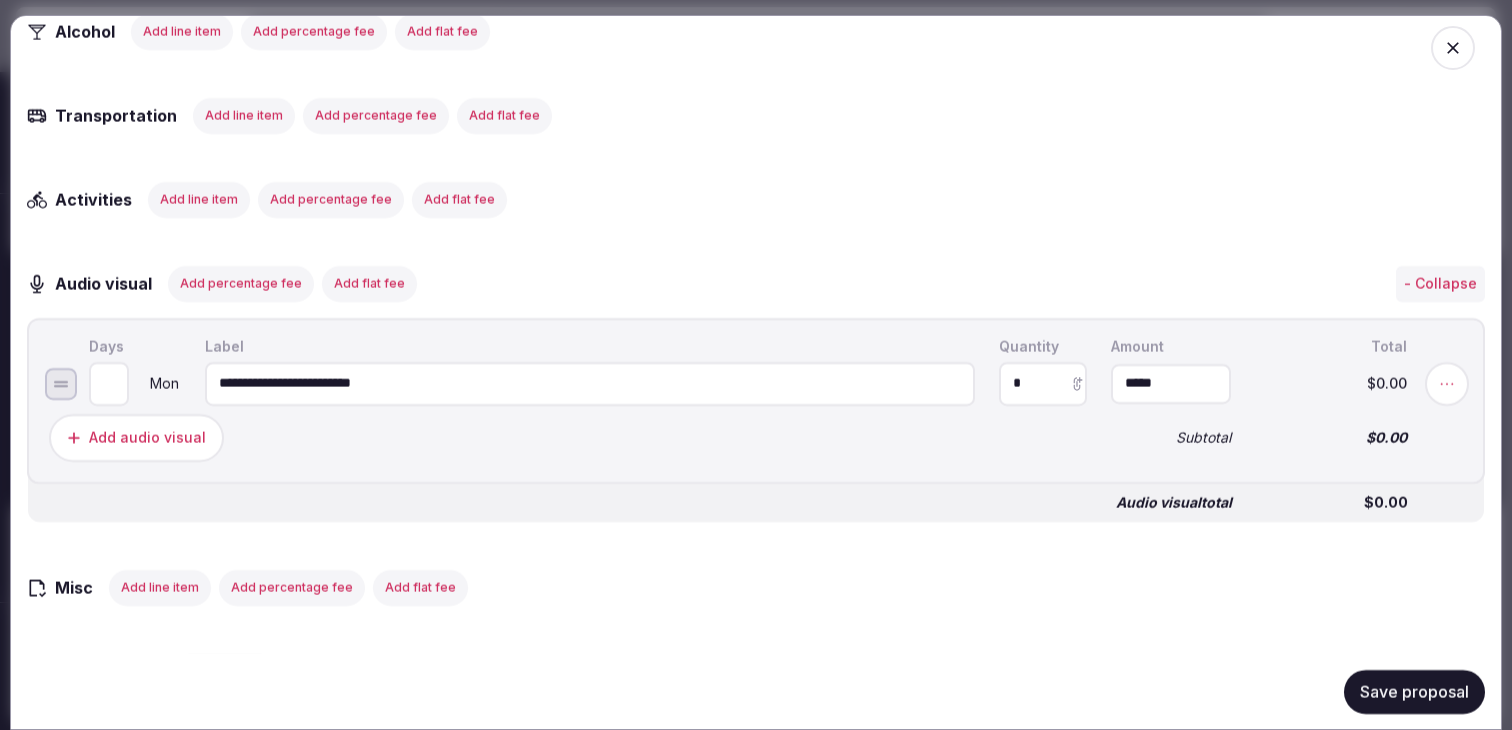 type on "**********" 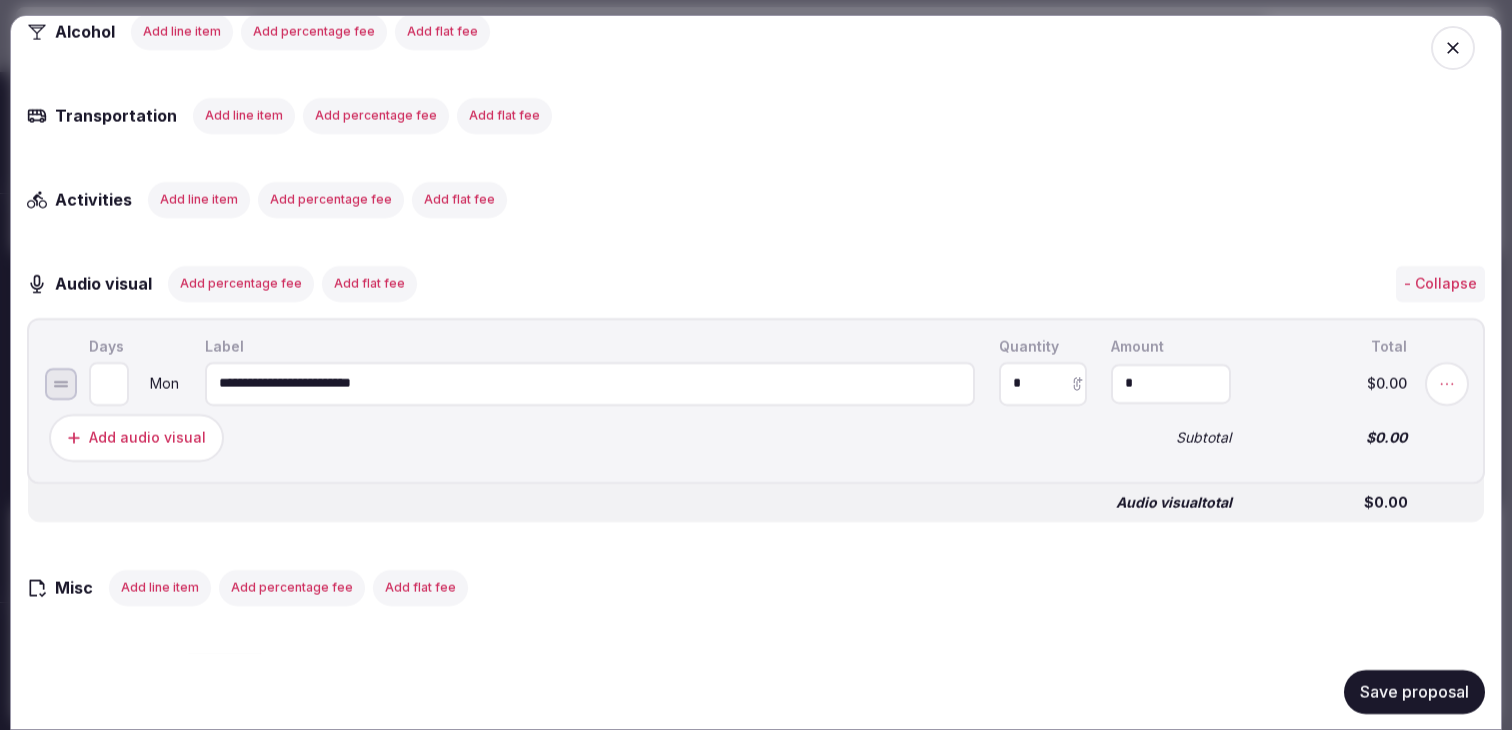 click on "*" at bounding box center (1171, 383) 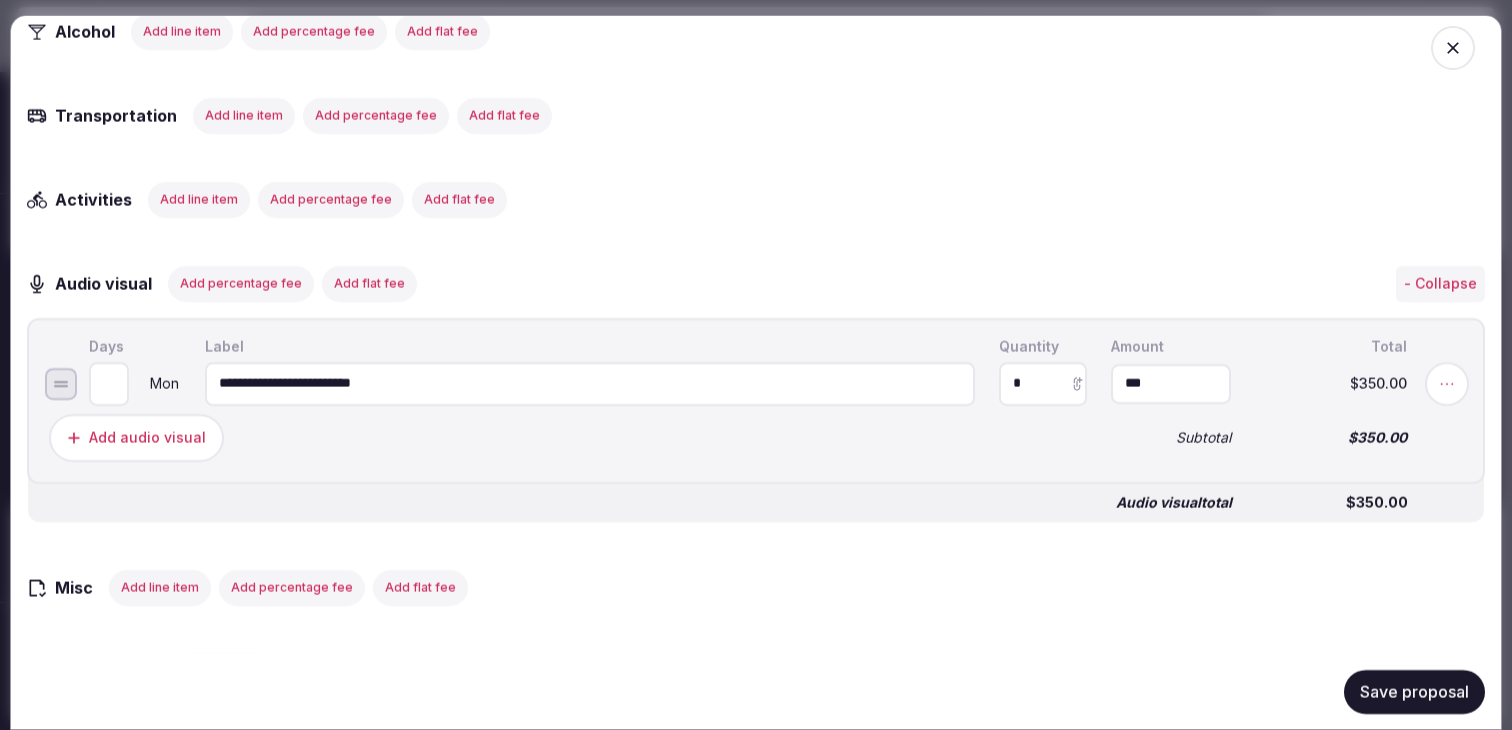 type on "*******" 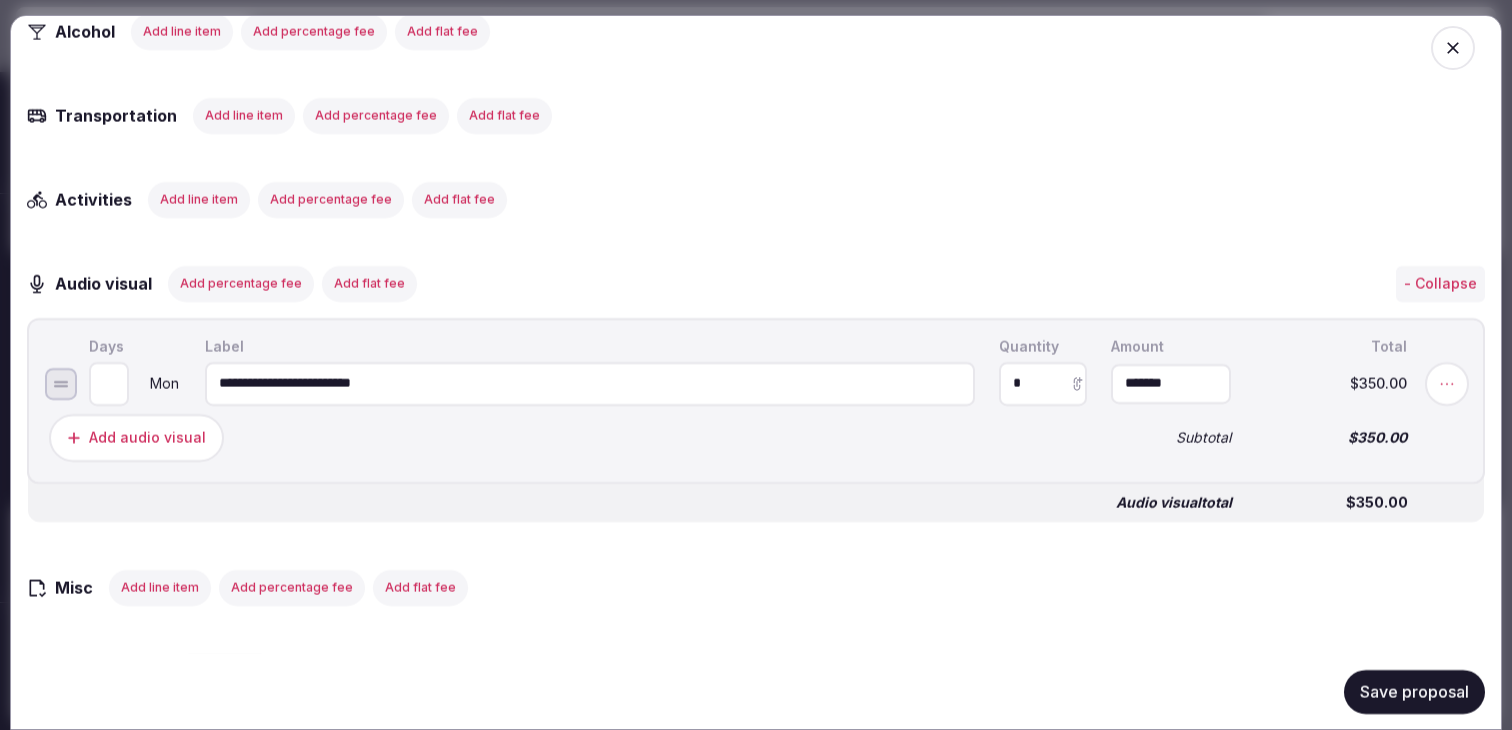 click on "**********" at bounding box center [756, 400] 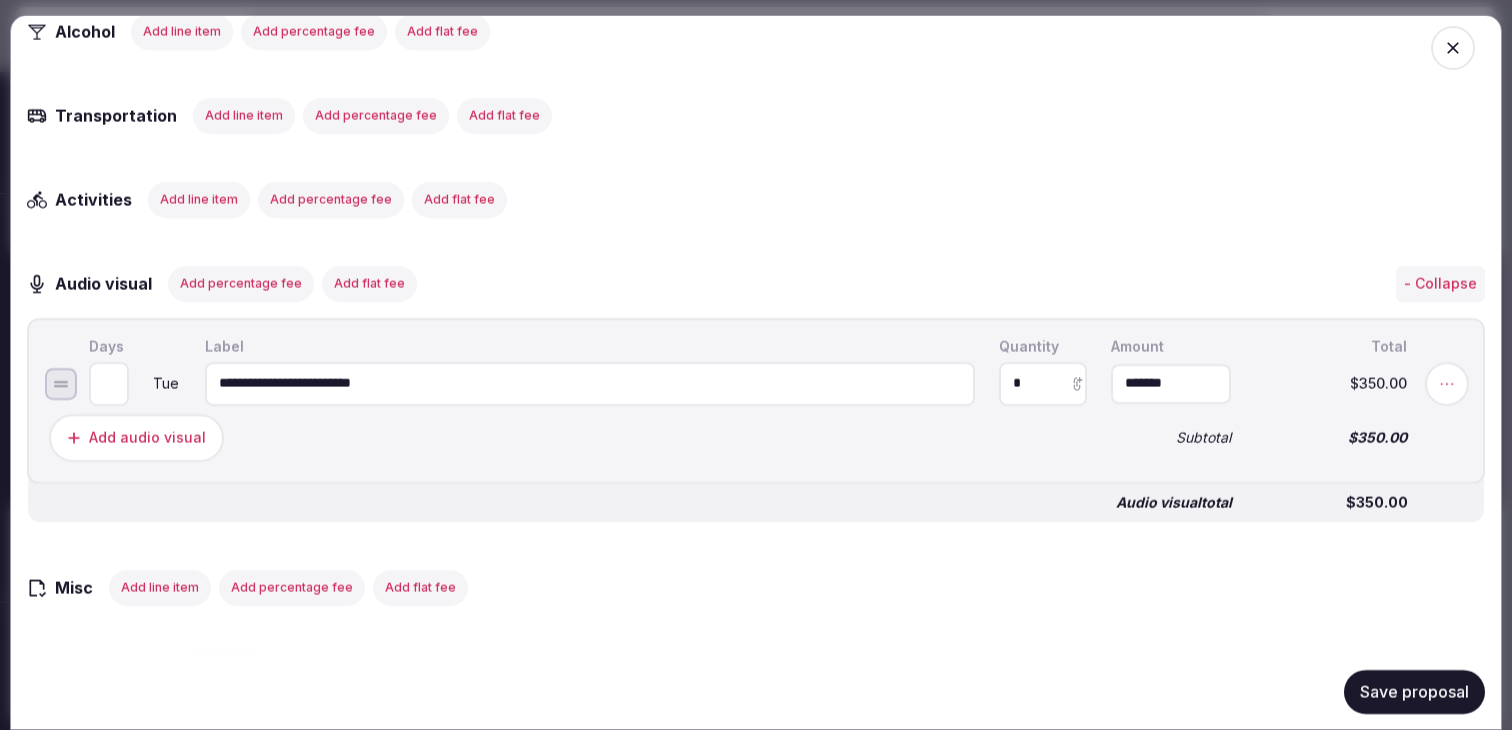 type on "*" 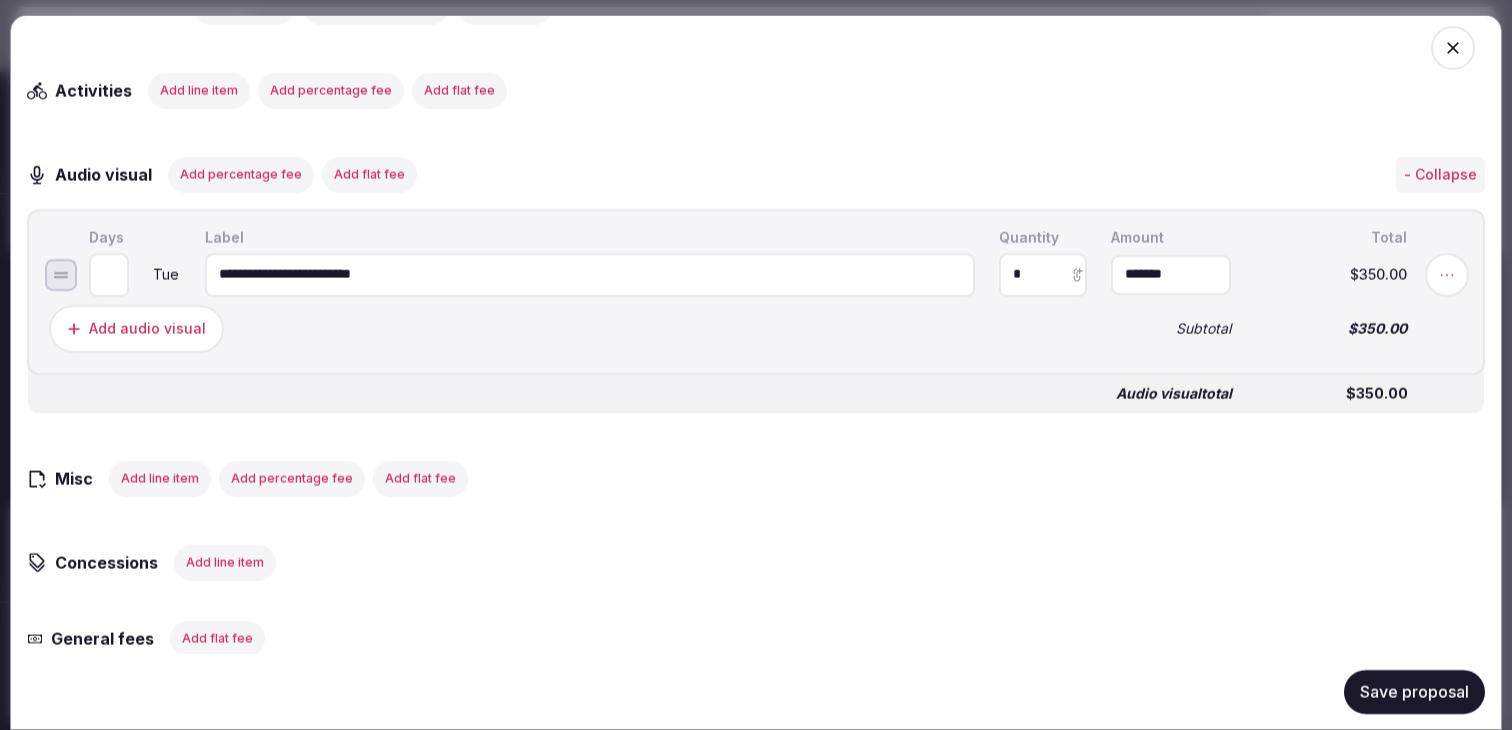 scroll, scrollTop: 3018, scrollLeft: 0, axis: vertical 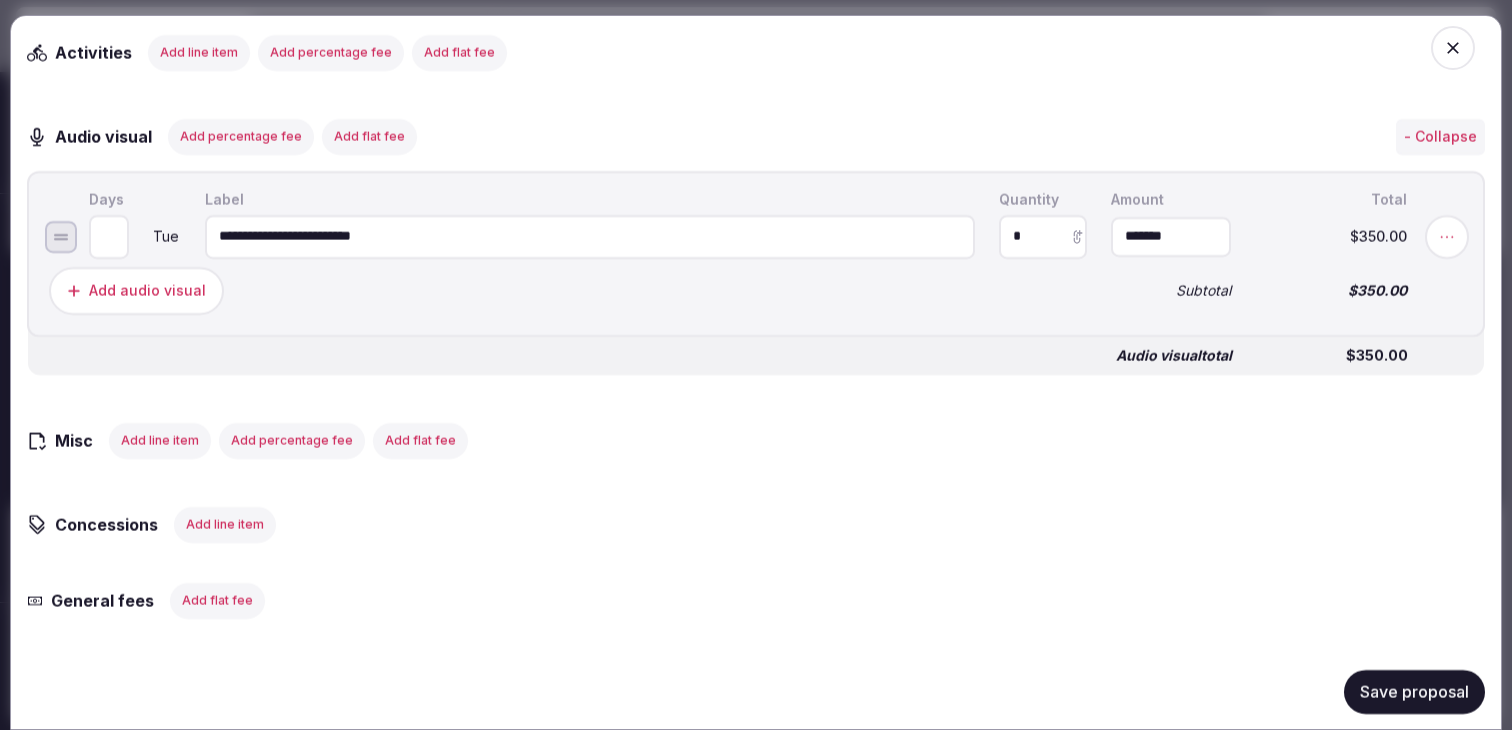 click on "Add percentage fee" at bounding box center (241, 136) 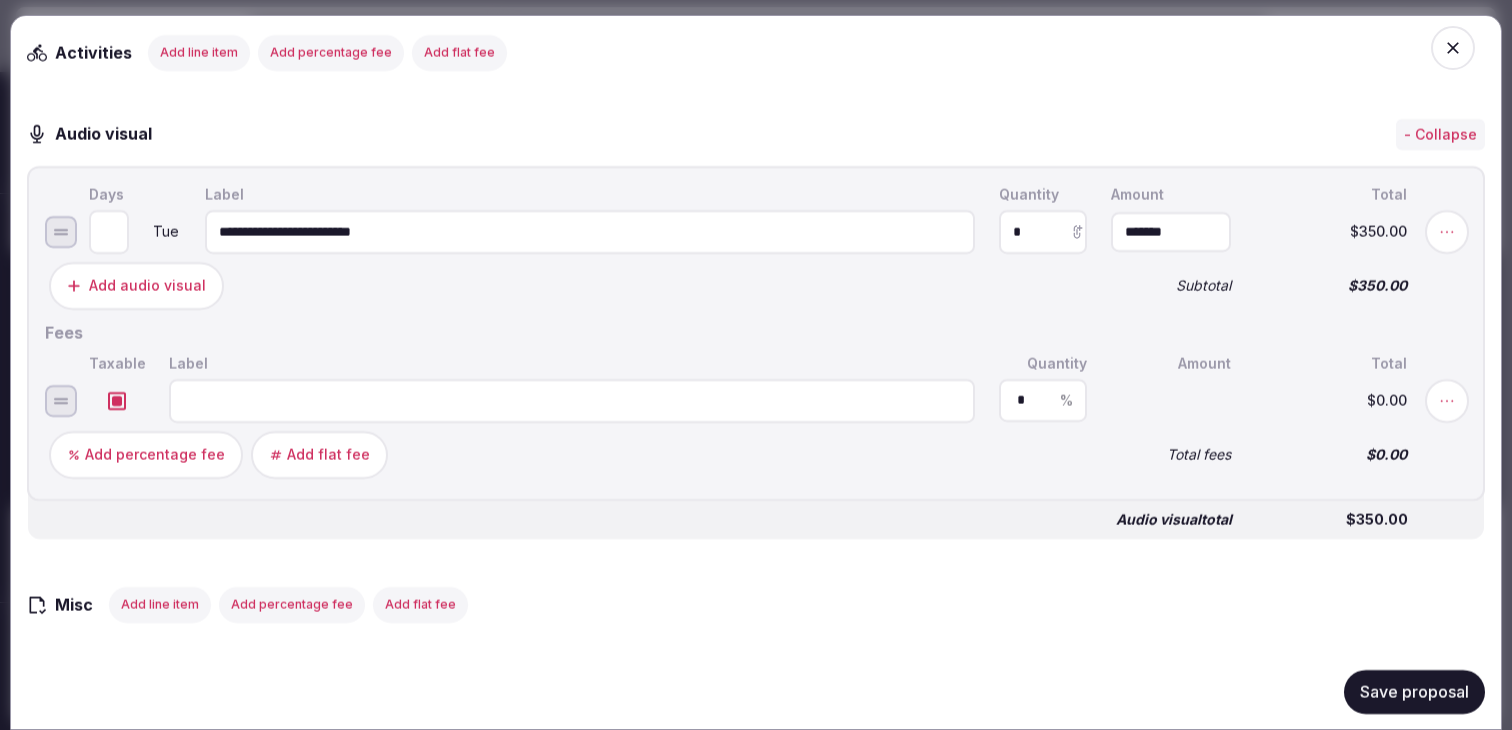 click at bounding box center [117, 400] 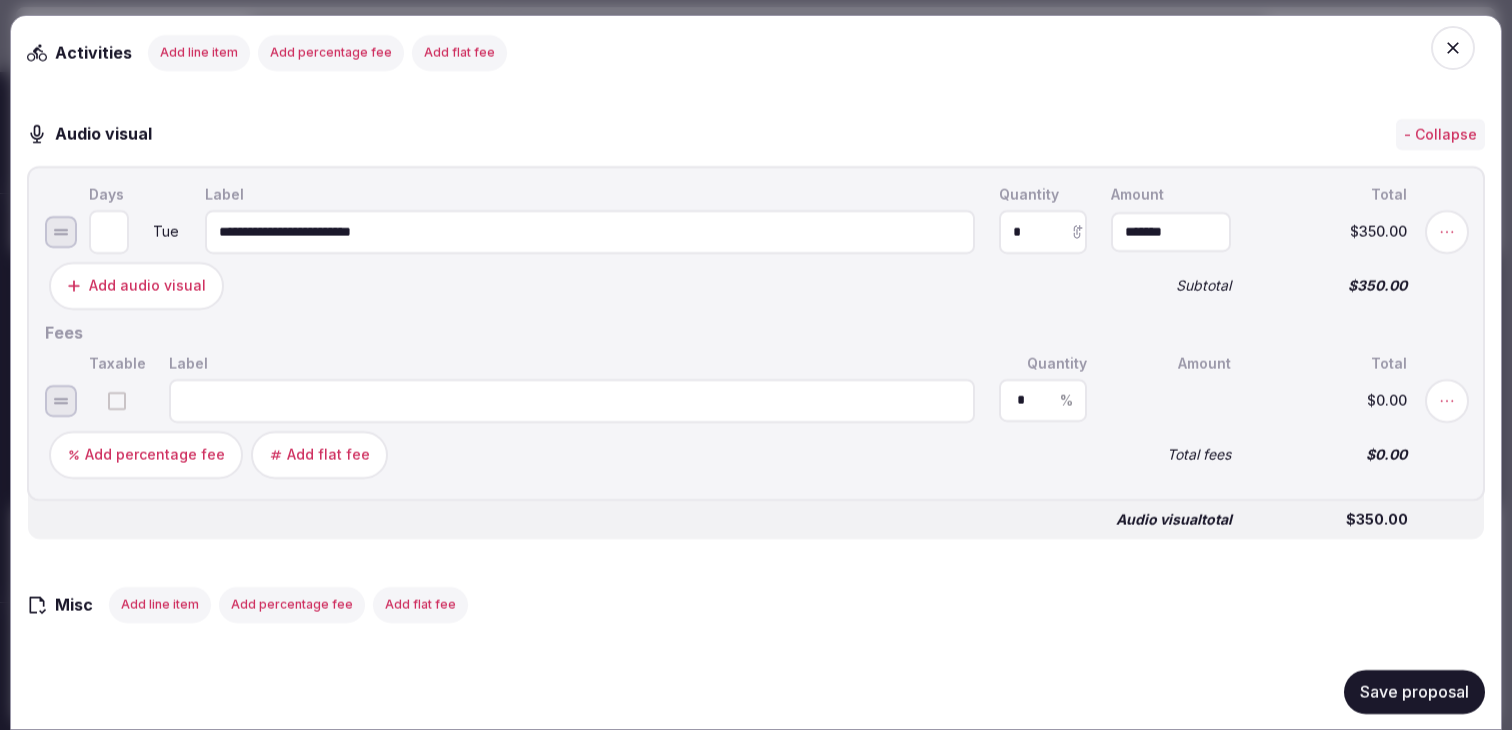 click at bounding box center (572, 400) 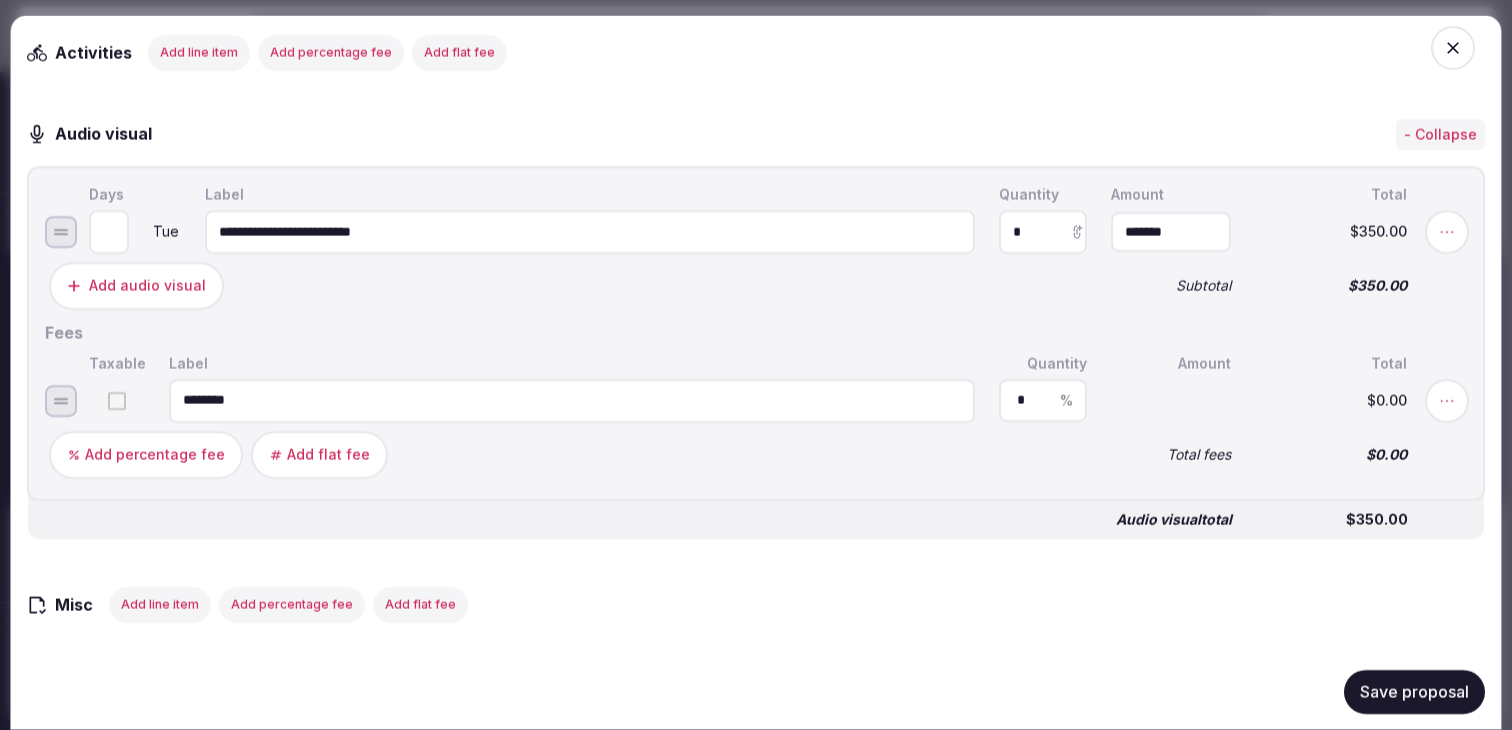 type on "********" 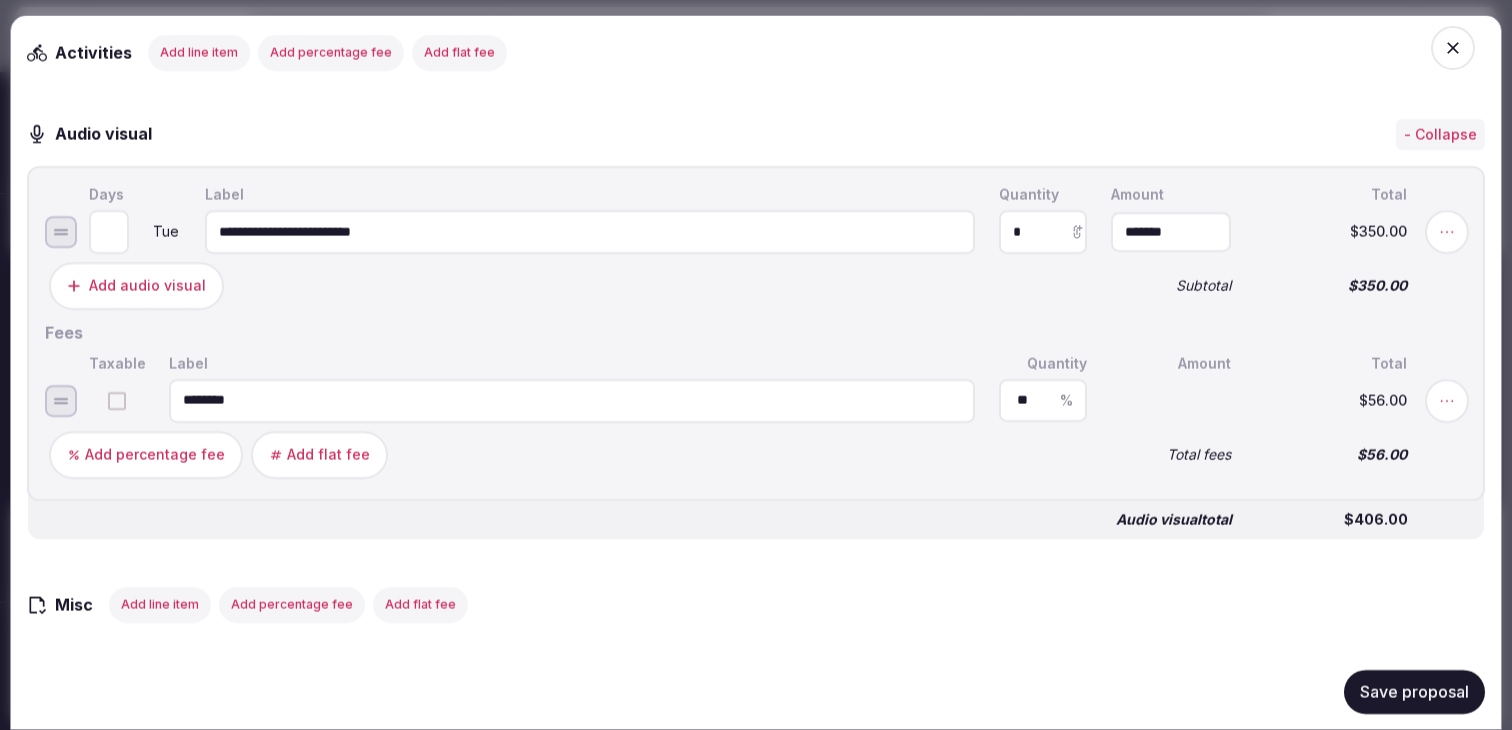 type on "**" 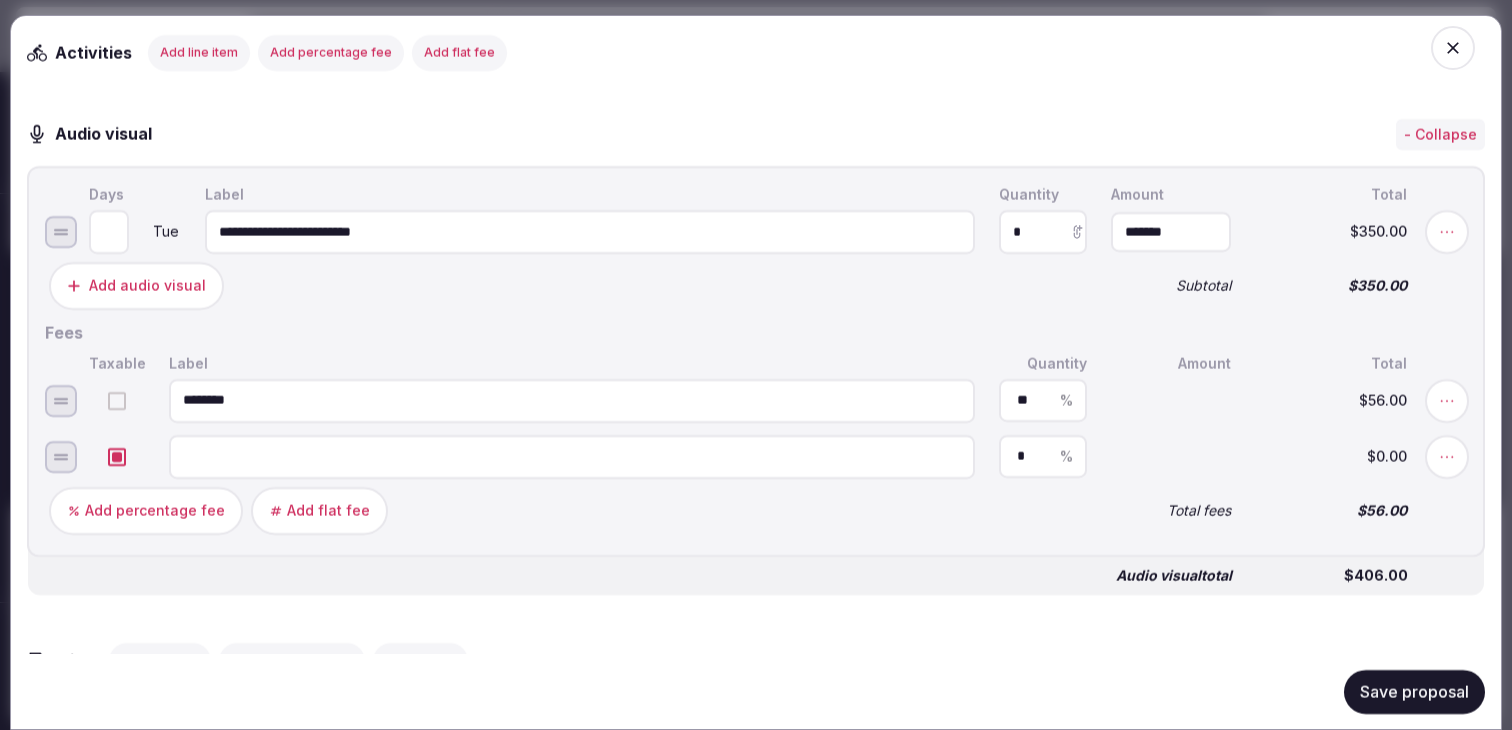click at bounding box center (572, 456) 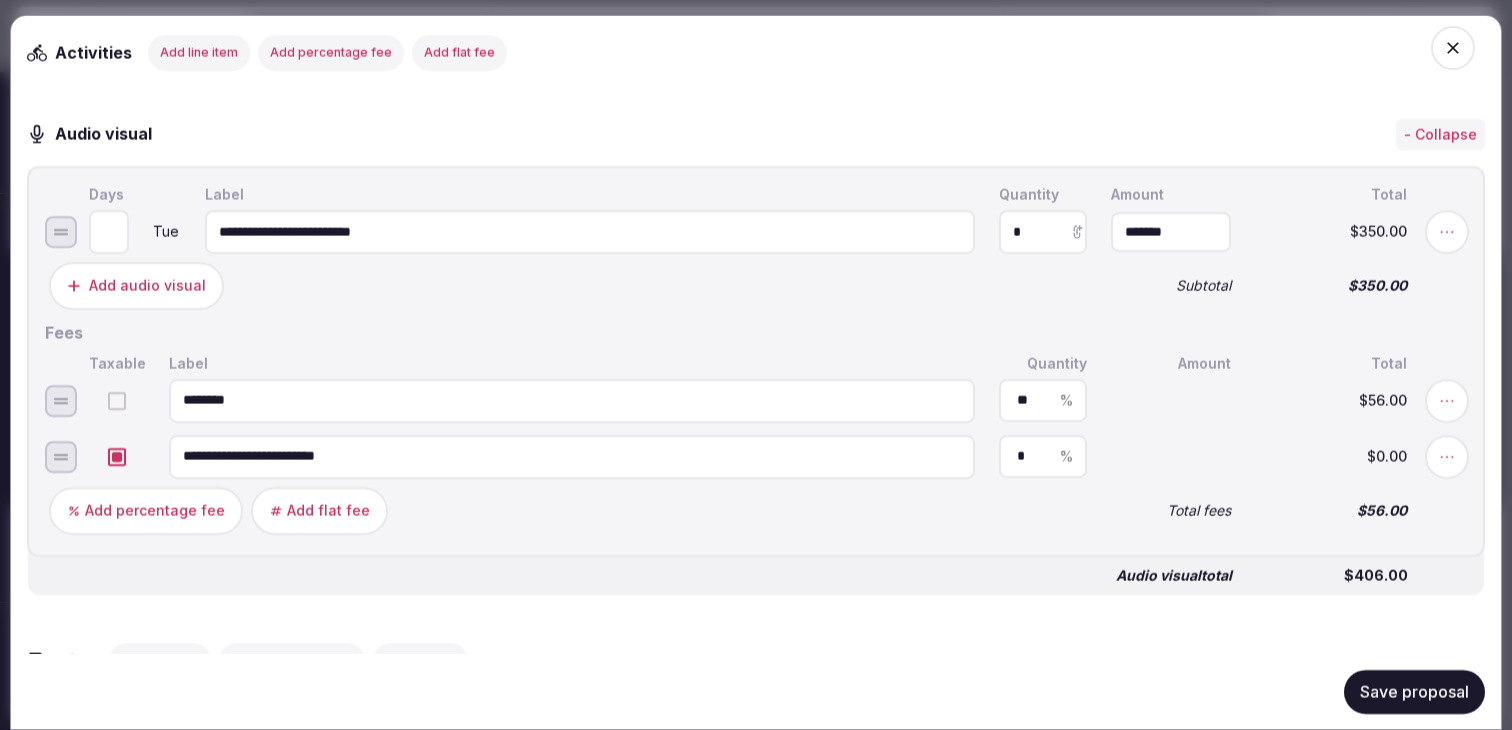 type on "**********" 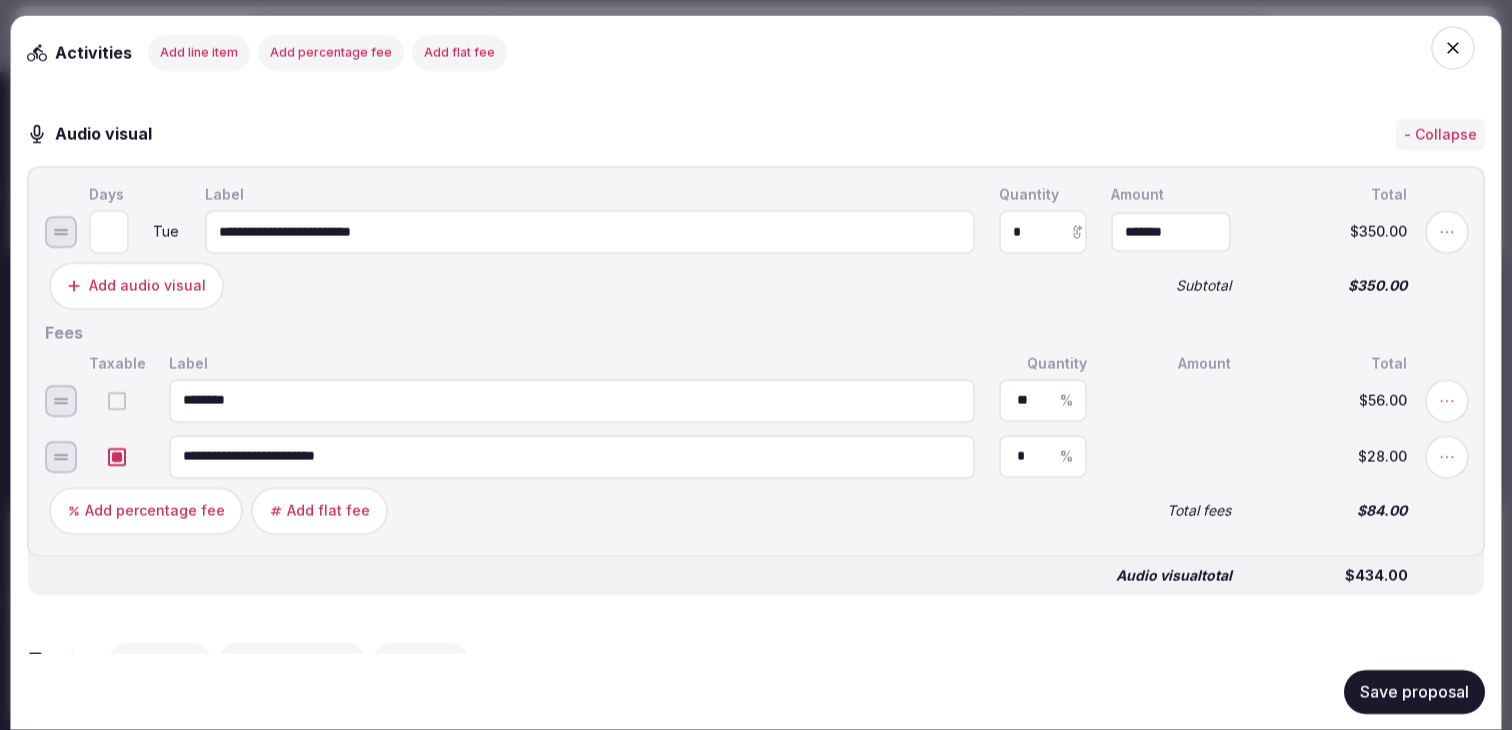 type on "*" 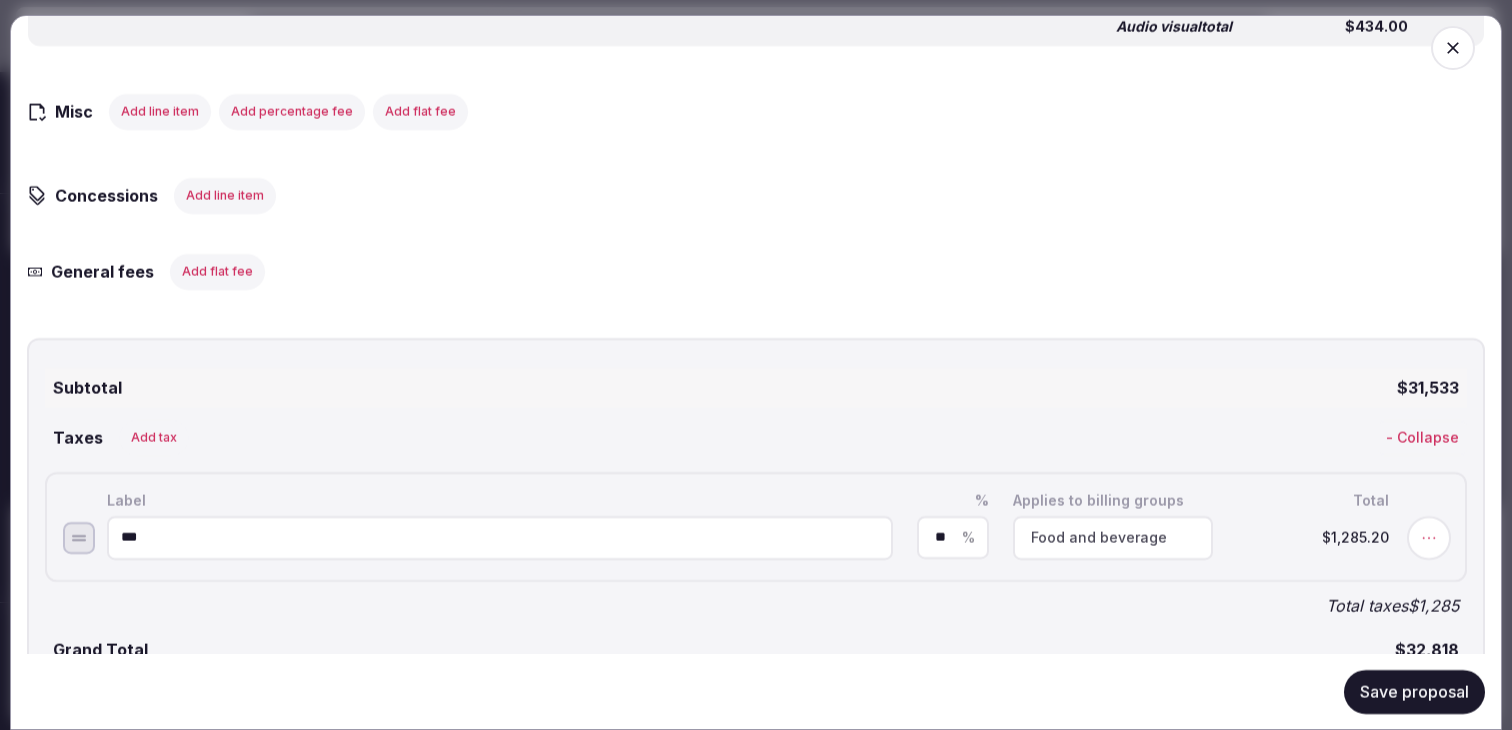 scroll, scrollTop: 3568, scrollLeft: 0, axis: vertical 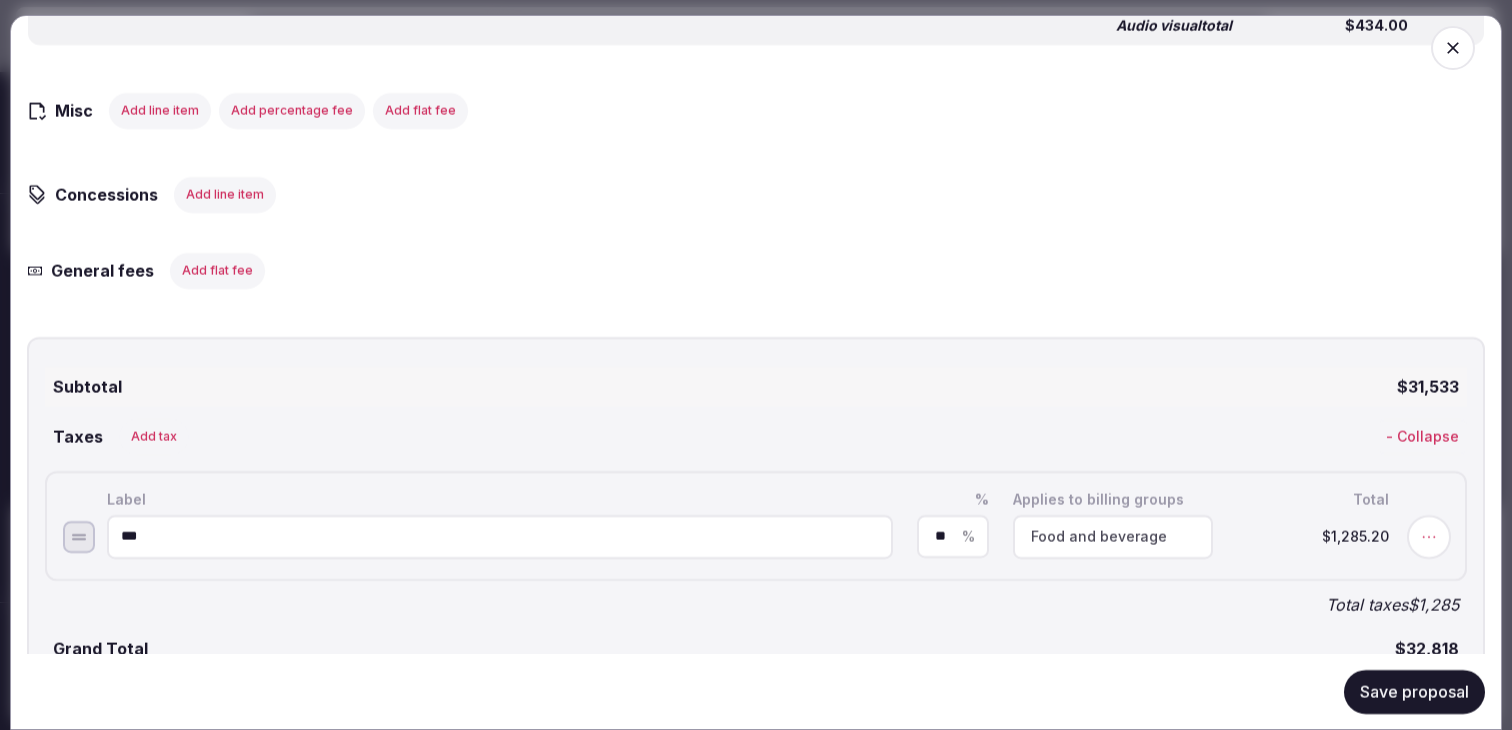 click on "Food and beverage" at bounding box center [1099, 536] 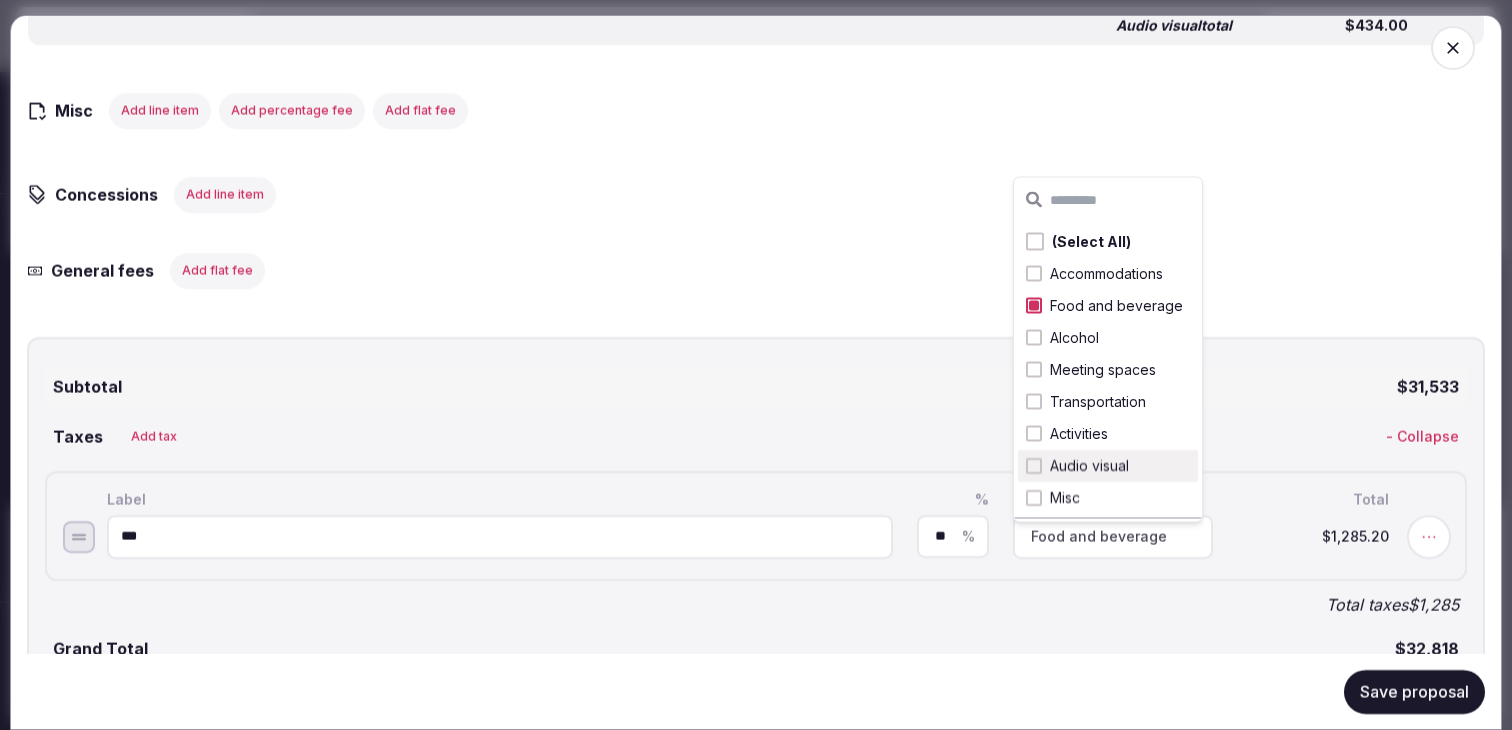 click at bounding box center [1034, 466] 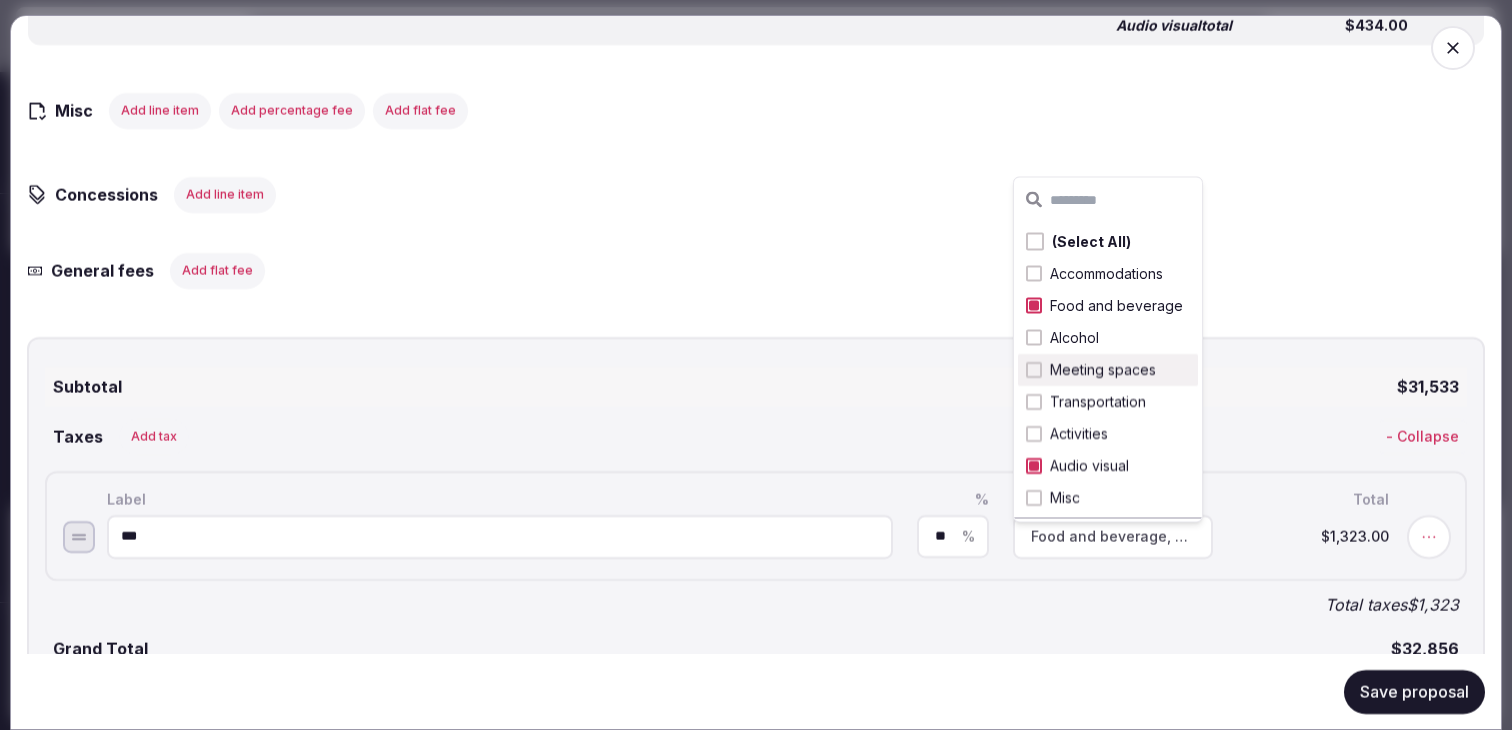 click at bounding box center [1034, 370] 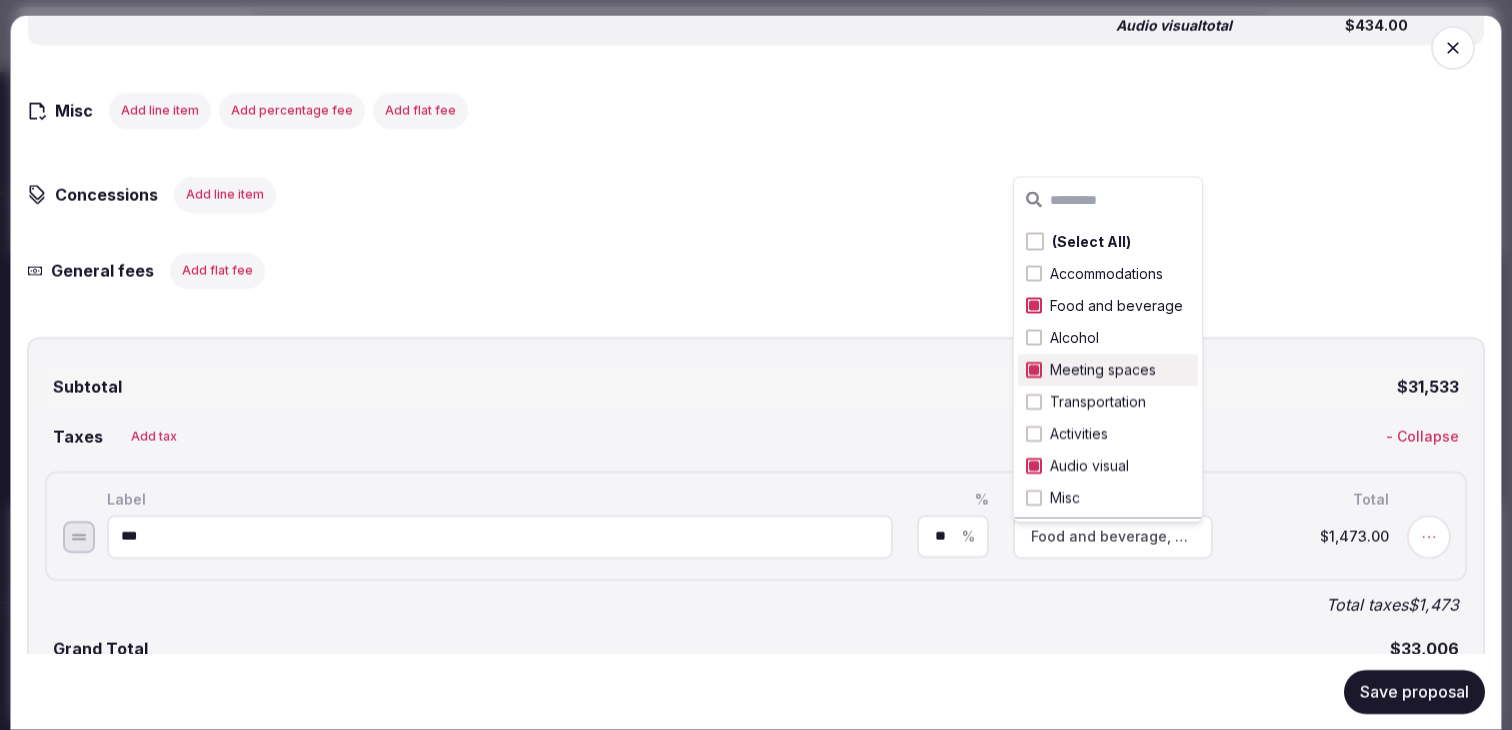 click on "Subtotal $31,533 Taxes Add tax - Collapse Label % Applies to billing groups Total *** ** % Food and beverage, Audio visual, Meeting spaces $1,473.00 Total taxes  $1,473 Grand Total $33,006" at bounding box center [756, 509] 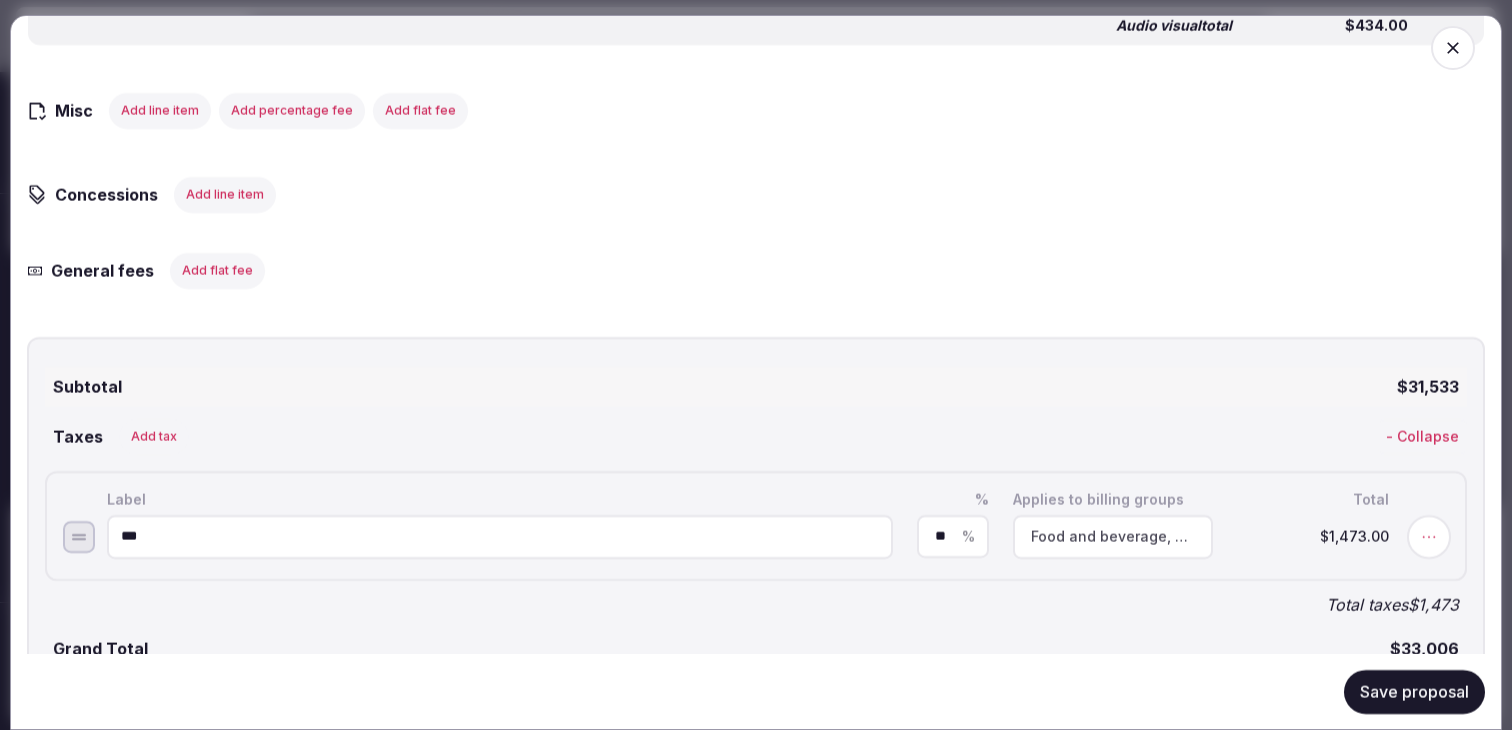 click on "Save proposal" at bounding box center (1414, 691) 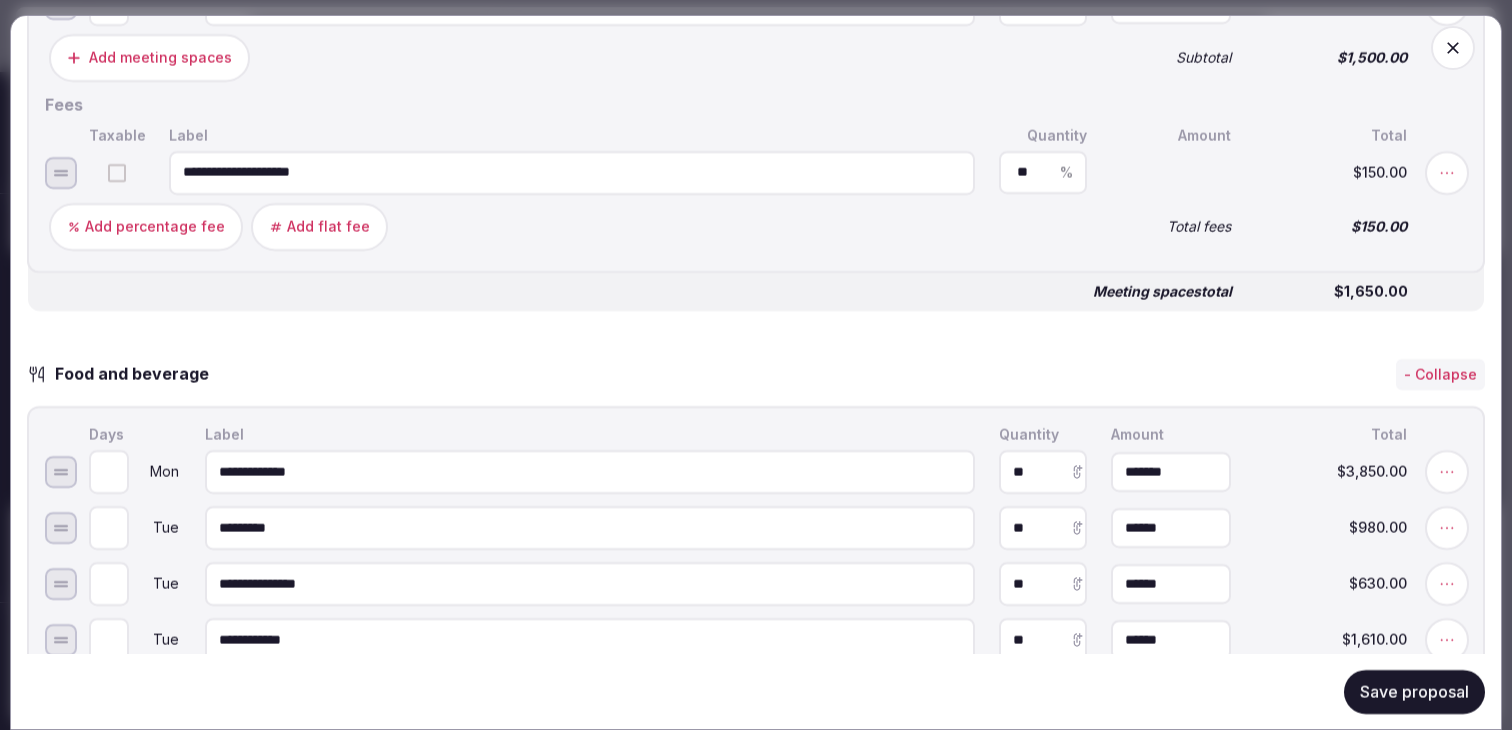 scroll, scrollTop: 1603, scrollLeft: 0, axis: vertical 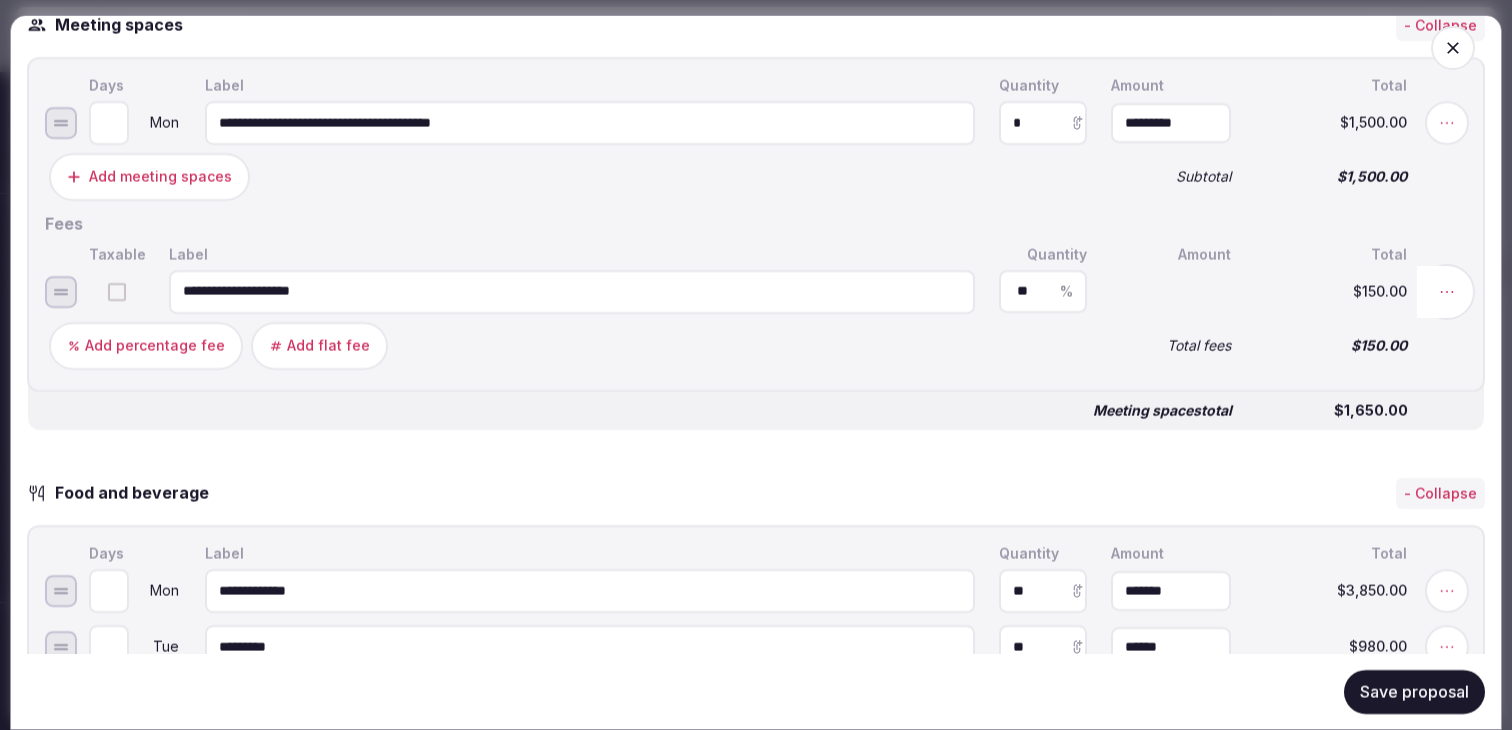 click at bounding box center [1447, 291] 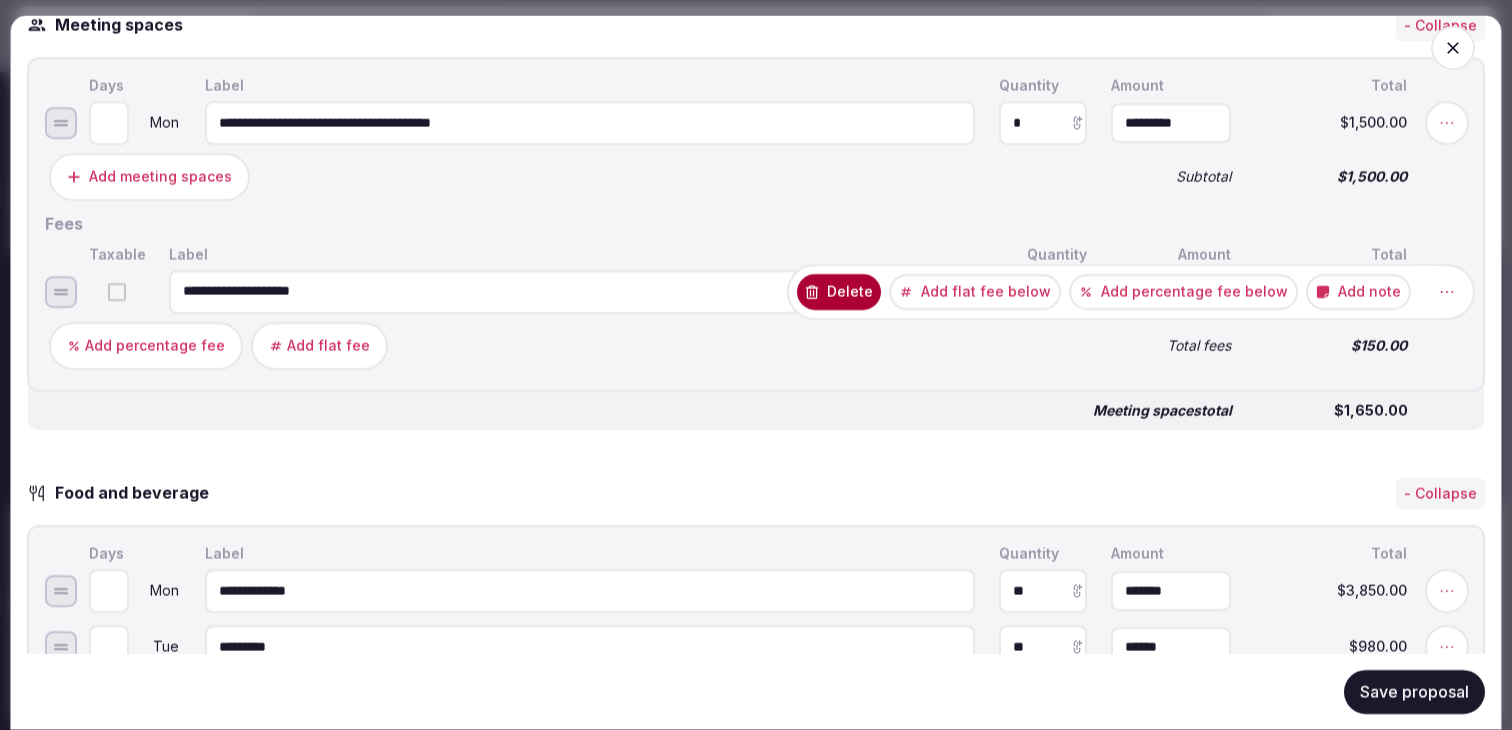 click on "Delete" at bounding box center (839, 291) 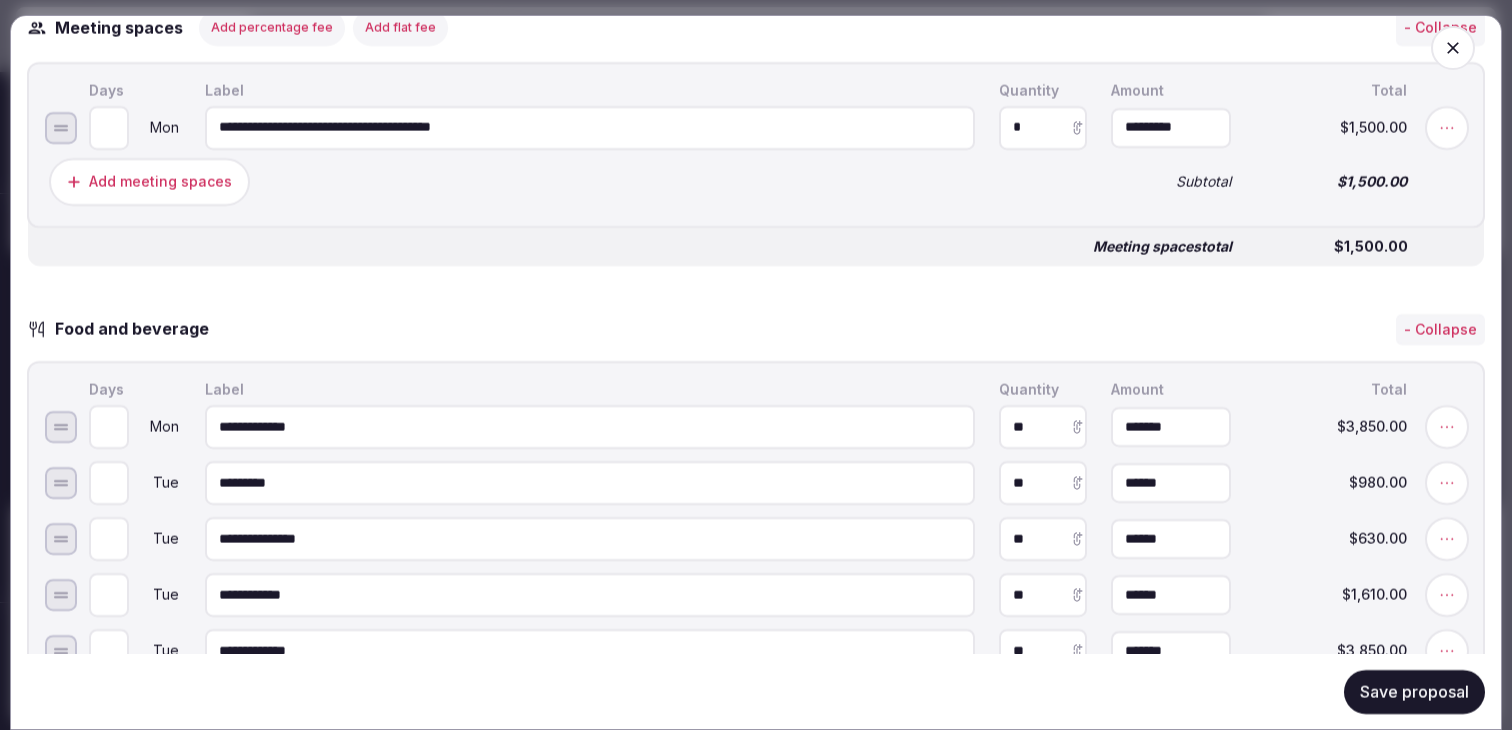 click on "**********" at bounding box center (756, 1008) 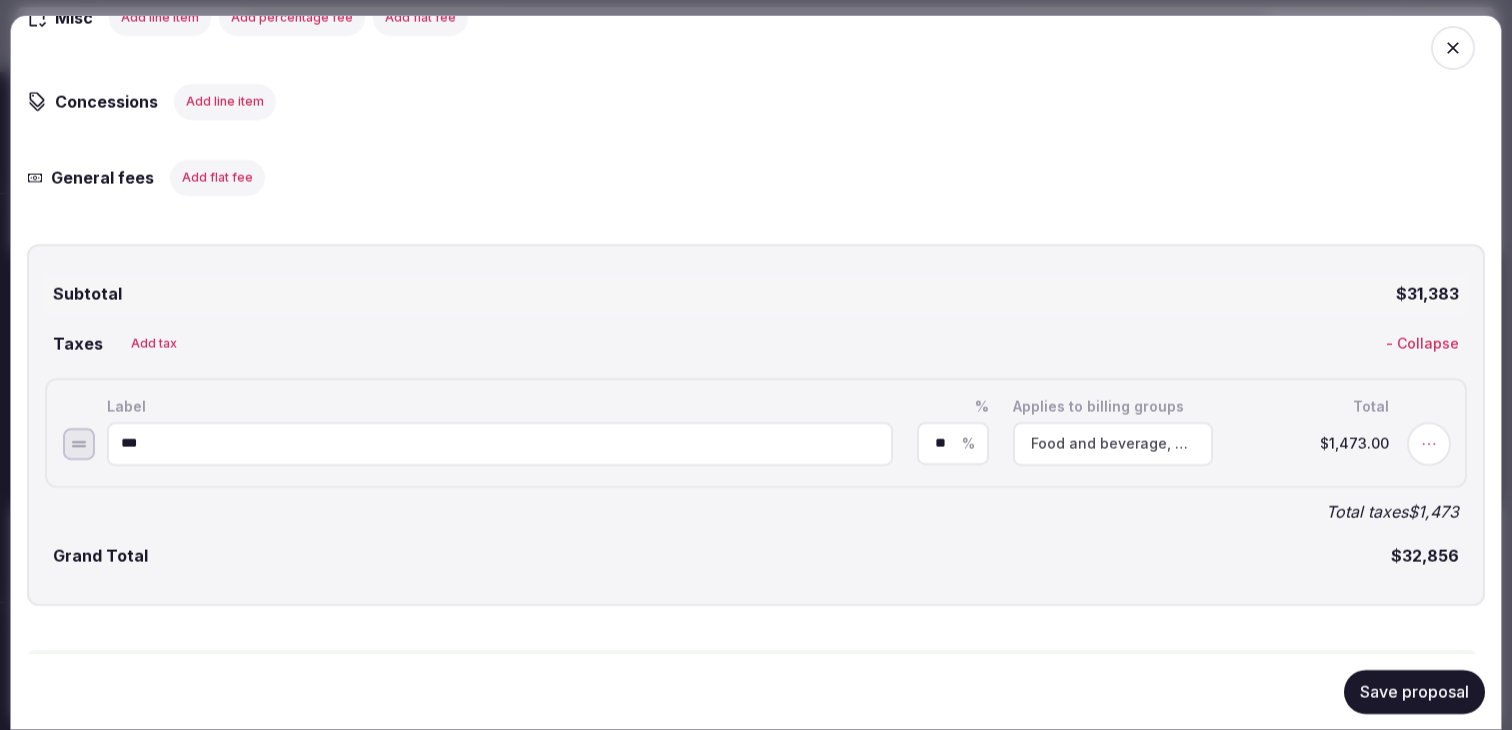 scroll, scrollTop: 3518, scrollLeft: 0, axis: vertical 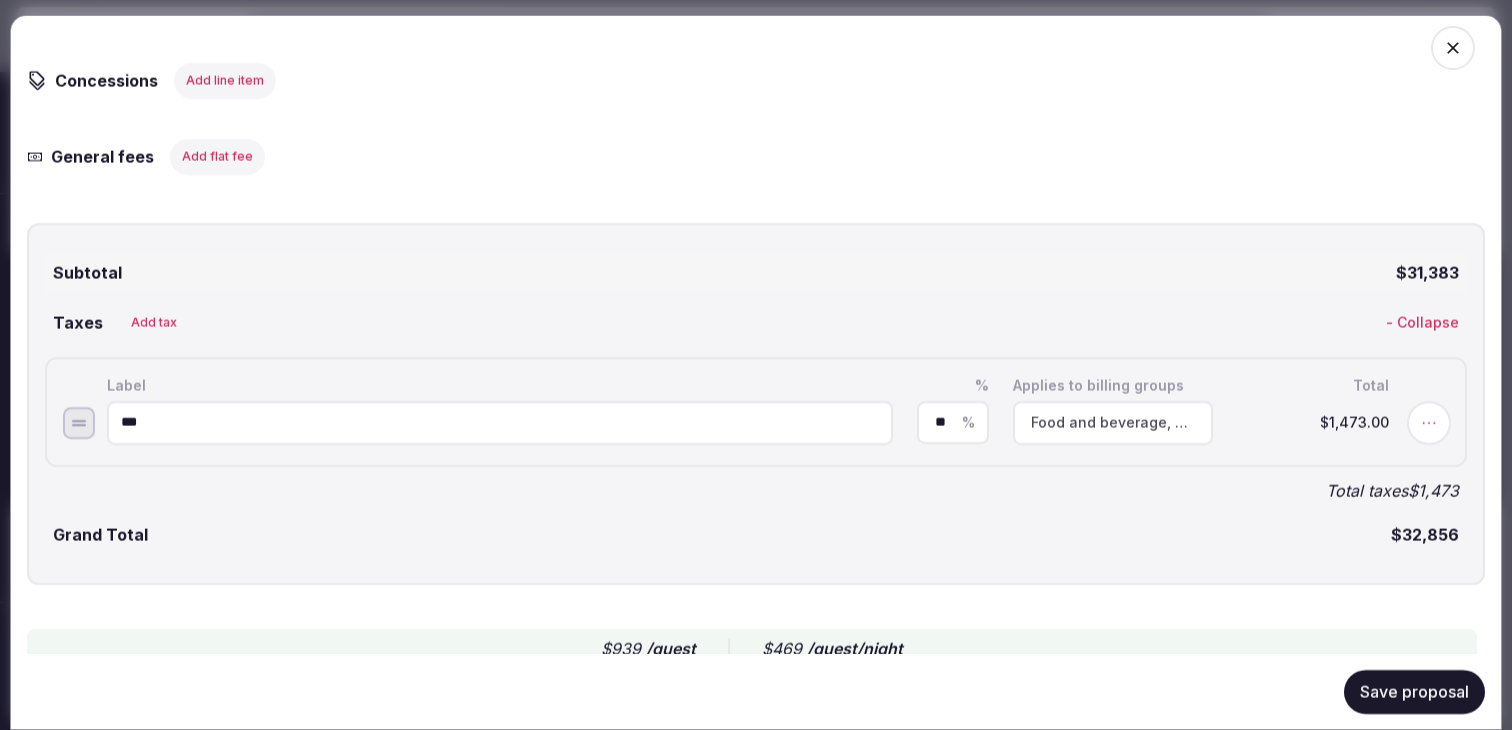 click on "Save proposal" at bounding box center [1414, 691] 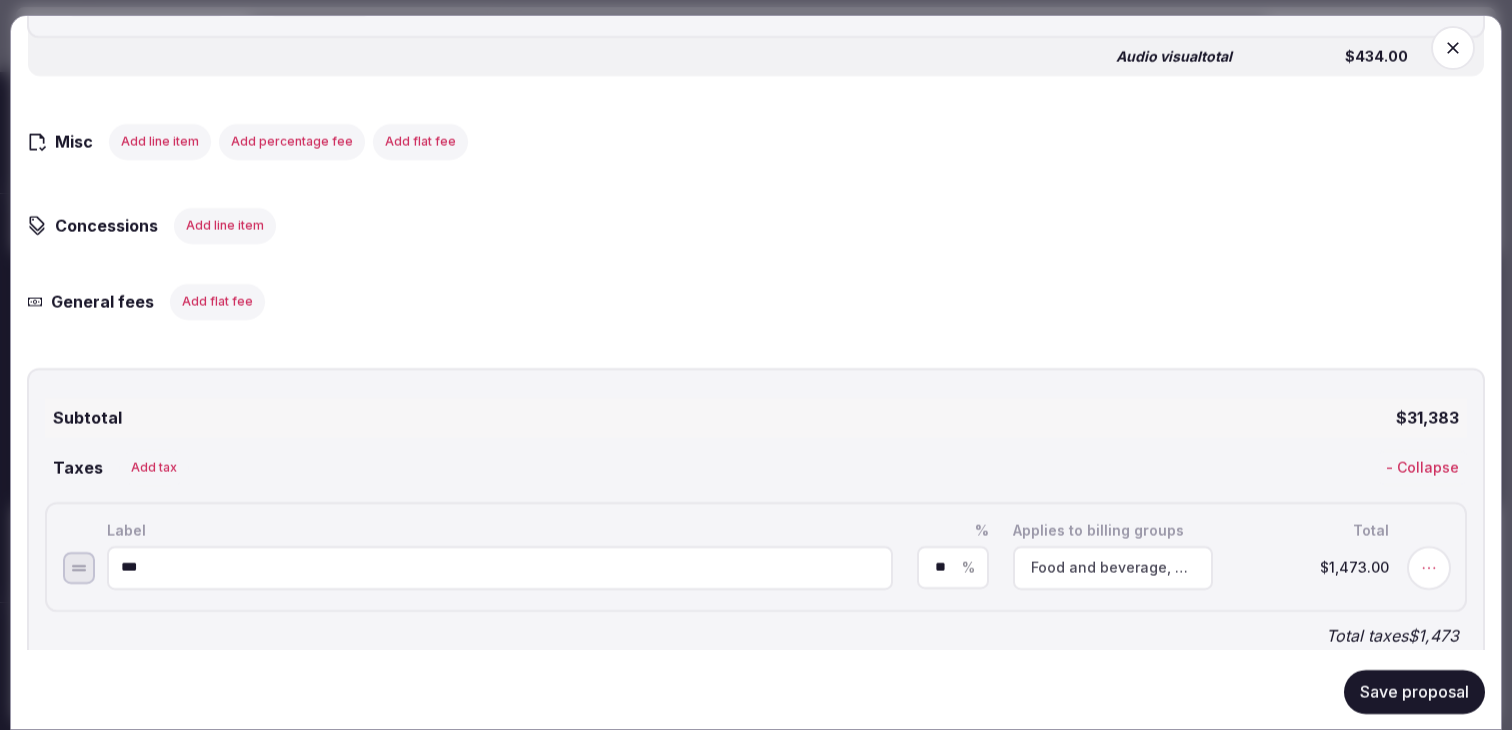 scroll, scrollTop: 3364, scrollLeft: 0, axis: vertical 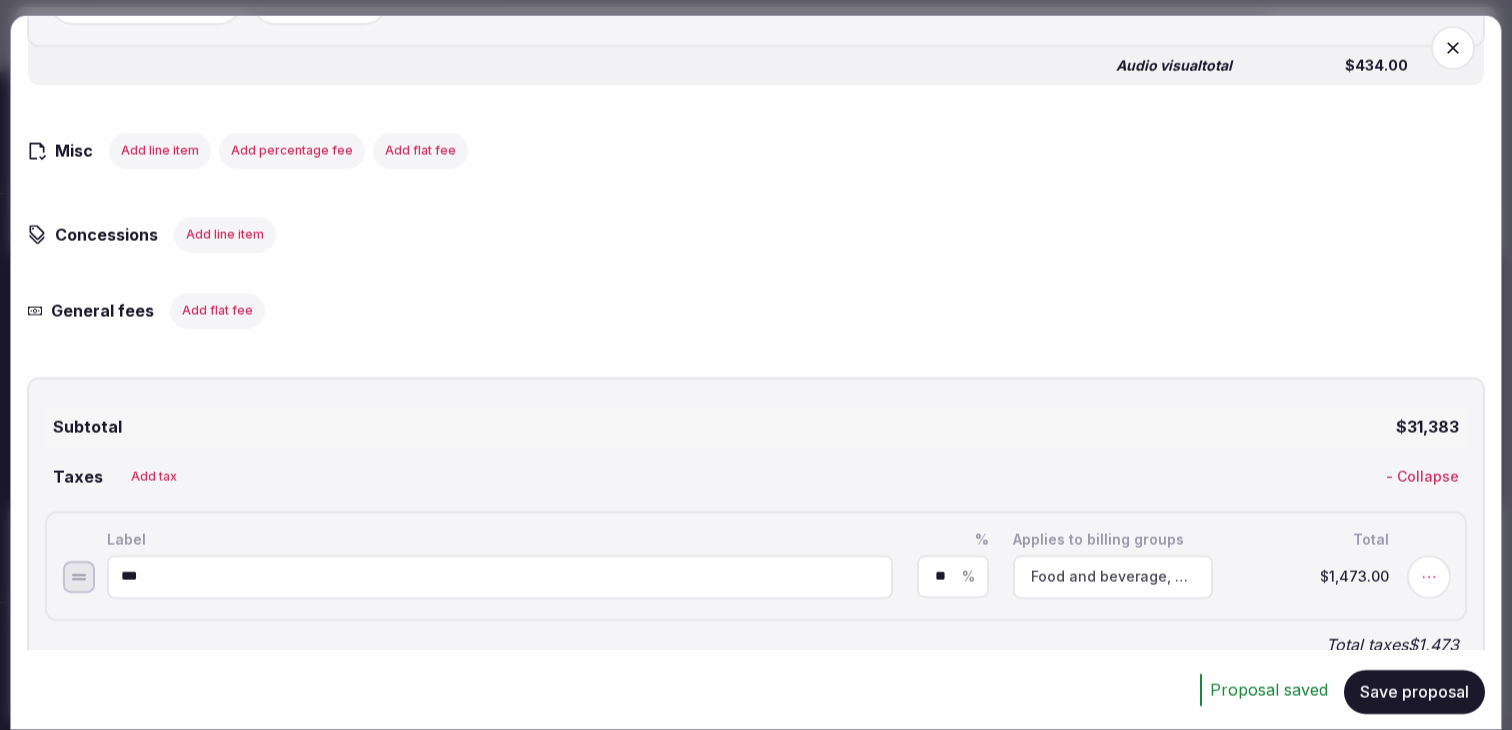 click on "Add line item" at bounding box center [225, 234] 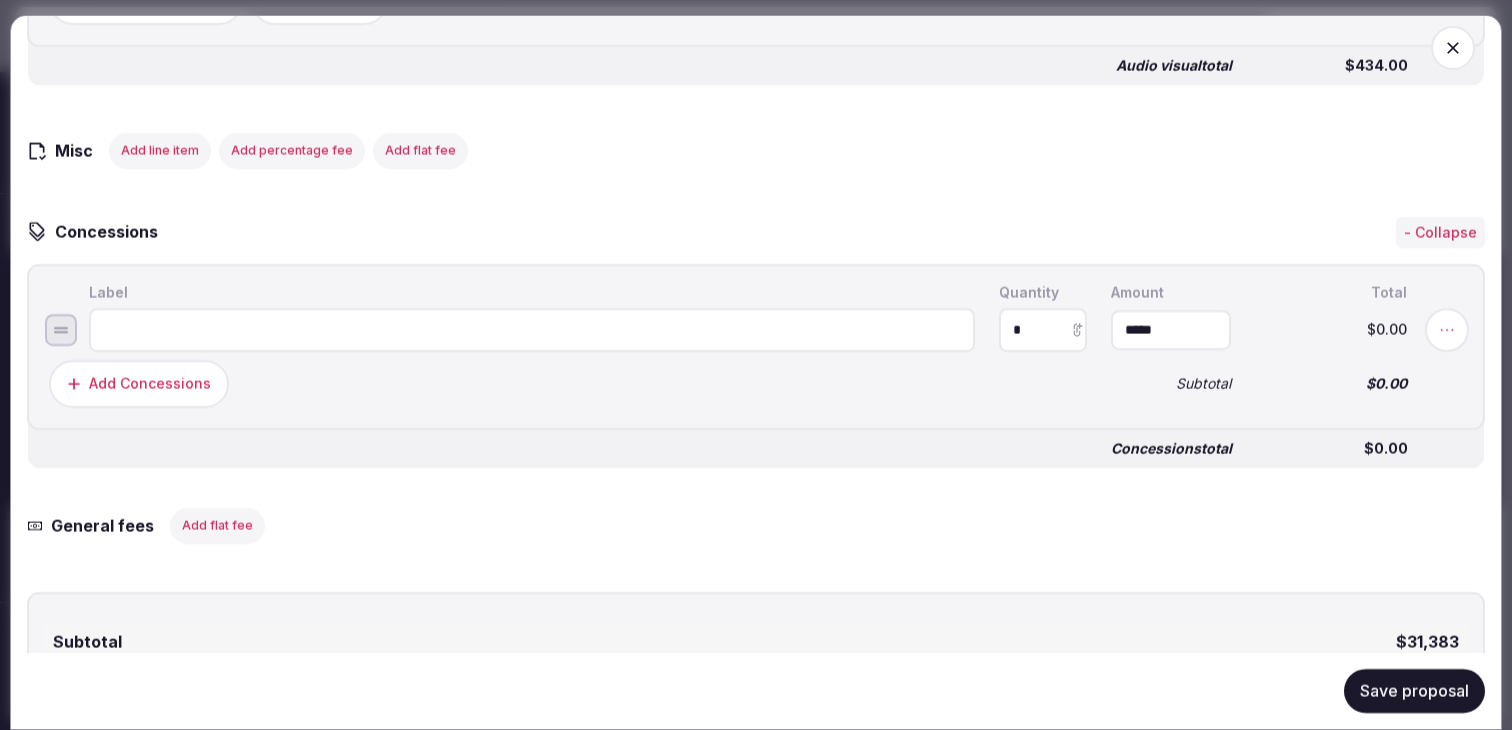 click at bounding box center (532, 330) 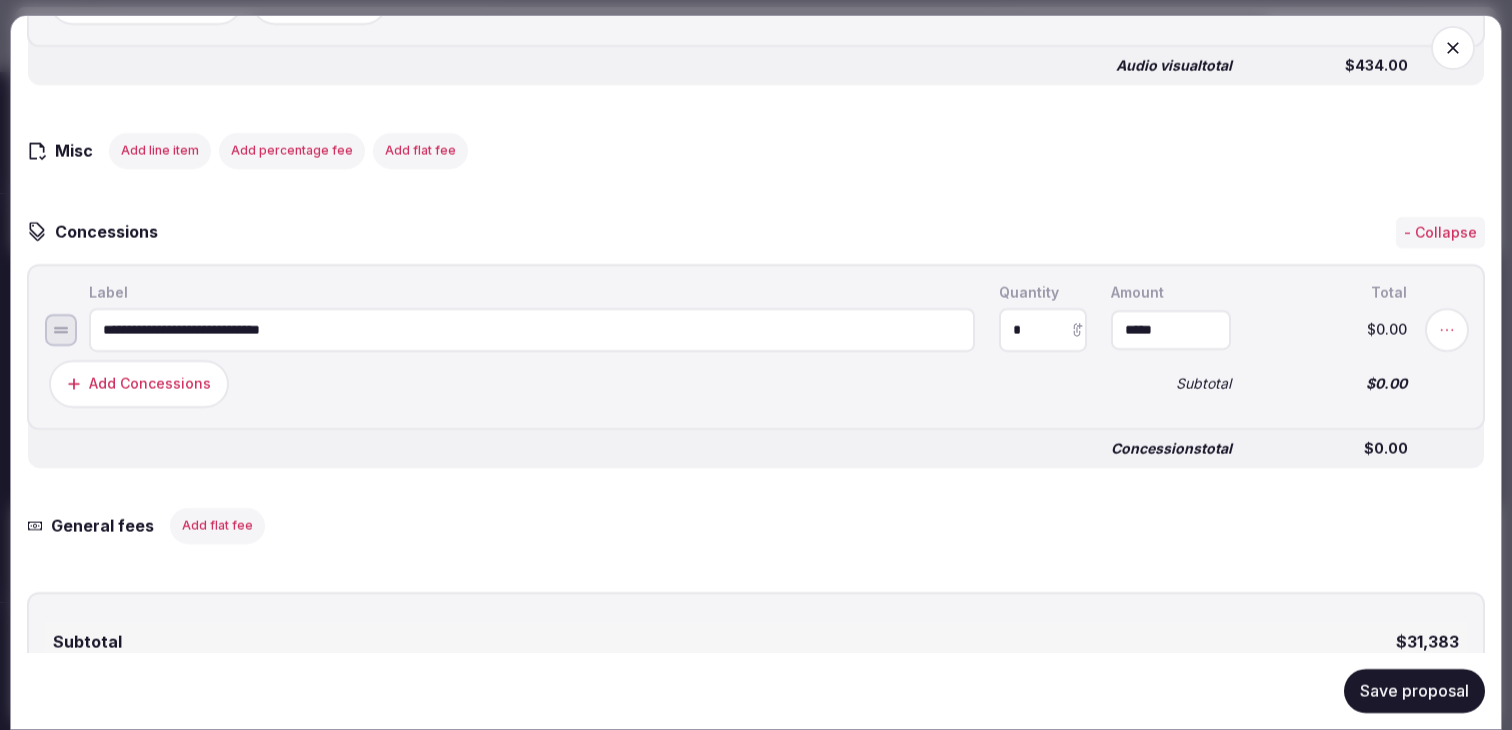 type on "**********" 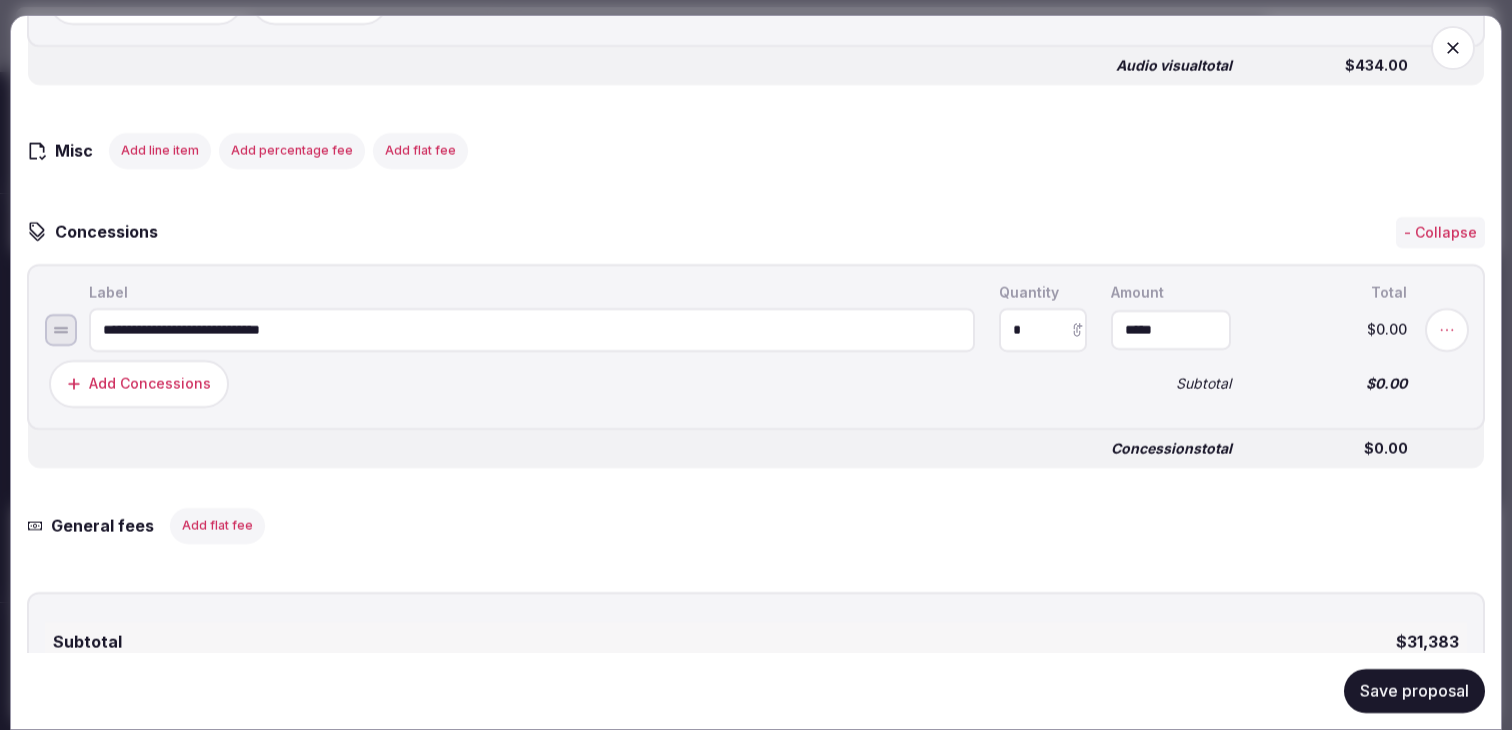 type on "*" 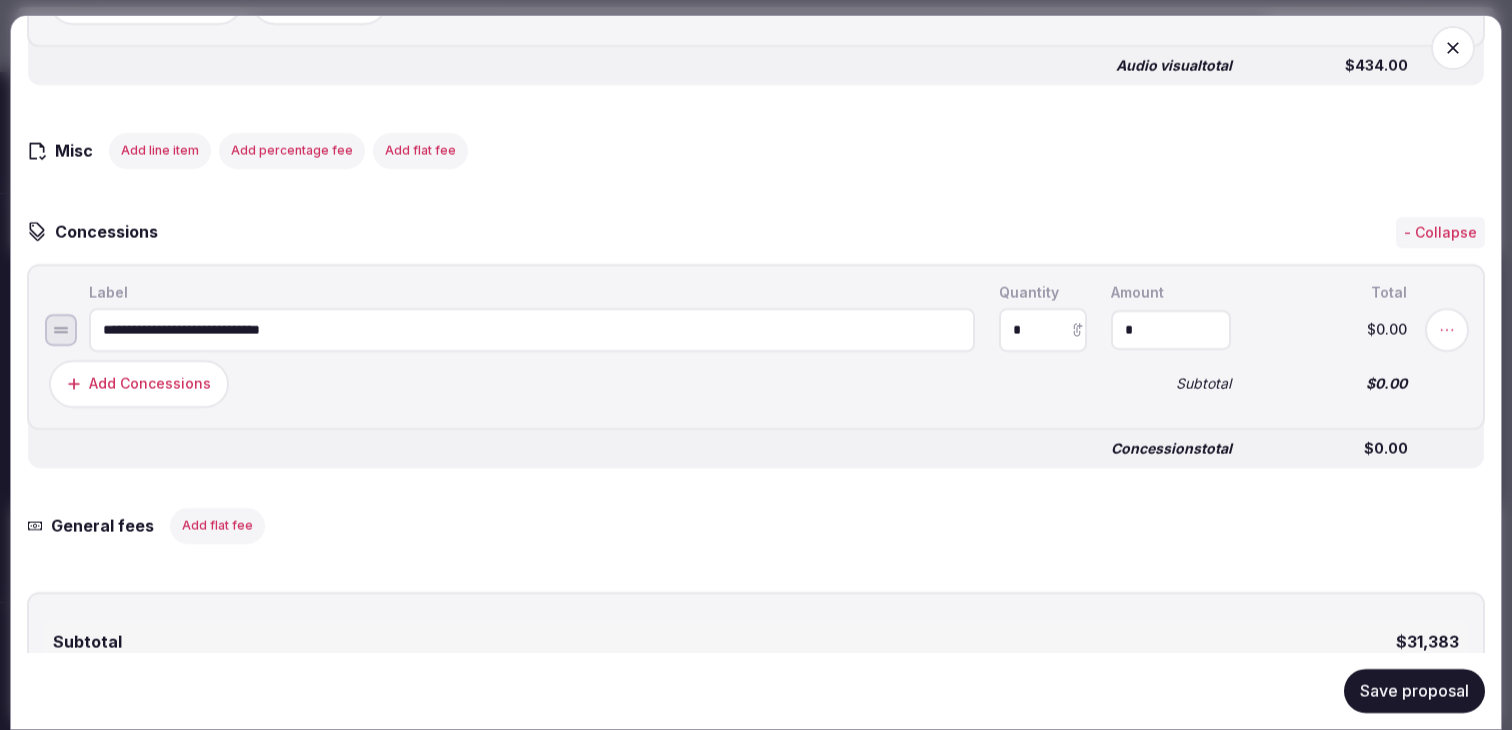 click on "*" at bounding box center [1171, 330] 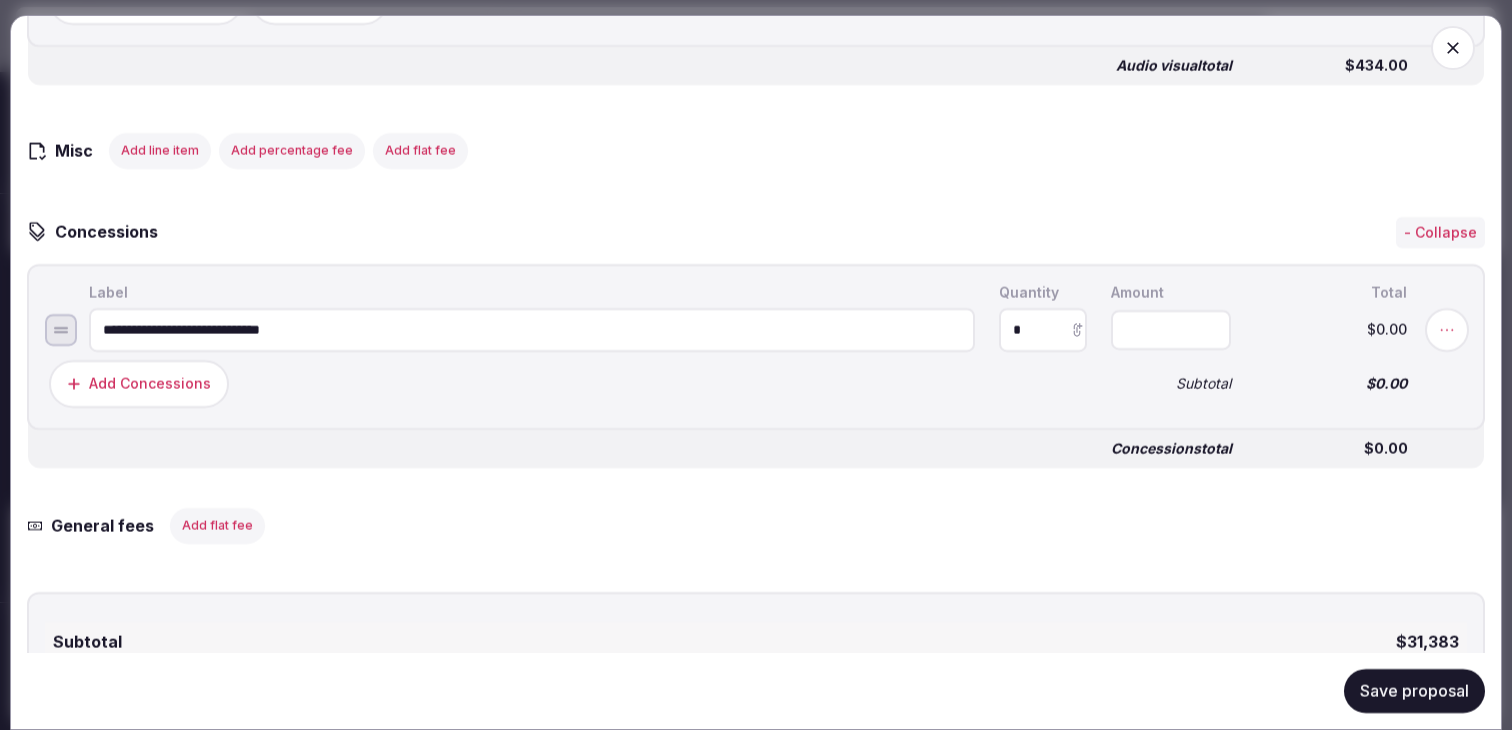 type on "*****" 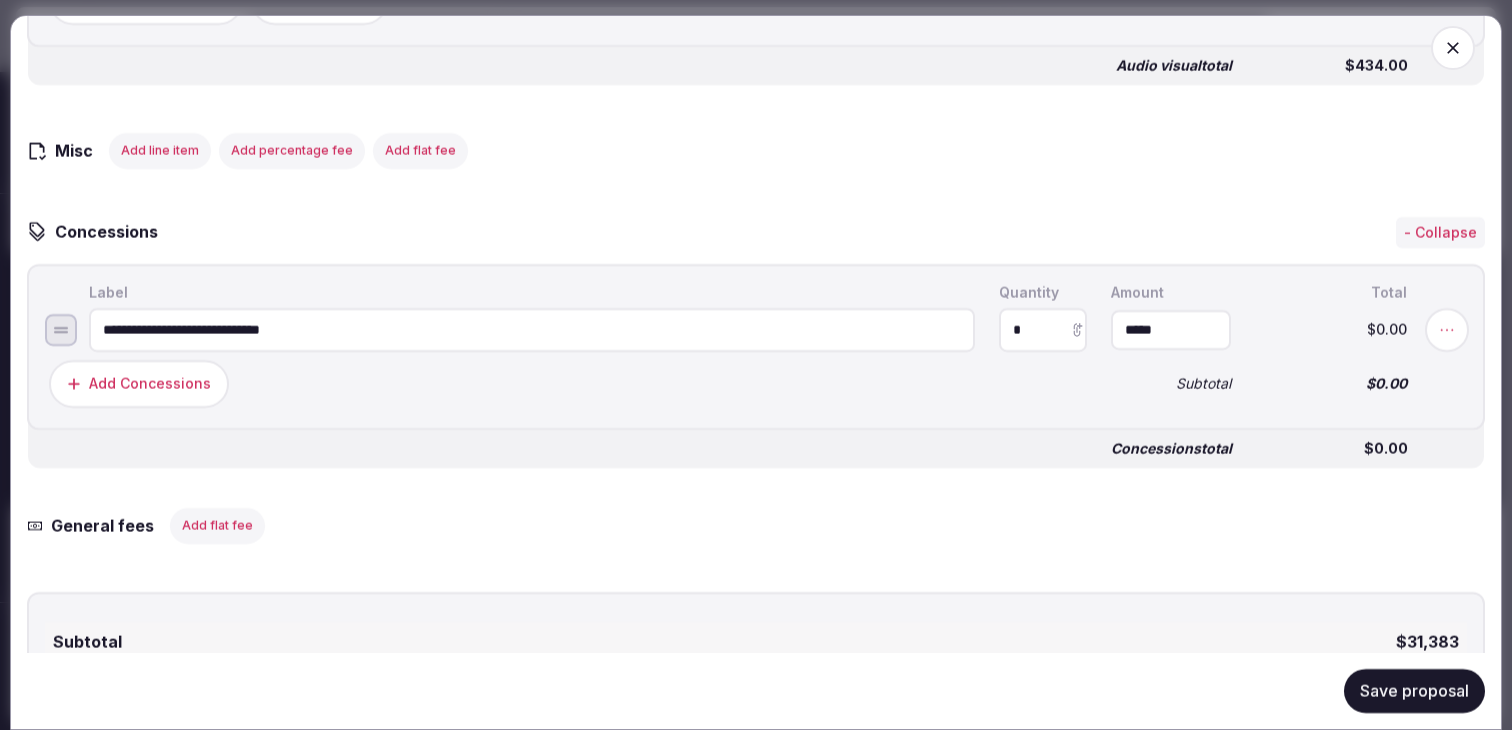 click on "Add Concessions Subtotal $0.00" at bounding box center [756, 384] 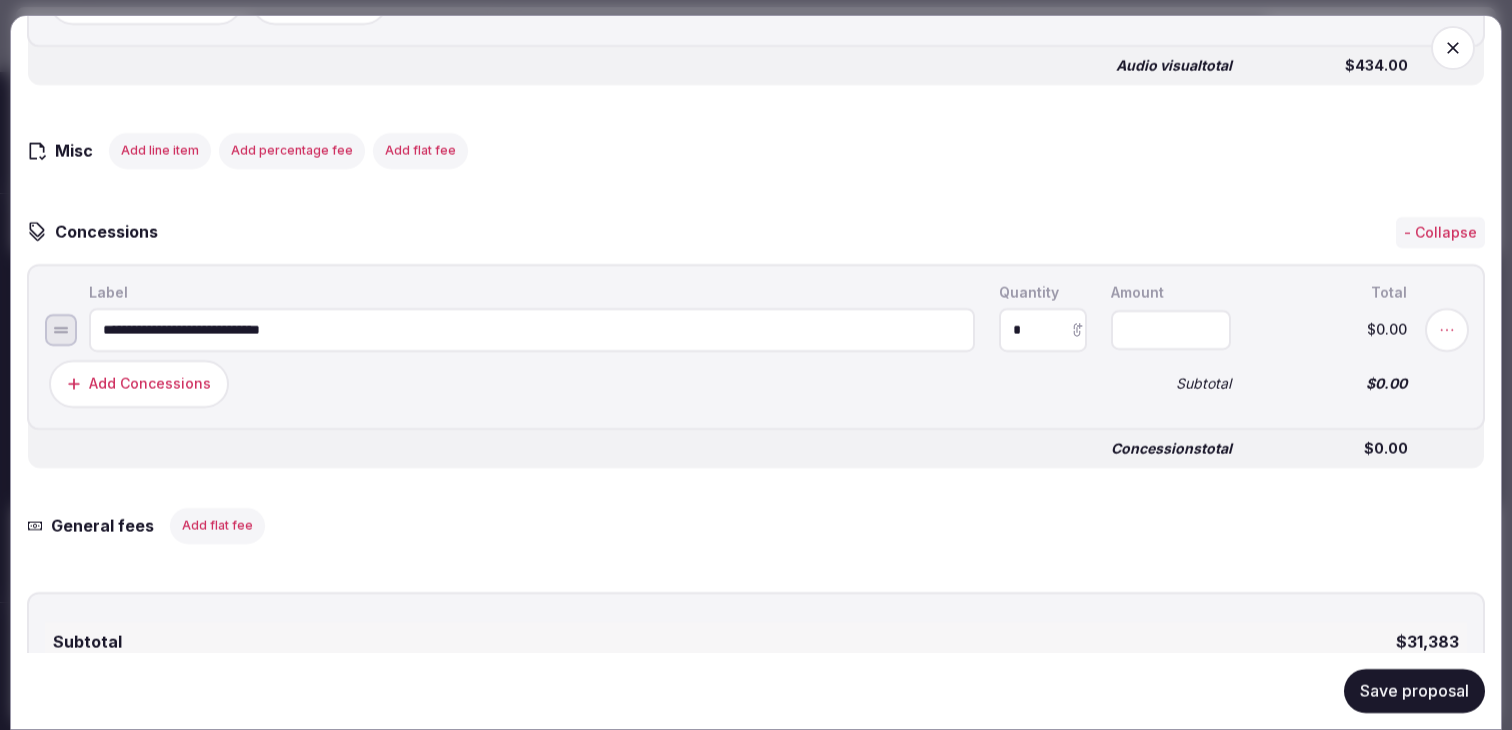 click at bounding box center (1171, 330) 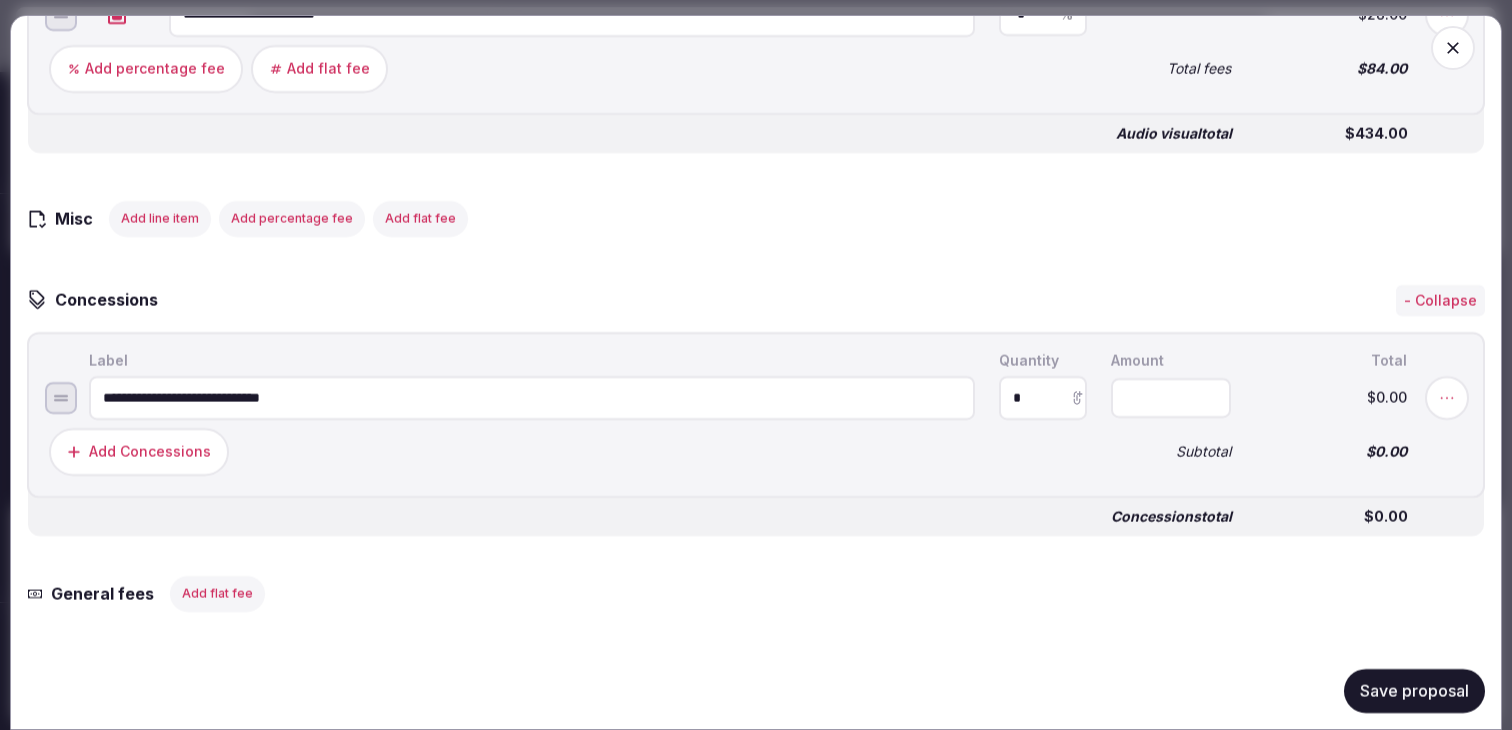 scroll, scrollTop: 3297, scrollLeft: 0, axis: vertical 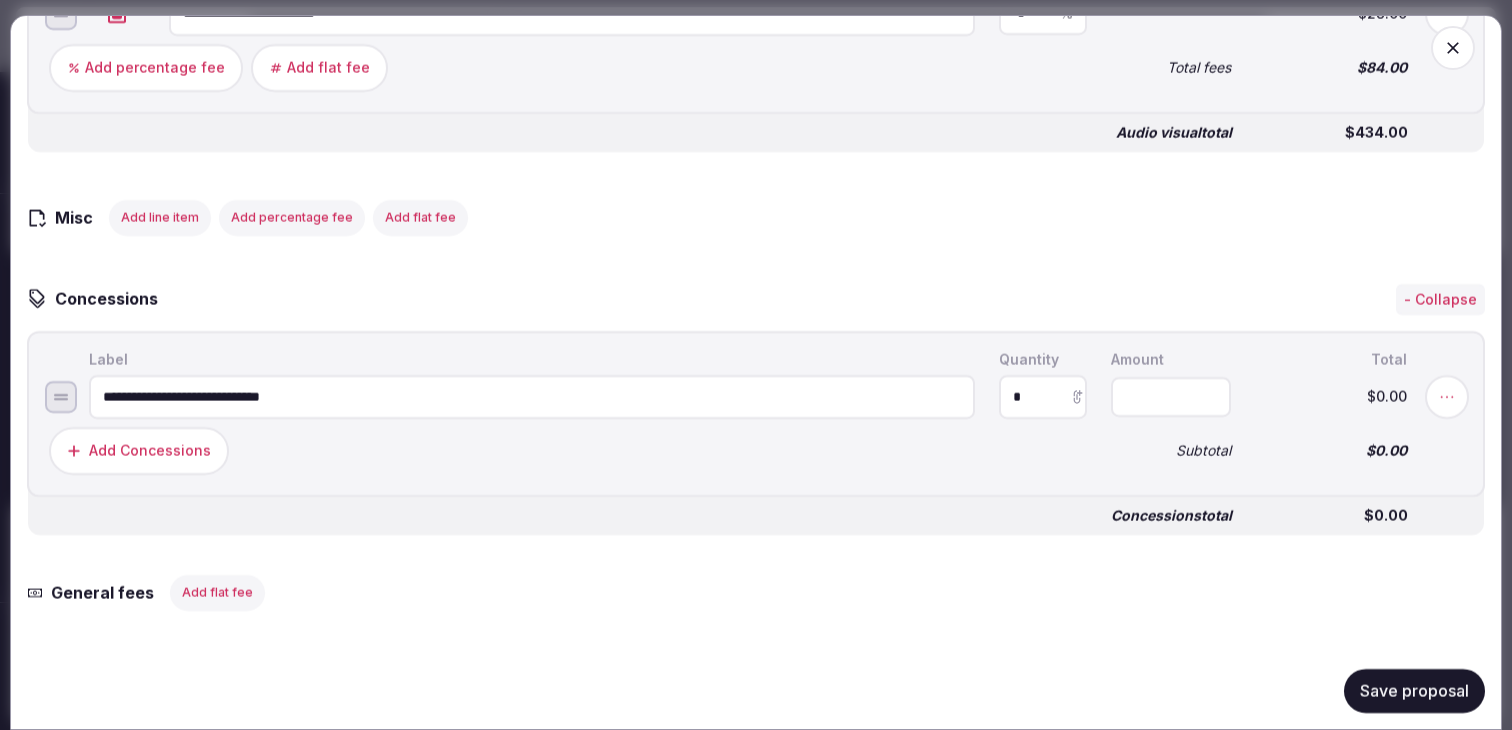 type on "*" 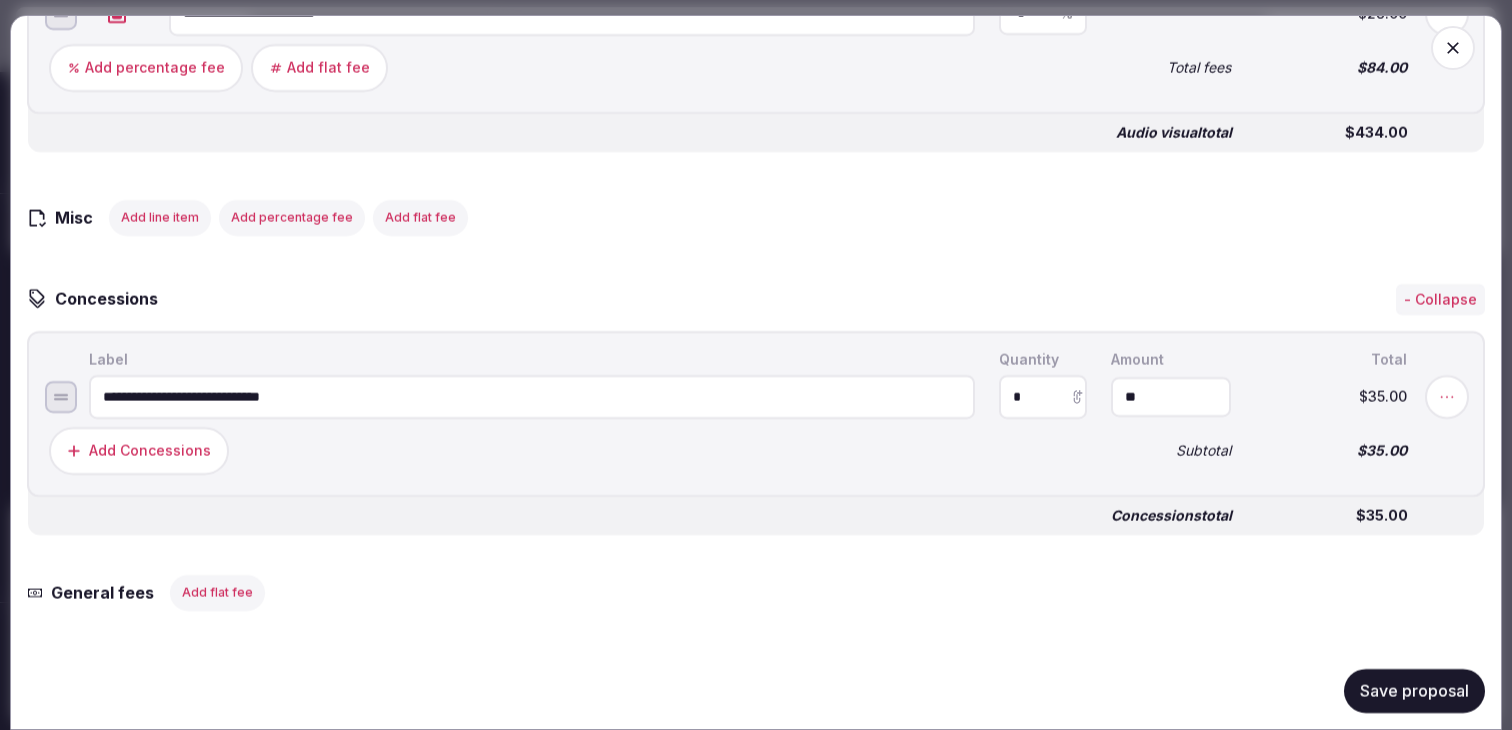 type on "******" 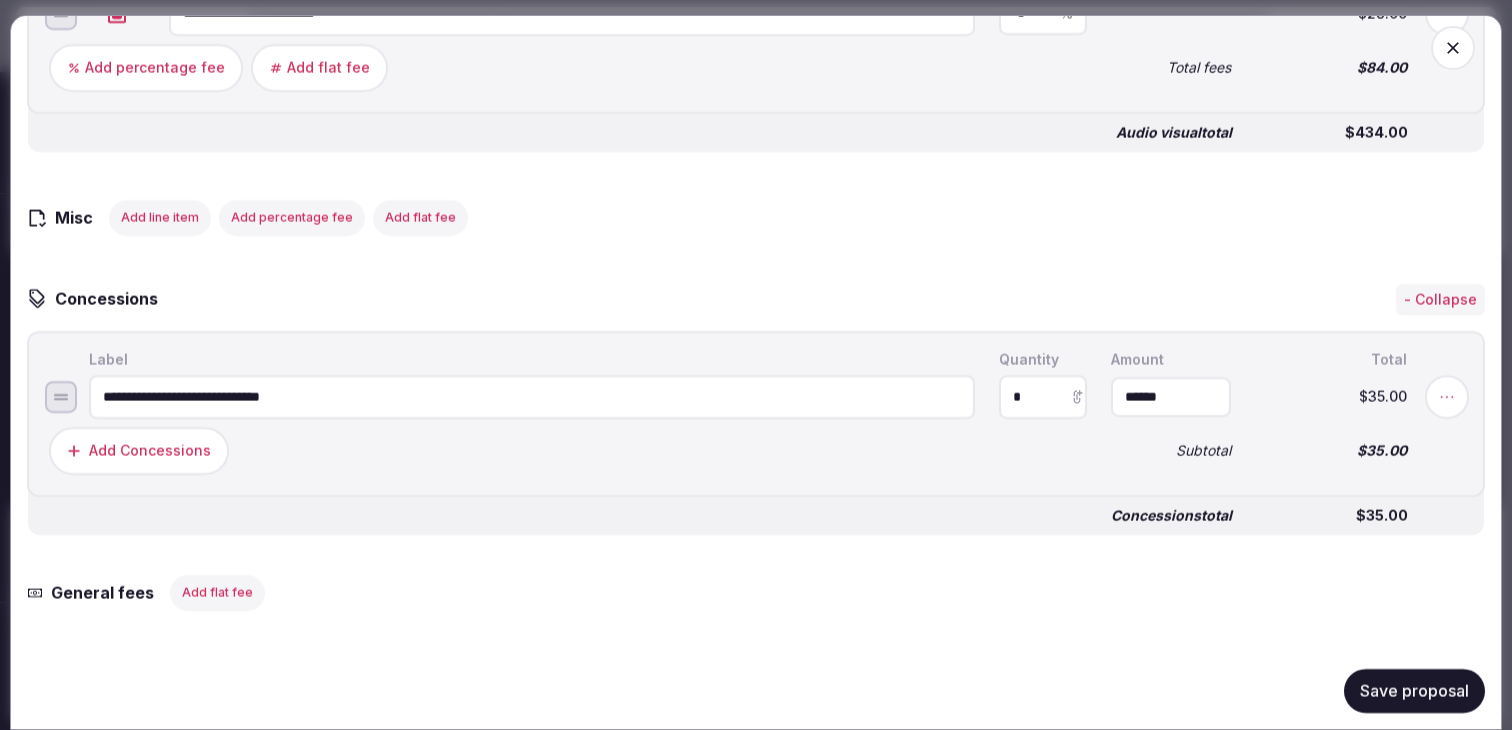 click on "**********" at bounding box center (756, -578) 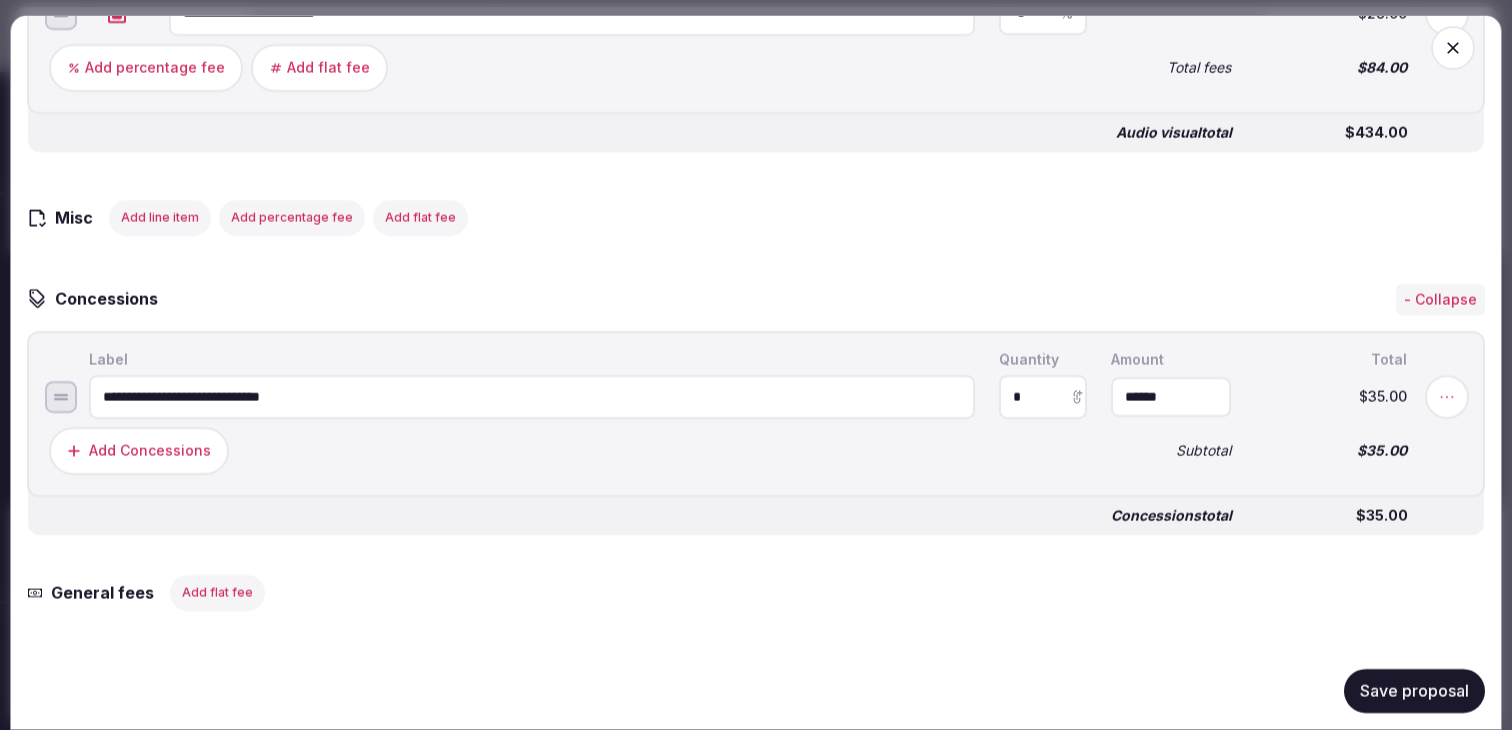 click on "Save proposal" at bounding box center [1414, 691] 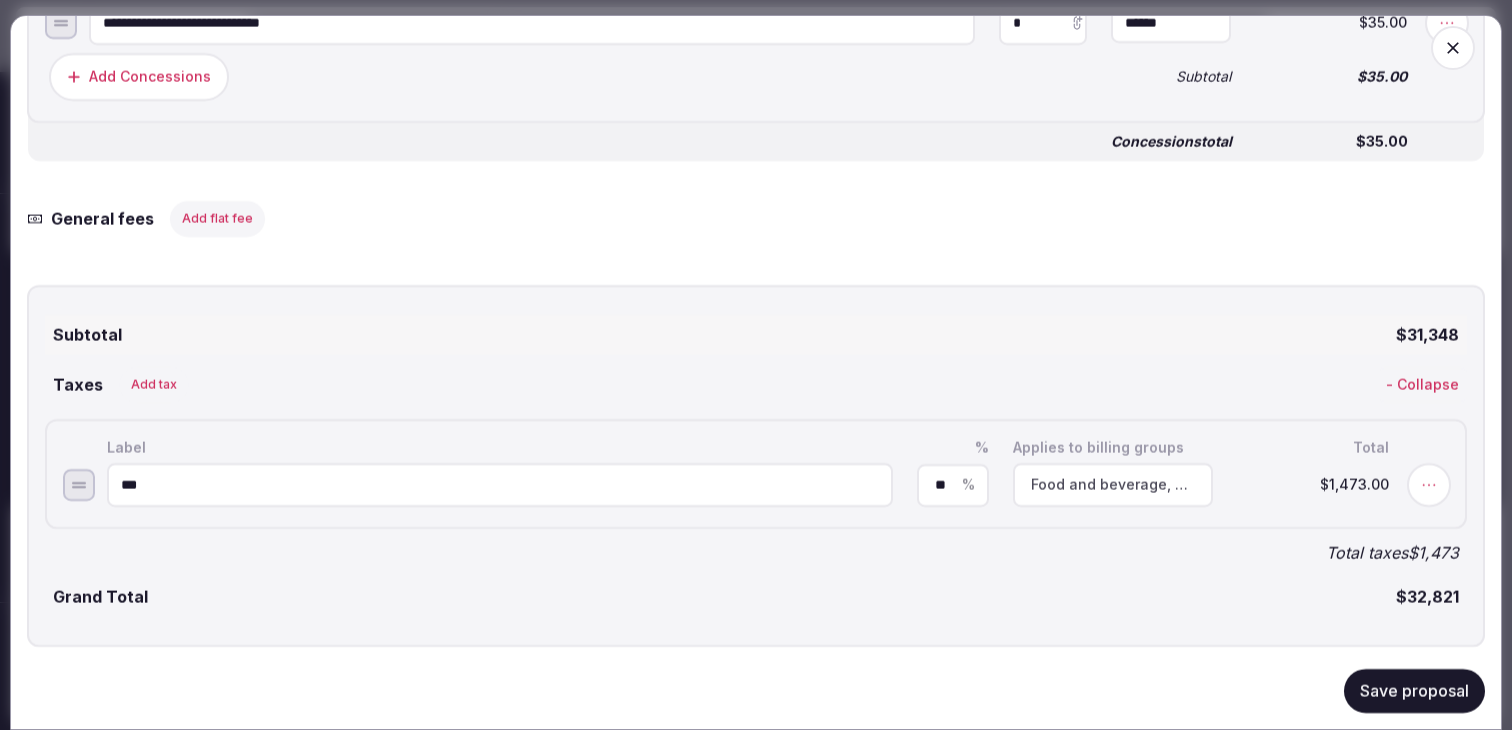 scroll, scrollTop: 3921, scrollLeft: 0, axis: vertical 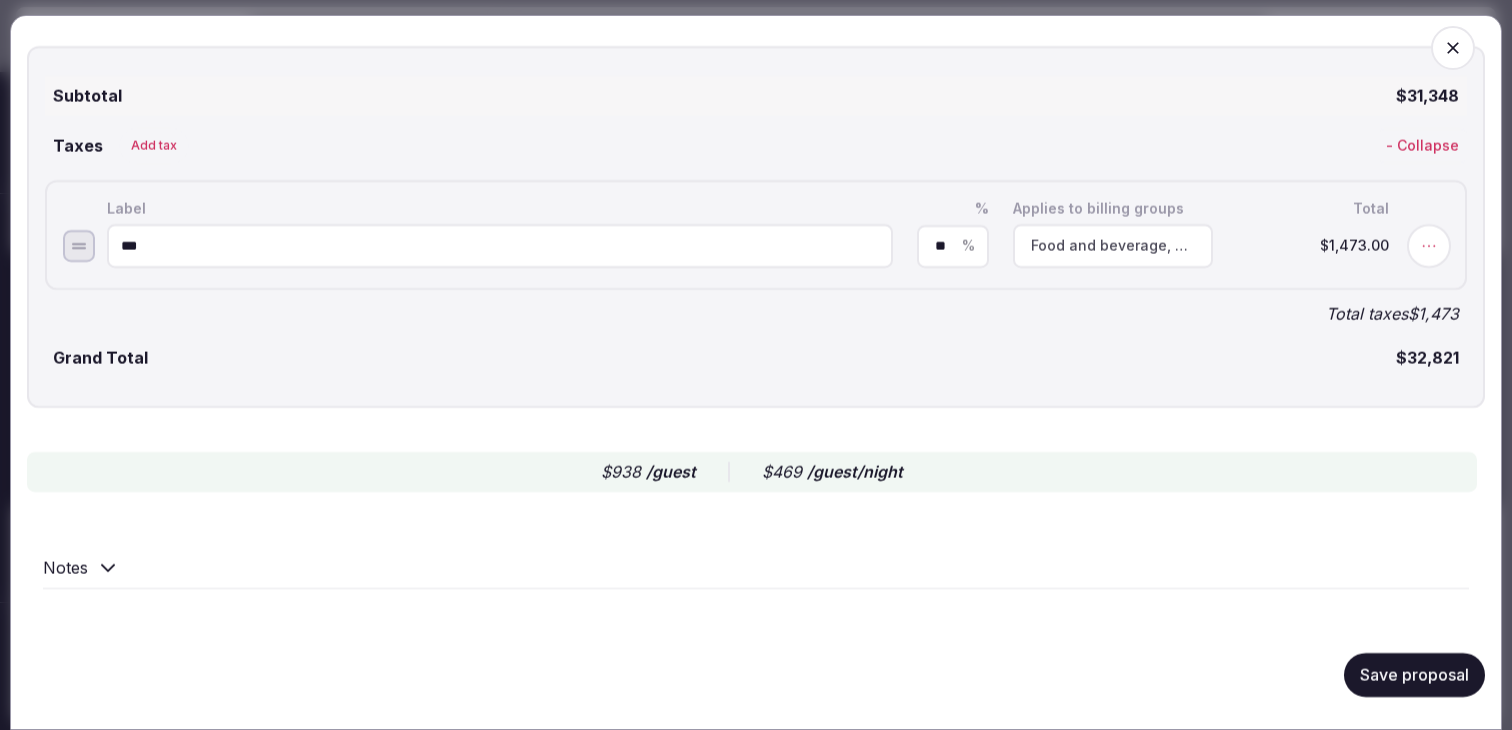 click on "Save proposal" at bounding box center [1414, 675] 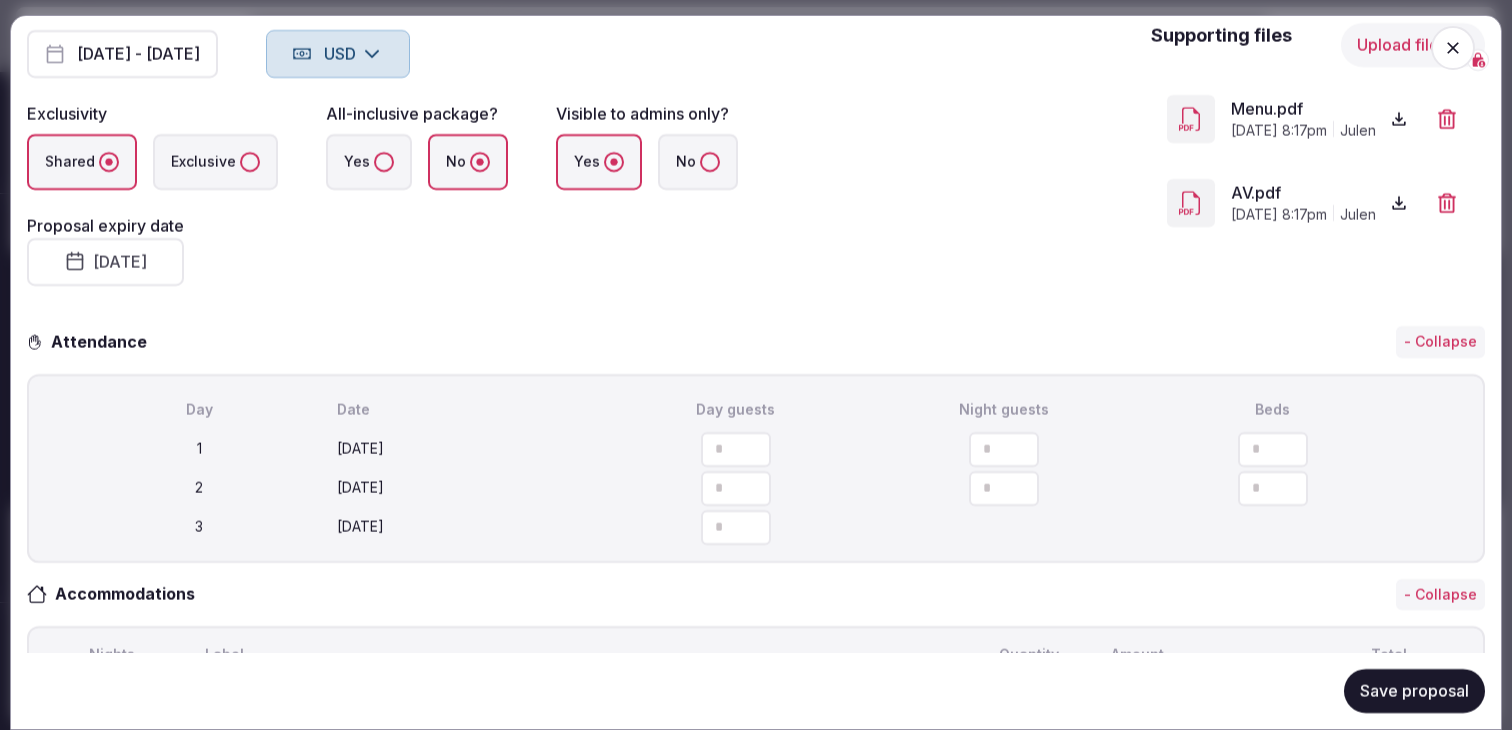 scroll, scrollTop: 0, scrollLeft: 0, axis: both 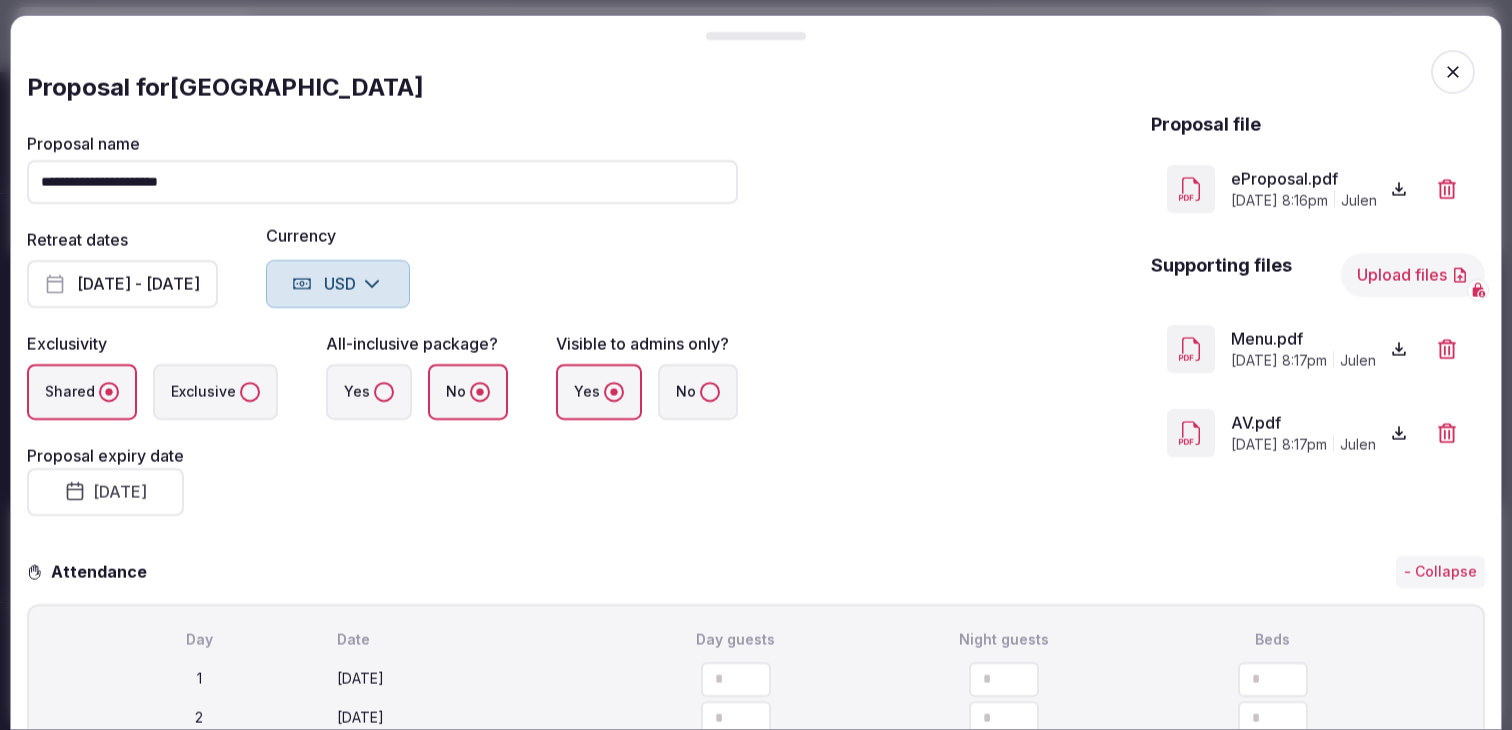click on "**********" at bounding box center (382, 182) 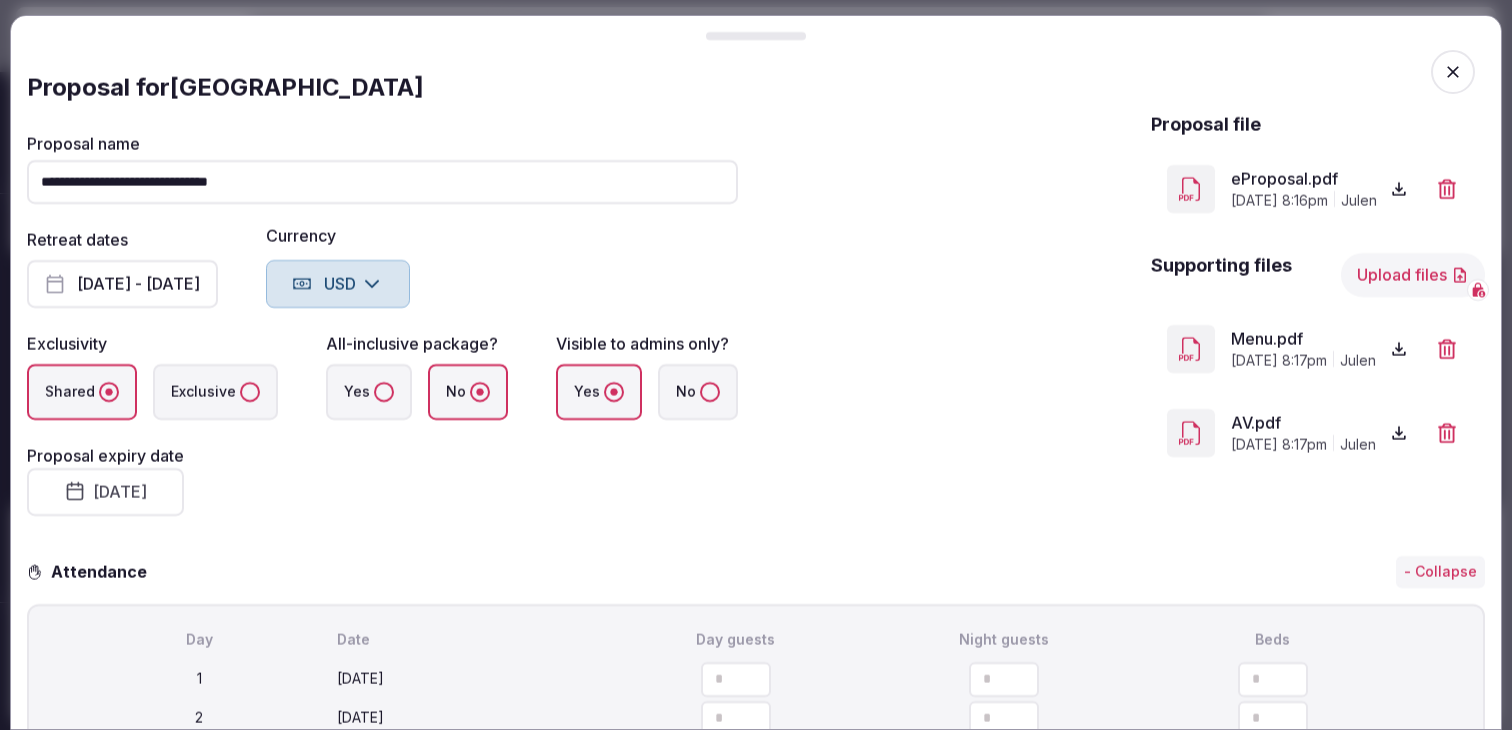 type on "**********" 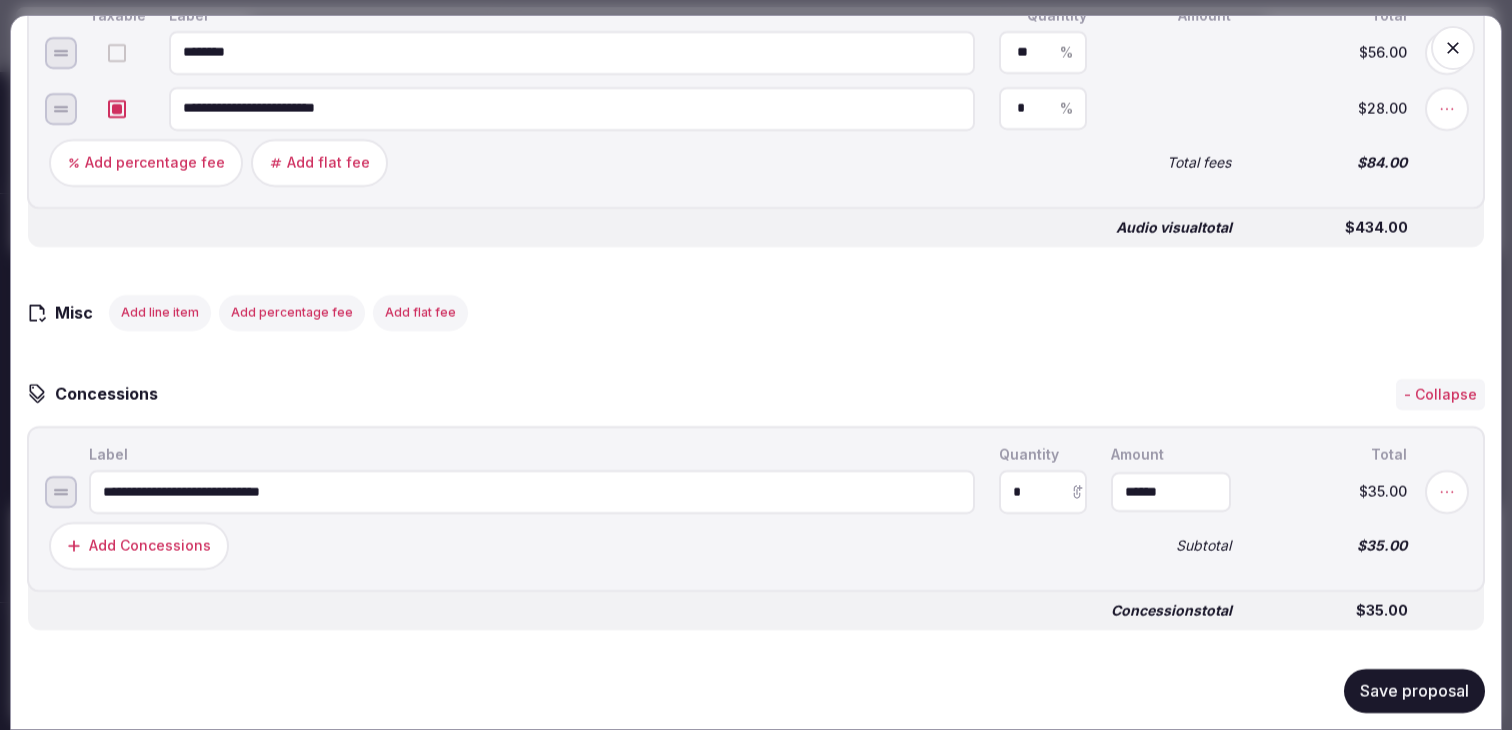 scroll, scrollTop: 3349, scrollLeft: 0, axis: vertical 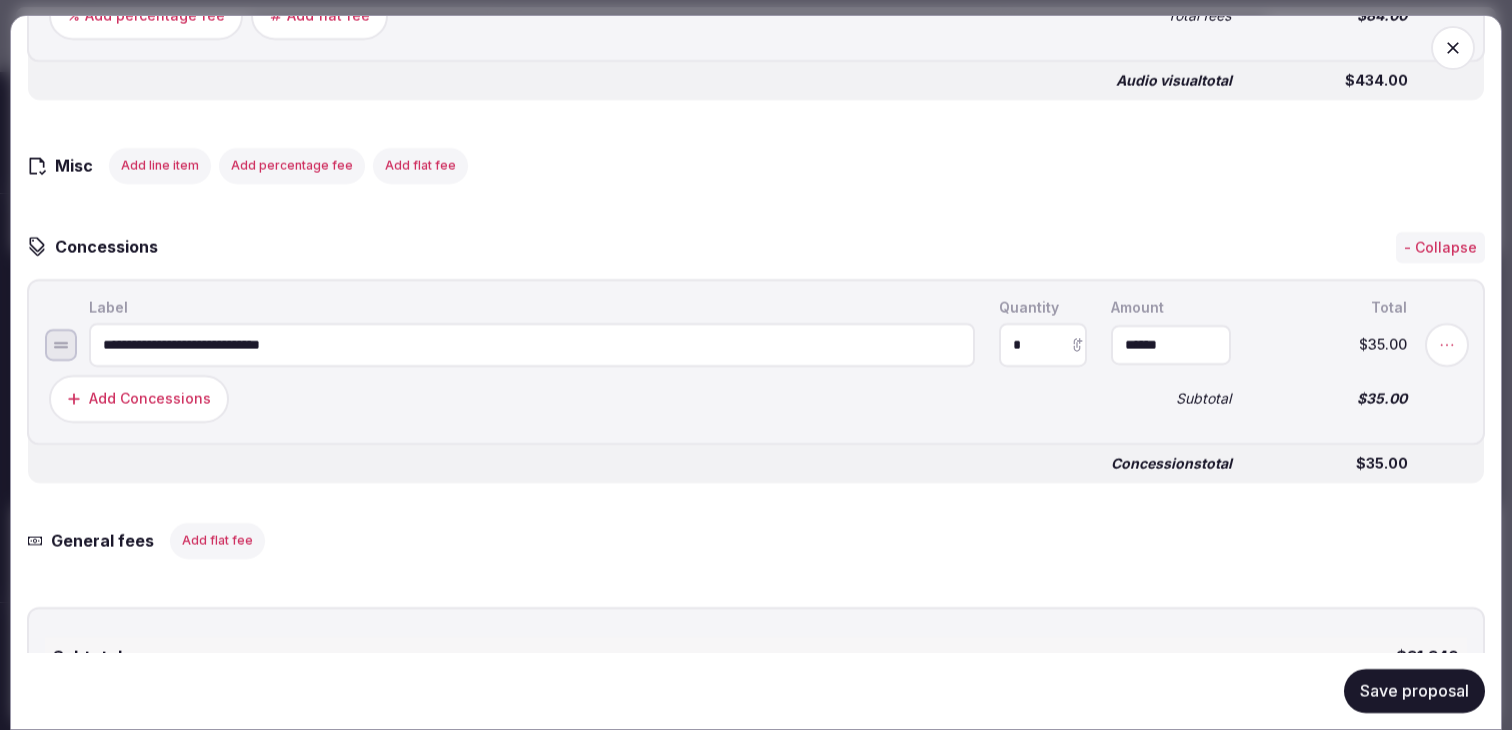 click on "Save proposal" at bounding box center [1414, 691] 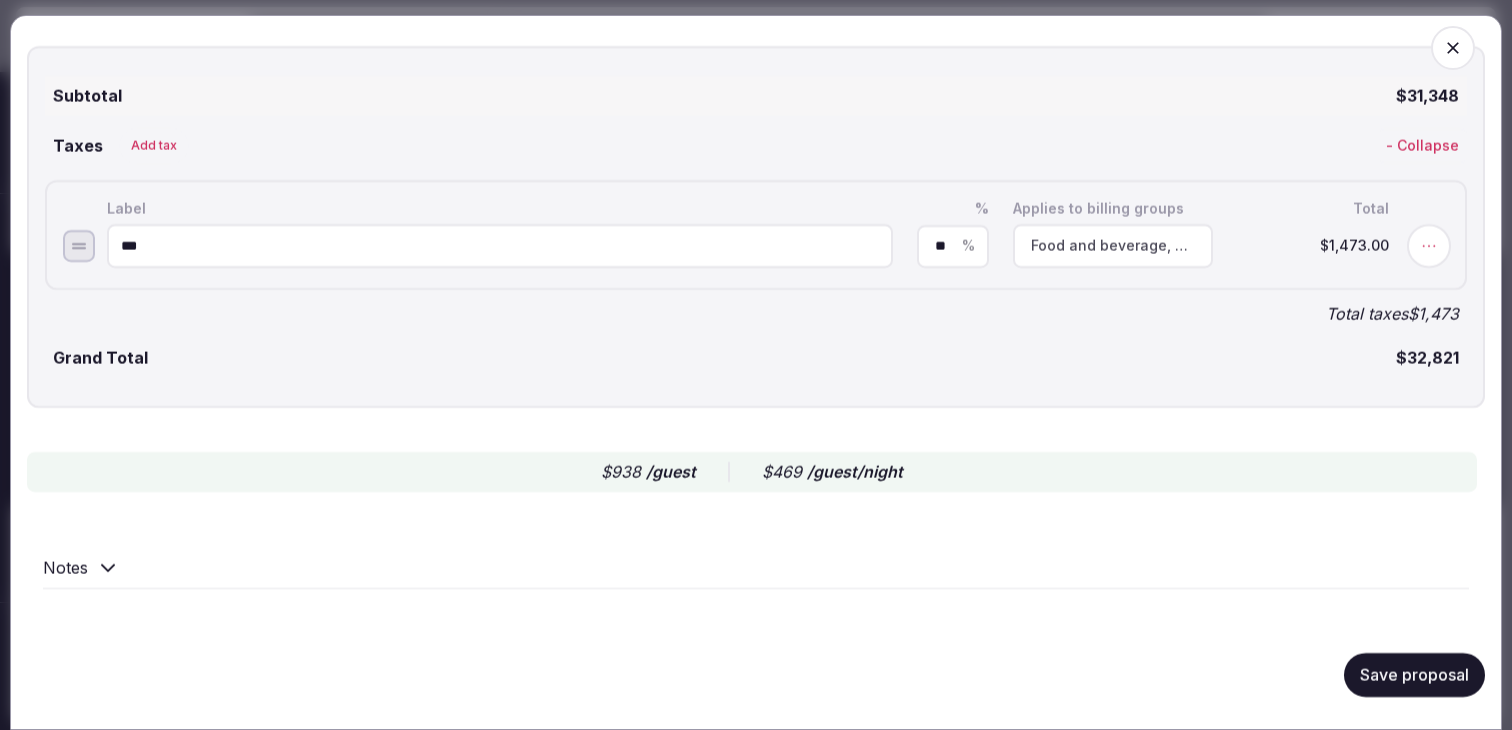 scroll, scrollTop: 3921, scrollLeft: 0, axis: vertical 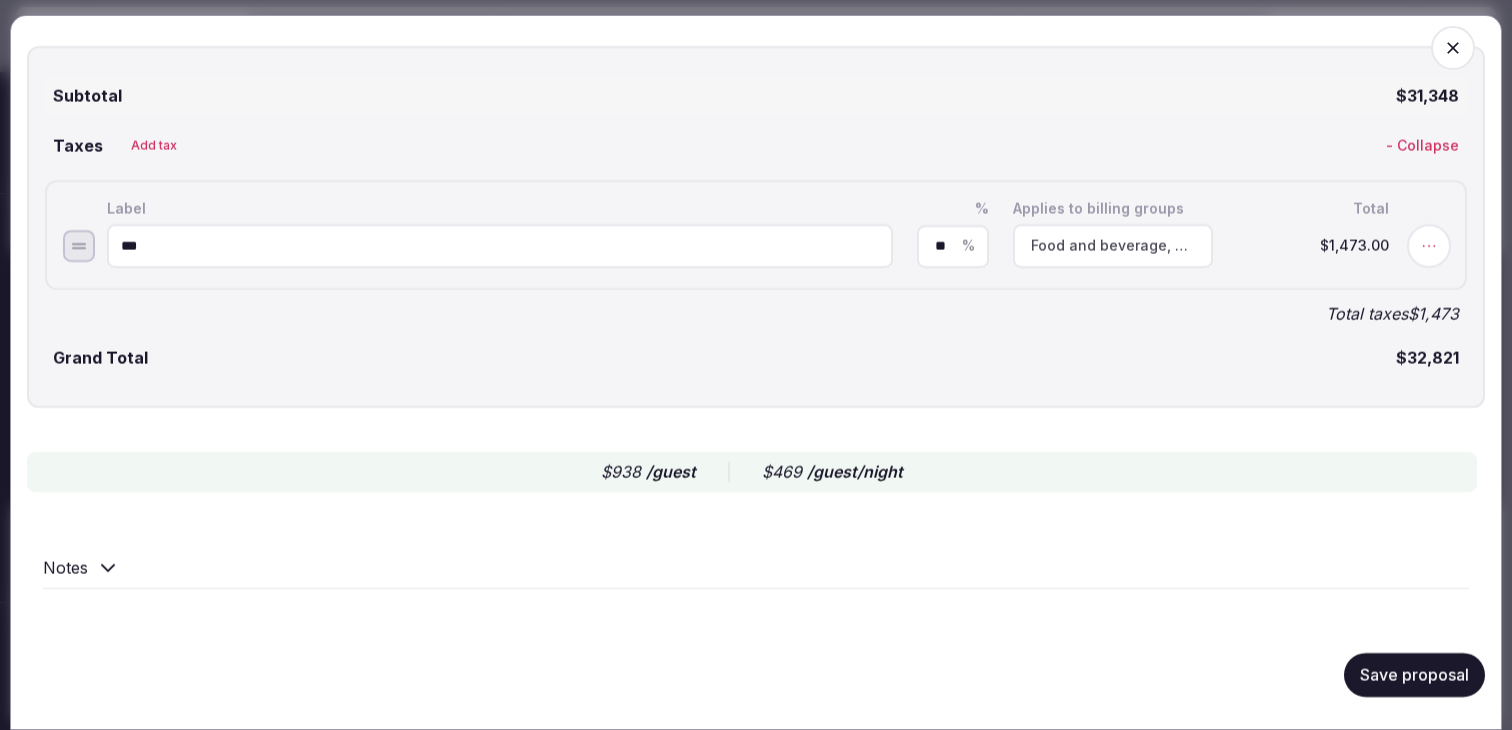 click on "Save proposal" at bounding box center (1414, 675) 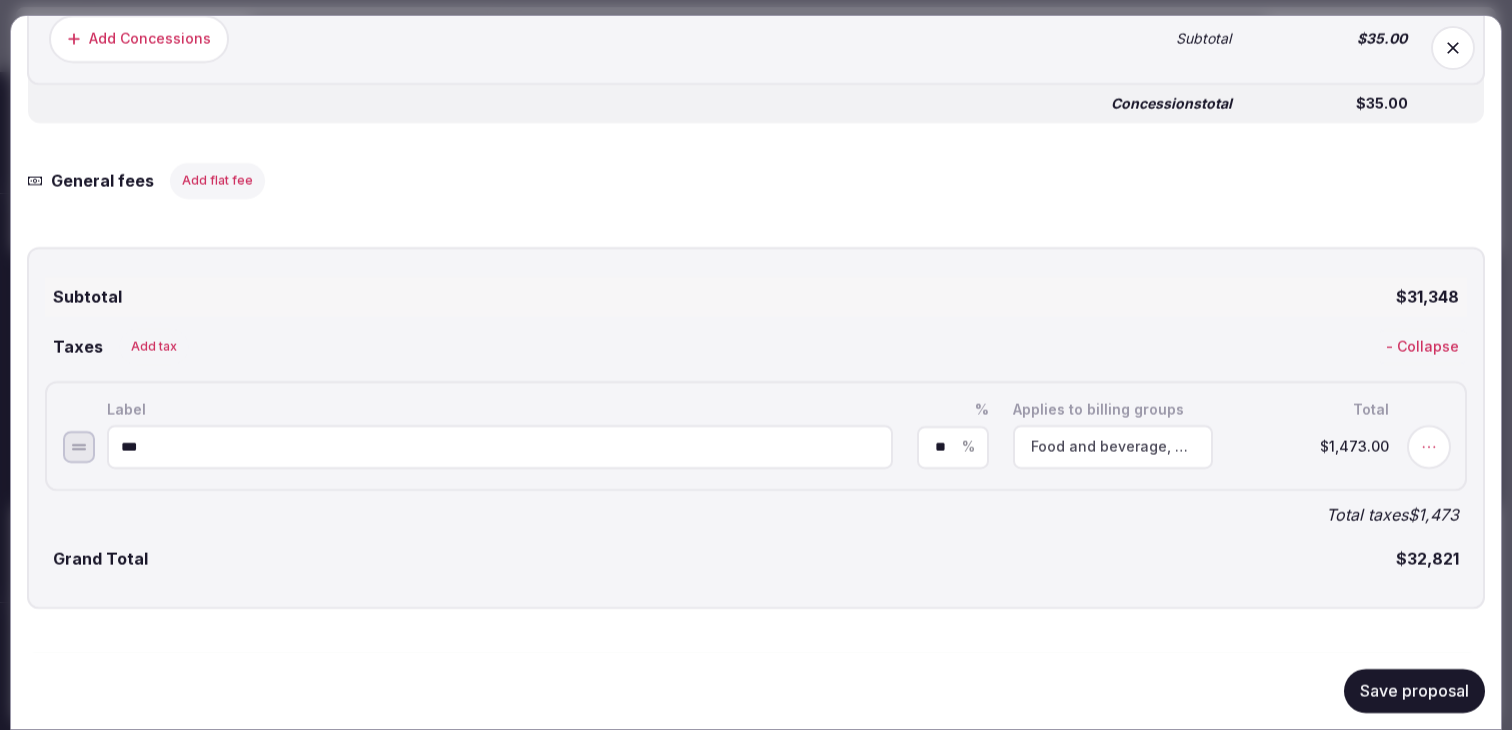 scroll, scrollTop: 3720, scrollLeft: 0, axis: vertical 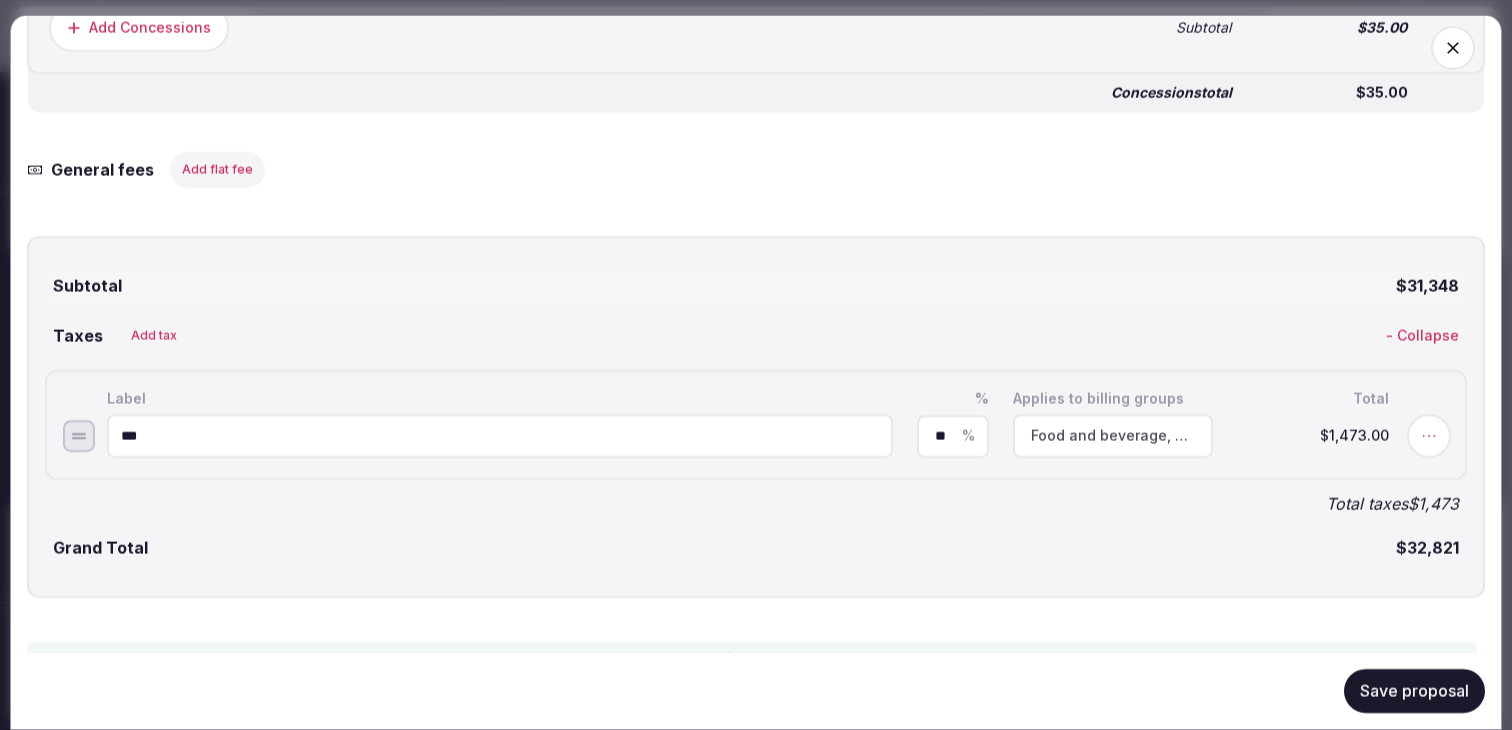 click on "Save proposal" at bounding box center [1414, 691] 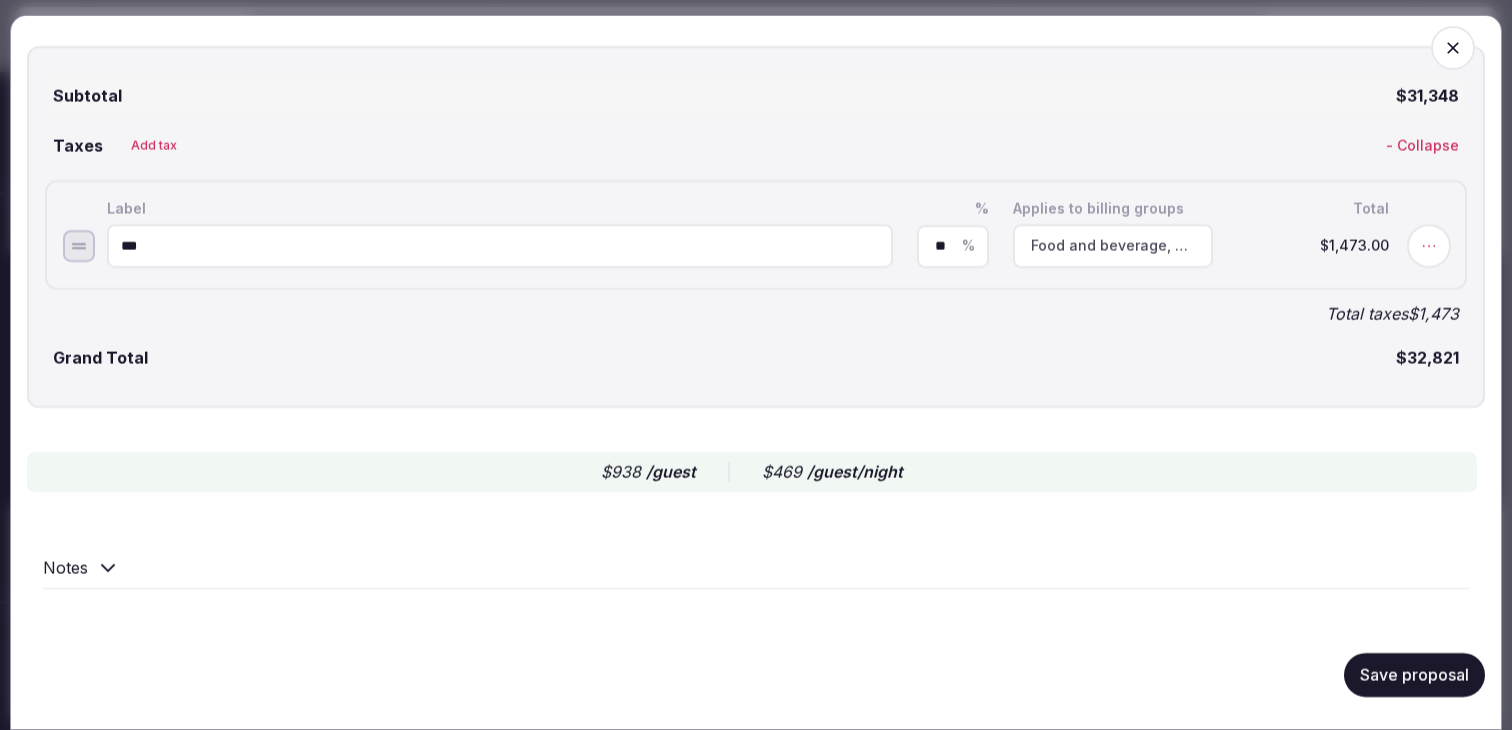 scroll, scrollTop: 0, scrollLeft: 0, axis: both 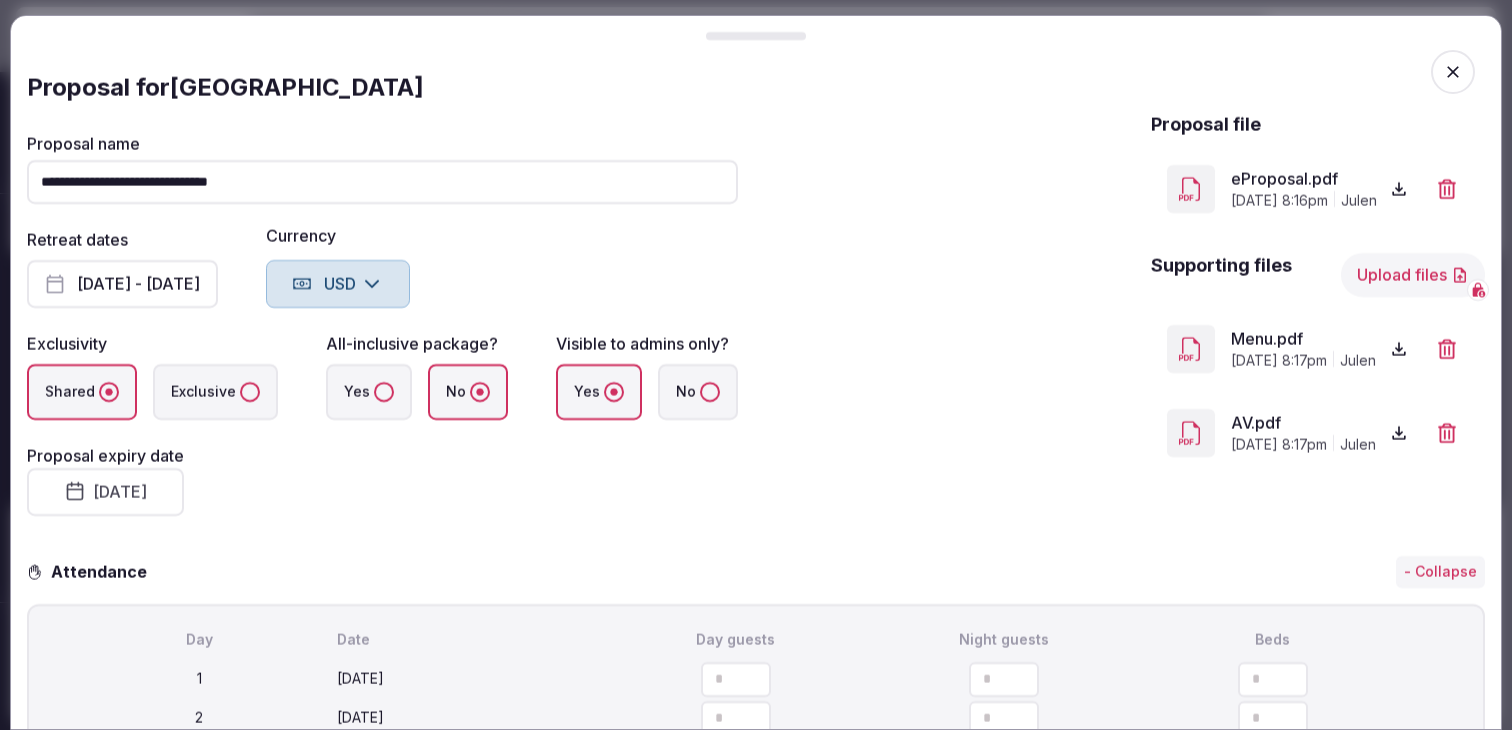 click 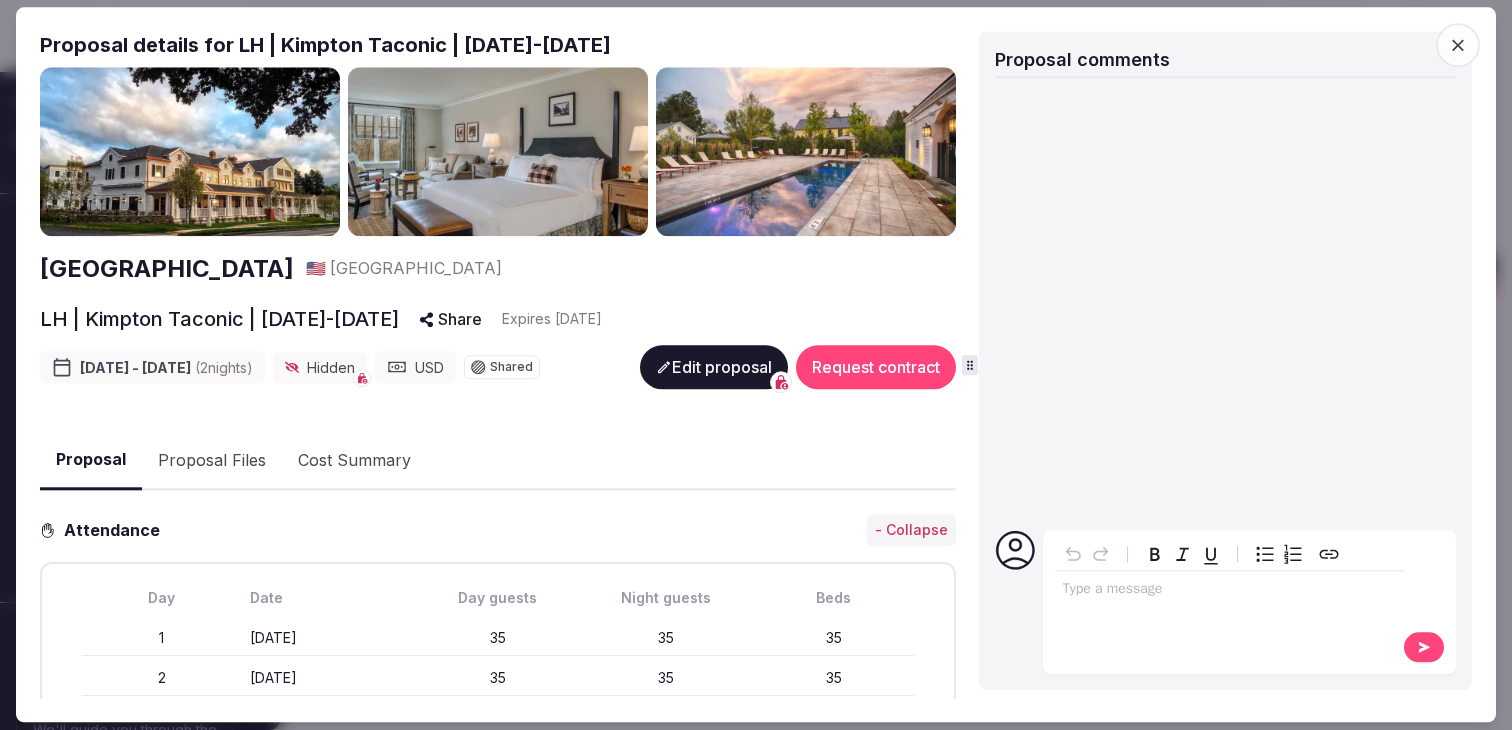 click 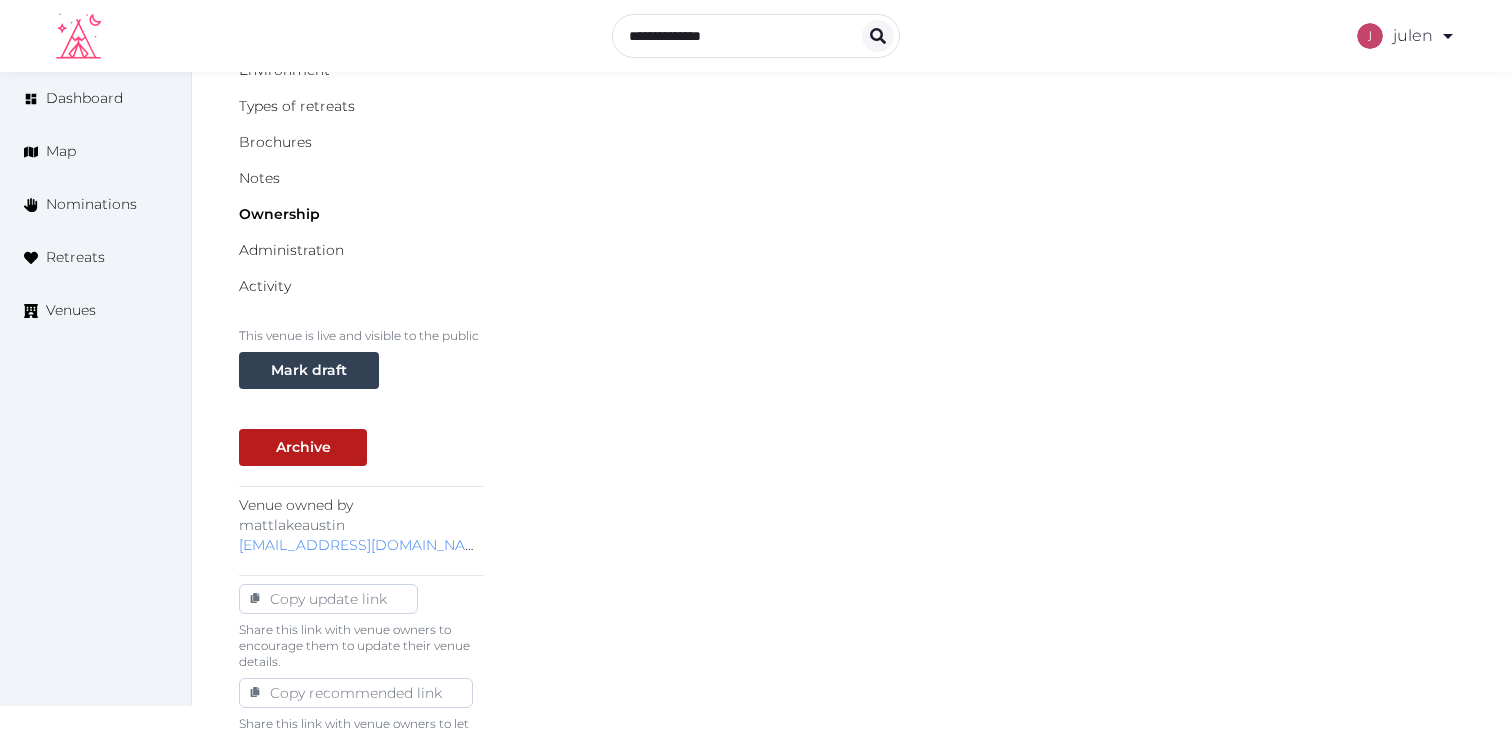 scroll, scrollTop: 614, scrollLeft: 0, axis: vertical 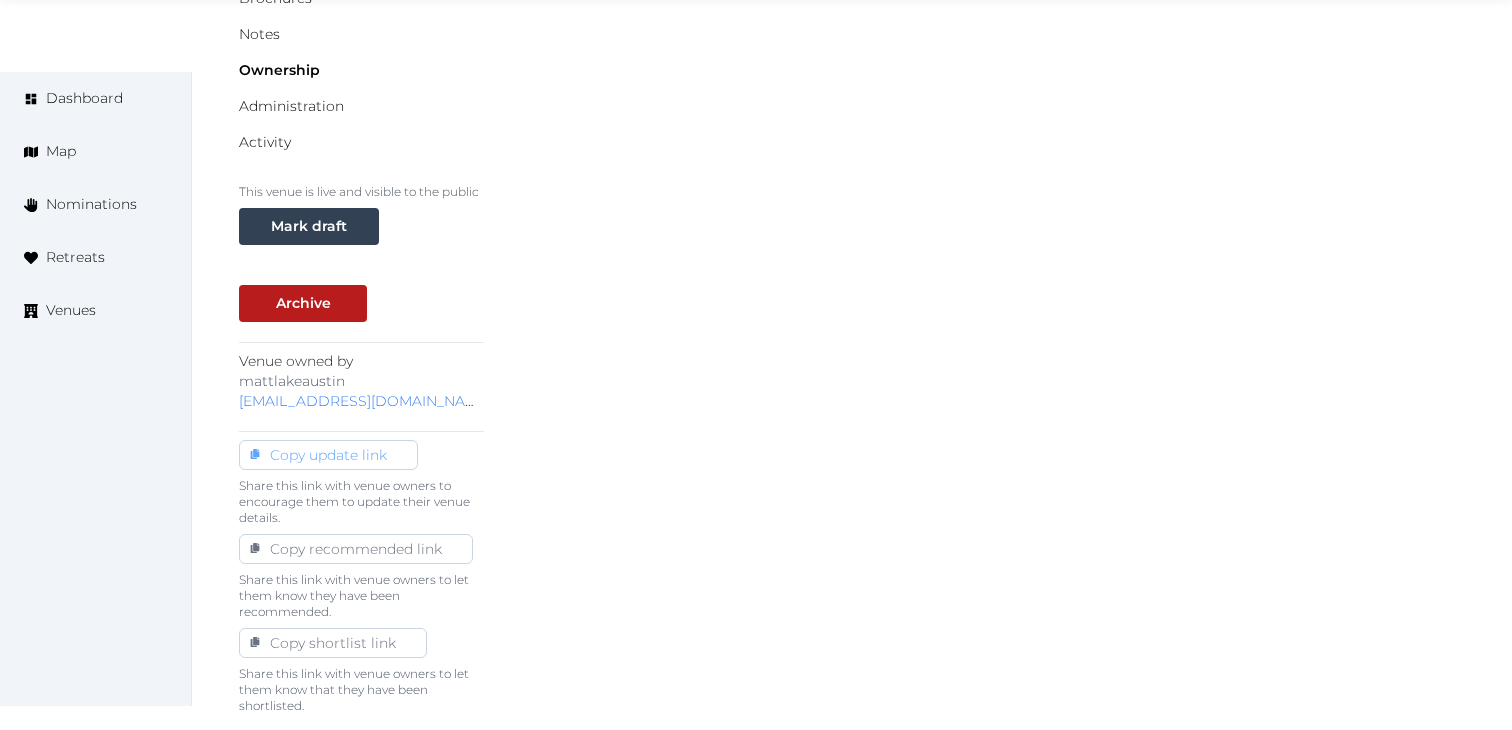 click on "Copy update link" at bounding box center [328, 455] 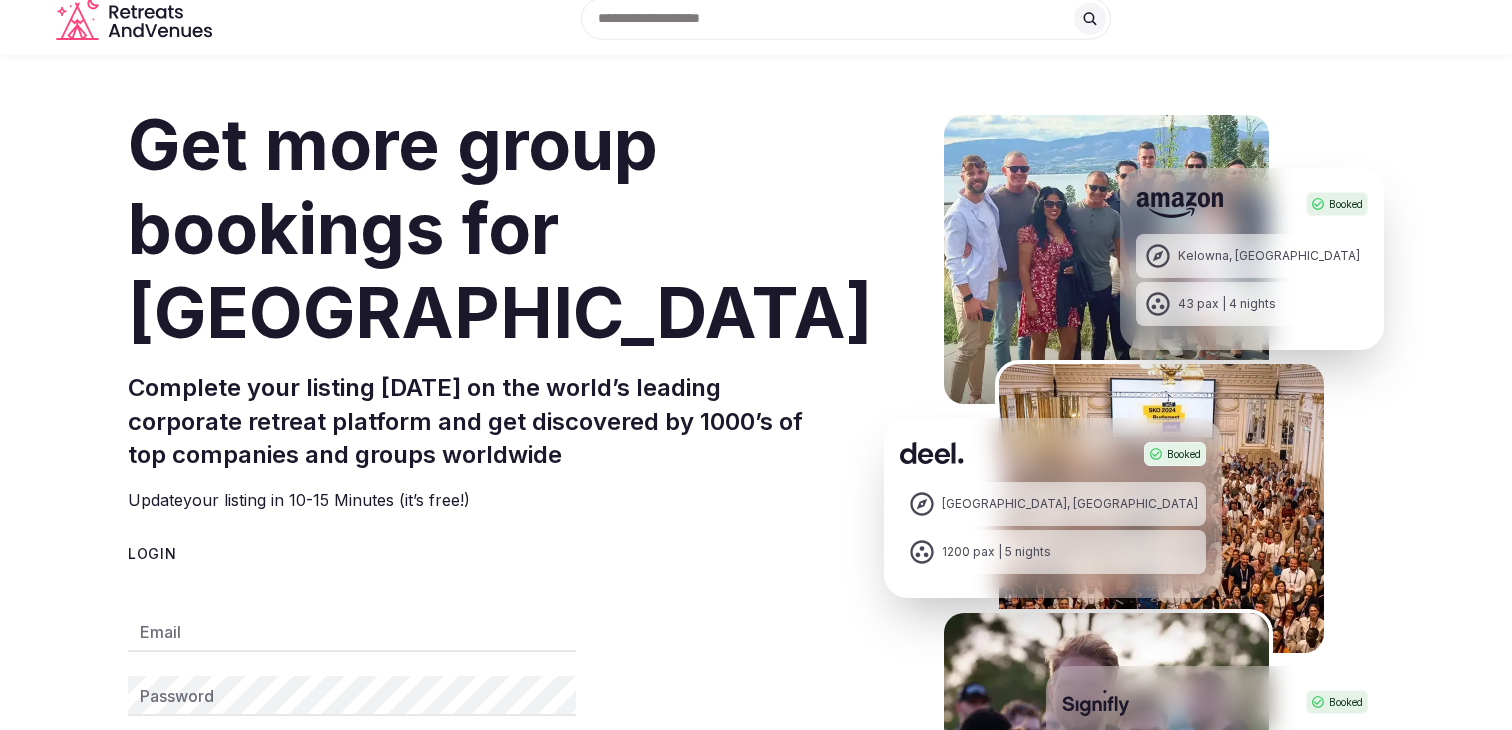 scroll, scrollTop: 0, scrollLeft: 0, axis: both 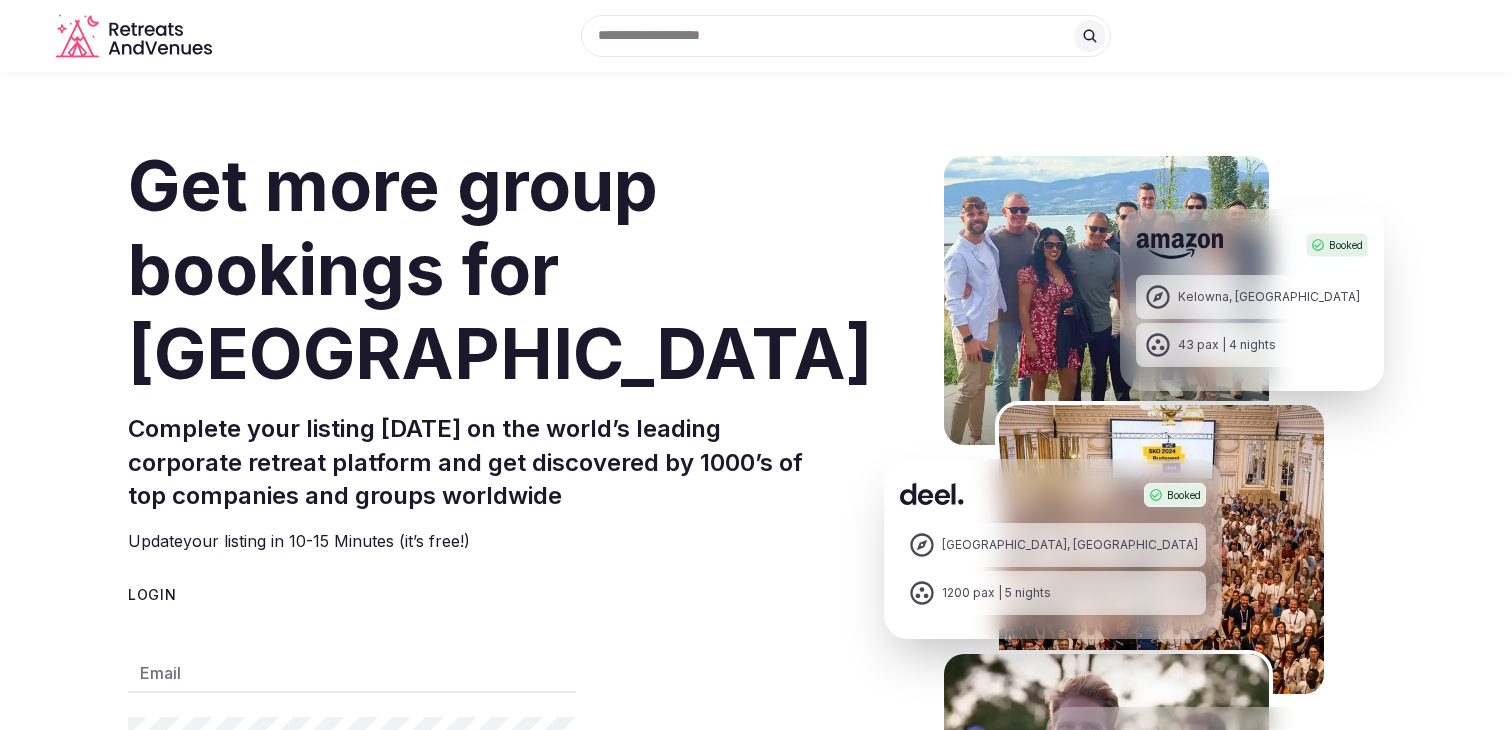type on "**********" 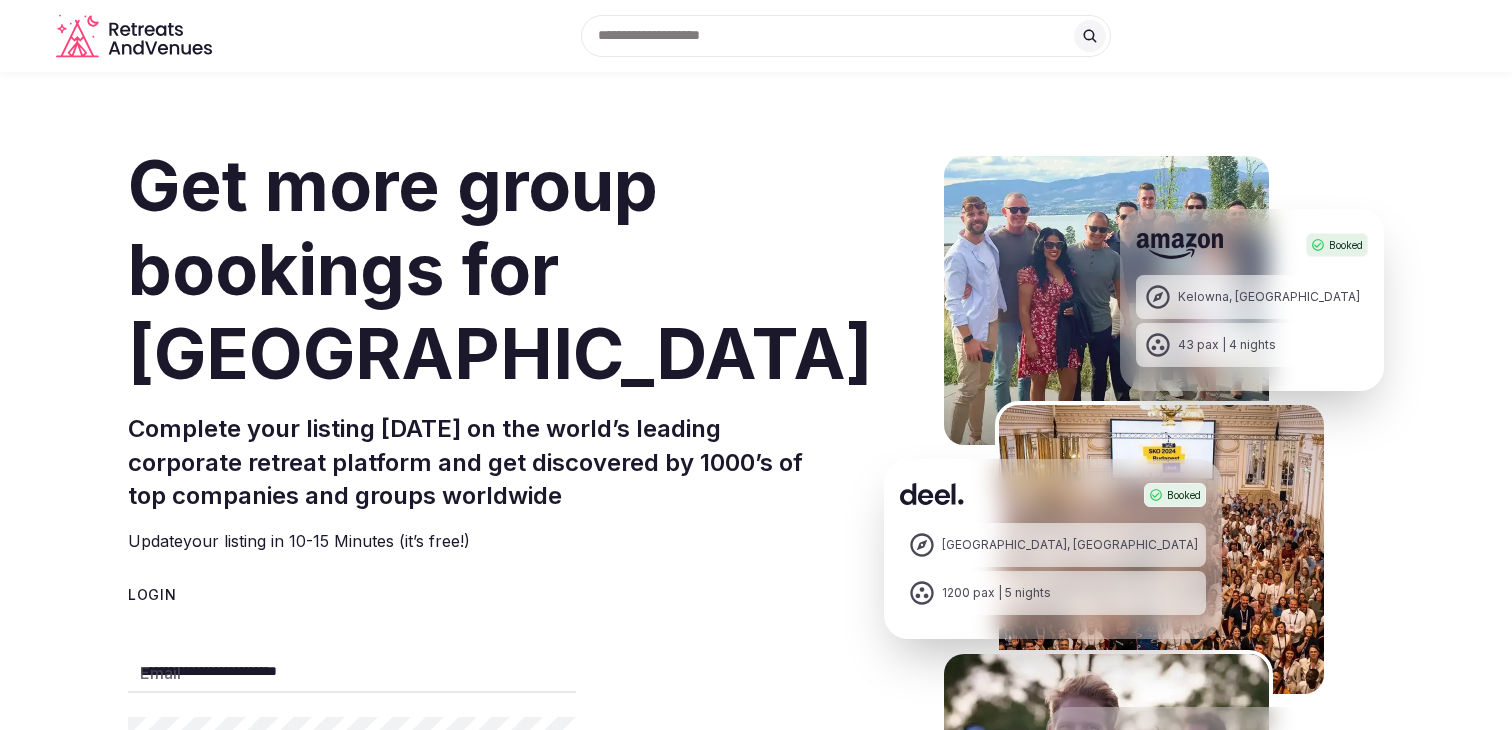 click 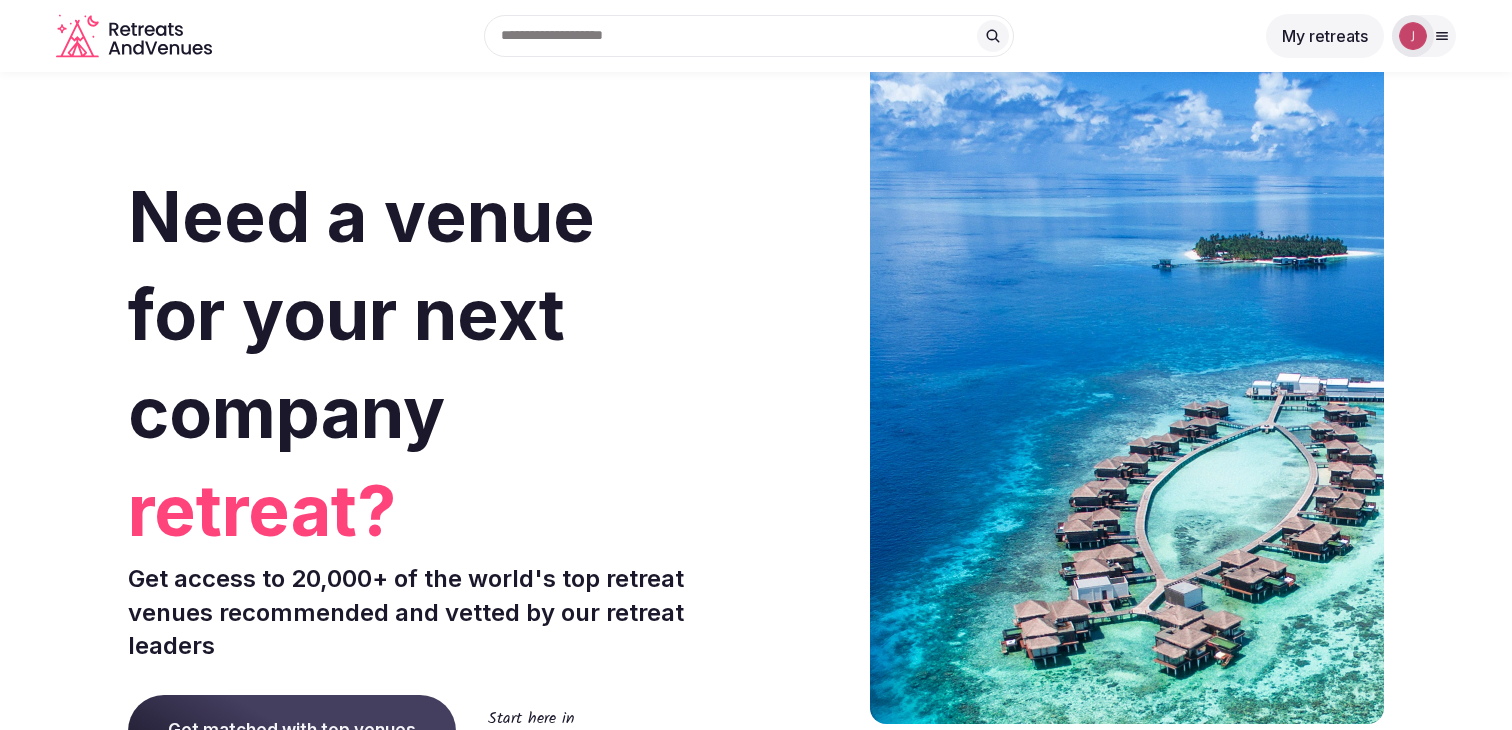 click 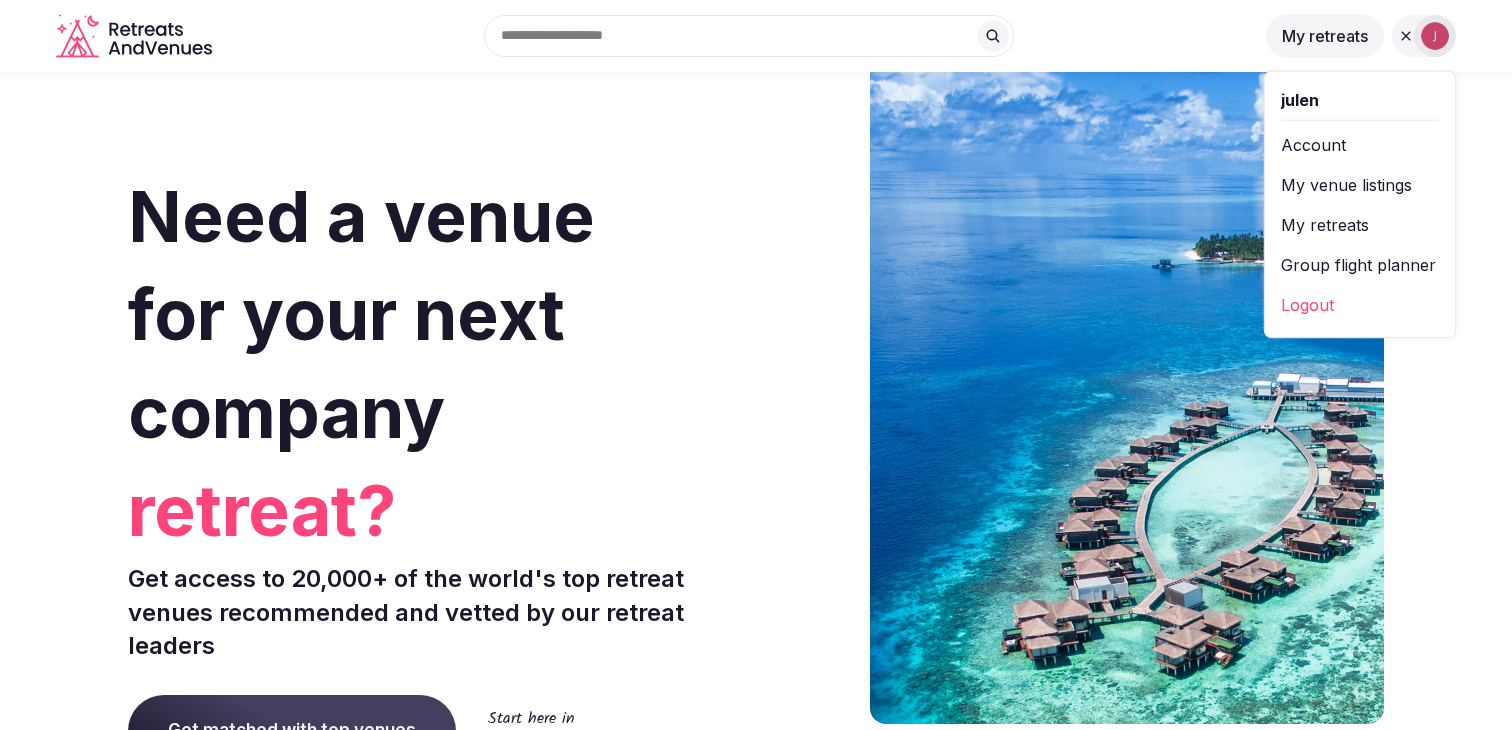 click on "Logout" at bounding box center (1360, 305) 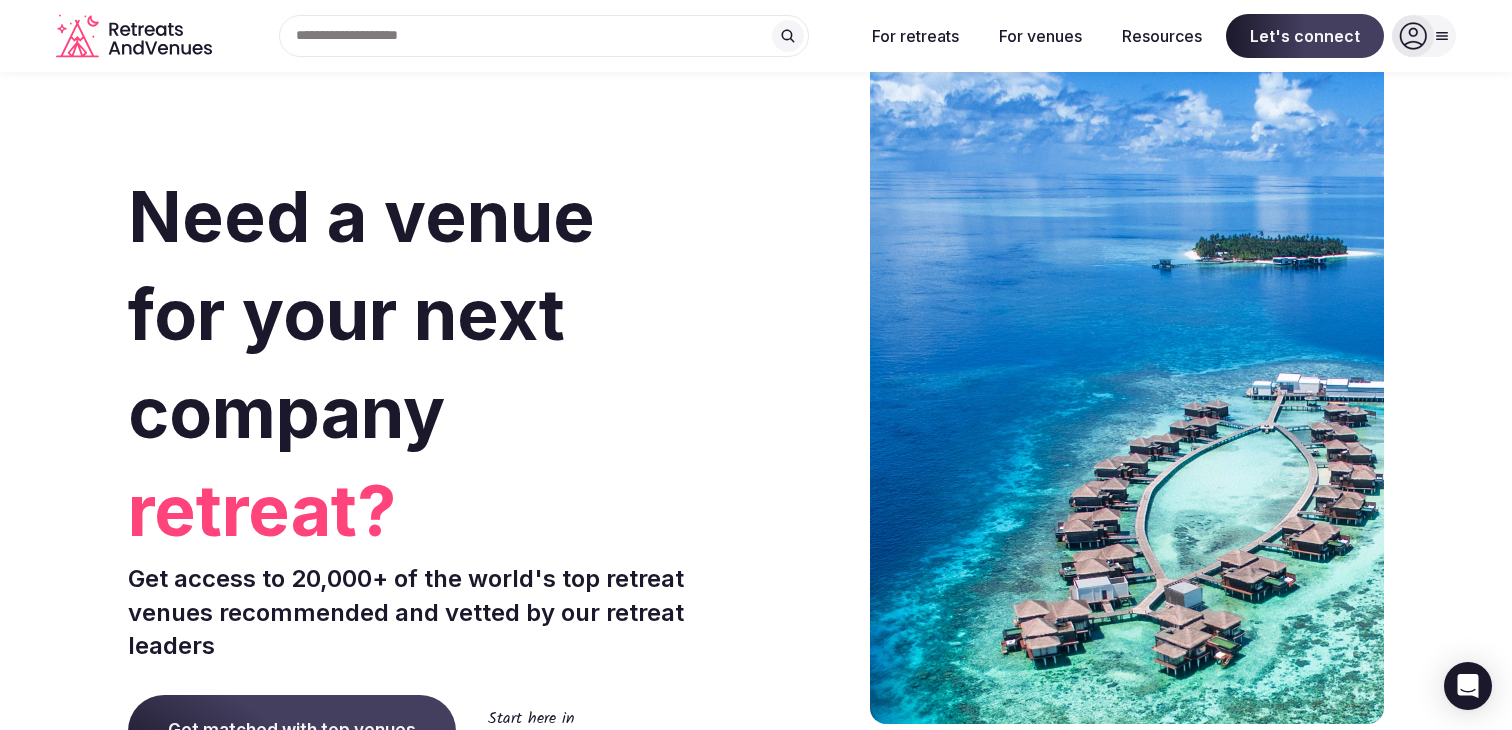 scroll, scrollTop: 0, scrollLeft: 0, axis: both 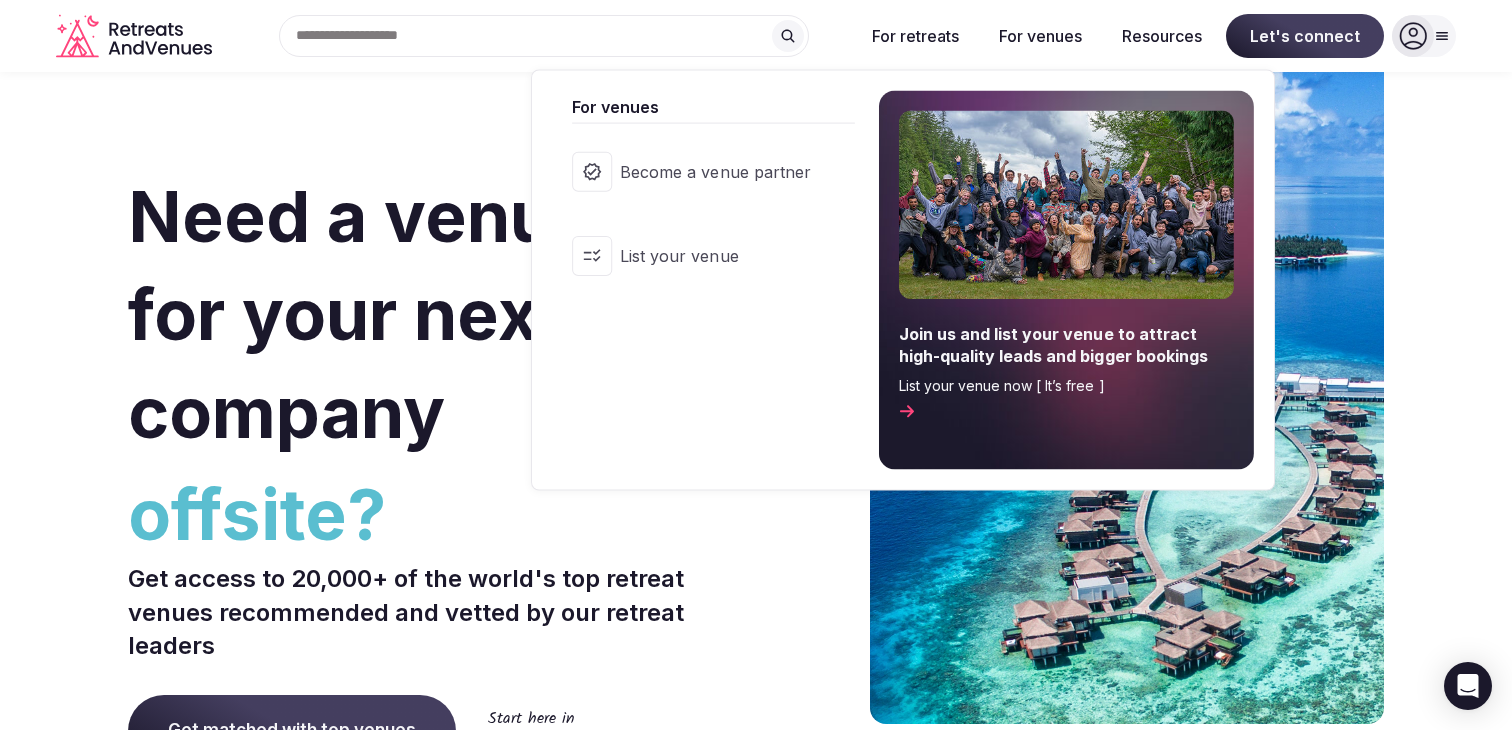 click on "Become a venue partner" at bounding box center (703, 172) 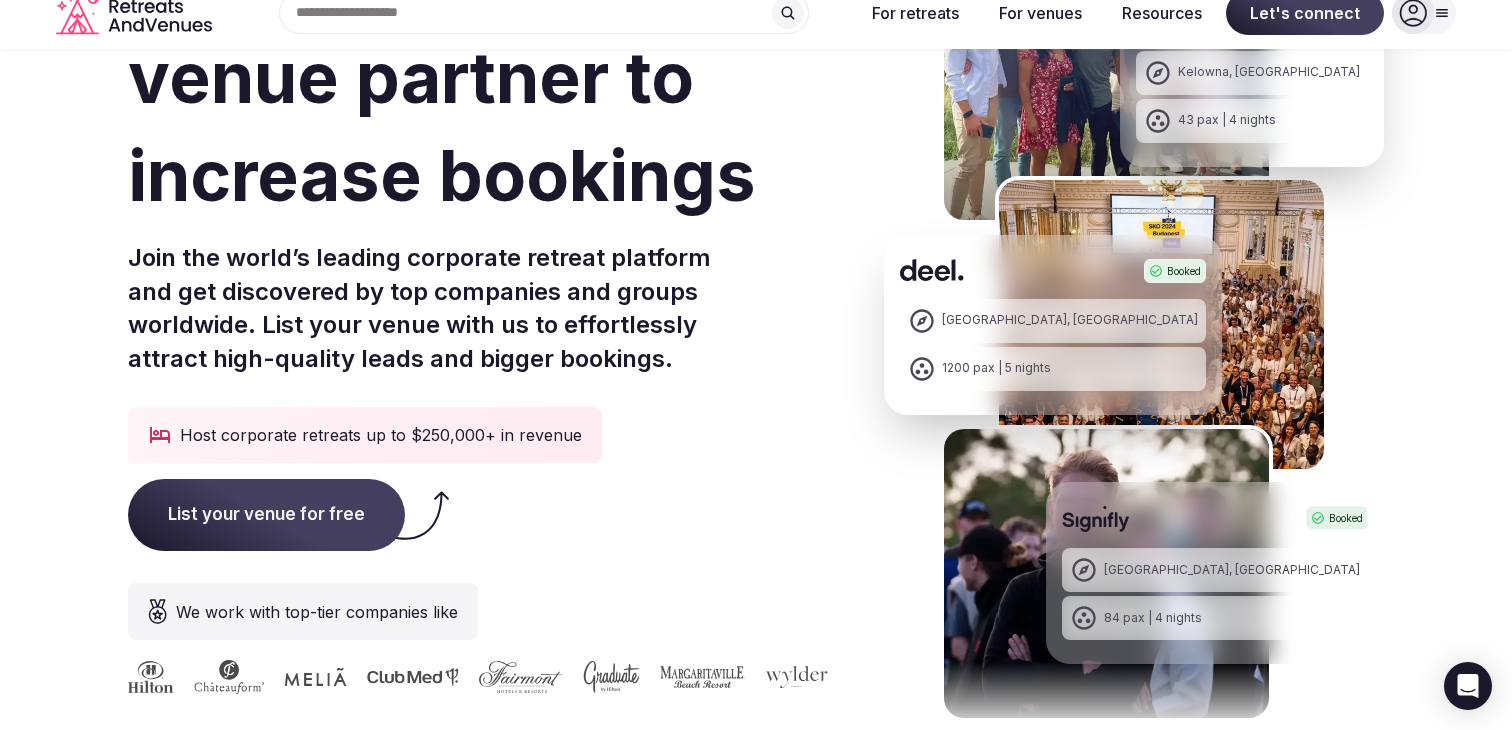 scroll, scrollTop: 185, scrollLeft: 0, axis: vertical 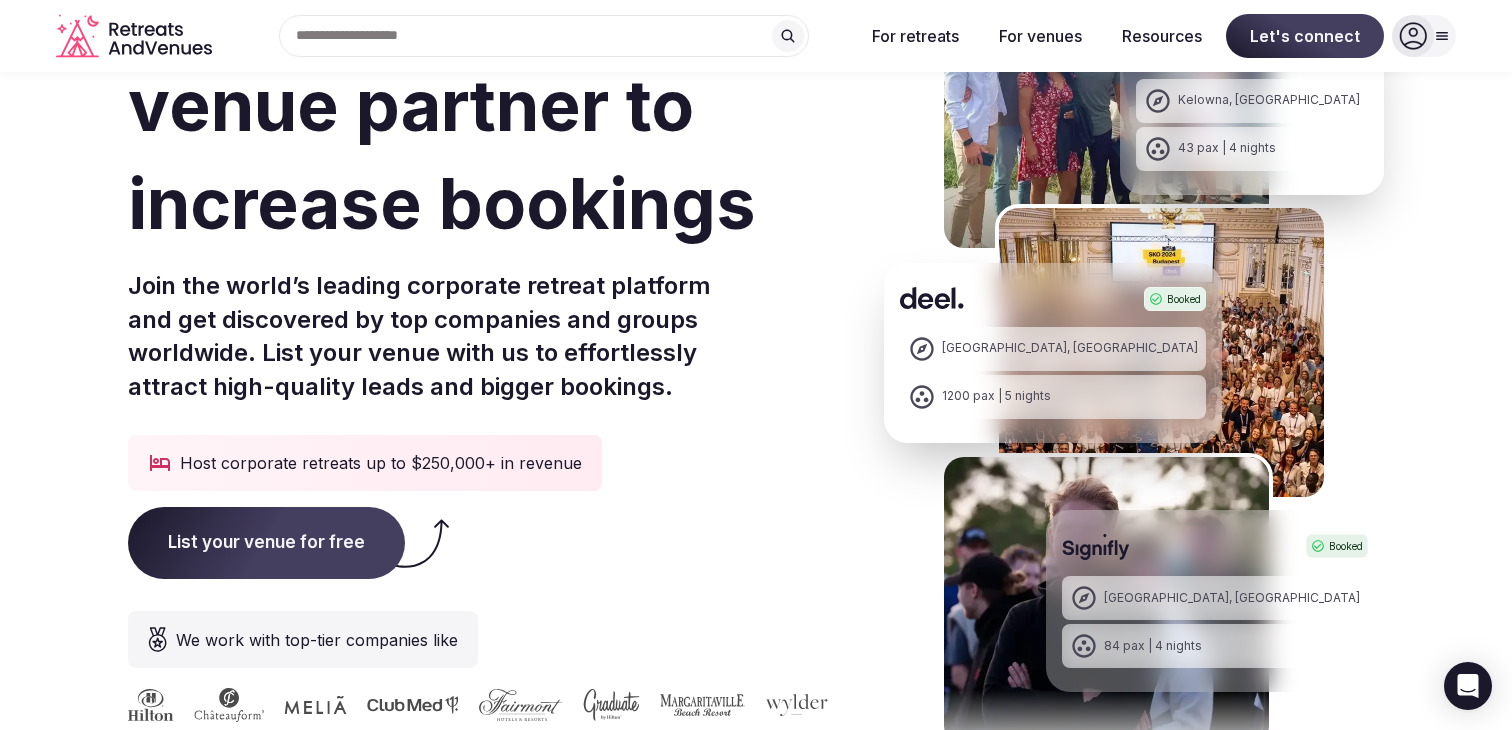 click on "List your venue for free" at bounding box center [266, 543] 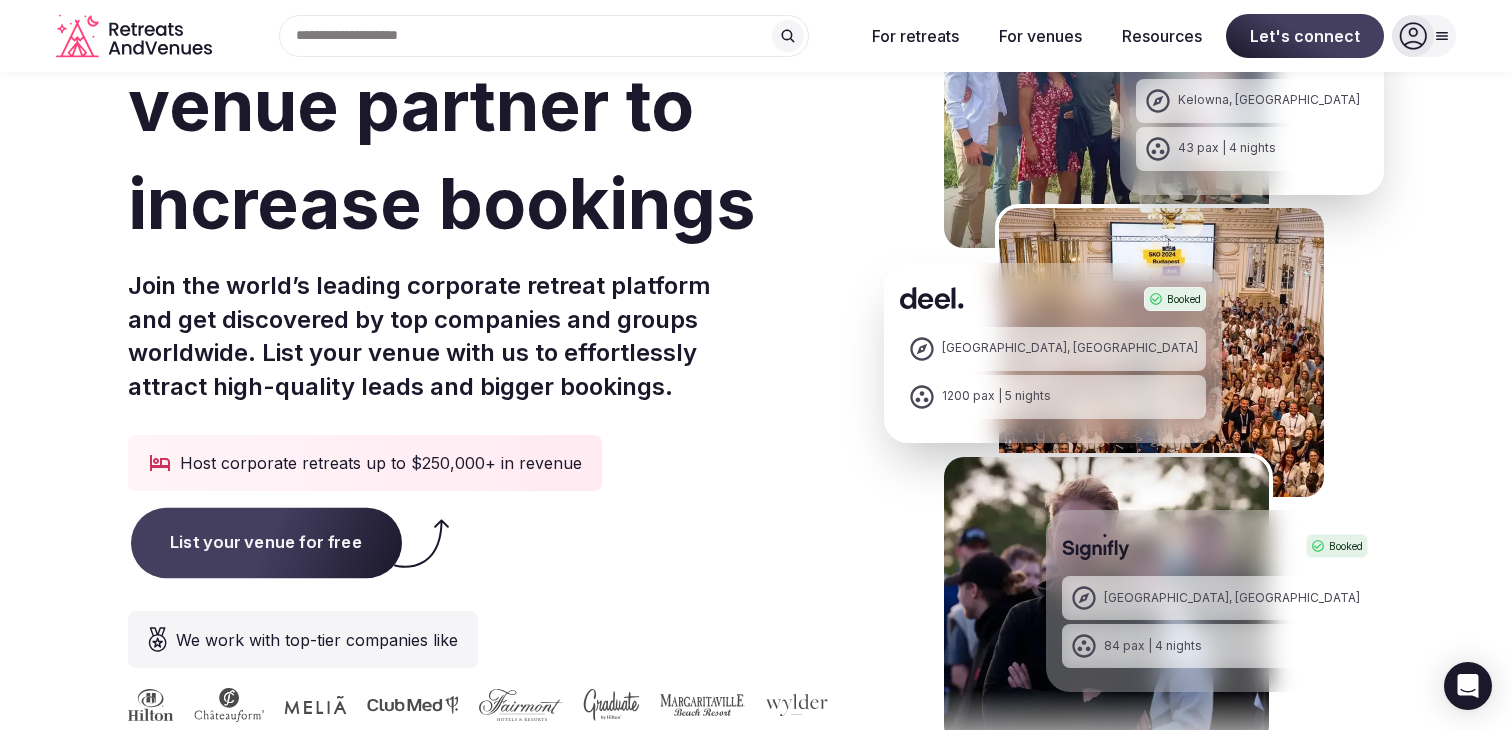 scroll, scrollTop: 0, scrollLeft: 0, axis: both 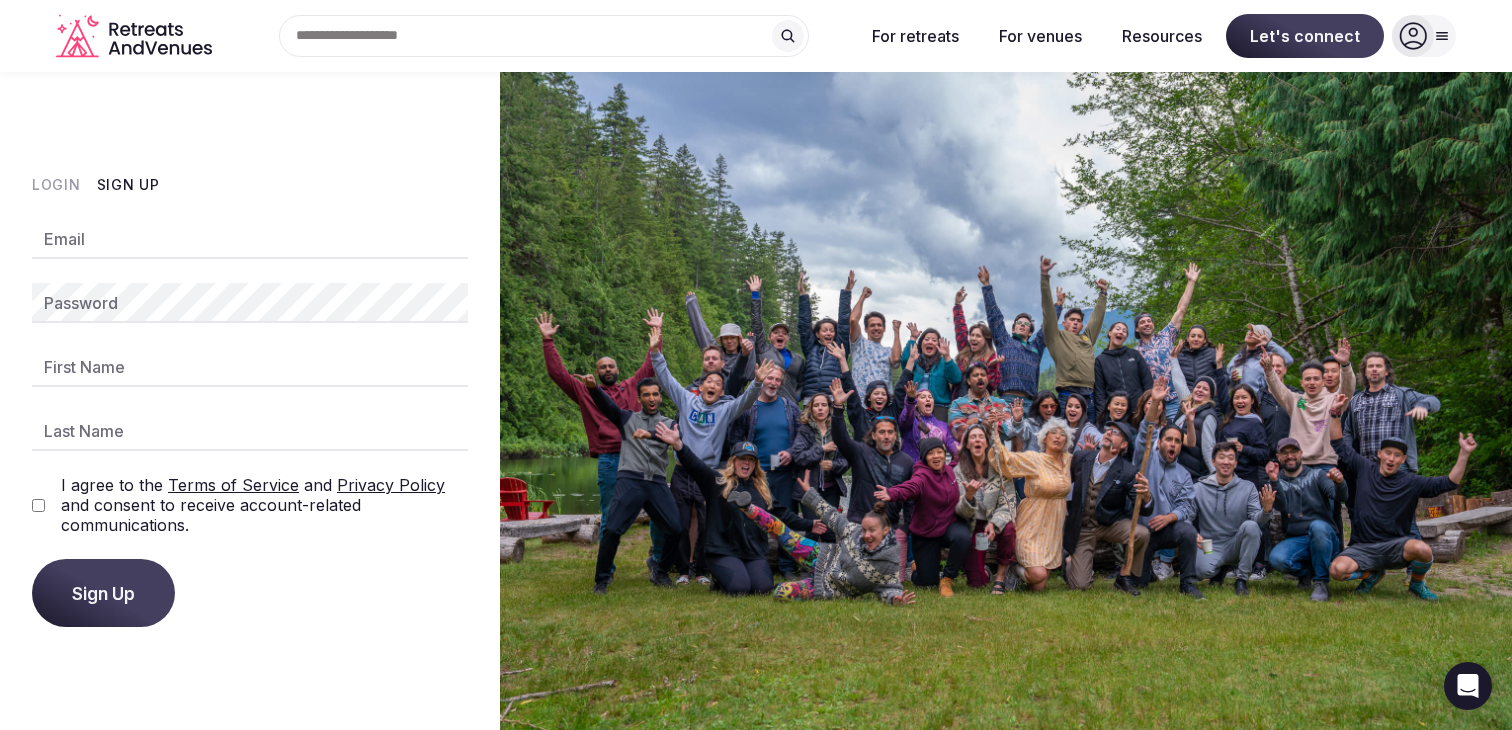 type on "**********" 